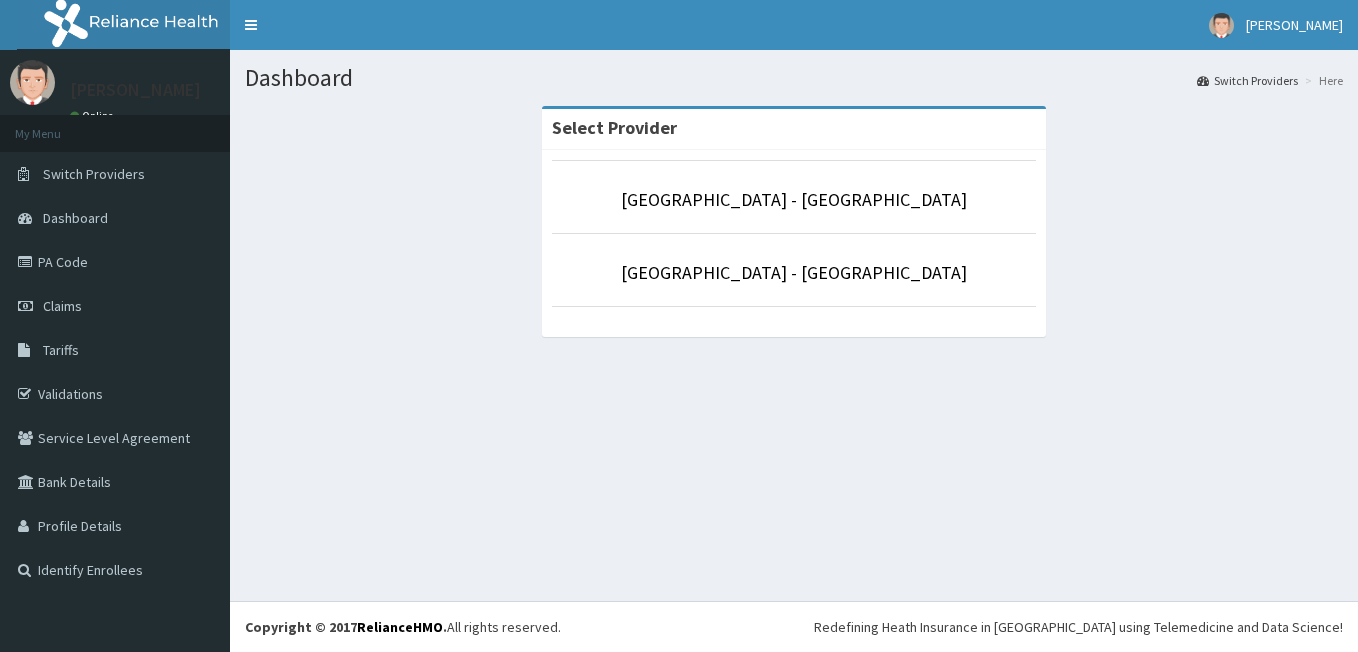 scroll, scrollTop: 0, scrollLeft: 0, axis: both 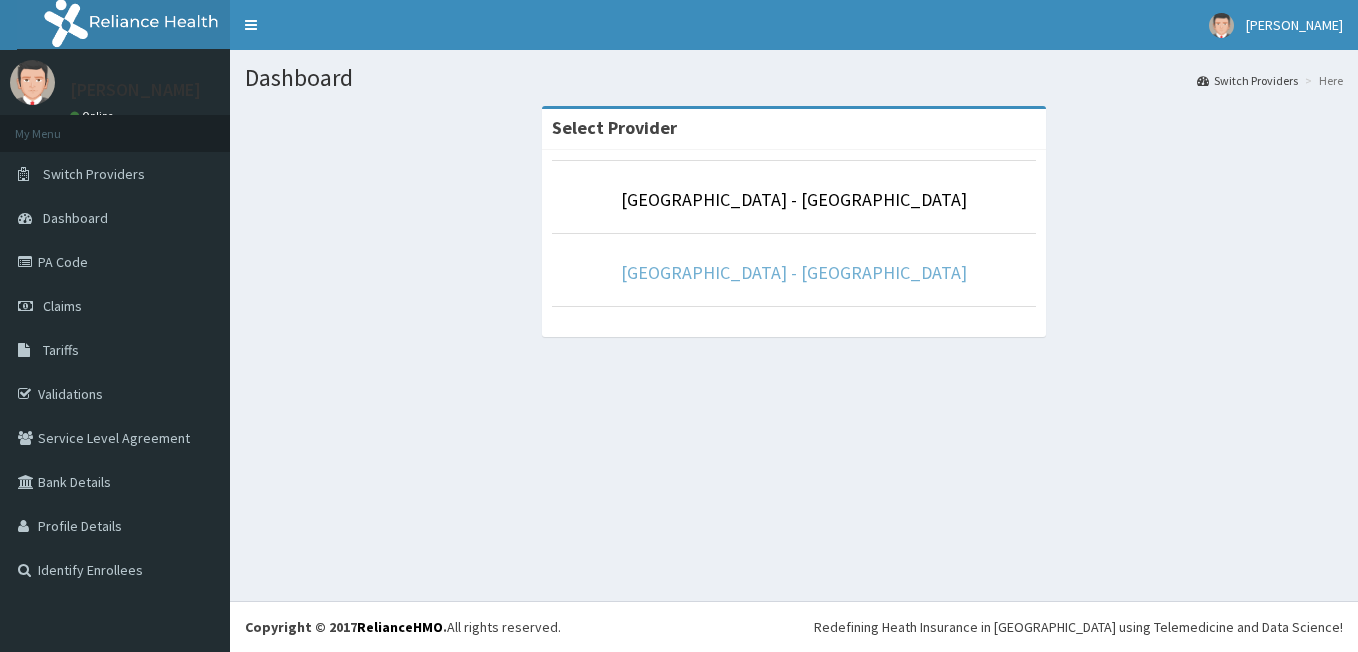 click on "[GEOGRAPHIC_DATA] - [GEOGRAPHIC_DATA]" at bounding box center (794, 272) 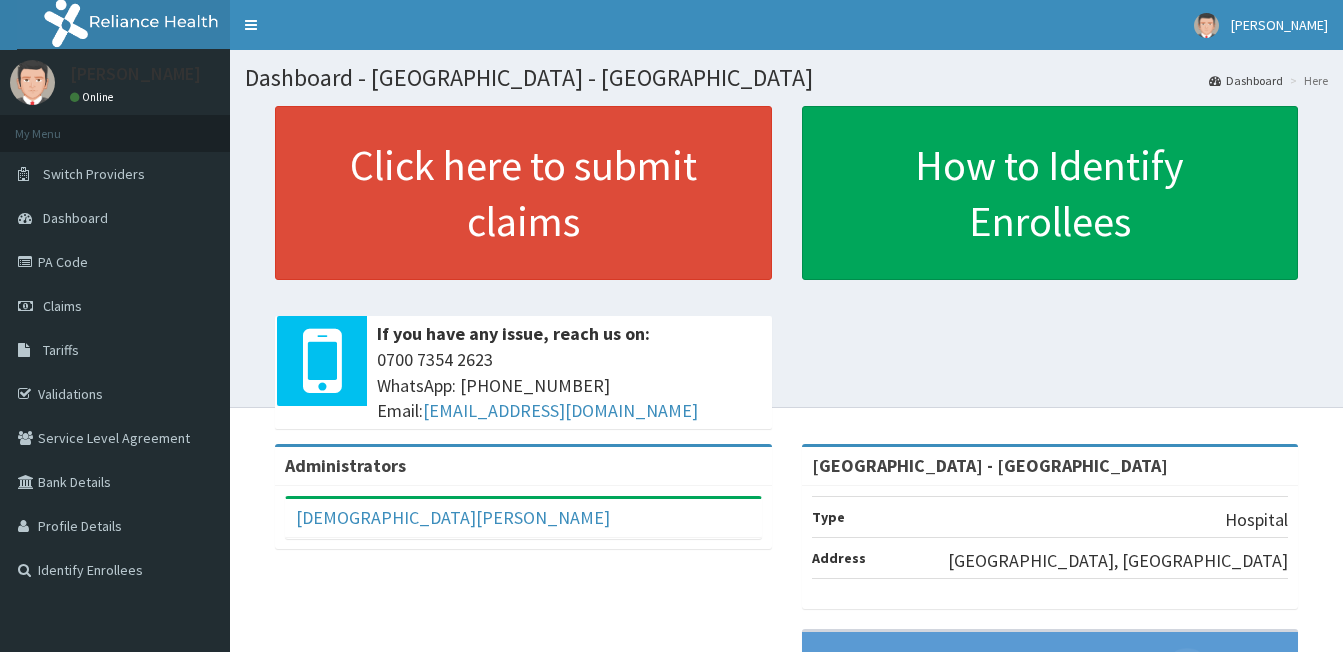 scroll, scrollTop: 0, scrollLeft: 0, axis: both 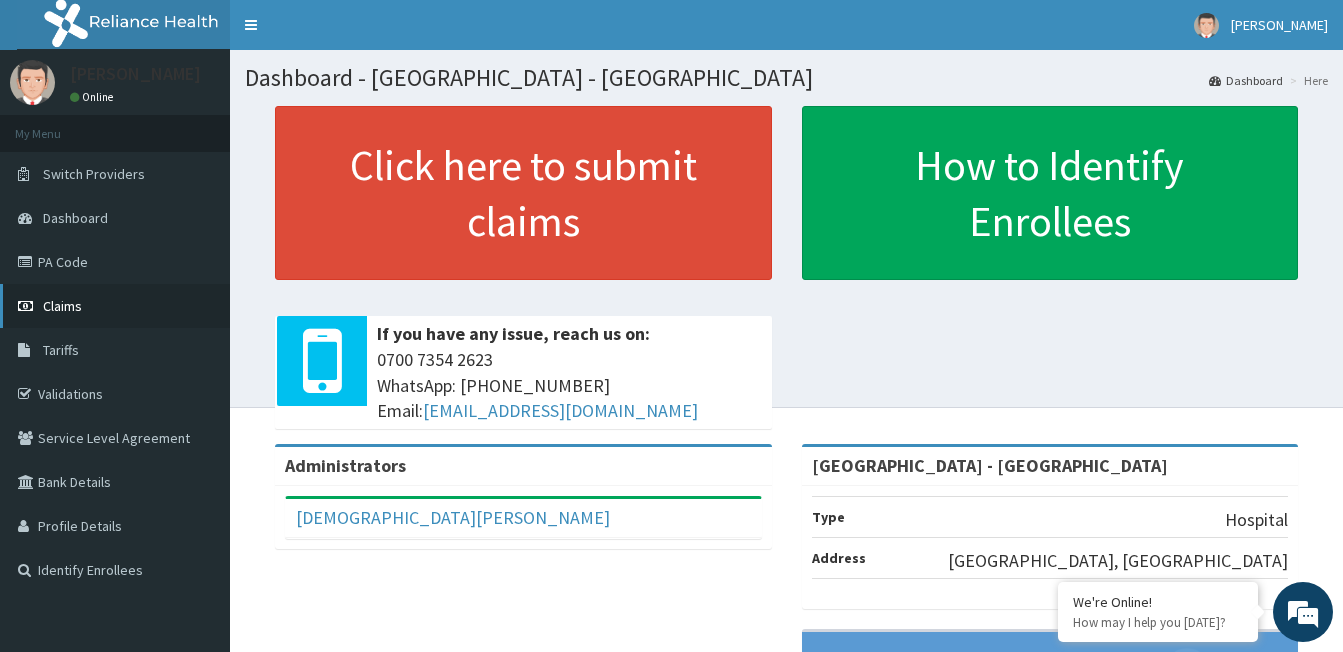 click on "Claims" at bounding box center (62, 306) 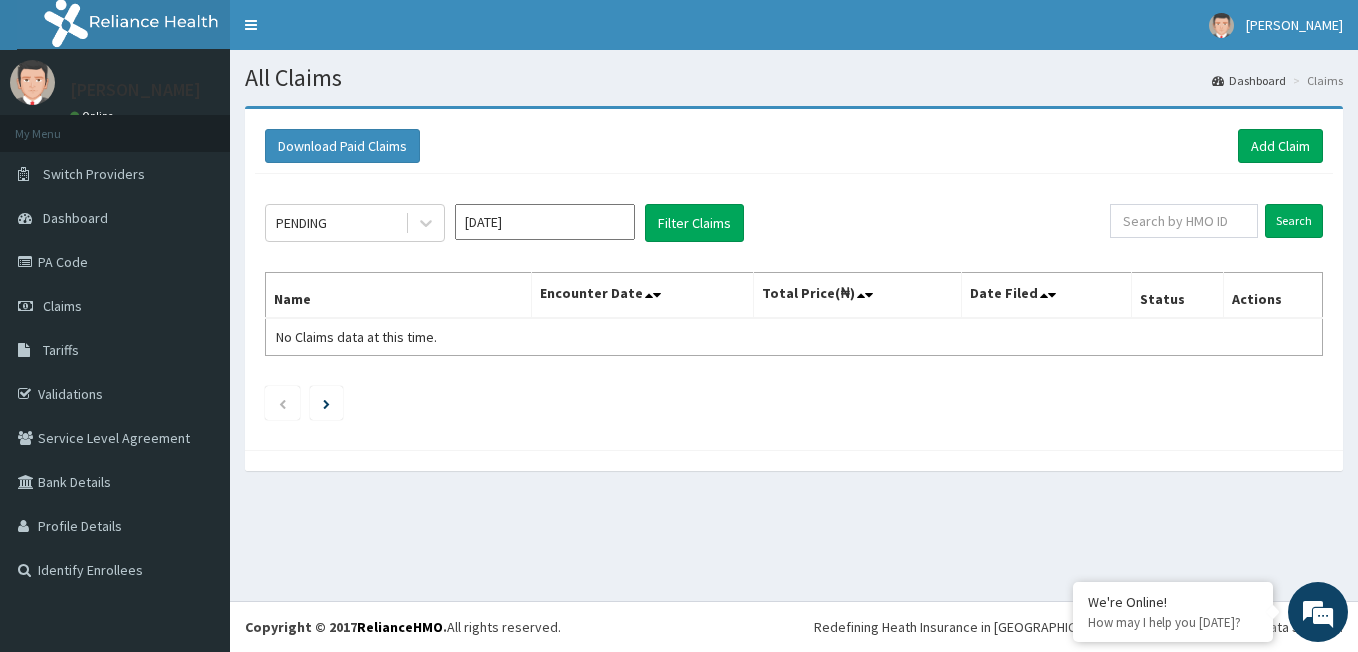 scroll, scrollTop: 0, scrollLeft: 0, axis: both 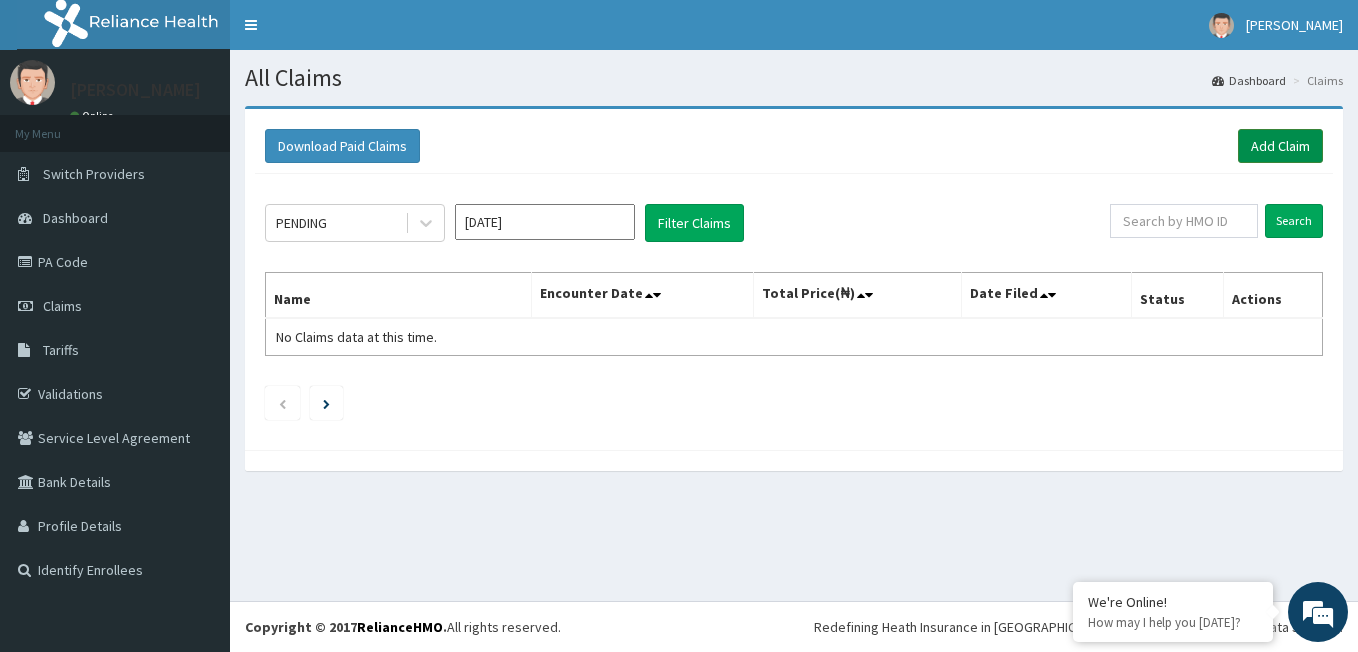click on "Add Claim" at bounding box center [1280, 146] 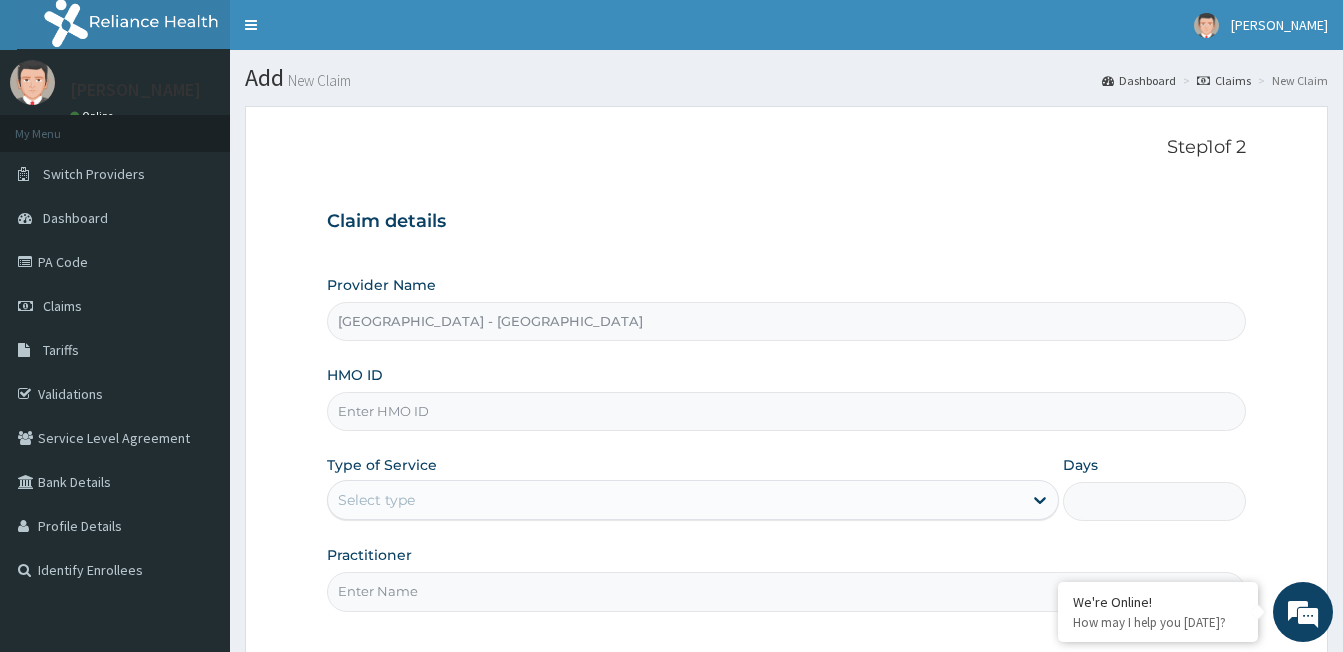 scroll, scrollTop: 0, scrollLeft: 0, axis: both 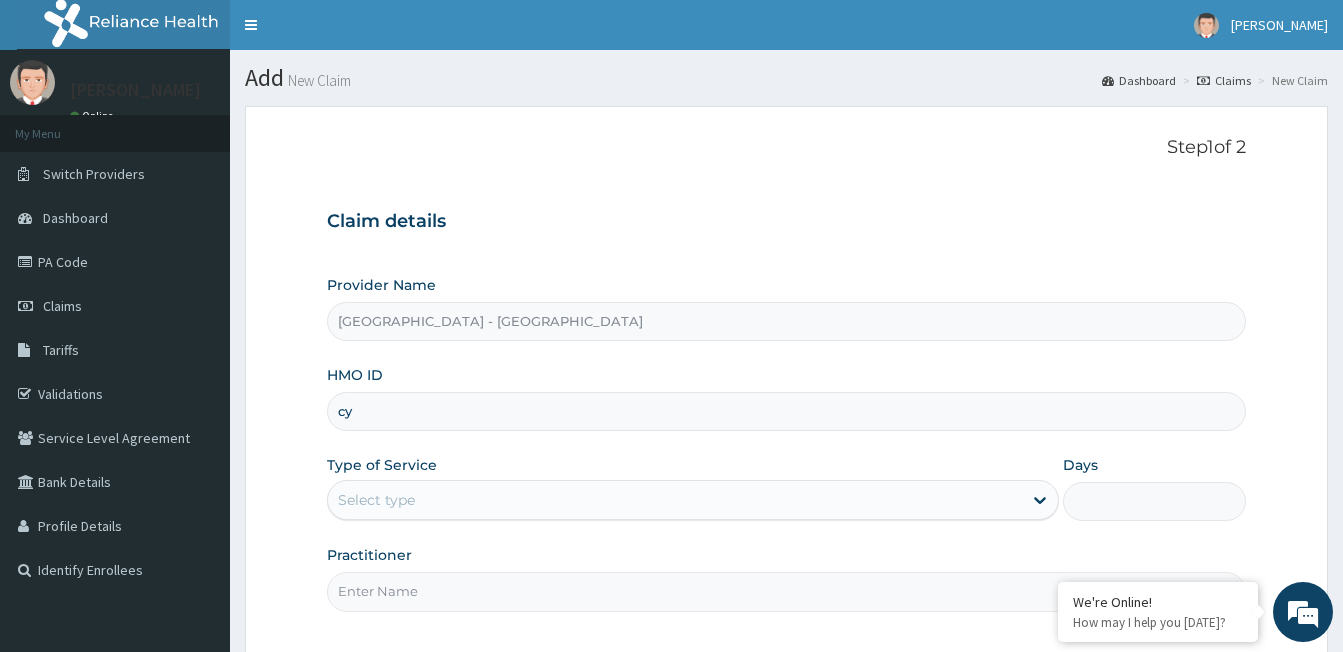 type on "c" 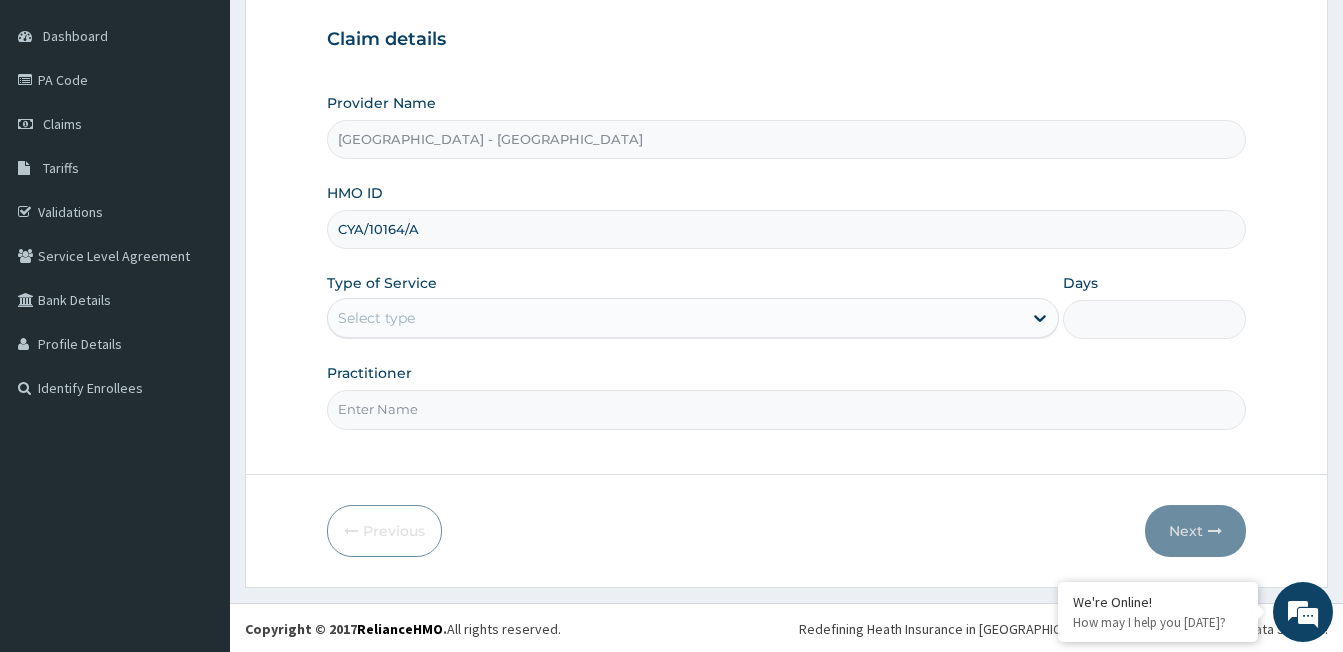 scroll, scrollTop: 184, scrollLeft: 0, axis: vertical 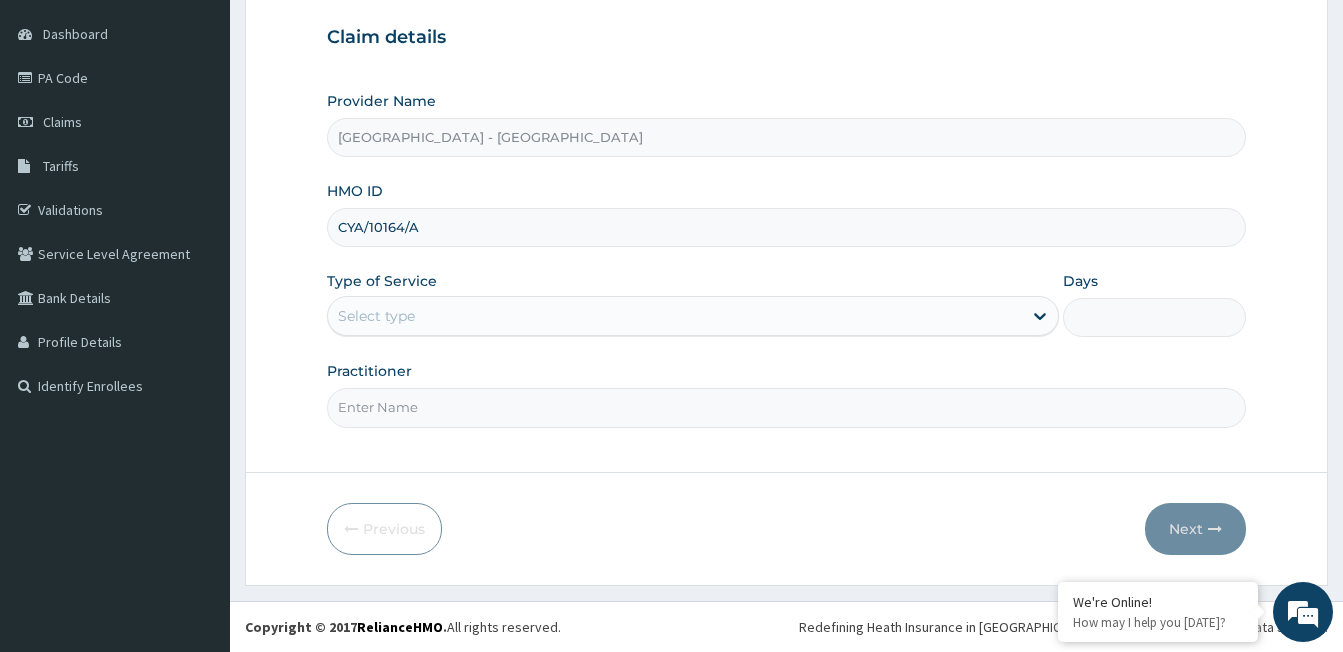 type on "CYA/10164/A" 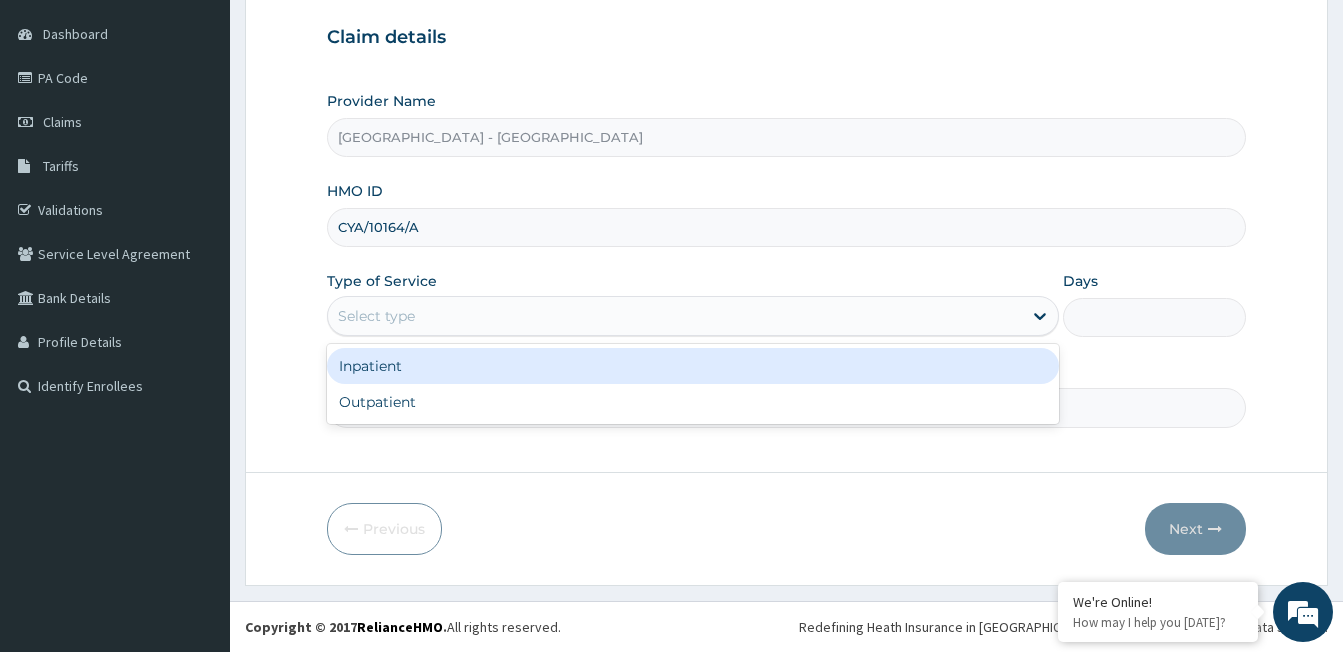 click on "Select type" at bounding box center (376, 316) 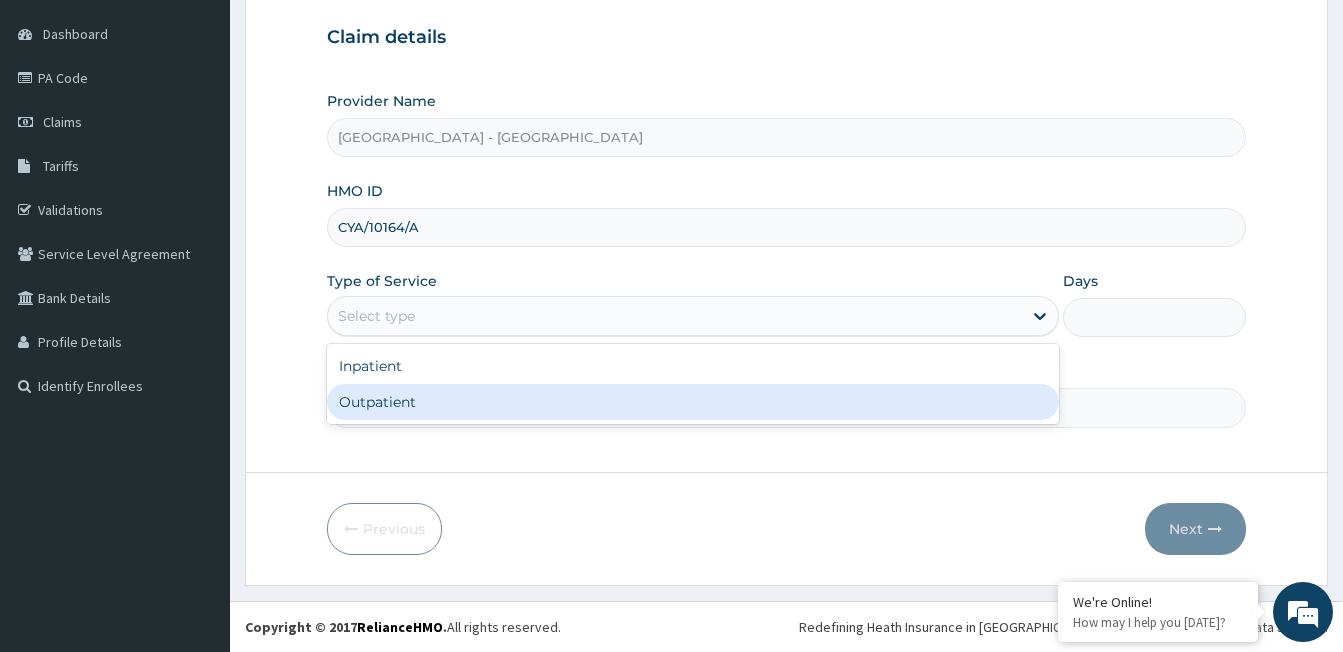 click on "Outpatient" at bounding box center [693, 402] 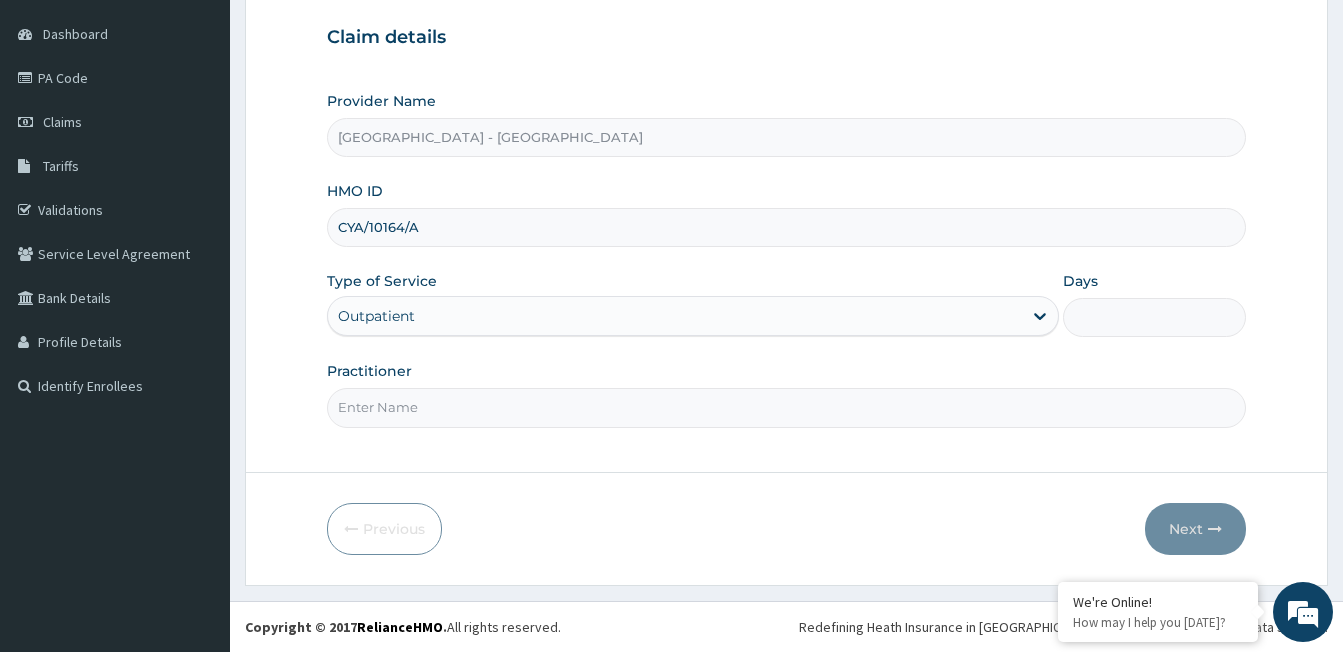 type on "1" 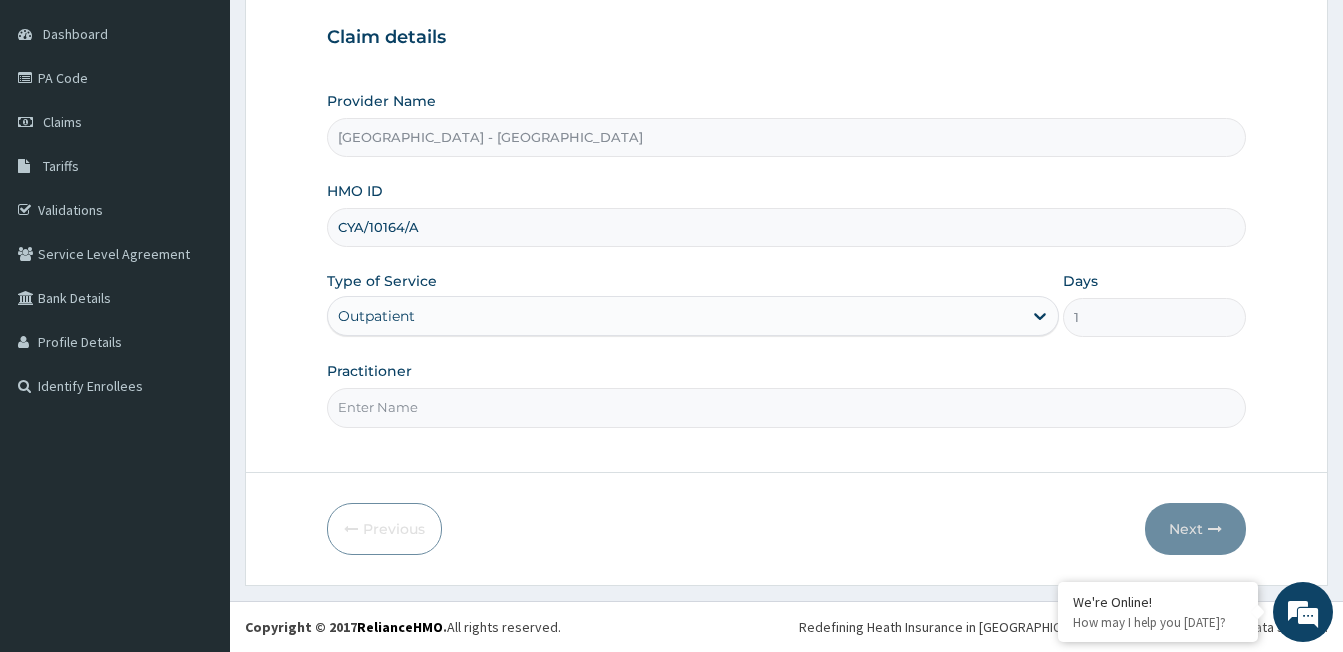 click on "Practitioner" at bounding box center (786, 407) 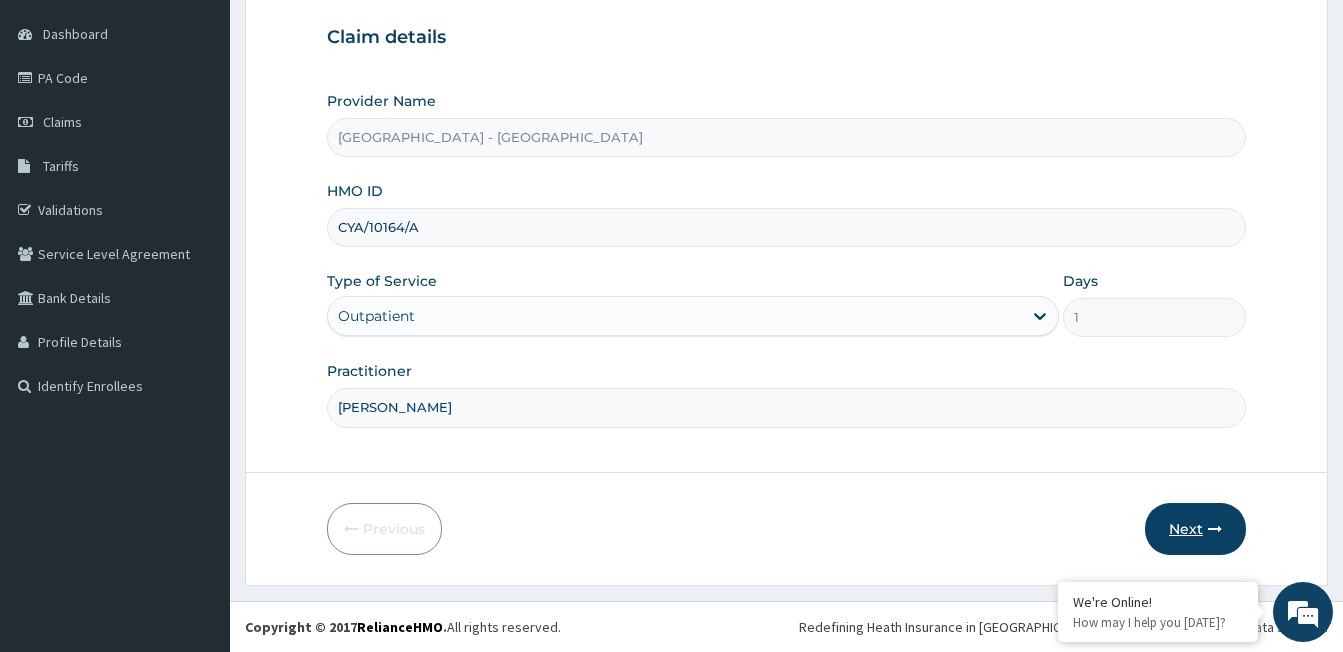 click on "Next" at bounding box center [1195, 529] 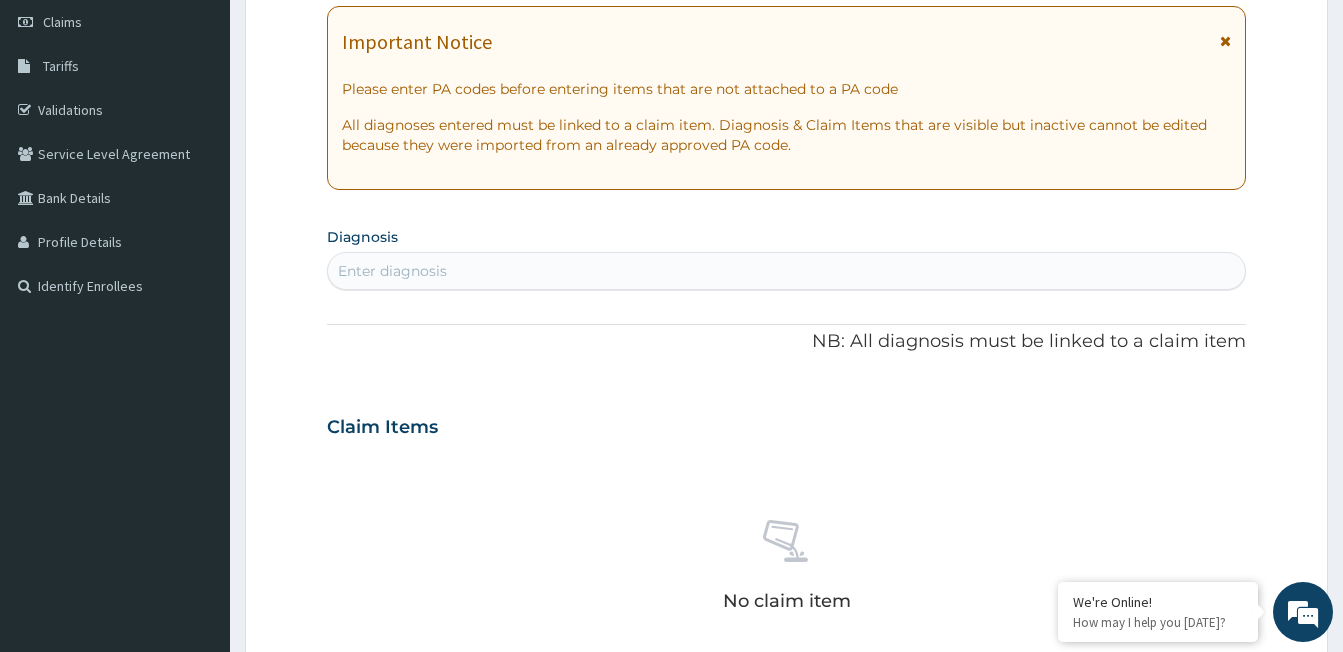 scroll, scrollTop: 84, scrollLeft: 0, axis: vertical 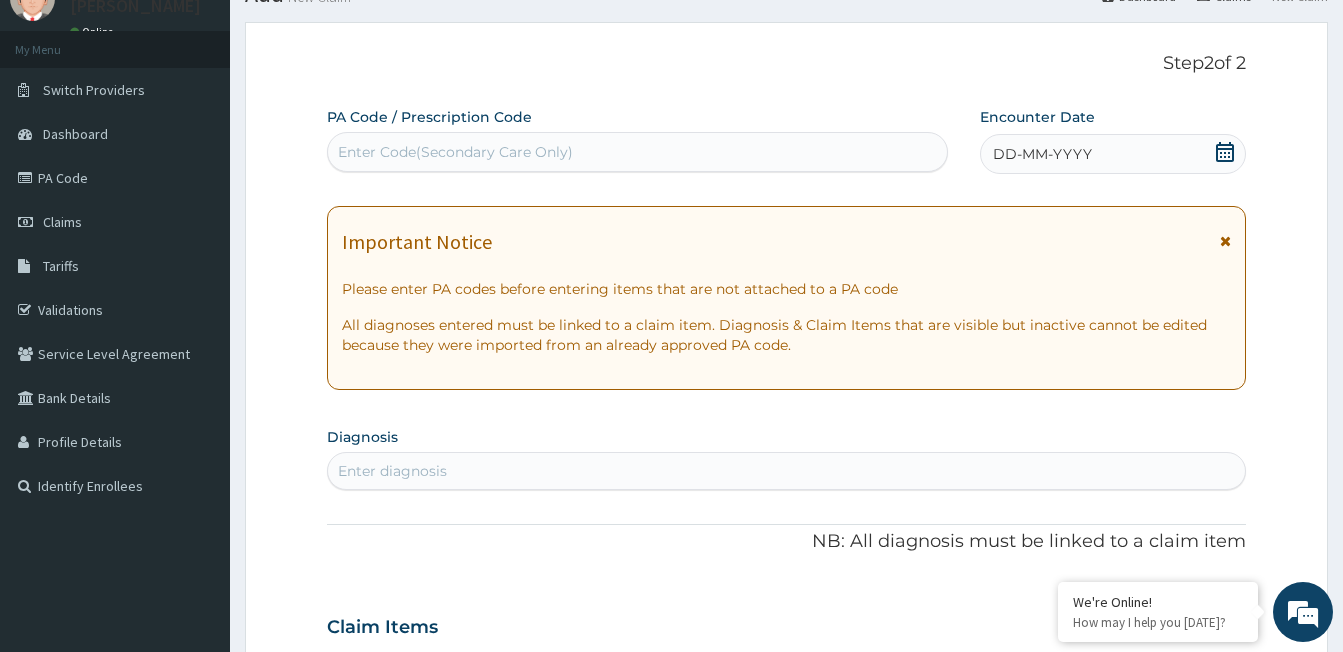 click on "DD-MM-YYYY" at bounding box center (1042, 154) 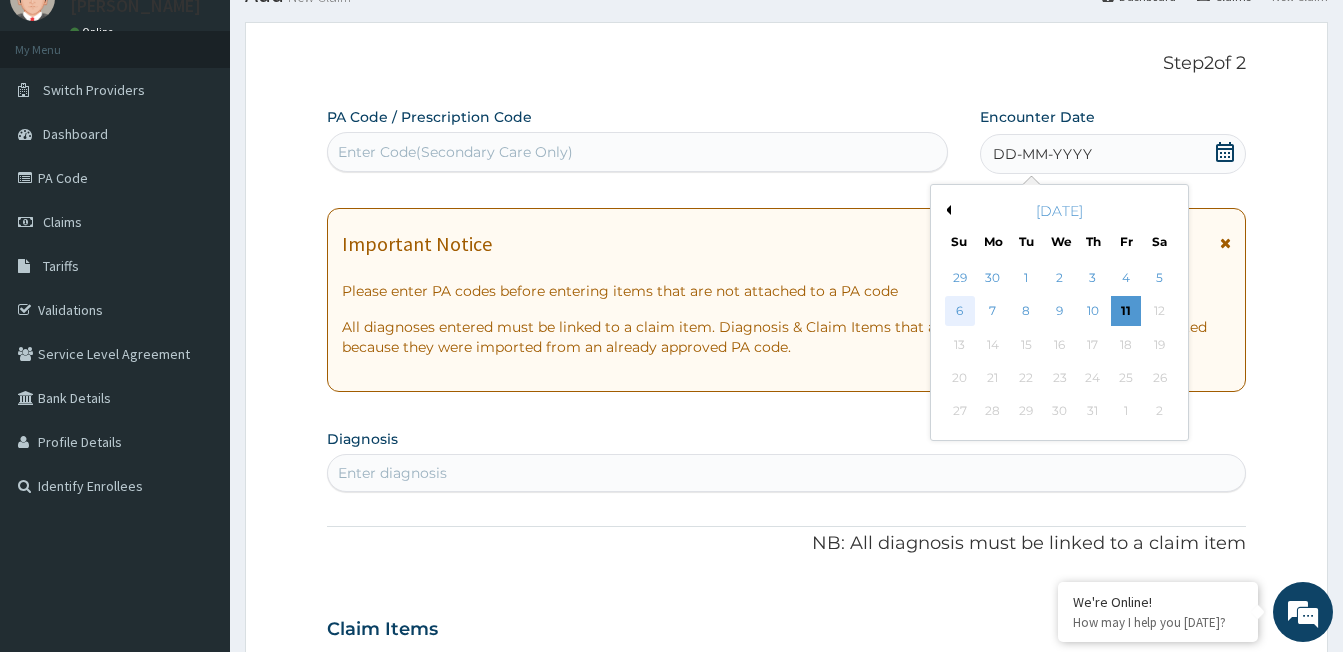 click on "6" at bounding box center (960, 312) 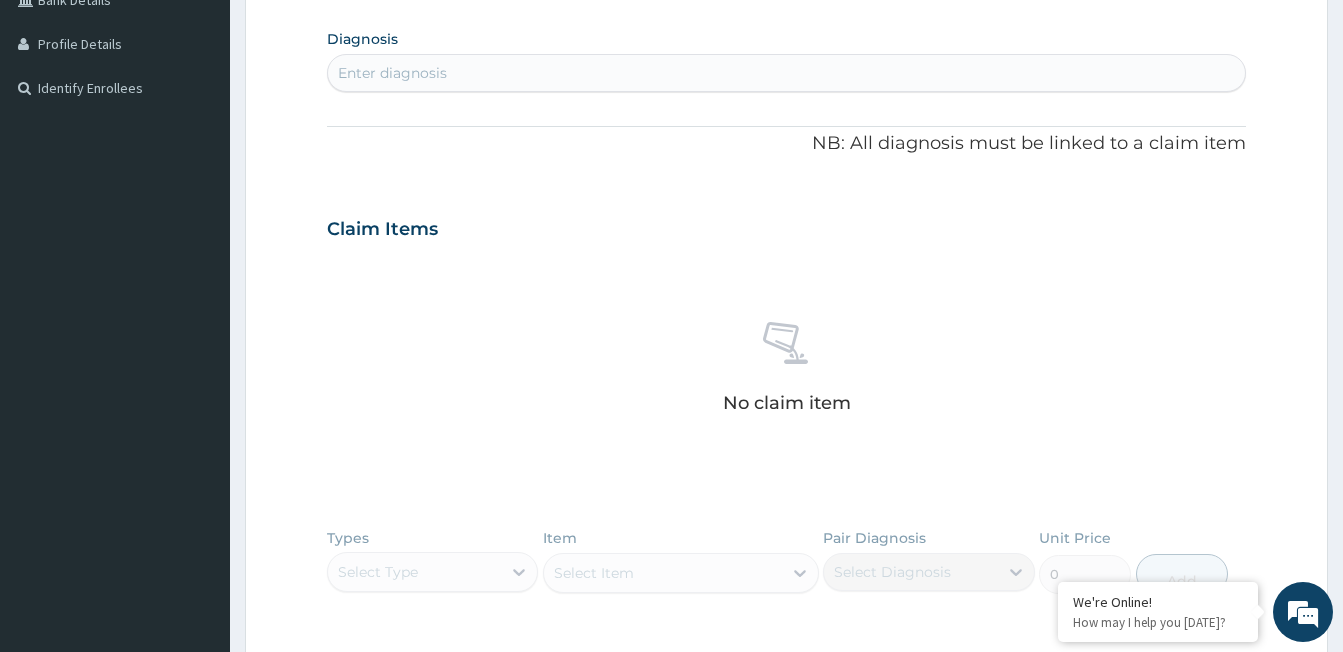 scroll, scrollTop: 484, scrollLeft: 0, axis: vertical 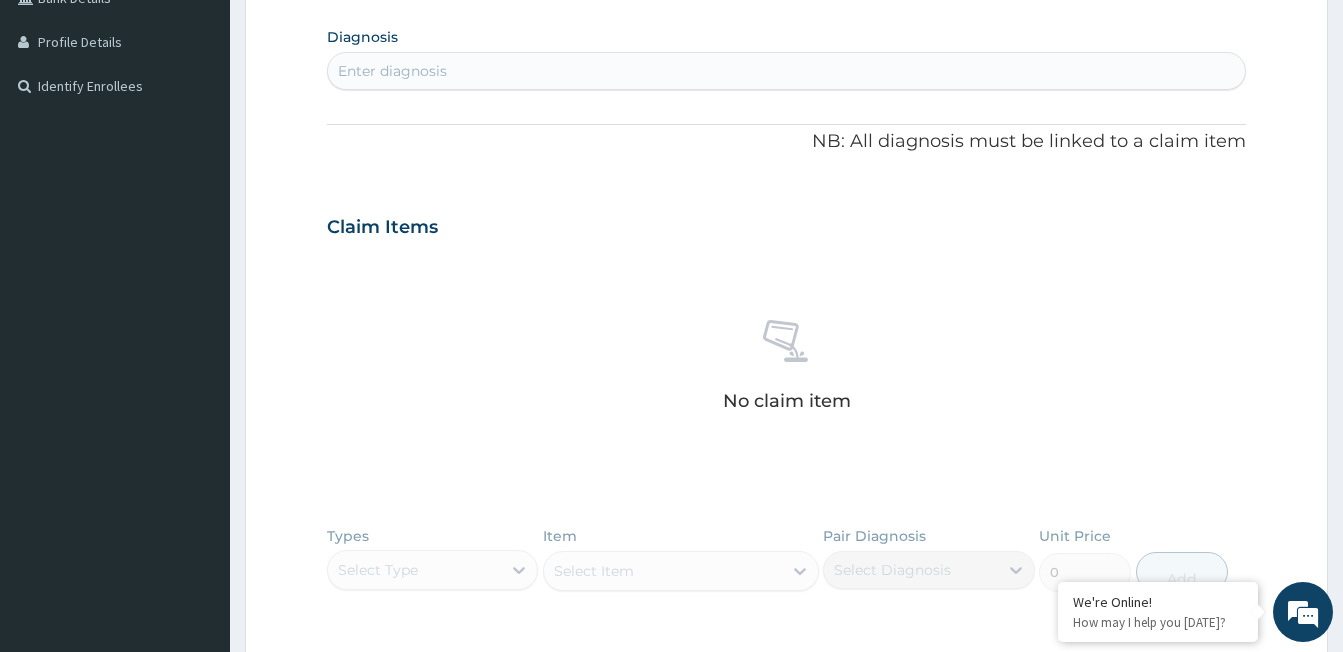 click on "Enter diagnosis" at bounding box center (392, 71) 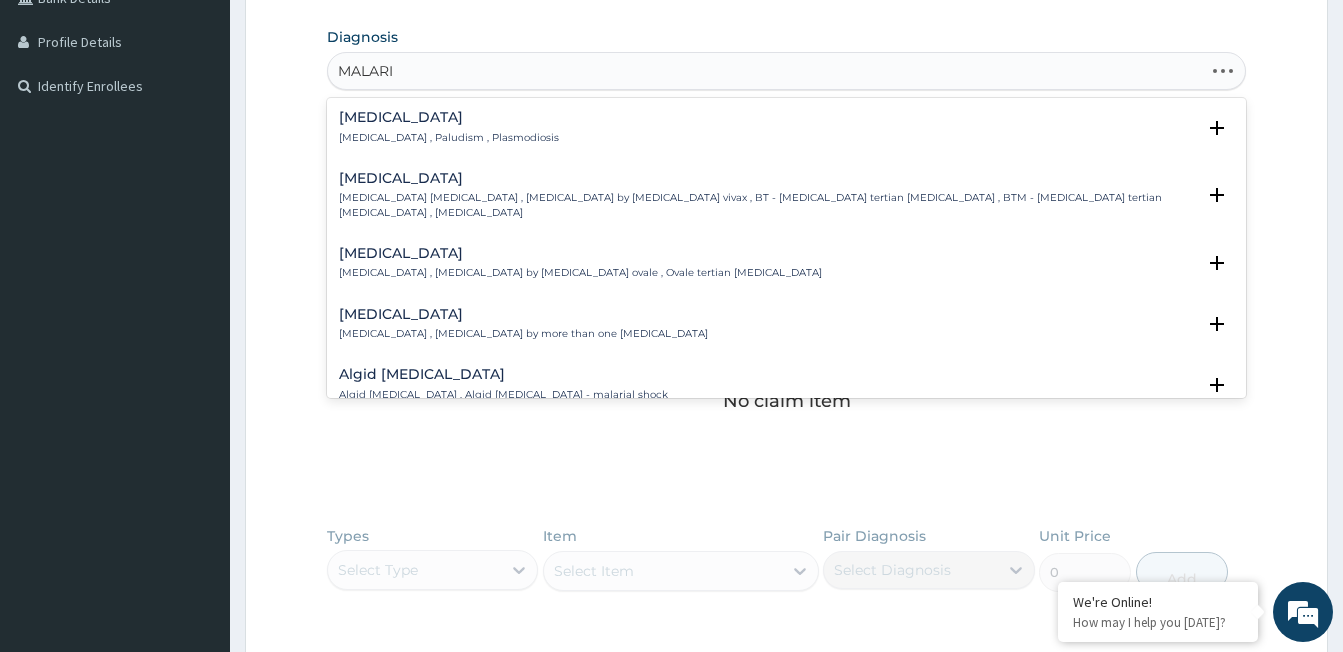 type on "MALARIA" 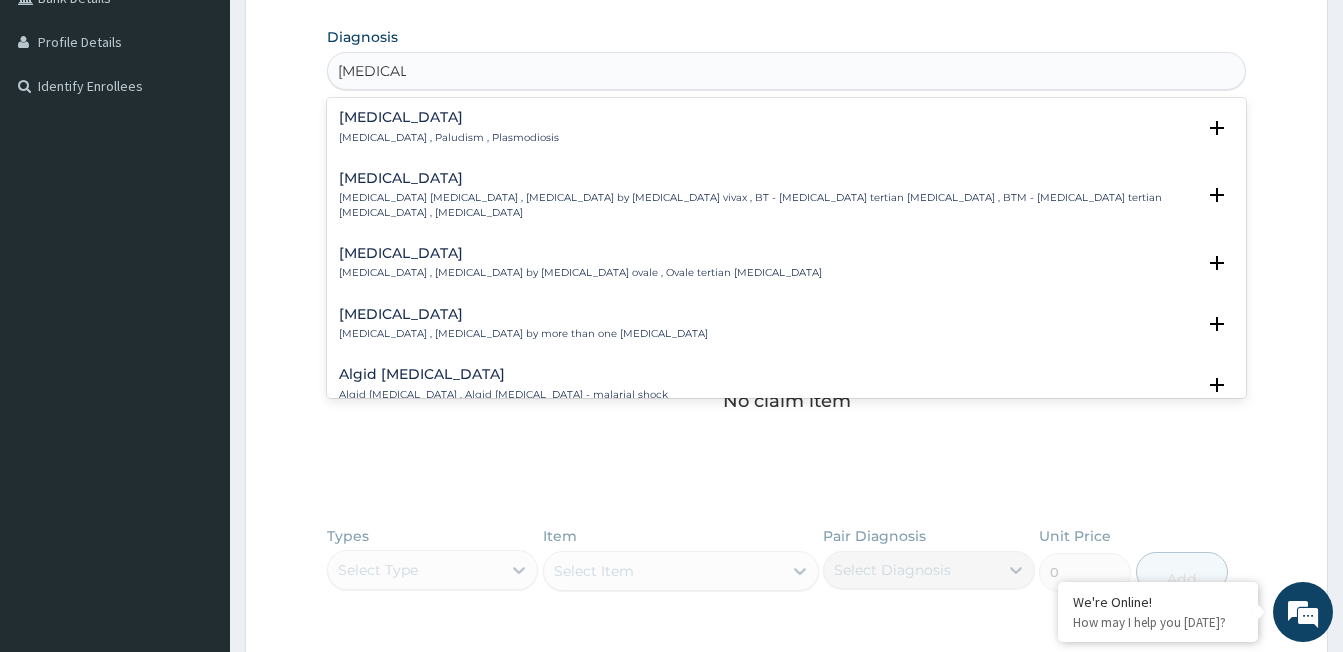 click on "Malaria" at bounding box center [449, 117] 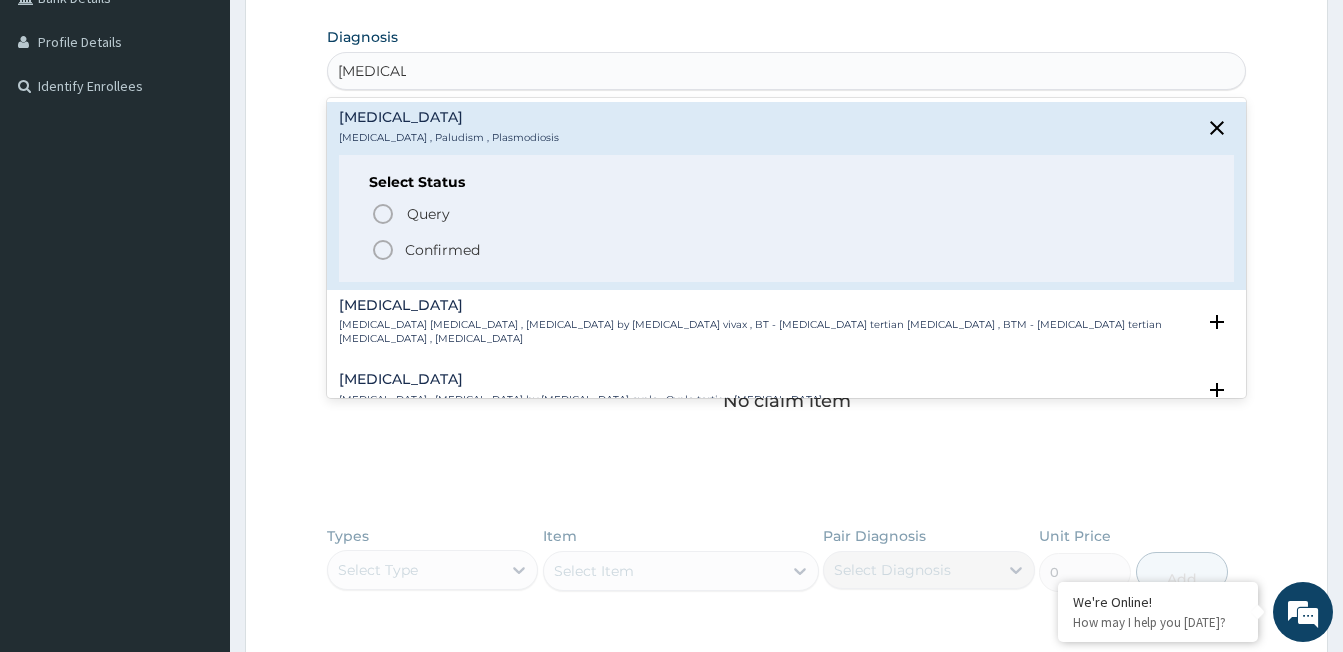 click 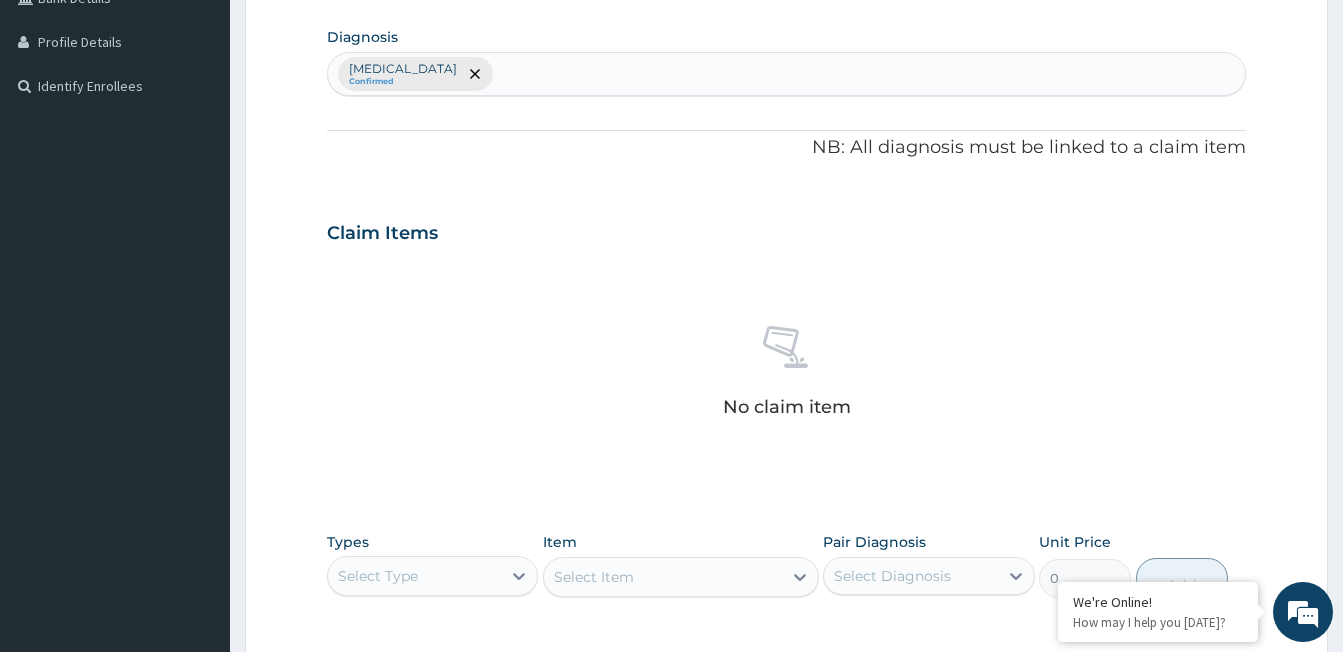 click on "Malaria Confirmed" at bounding box center (786, 74) 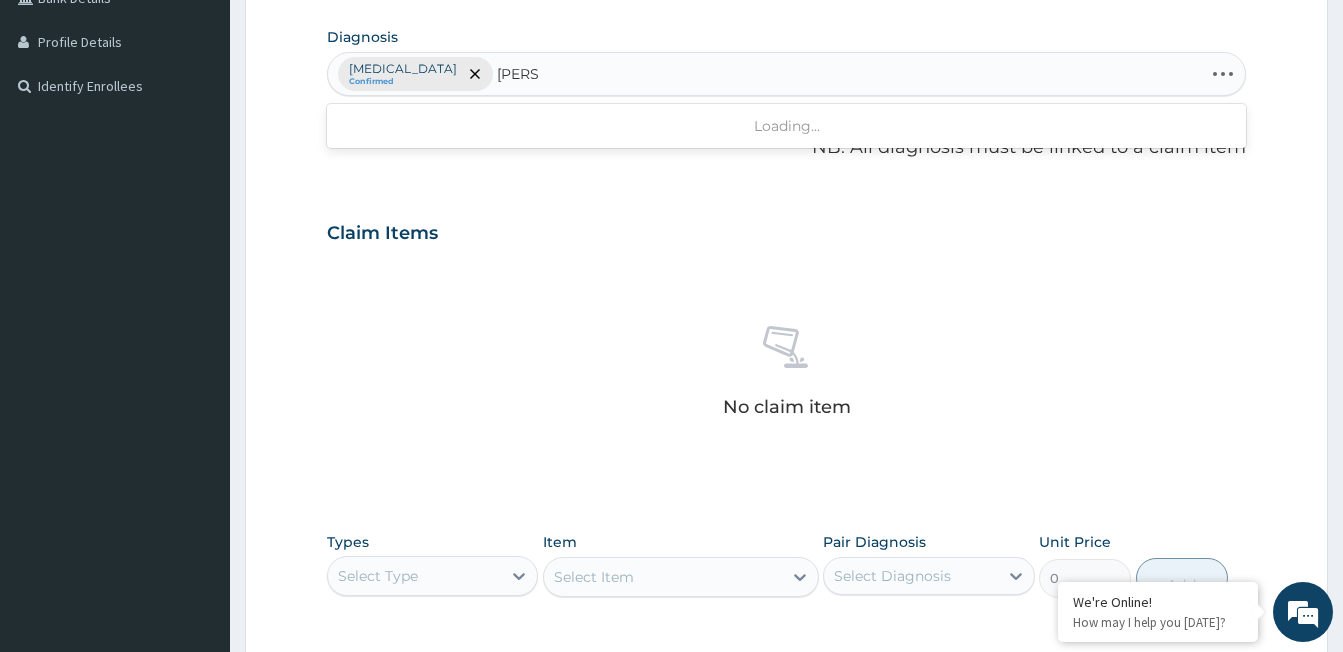 type on "SALMO" 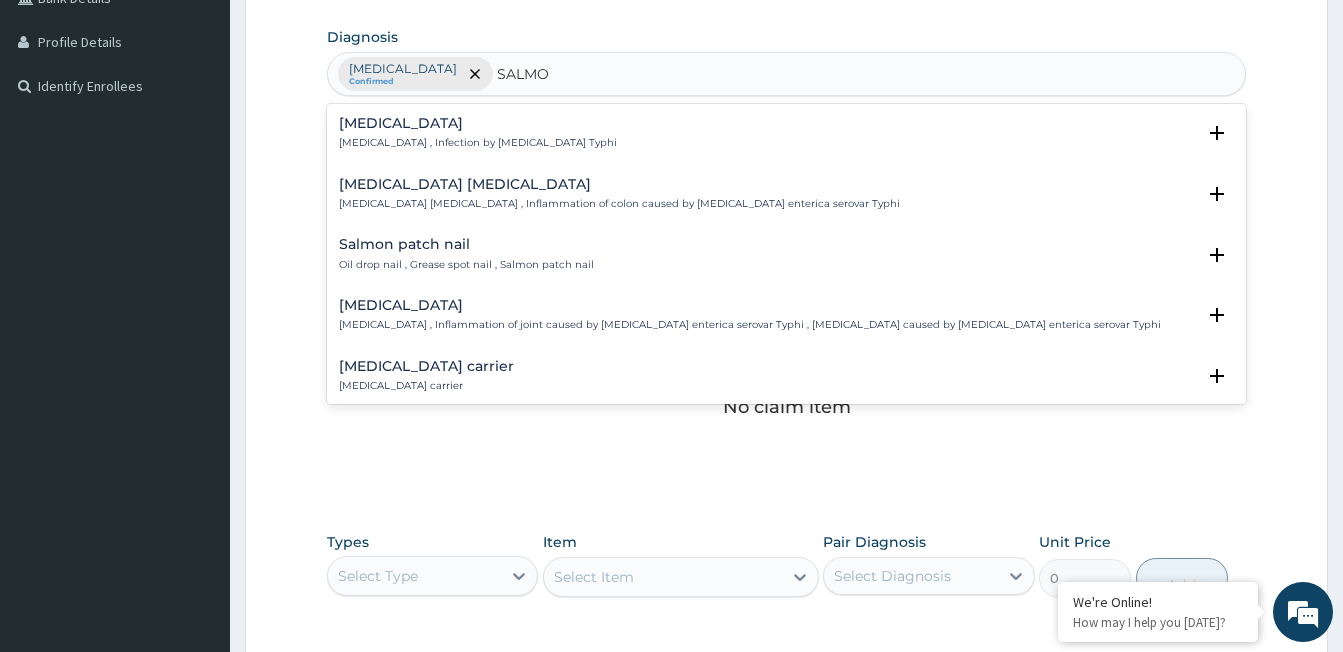 click on "Typhoid fever" at bounding box center [478, 123] 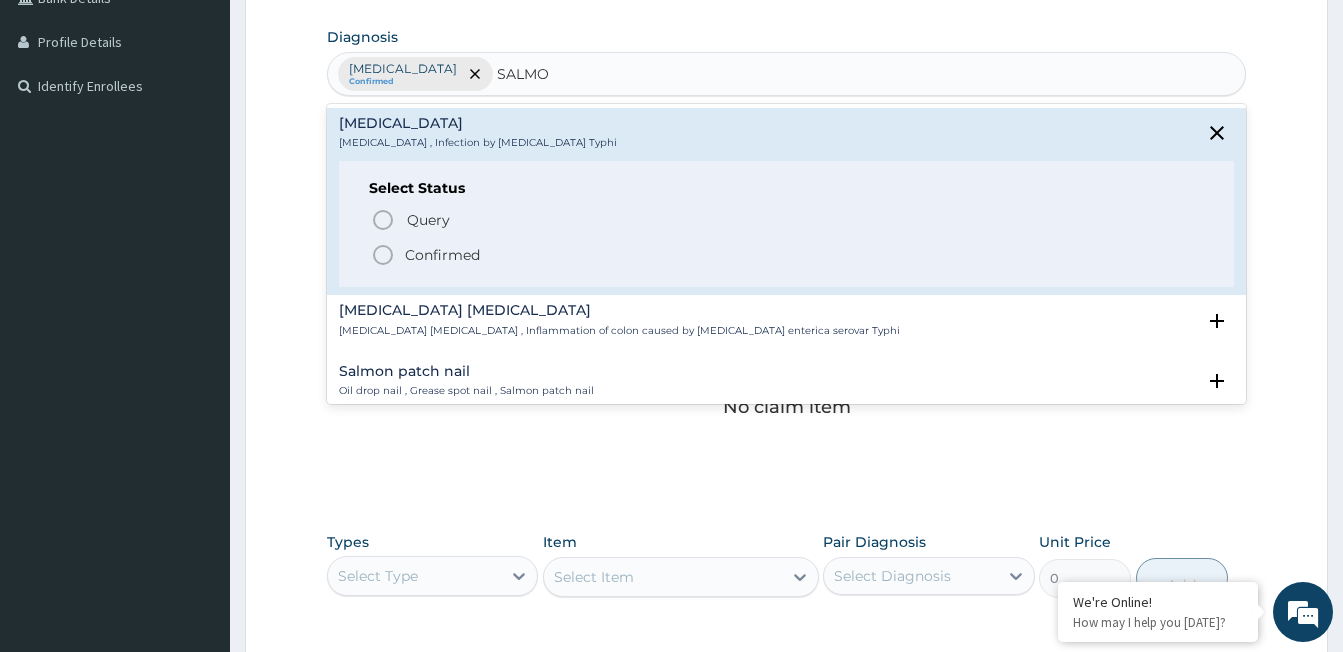click 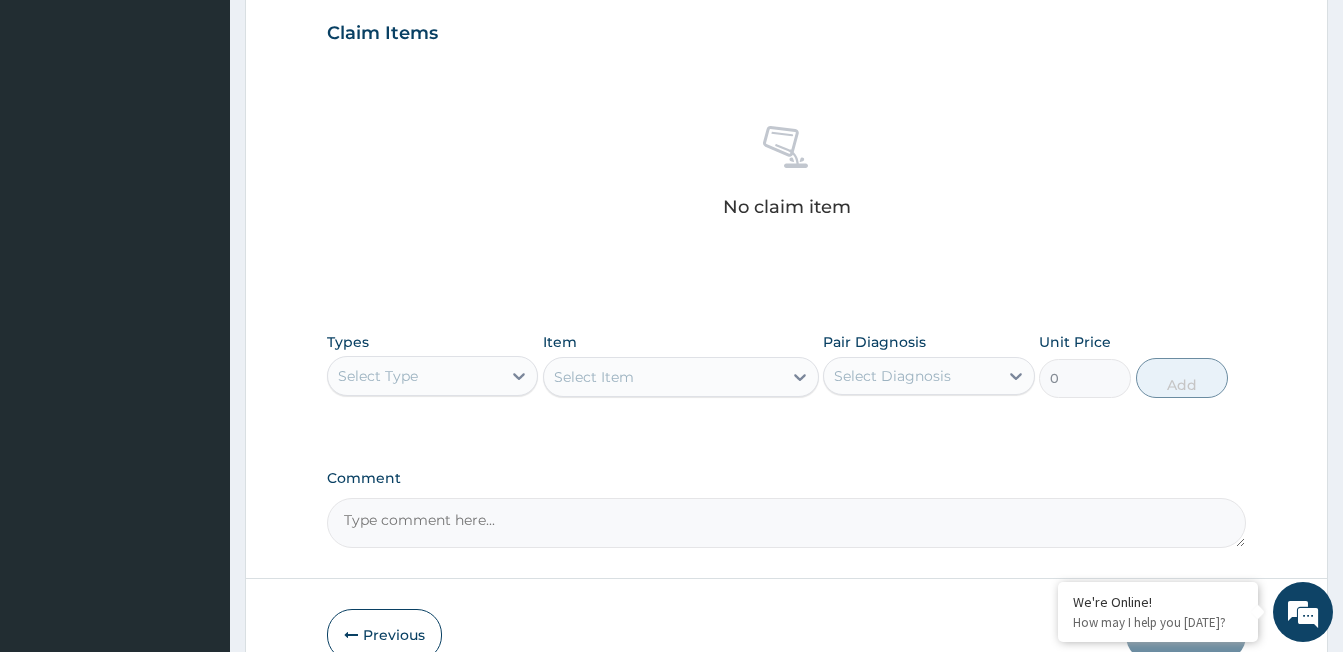 scroll, scrollTop: 784, scrollLeft: 0, axis: vertical 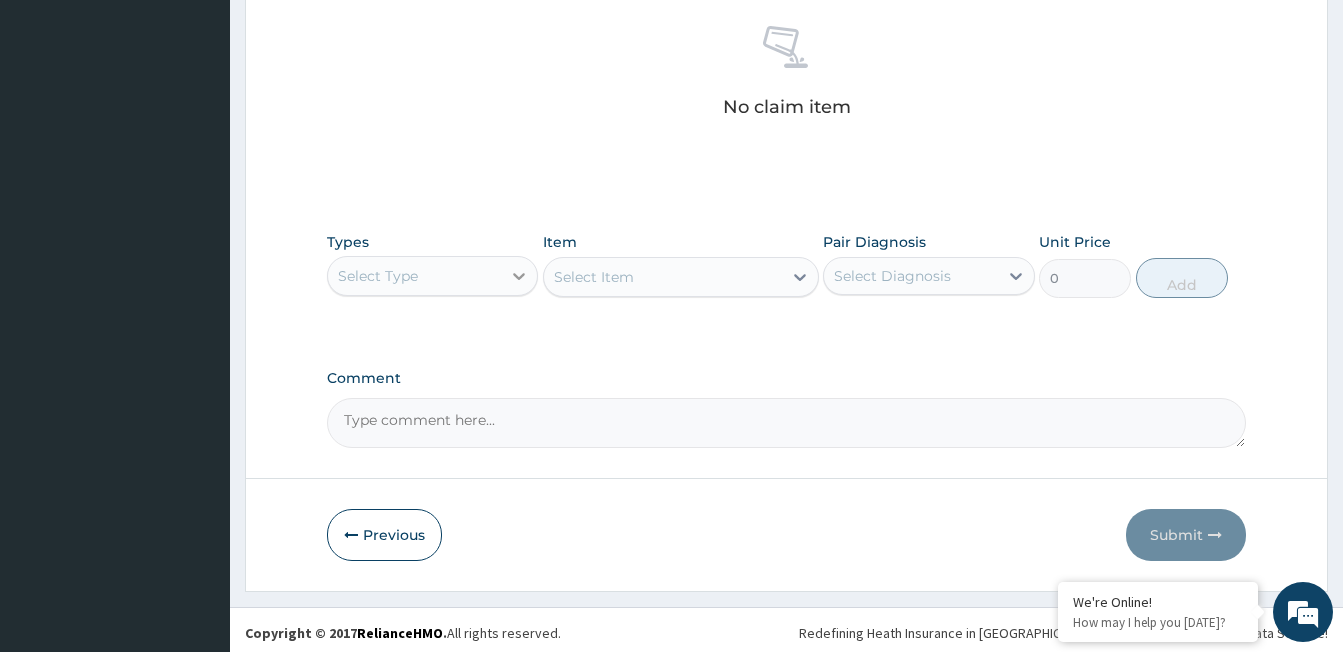 click 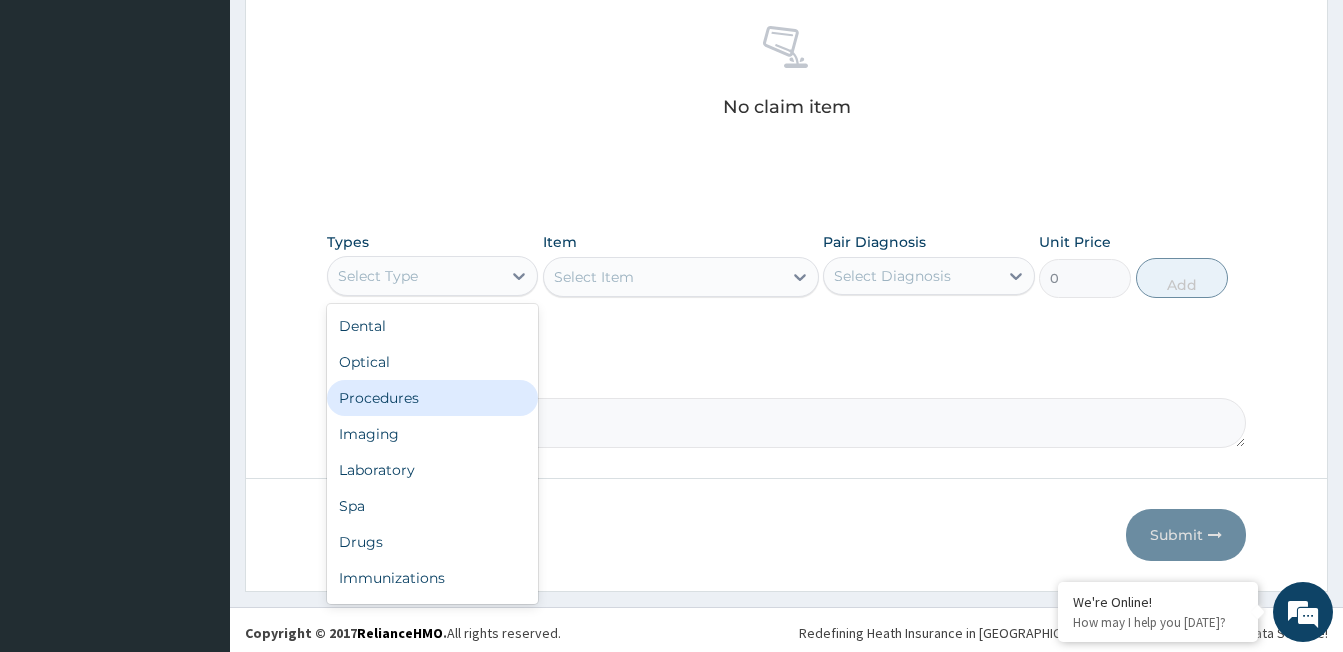 click on "Procedures" at bounding box center (432, 398) 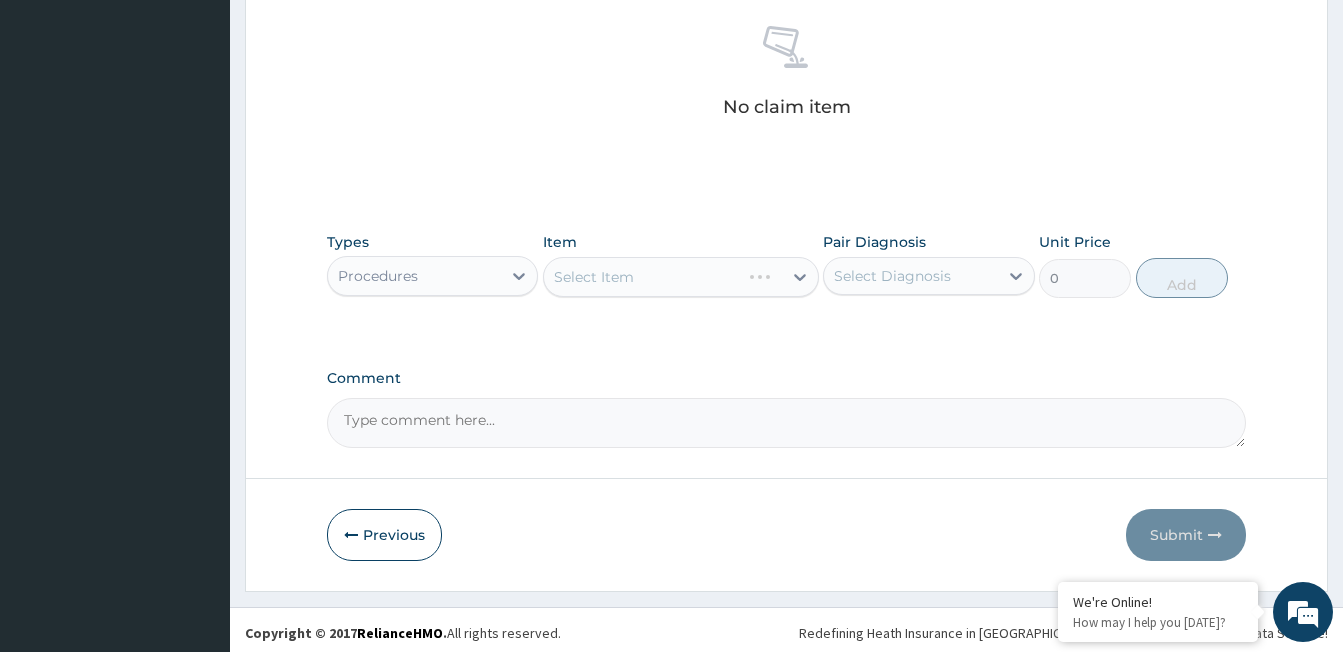 click on "Select Item" at bounding box center (681, 277) 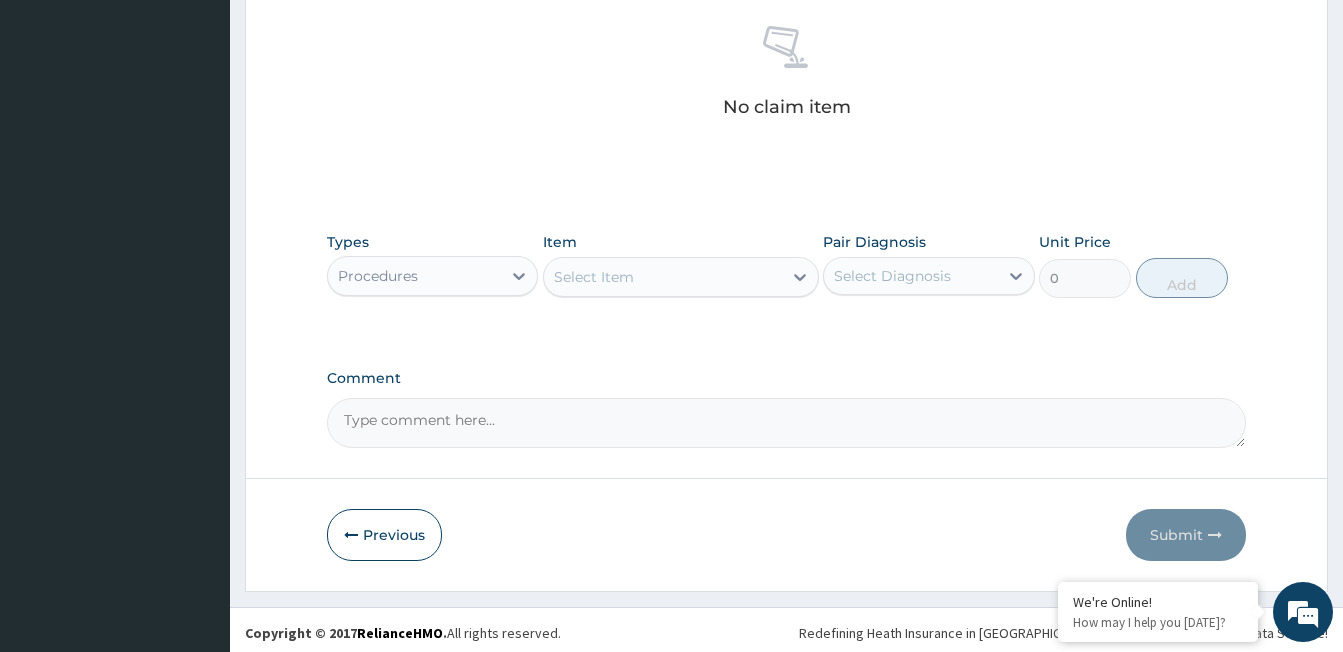 click on "Select Item" at bounding box center (681, 277) 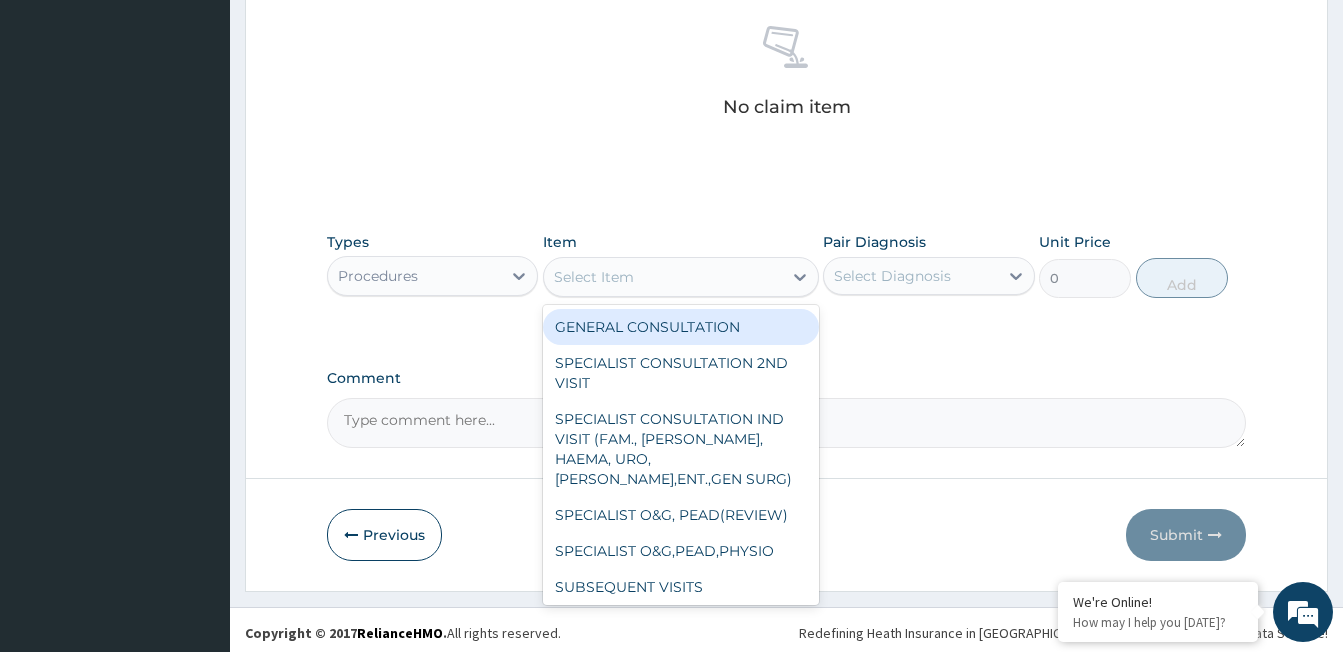 click on "GENERAL CONSULTATION" at bounding box center (681, 327) 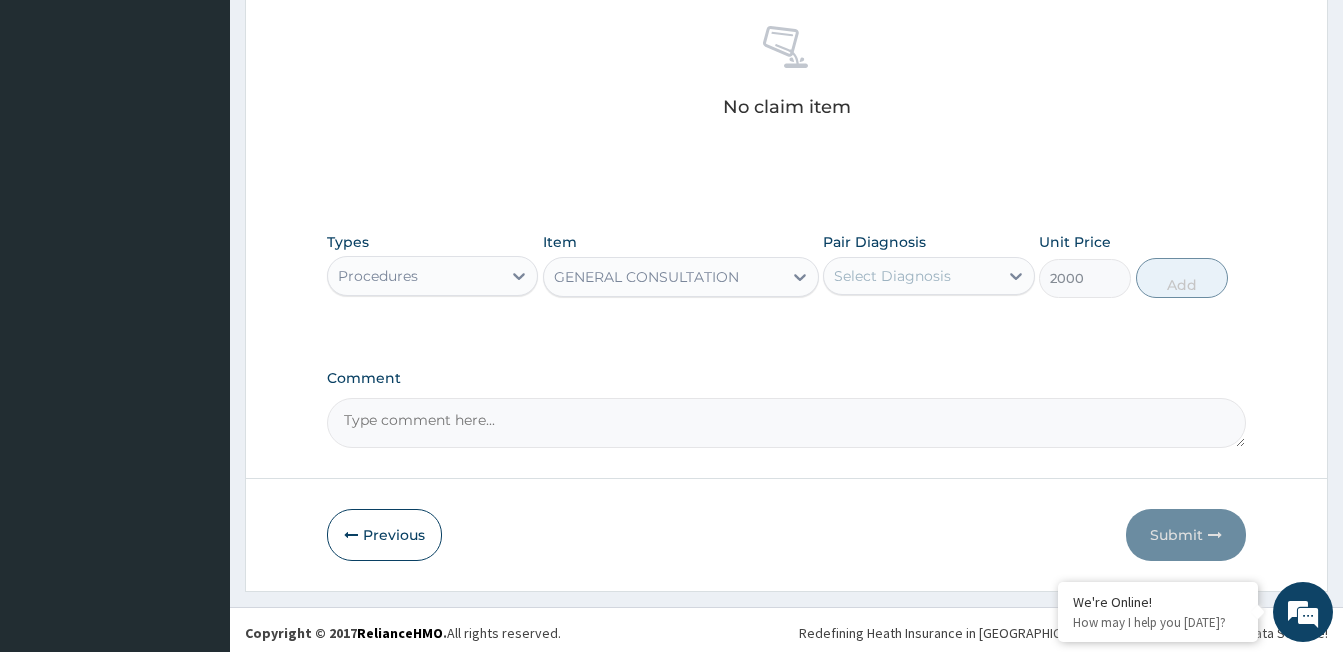 click on "Select Diagnosis" at bounding box center [892, 276] 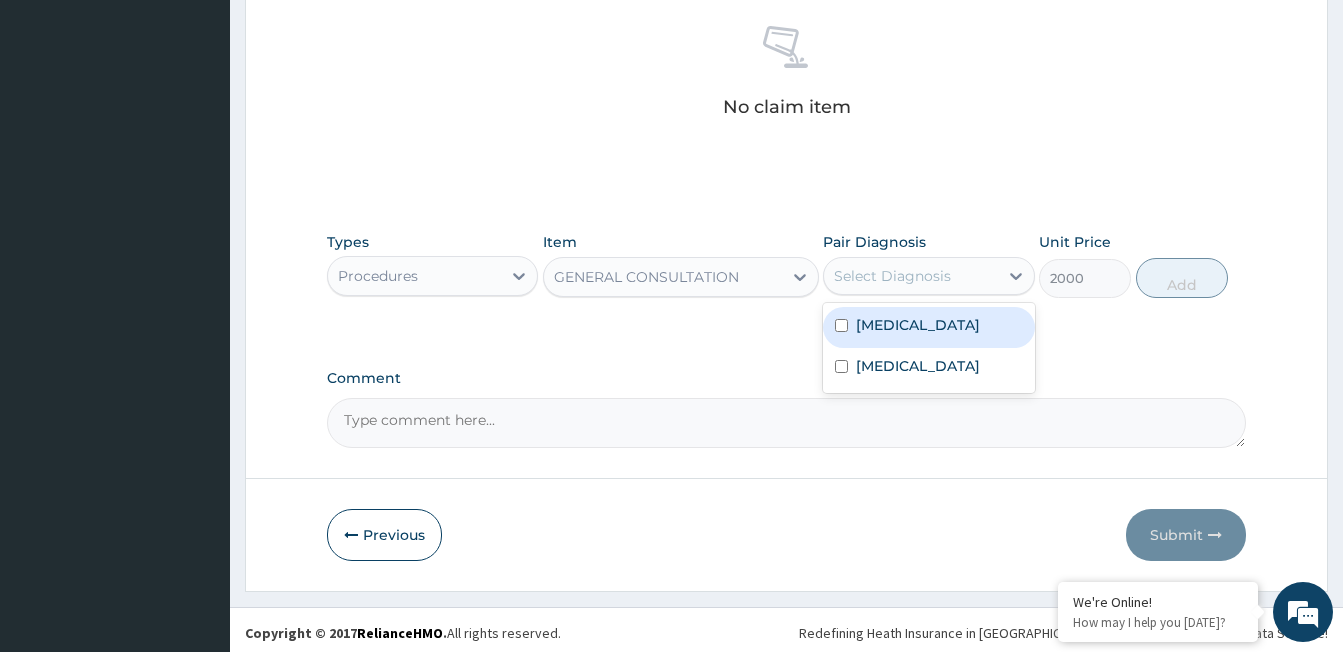 click on "Malaria" at bounding box center (918, 325) 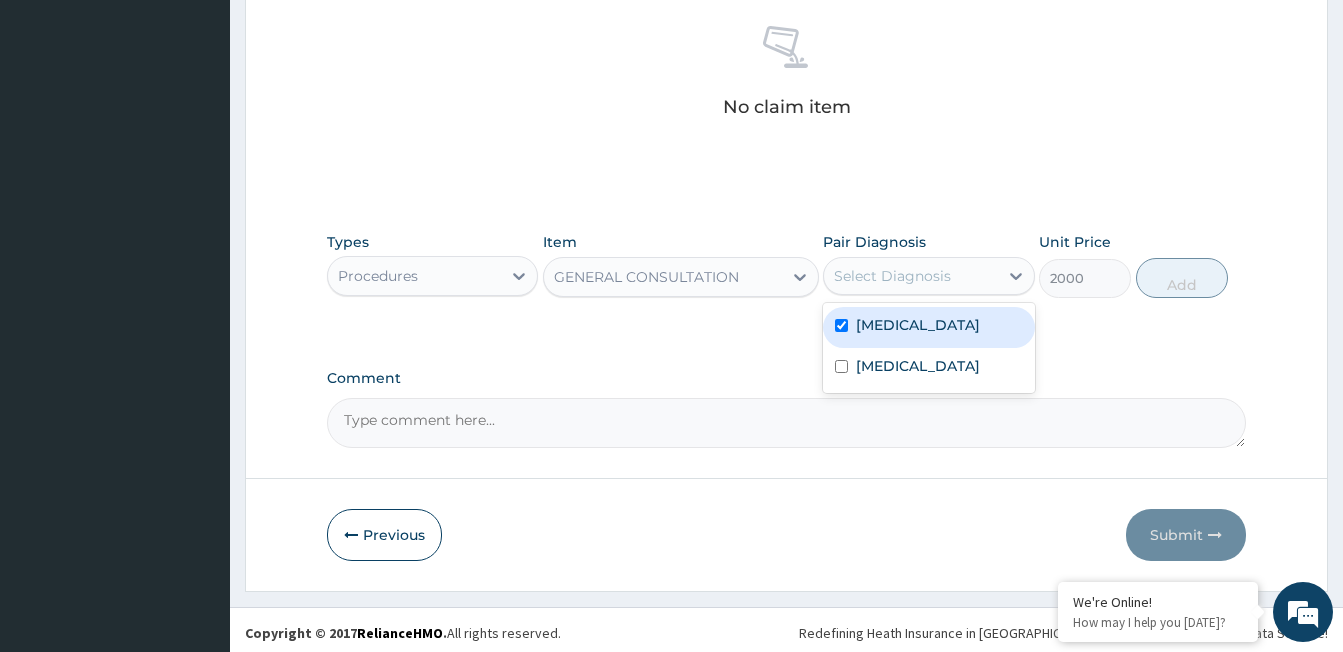 checkbox on "true" 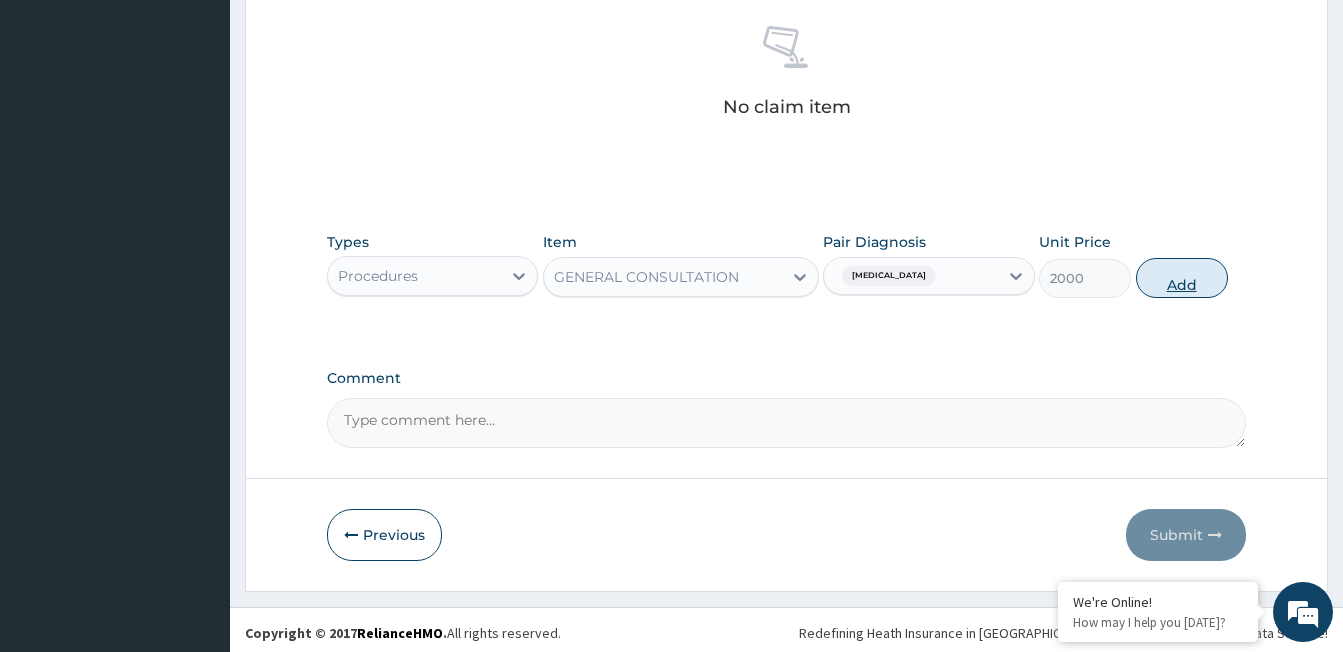 click on "Add" at bounding box center [1182, 278] 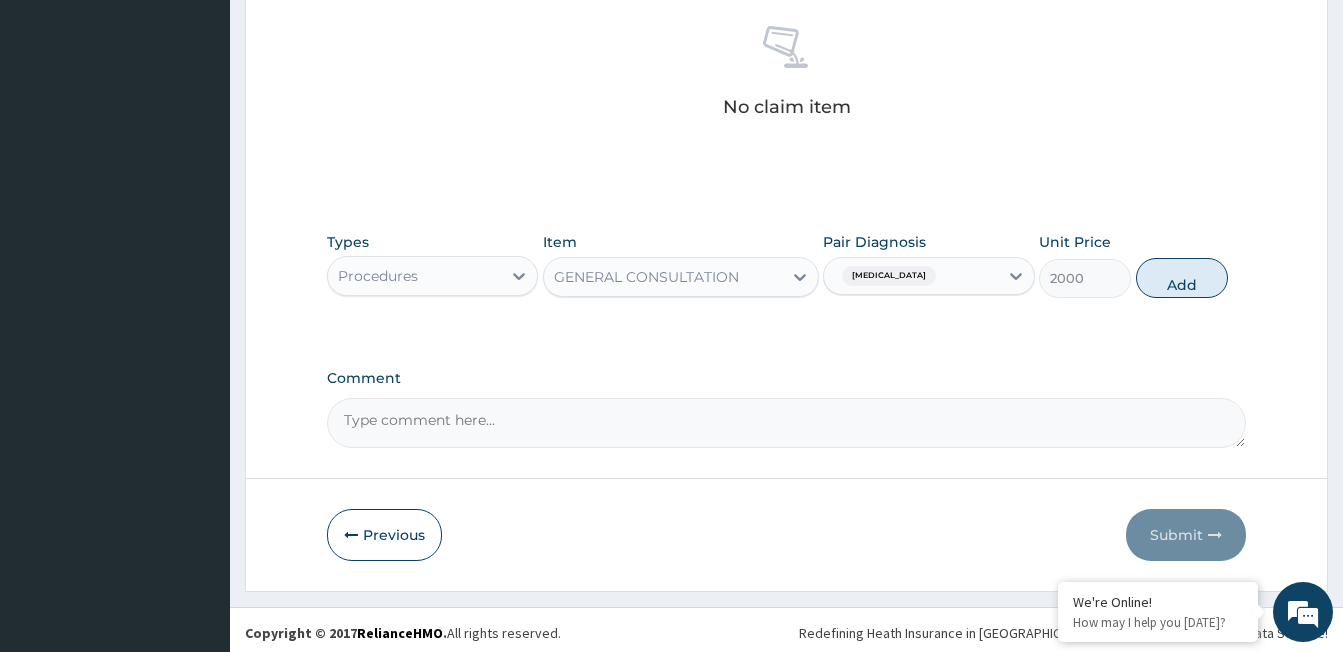 type on "0" 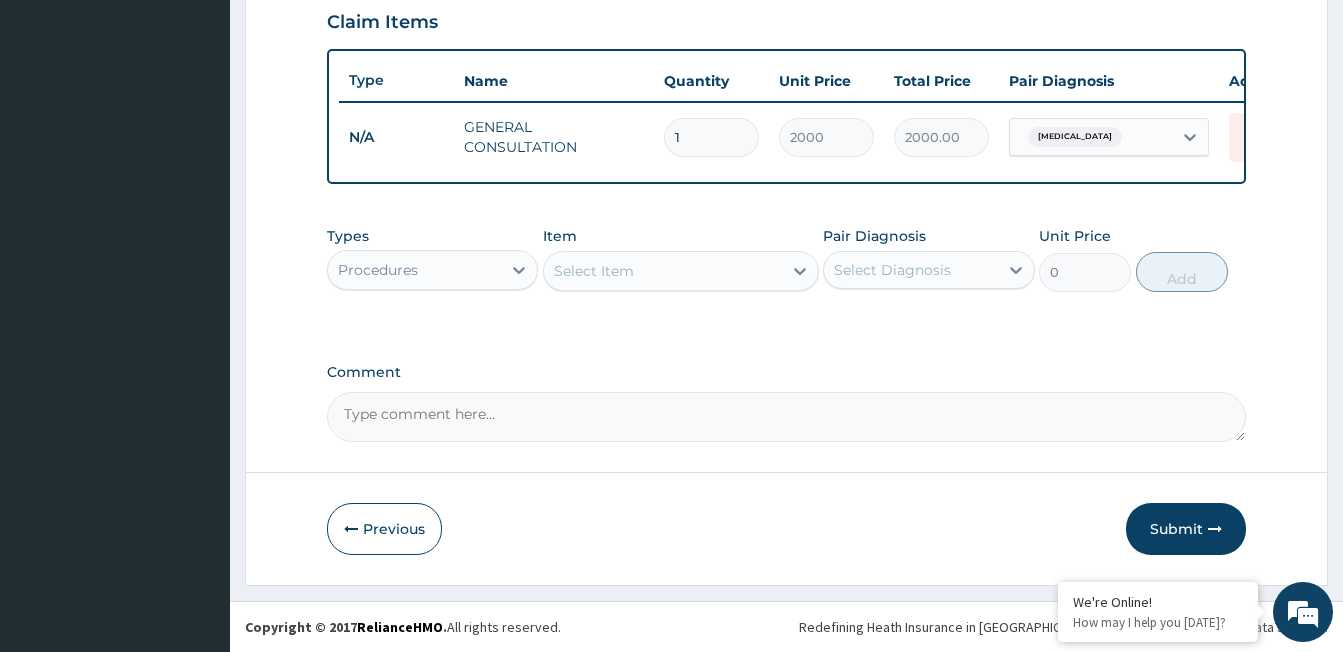 scroll, scrollTop: 710, scrollLeft: 0, axis: vertical 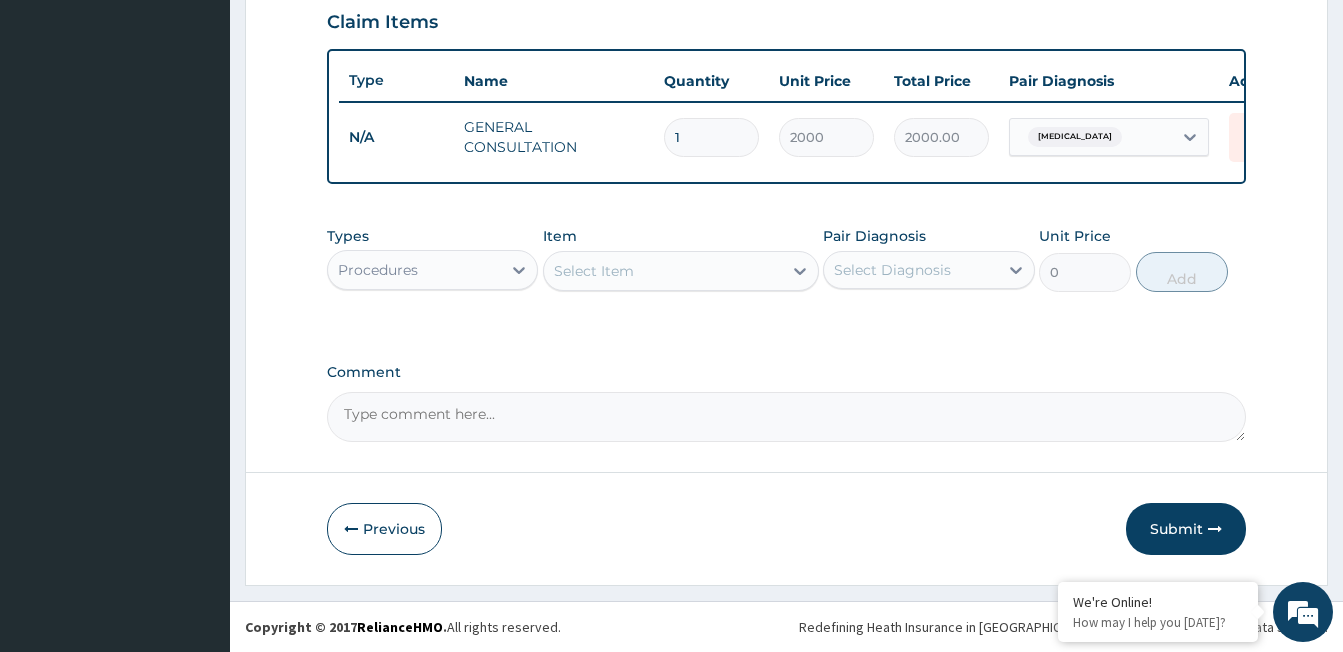 click on "Procedures" at bounding box center [378, 270] 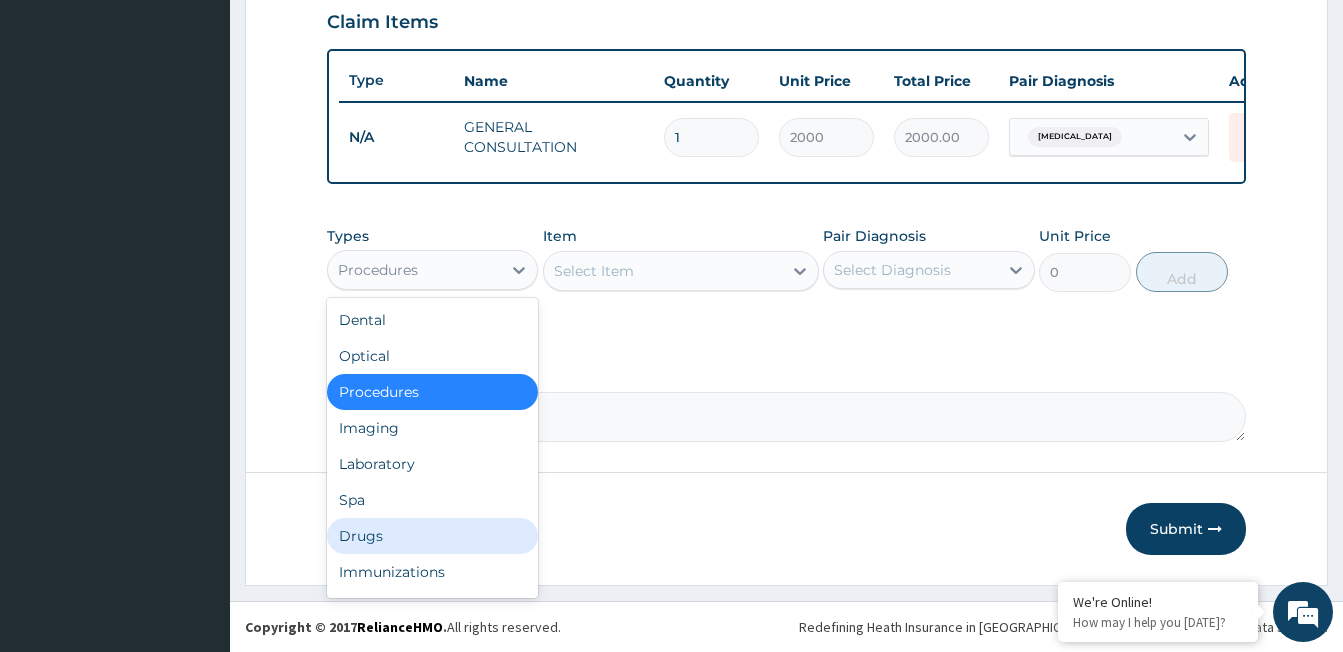 click on "Drugs" at bounding box center (432, 536) 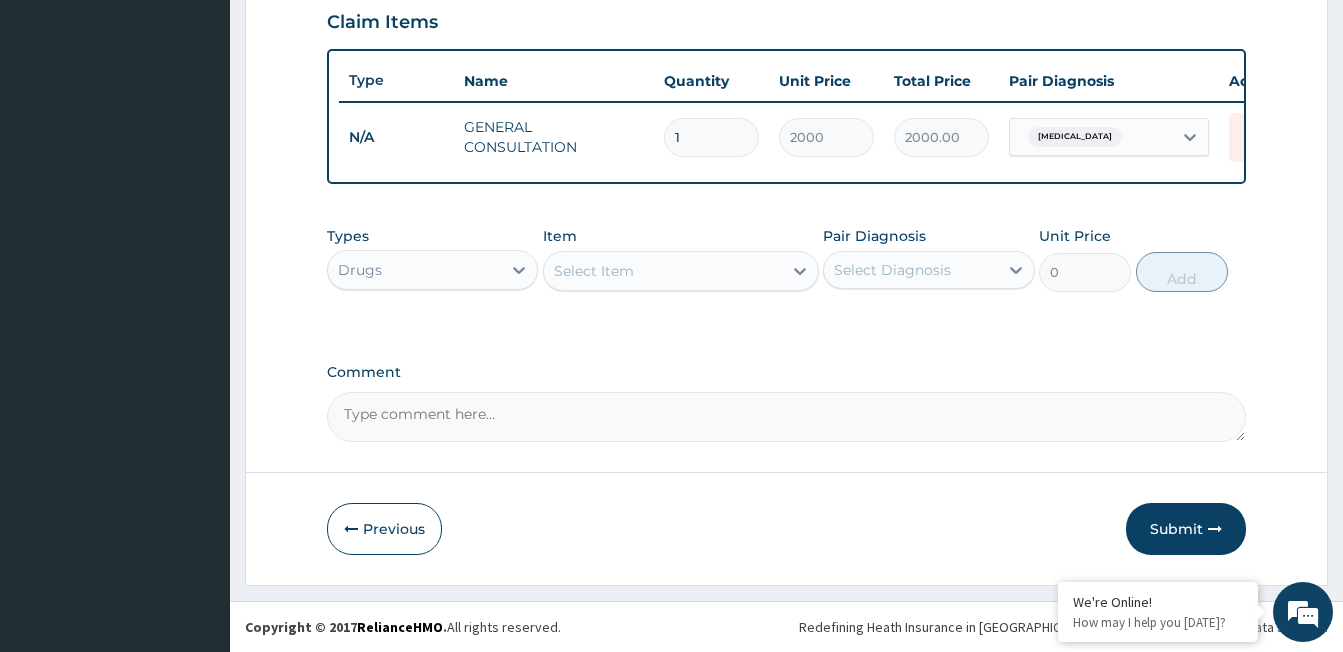 click on "Select Item" at bounding box center [594, 271] 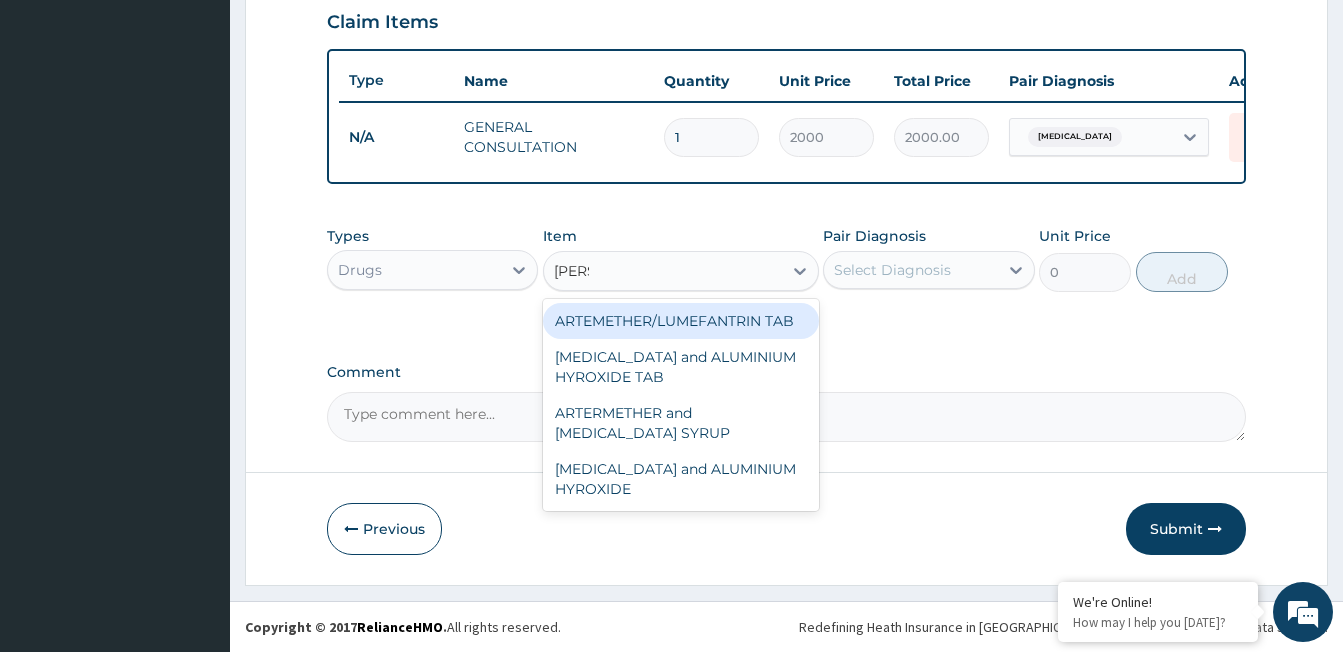 type on "LUME" 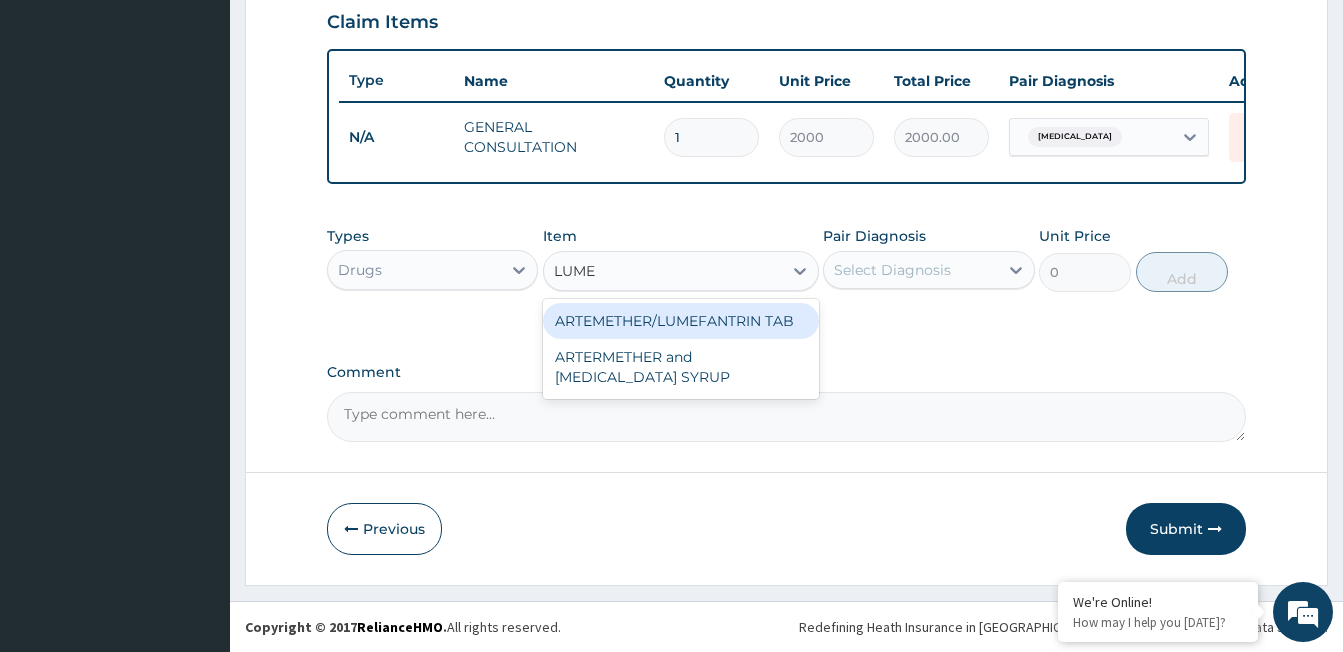click on "ARTEMETHER/LUMEFANTRIN TAB" at bounding box center (681, 321) 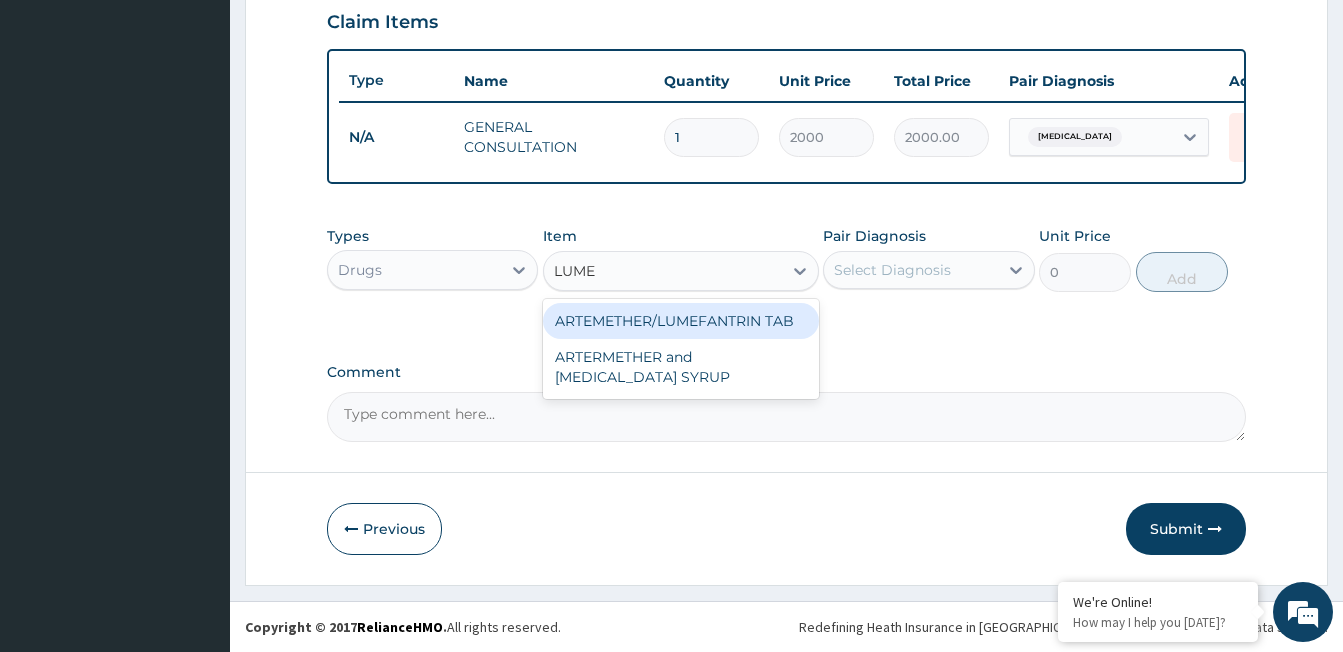 type 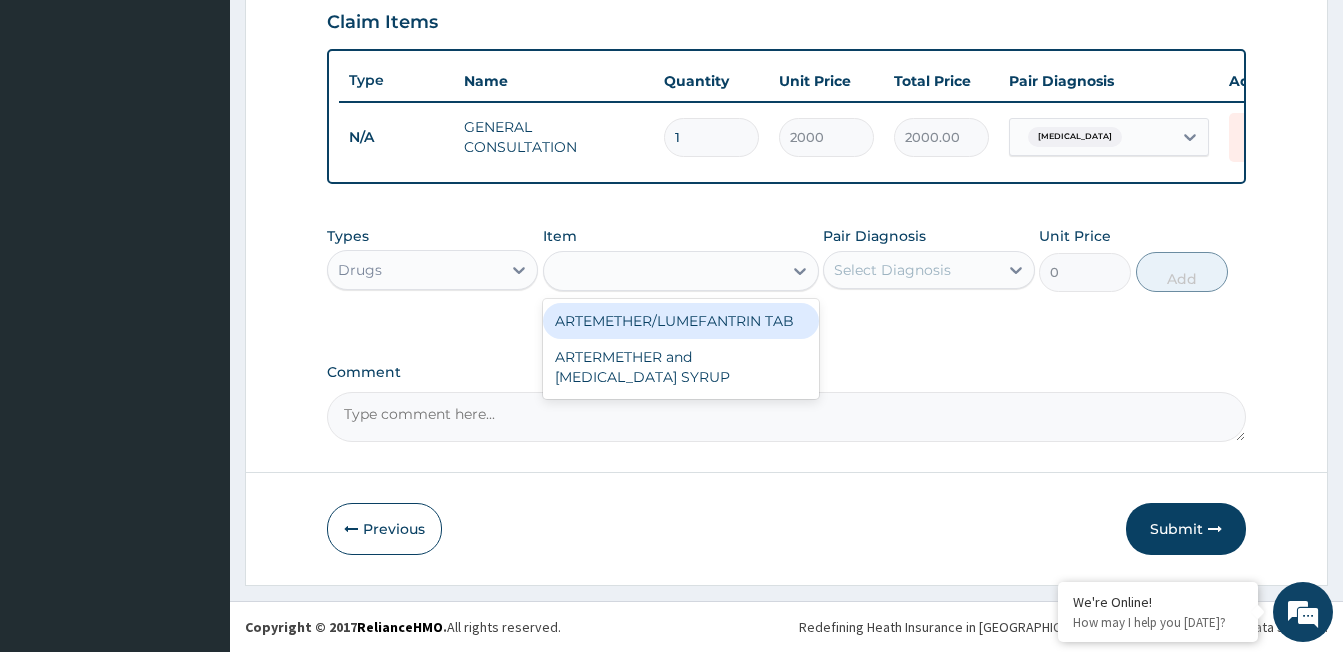 type on "47" 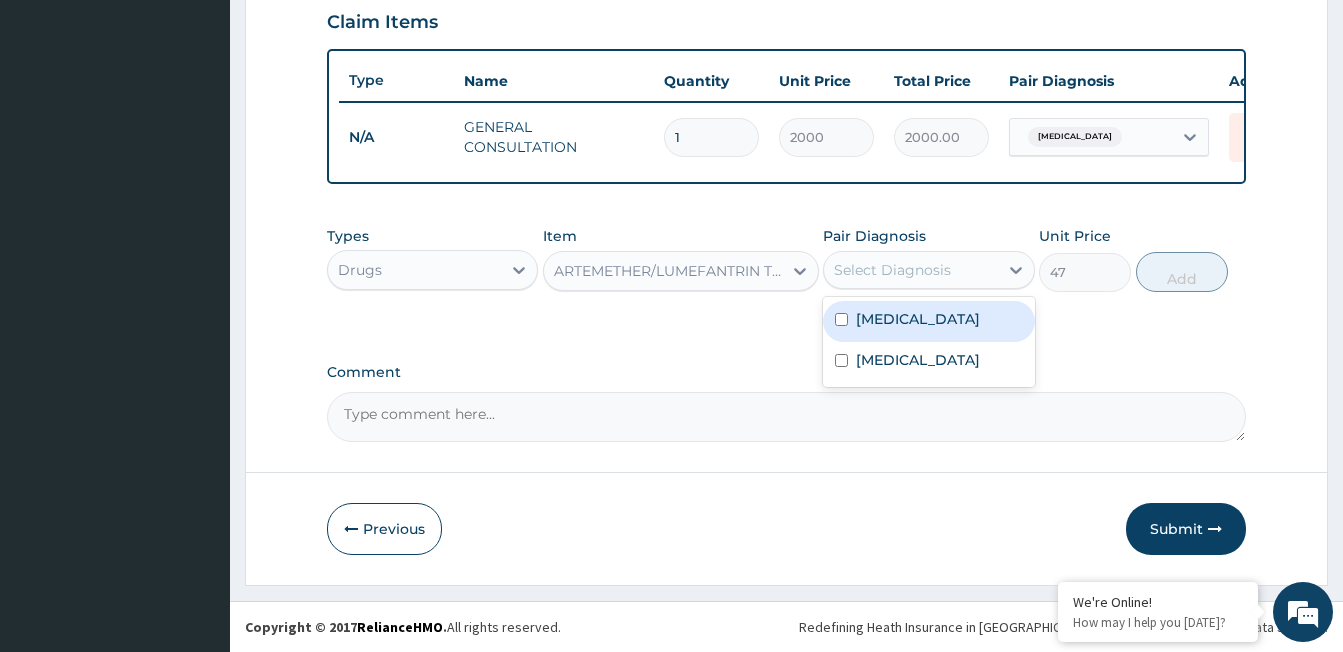 click on "Select Diagnosis" at bounding box center [892, 270] 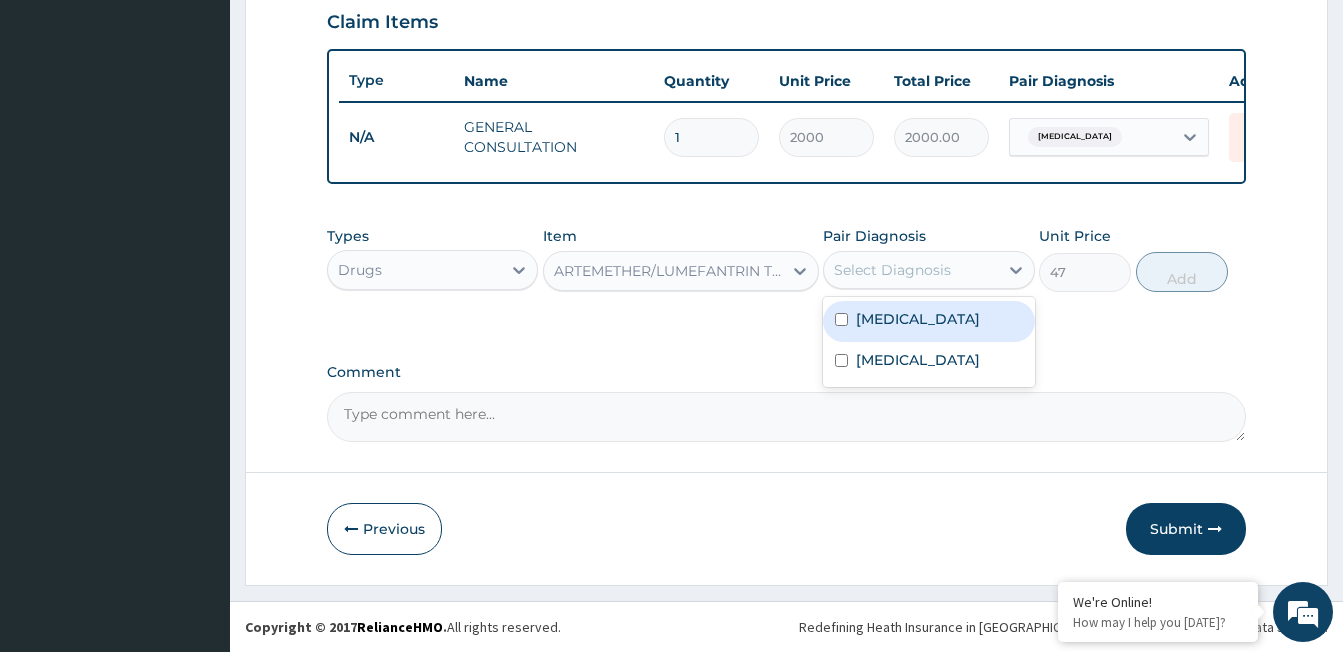 click on "[MEDICAL_DATA]" at bounding box center [918, 319] 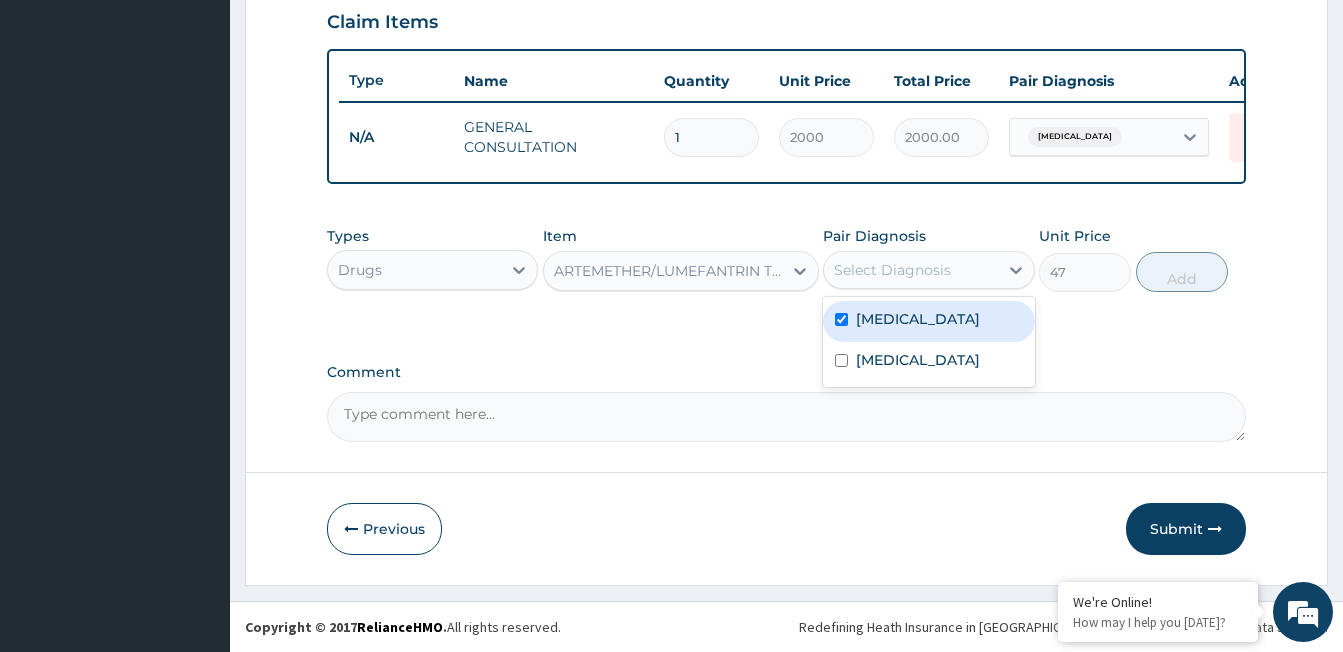 checkbox on "true" 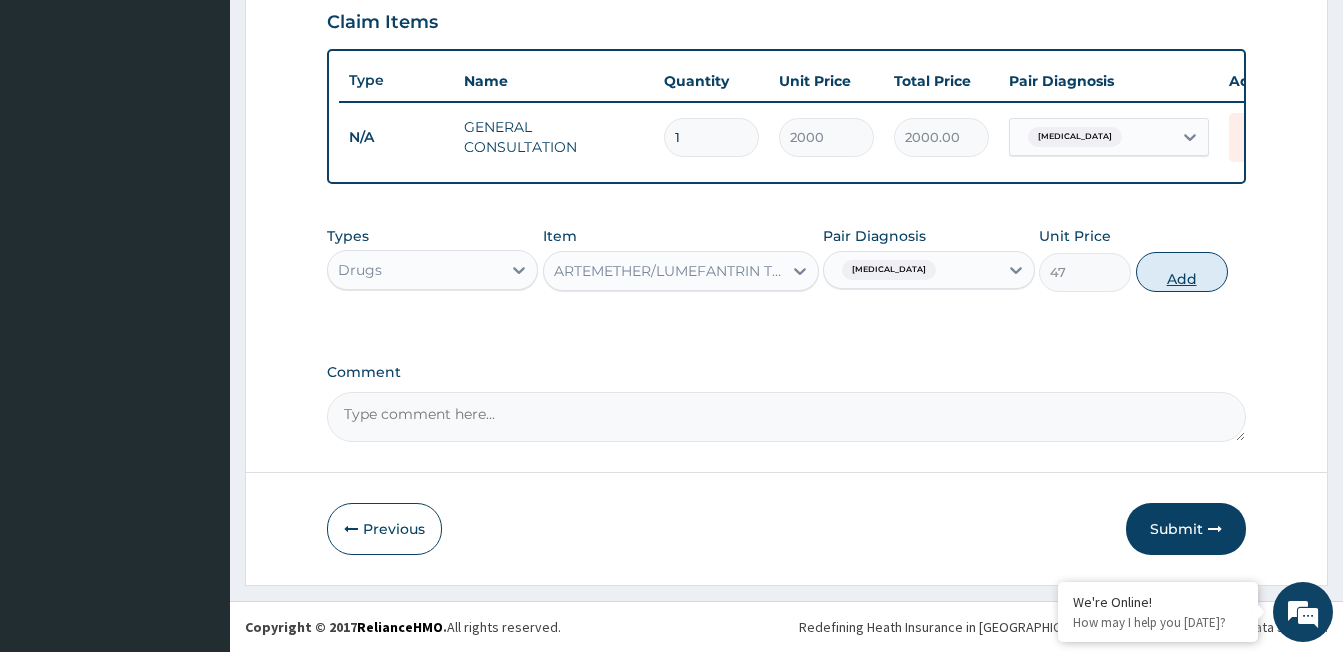 click on "Add" at bounding box center [1182, 272] 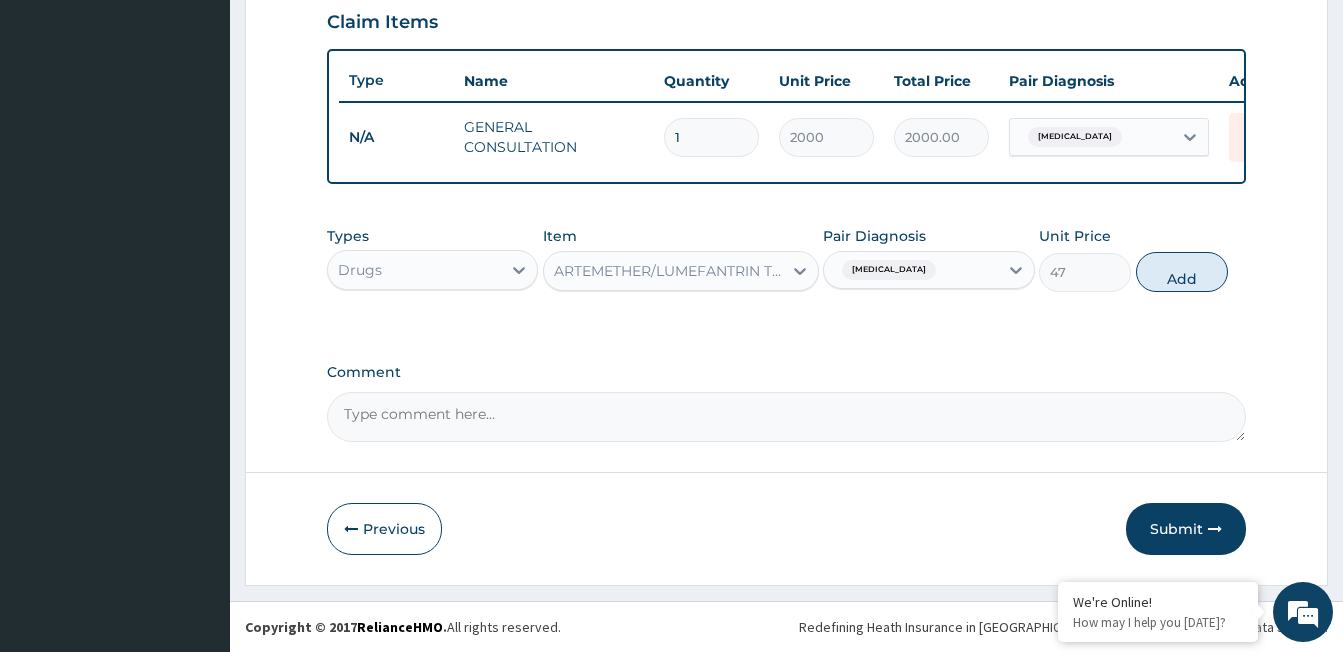type on "0" 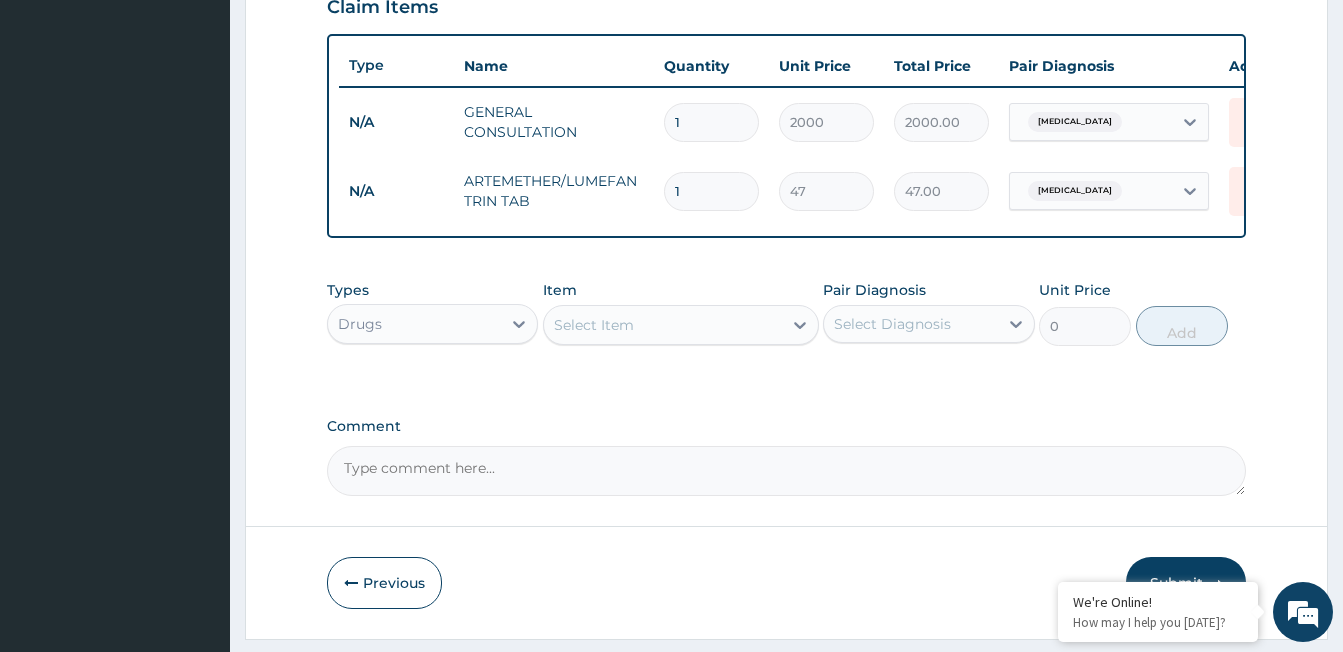 scroll, scrollTop: 779, scrollLeft: 0, axis: vertical 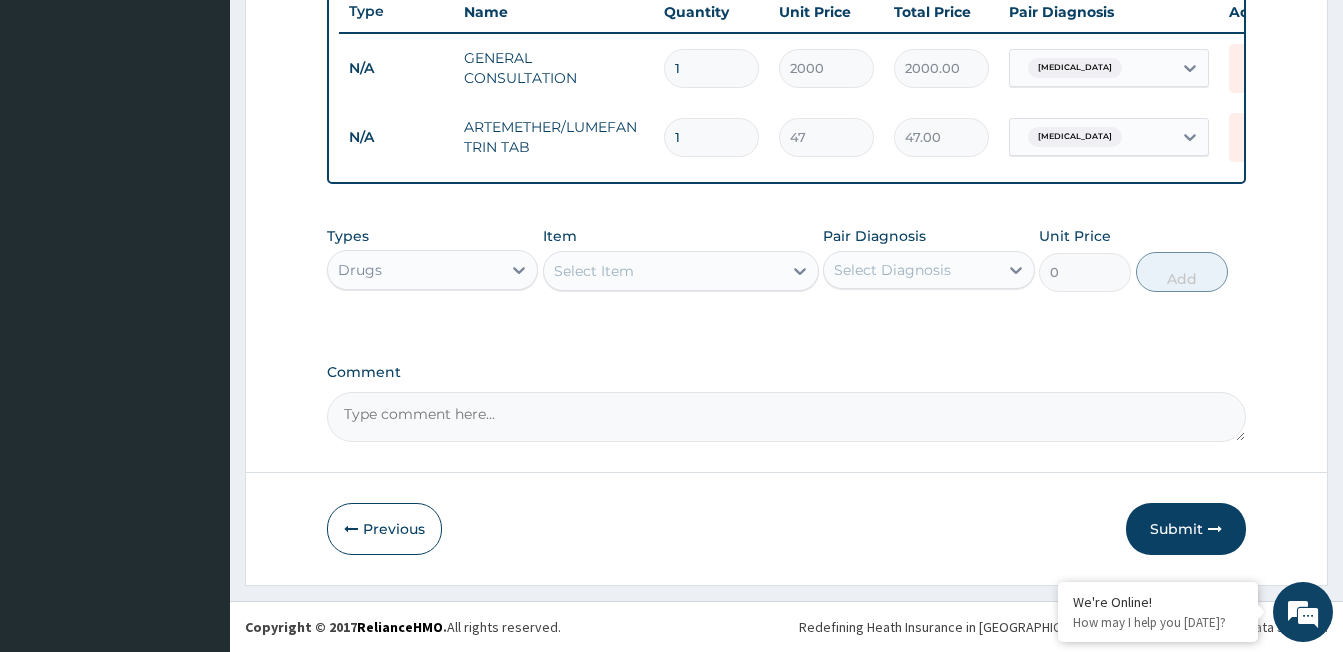 click on "Select Item" at bounding box center (594, 271) 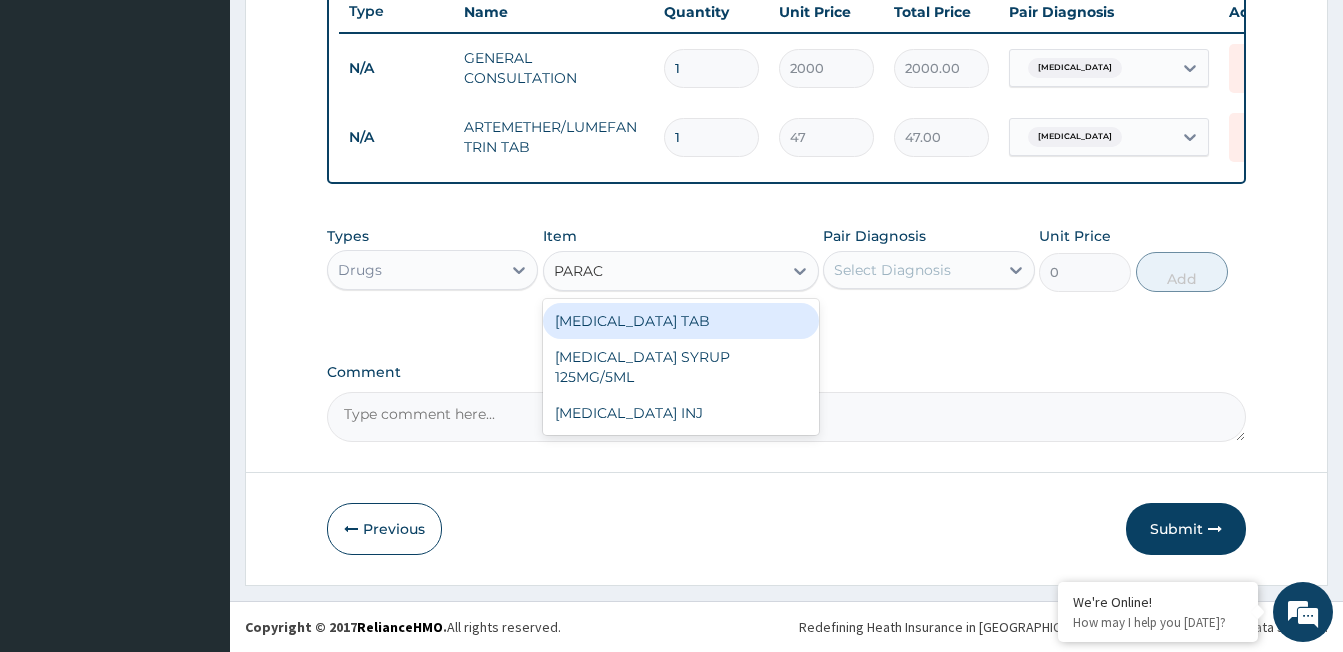 type on "PARACE" 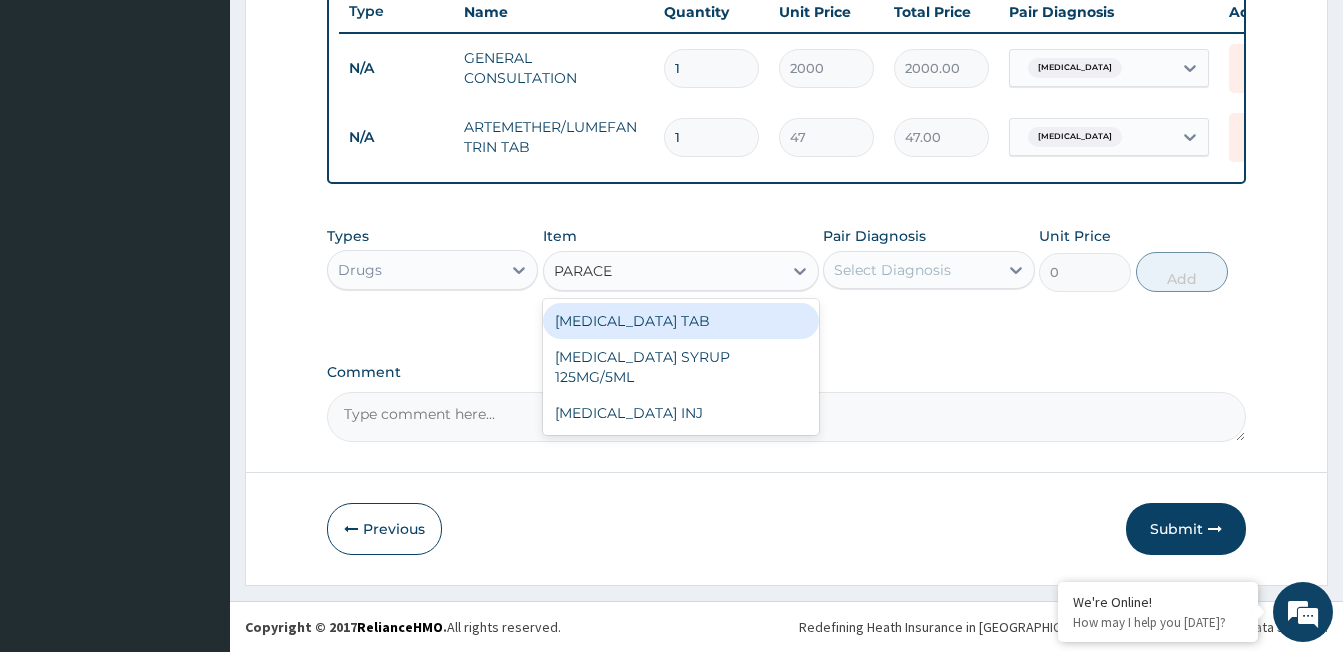 click on "[MEDICAL_DATA] TAB" at bounding box center (681, 321) 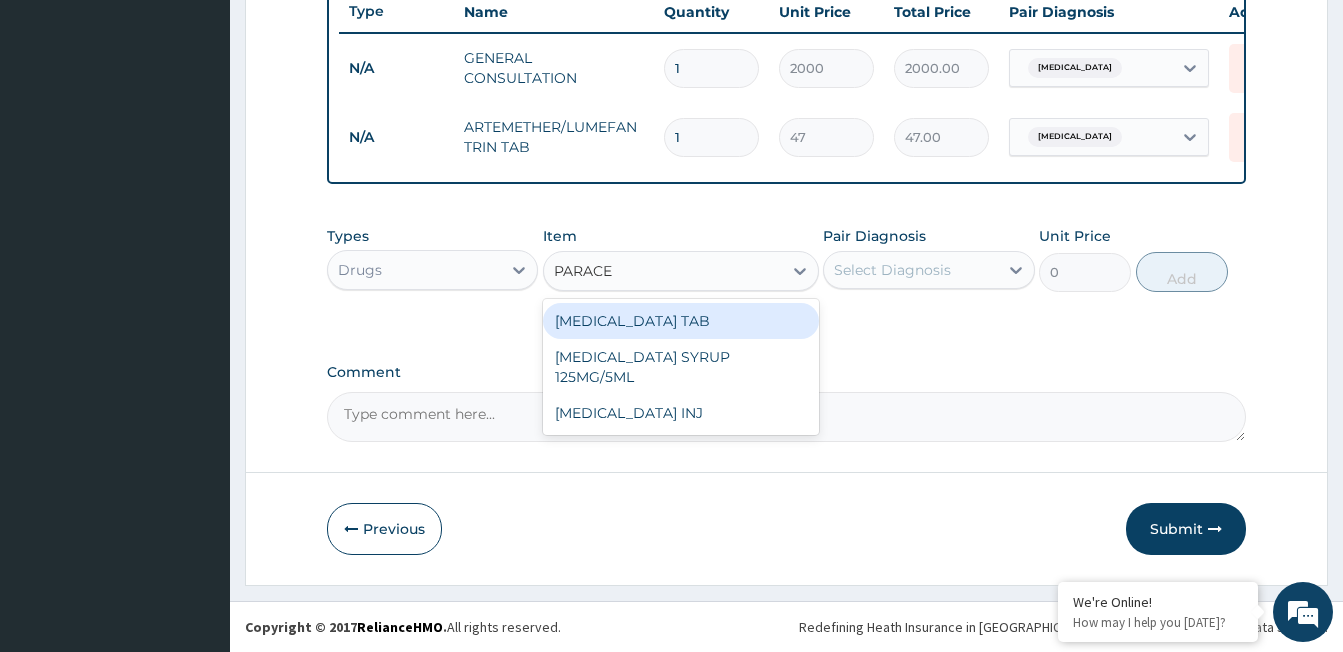 type 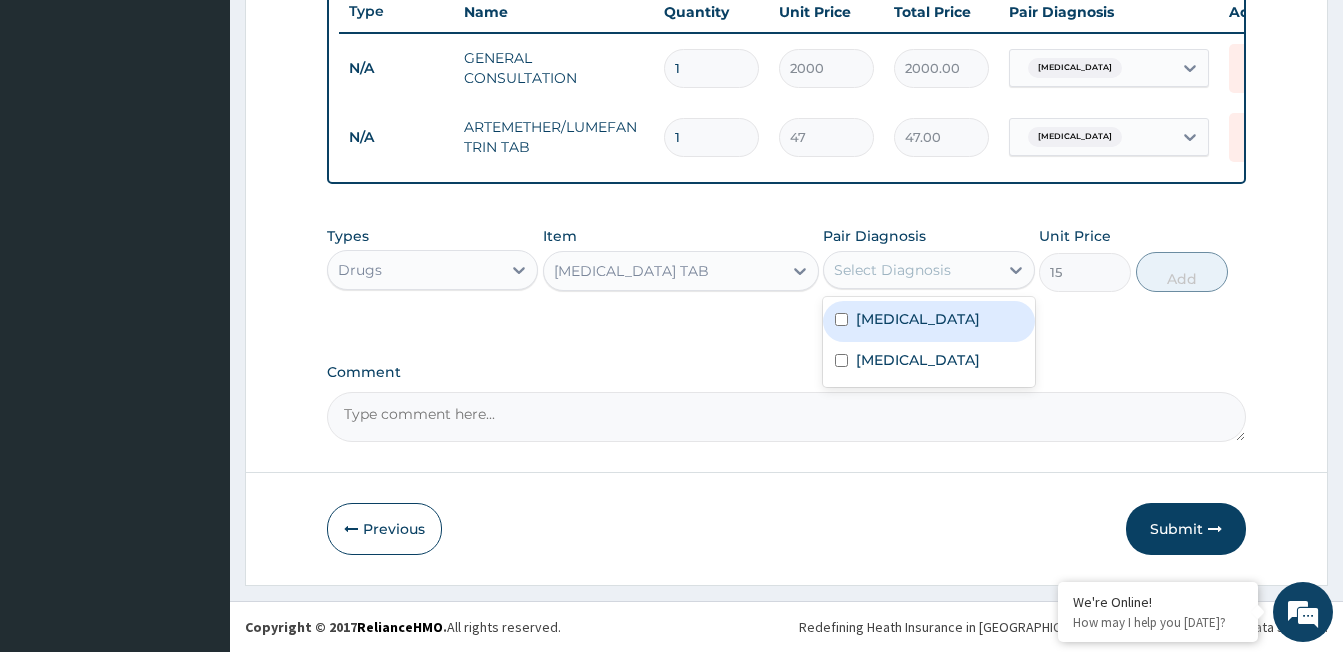 click on "Select Diagnosis" at bounding box center (892, 270) 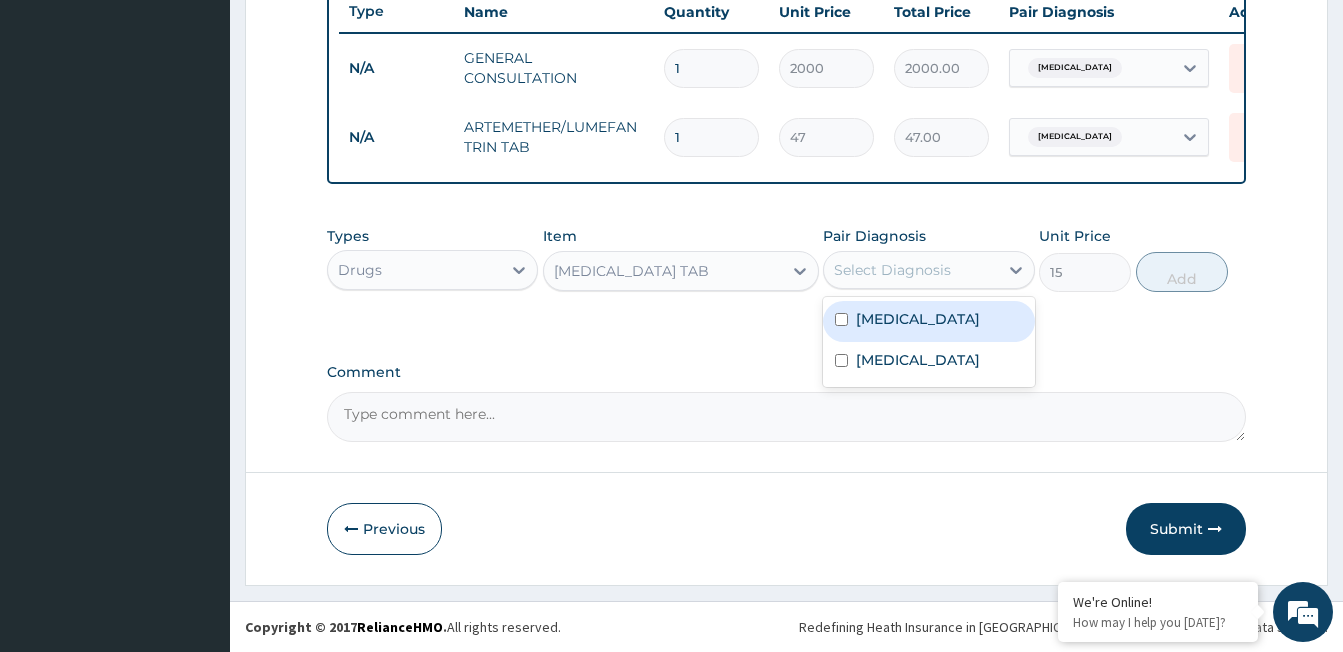 click on "[MEDICAL_DATA]" at bounding box center [918, 319] 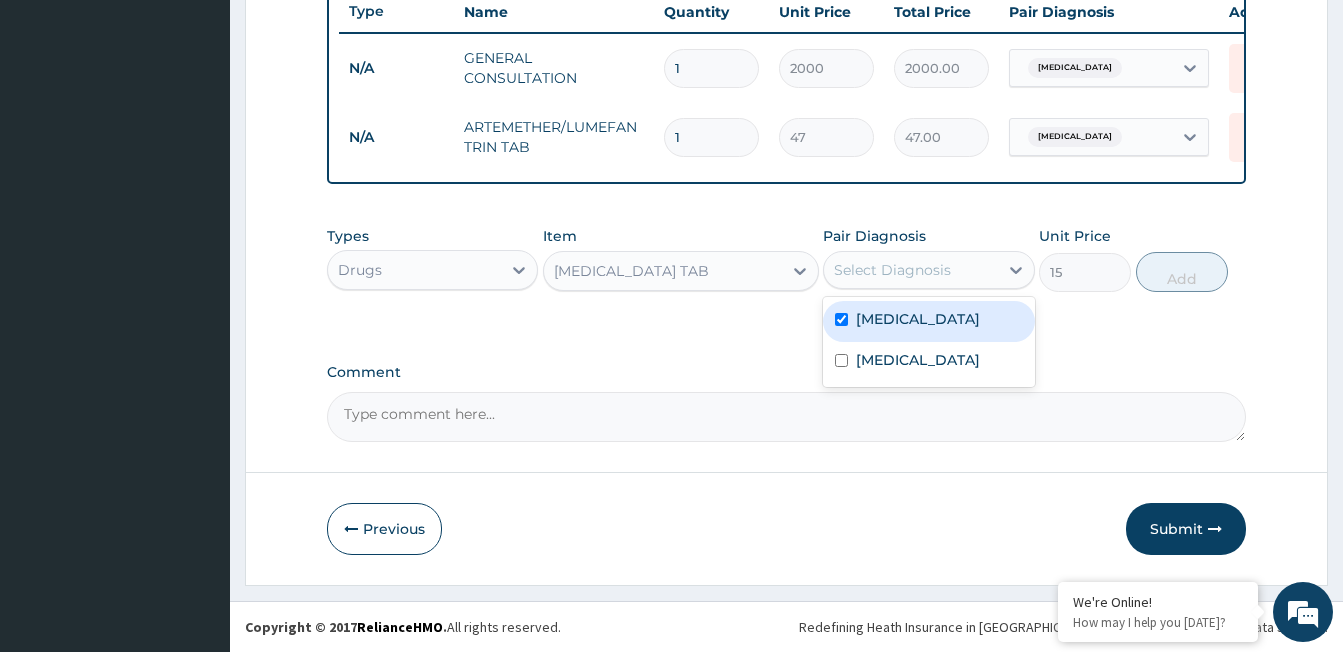 checkbox on "true" 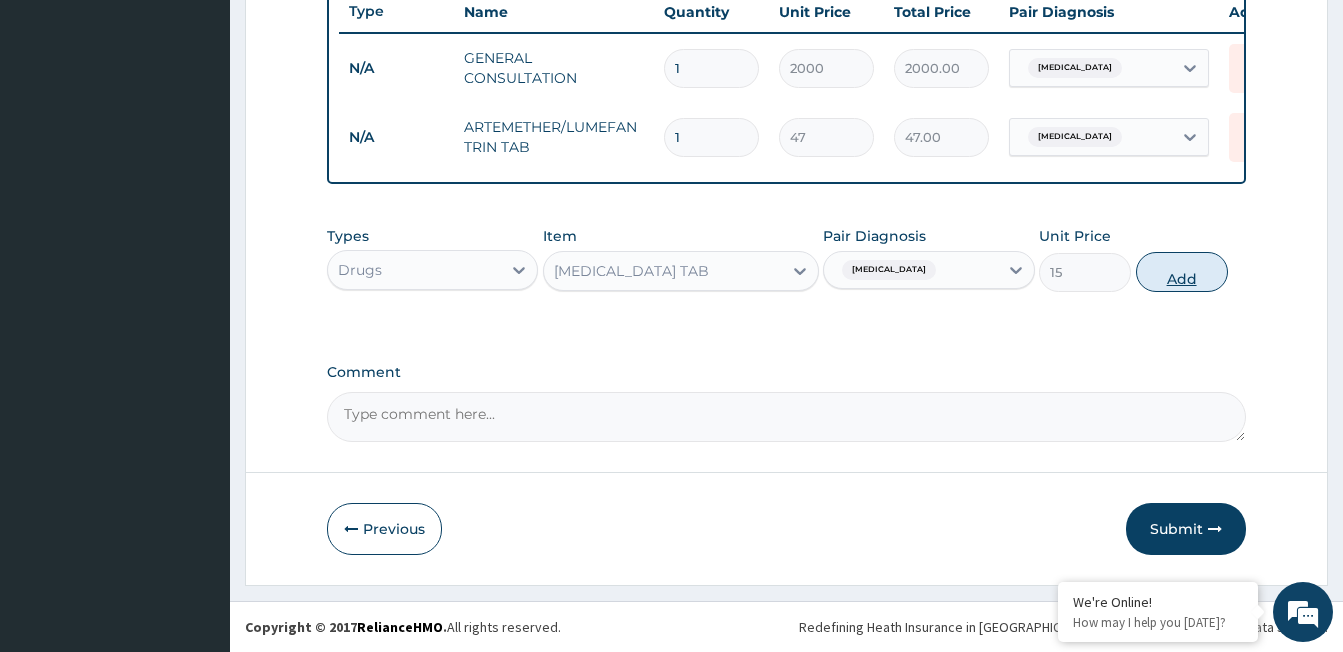 click on "Add" at bounding box center [1182, 272] 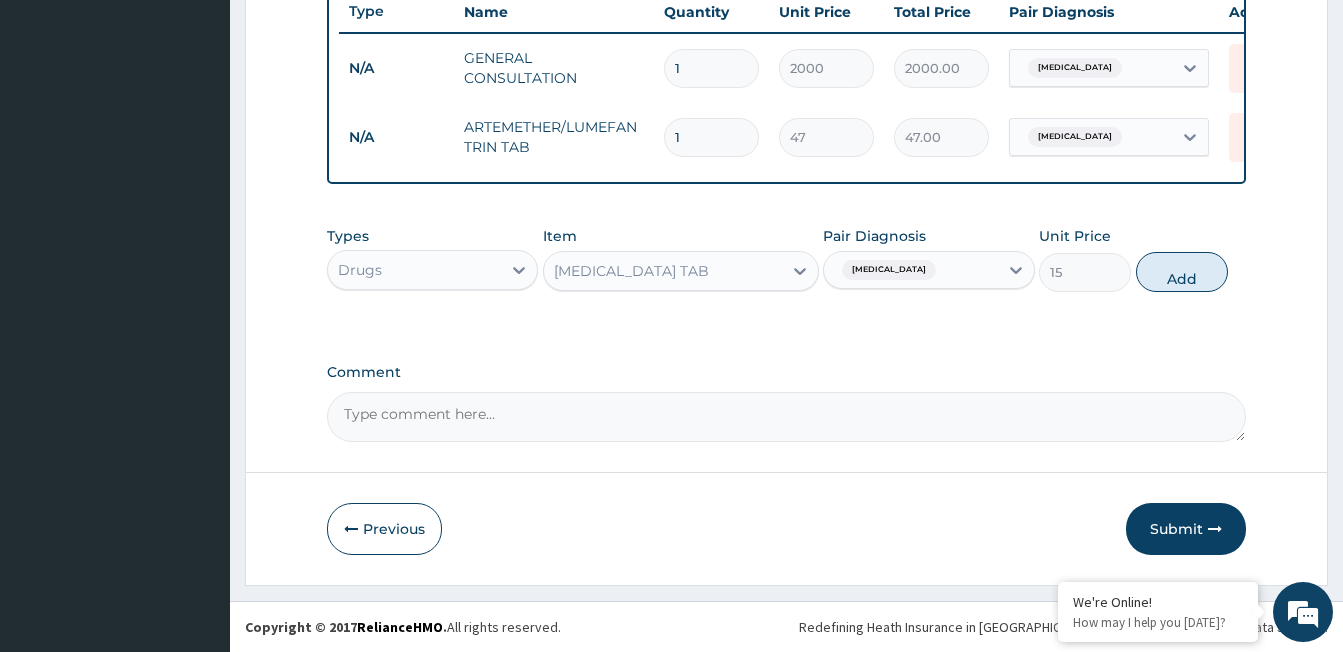 type on "0" 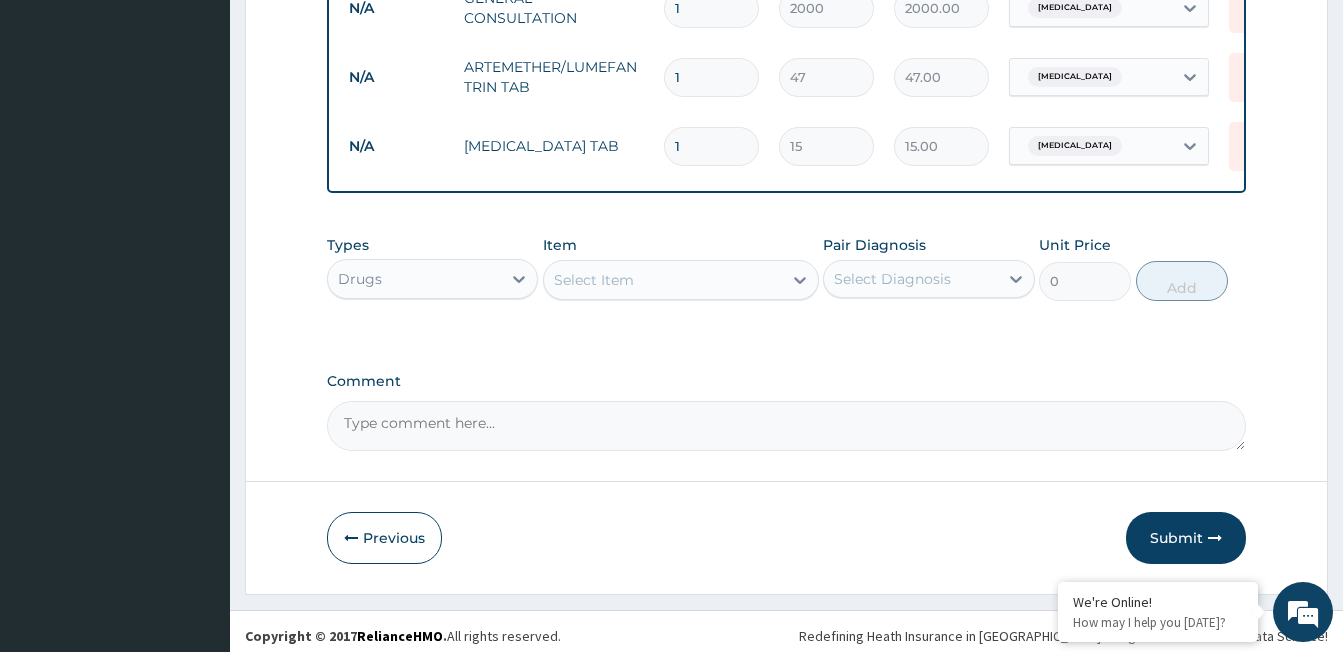 scroll, scrollTop: 848, scrollLeft: 0, axis: vertical 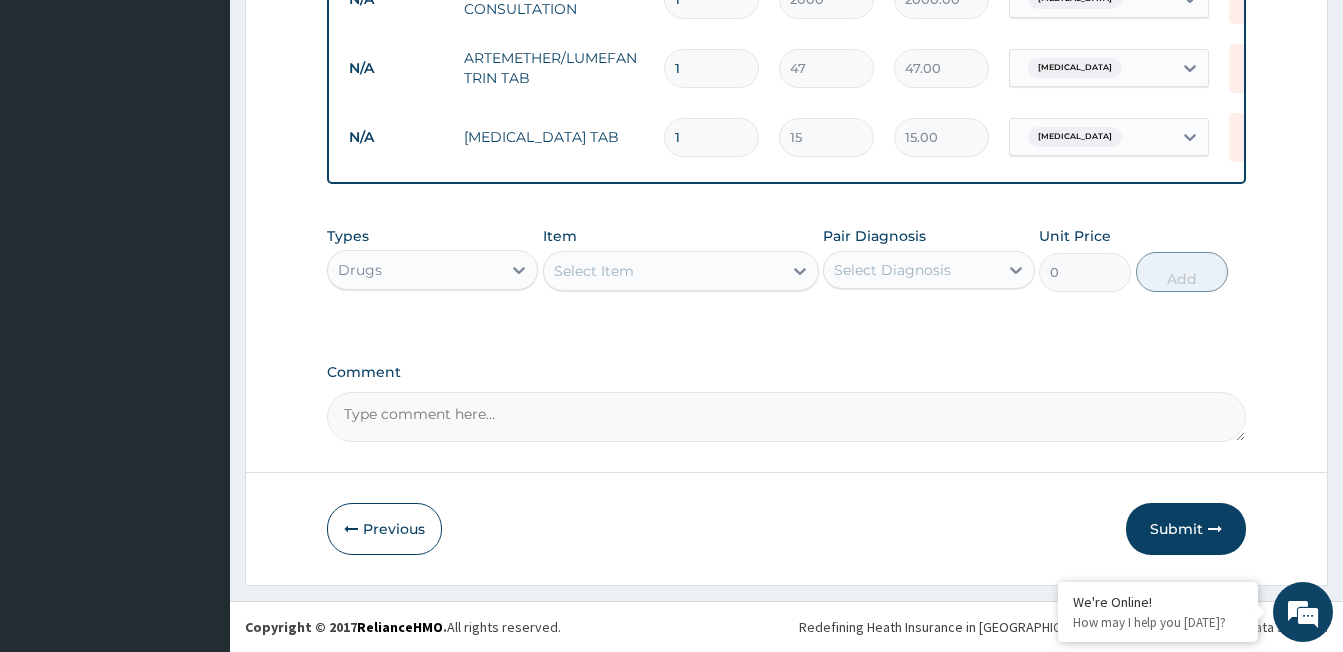 click on "Select Item" at bounding box center (594, 271) 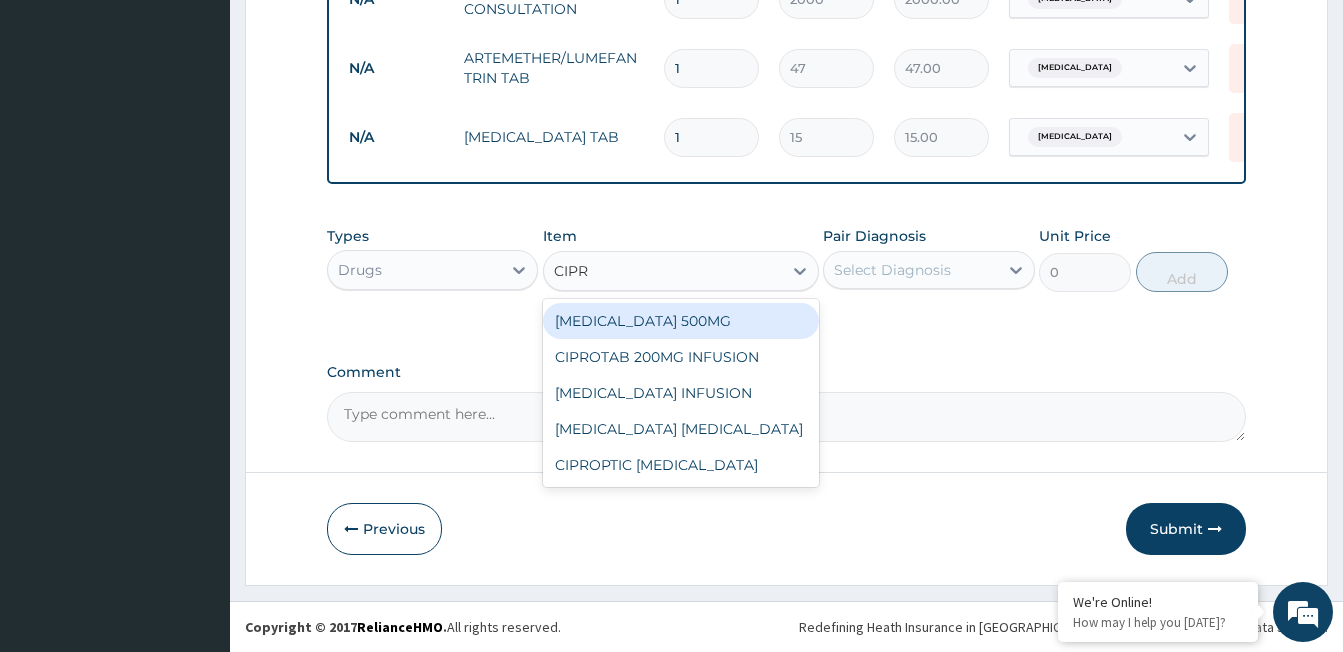 type on "CIPRO" 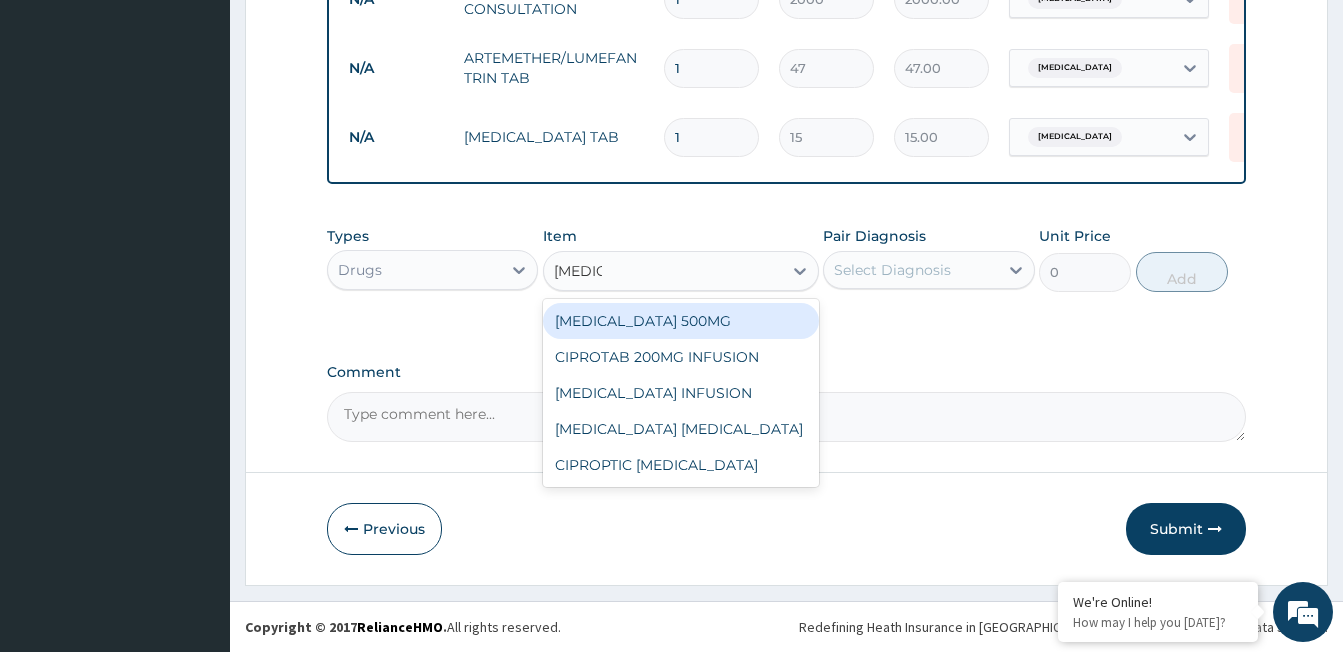 click on "[MEDICAL_DATA] 500MG" at bounding box center (681, 321) 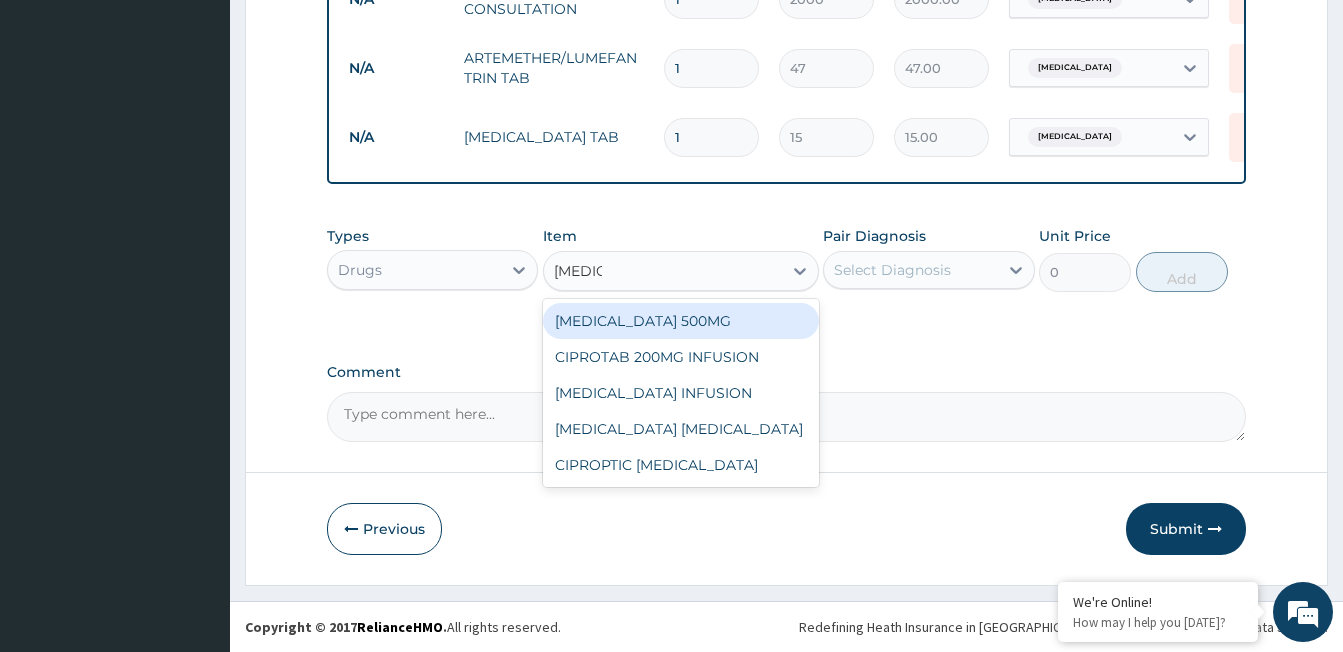 type 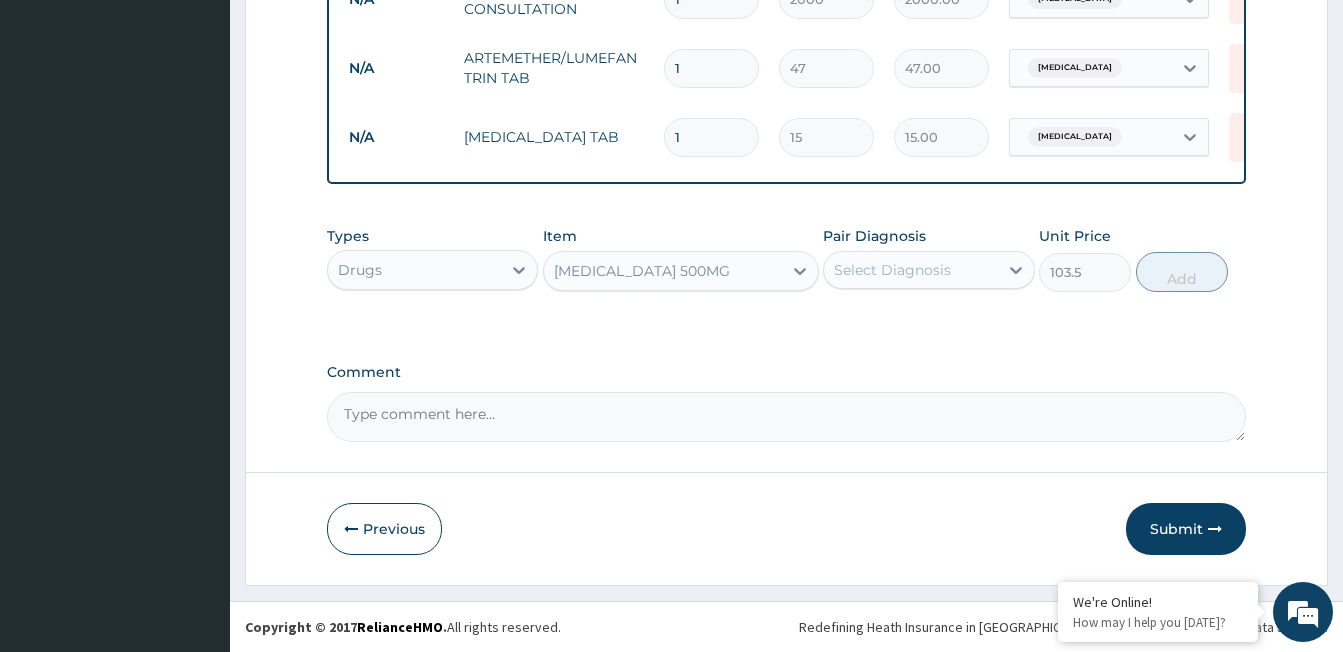 click on "Select Diagnosis" at bounding box center [928, 270] 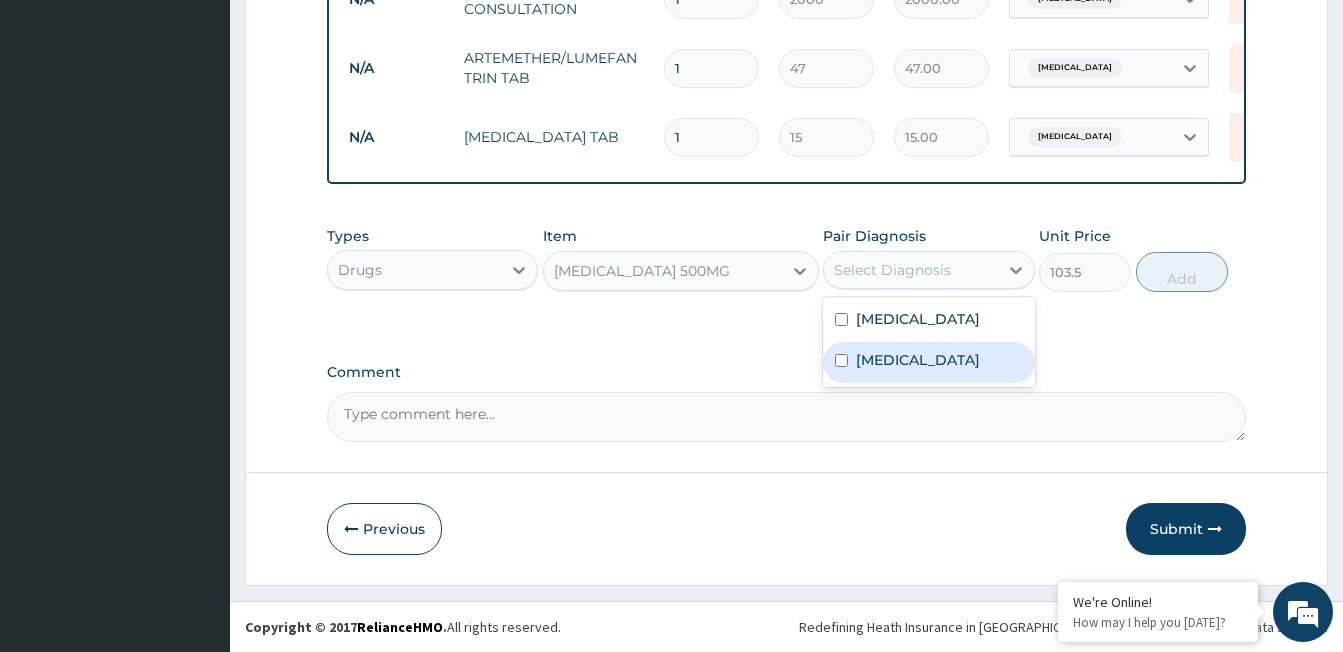 click on "[MEDICAL_DATA]" at bounding box center (918, 360) 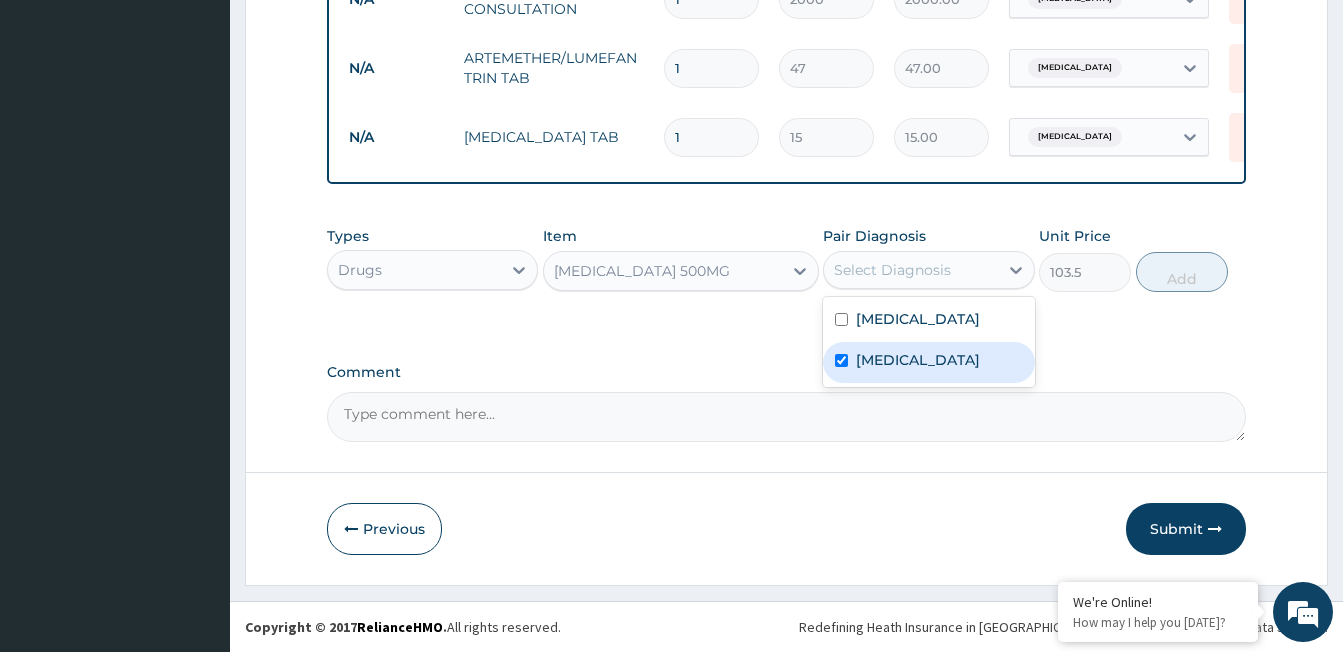 checkbox on "true" 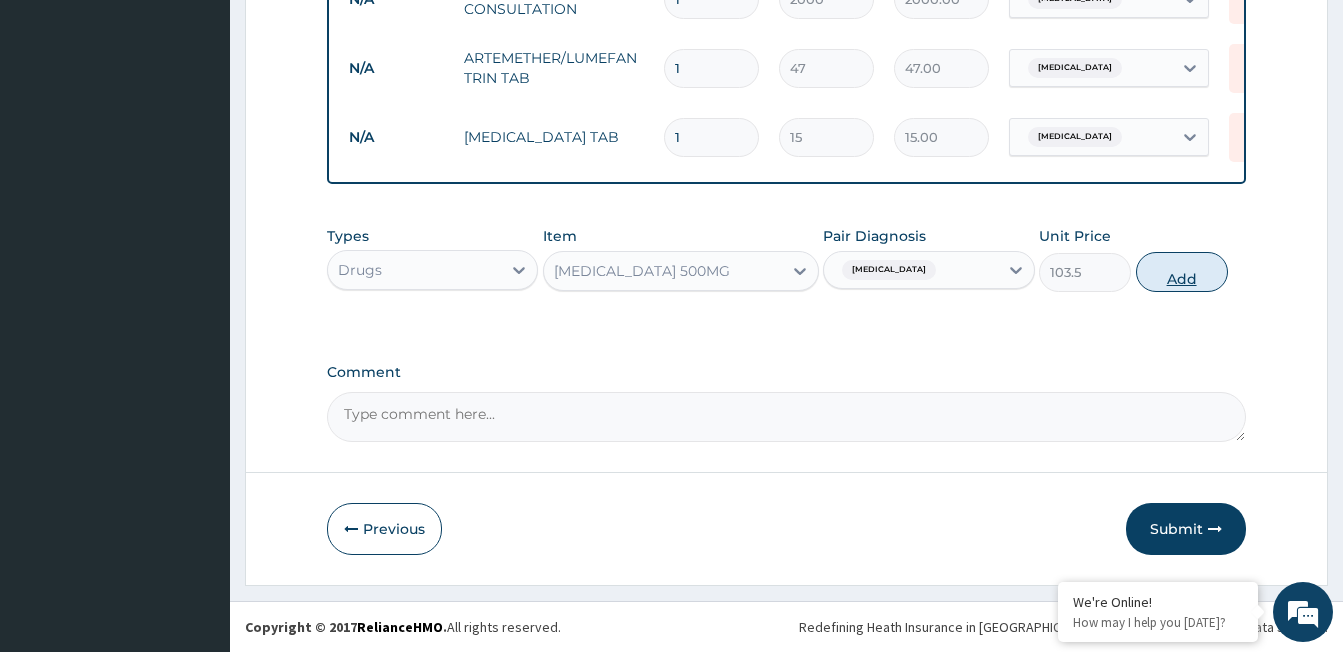 click on "Add" at bounding box center (1182, 272) 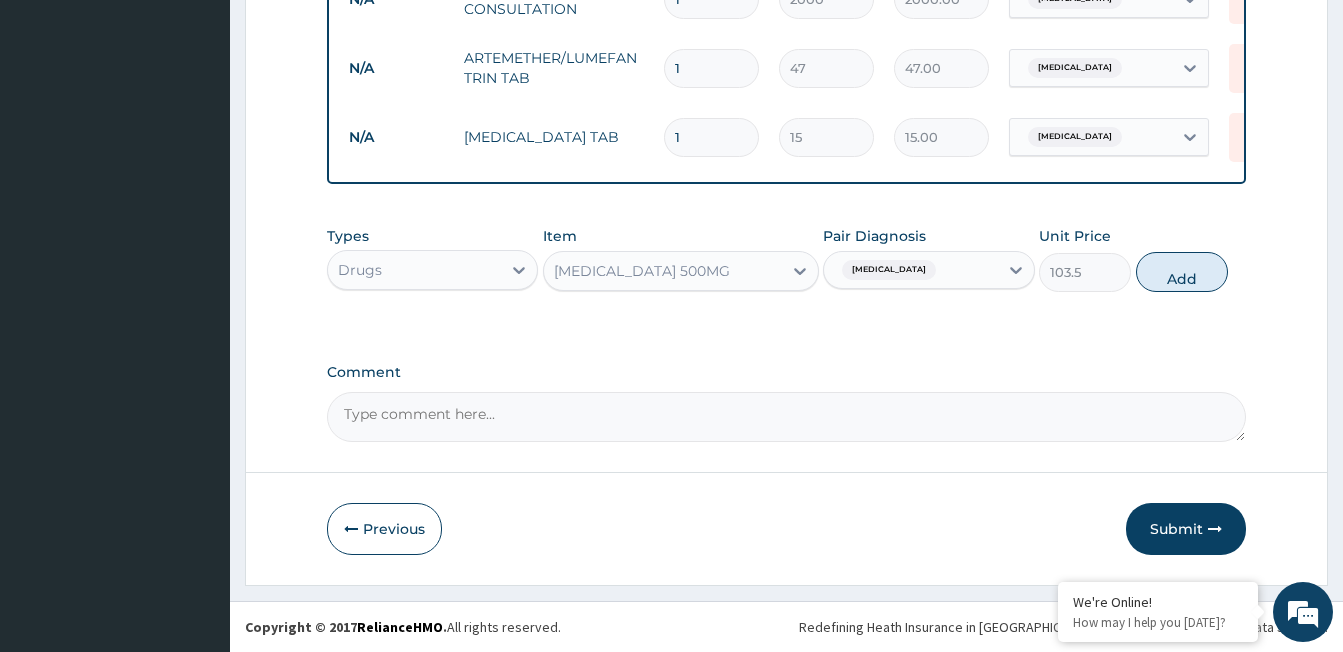 type on "0" 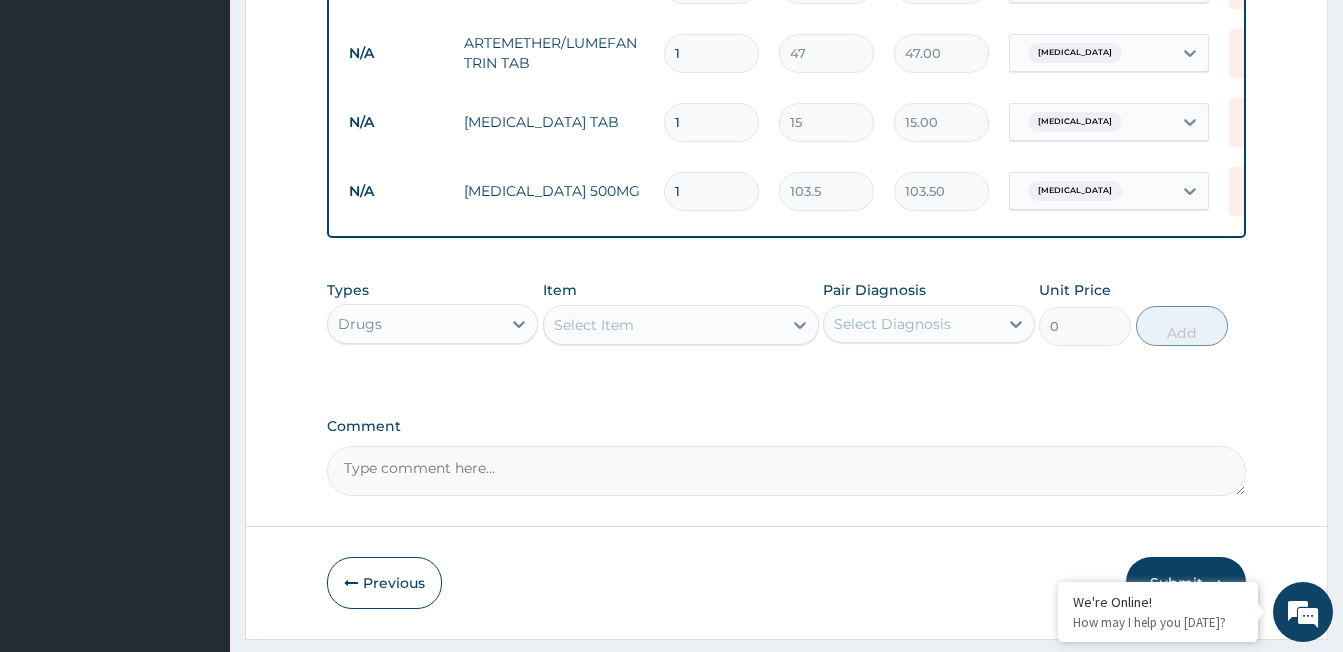 type on "2" 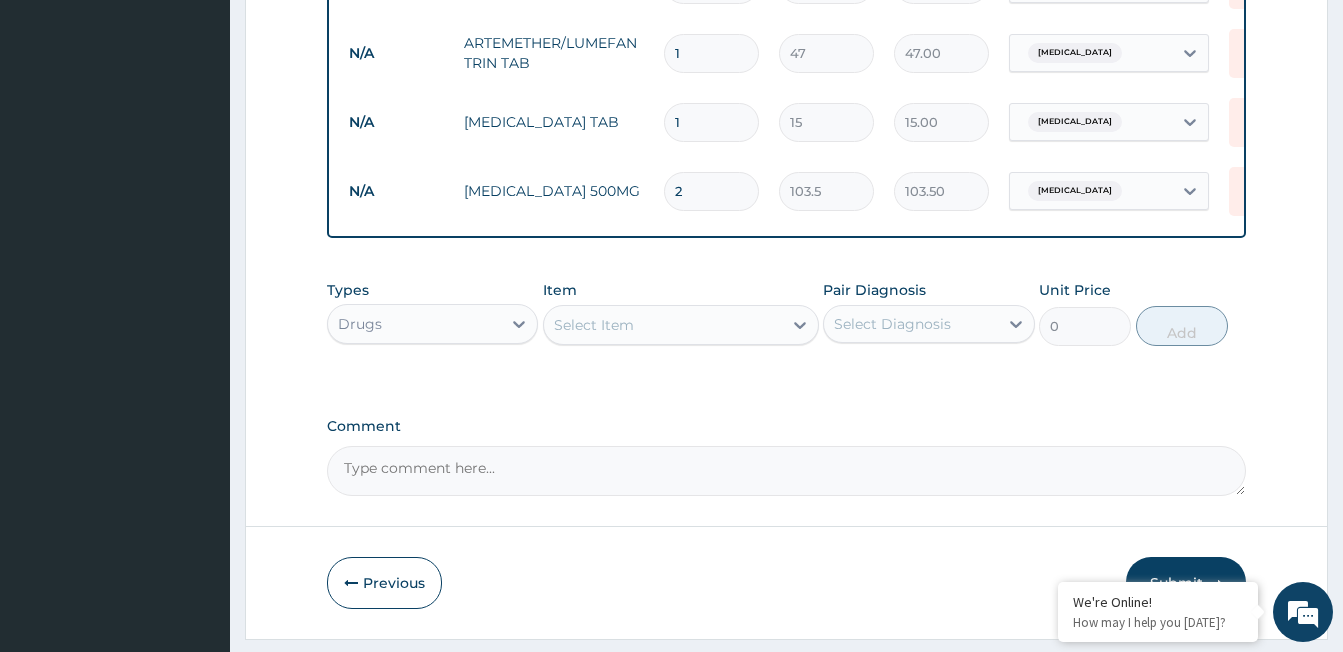 type on "207.00" 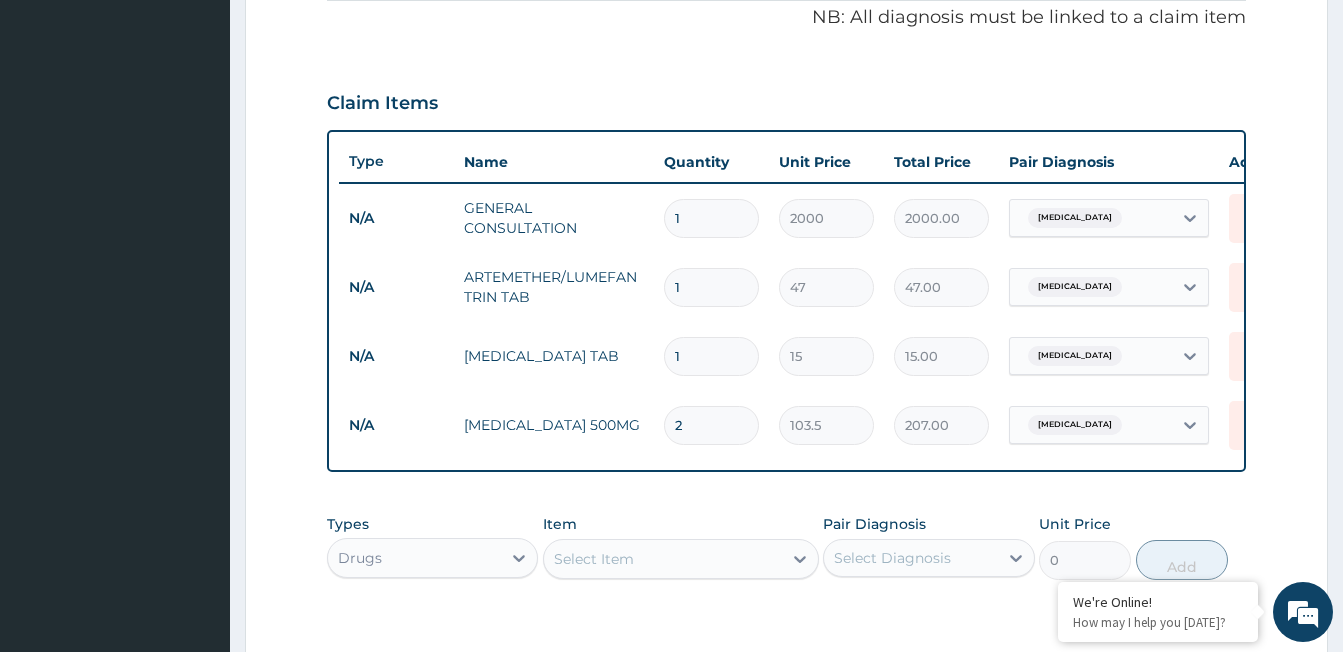 scroll, scrollTop: 448, scrollLeft: 0, axis: vertical 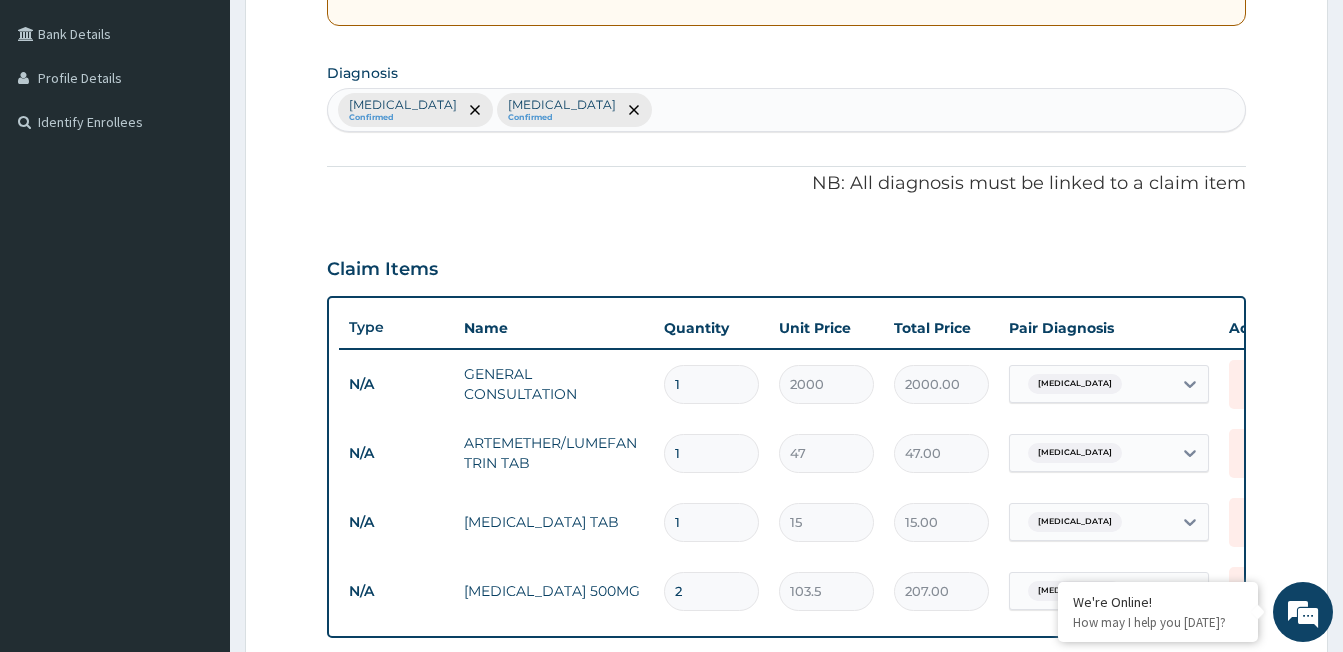 type on "2" 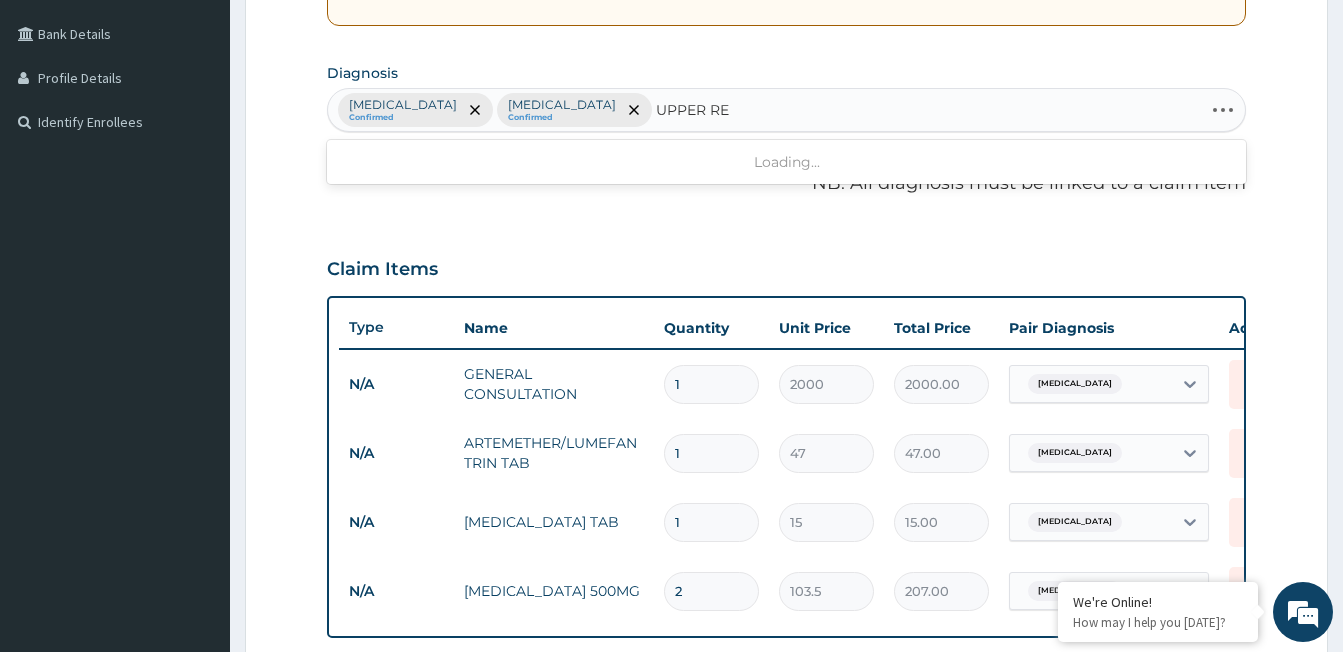 type on "UPPER RES" 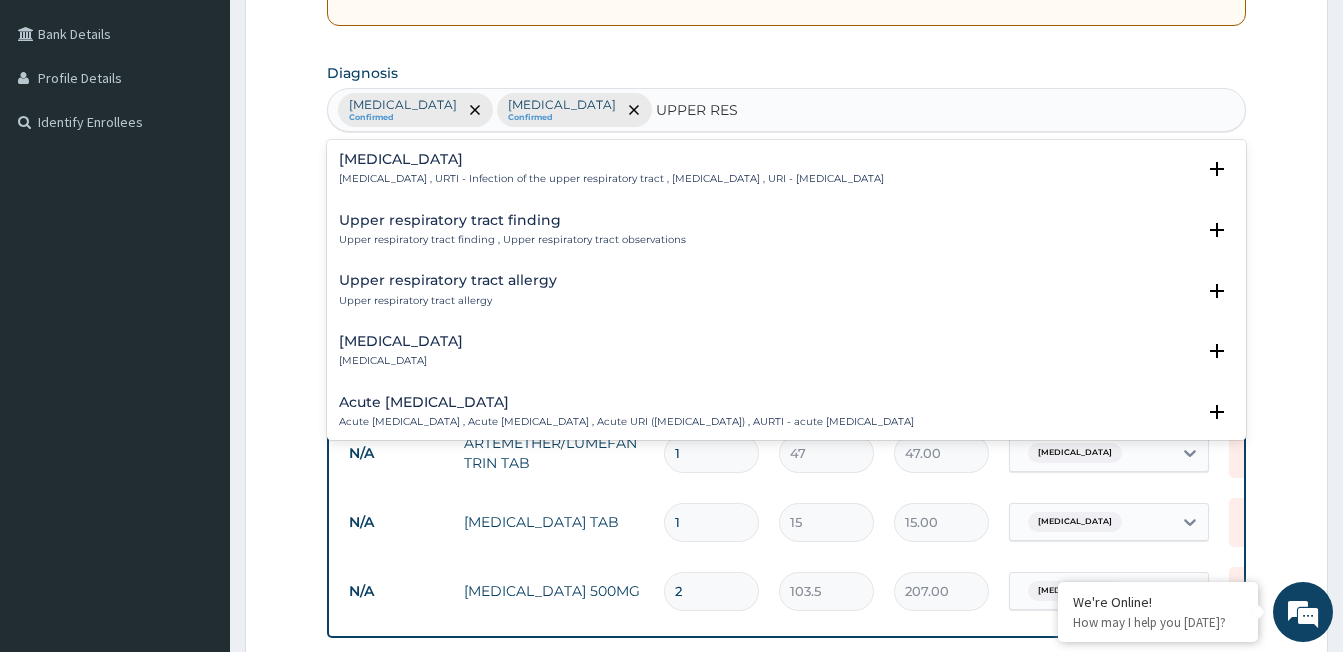 click on "Upper respiratory infection" at bounding box center [611, 159] 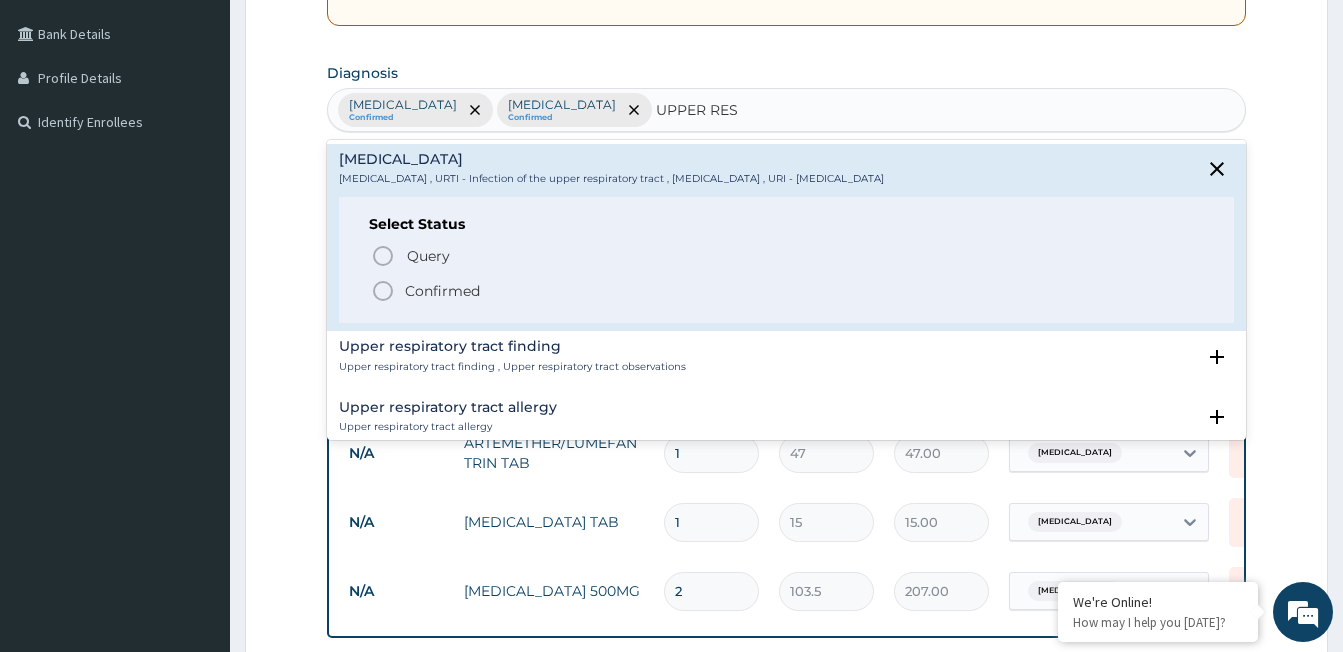 click 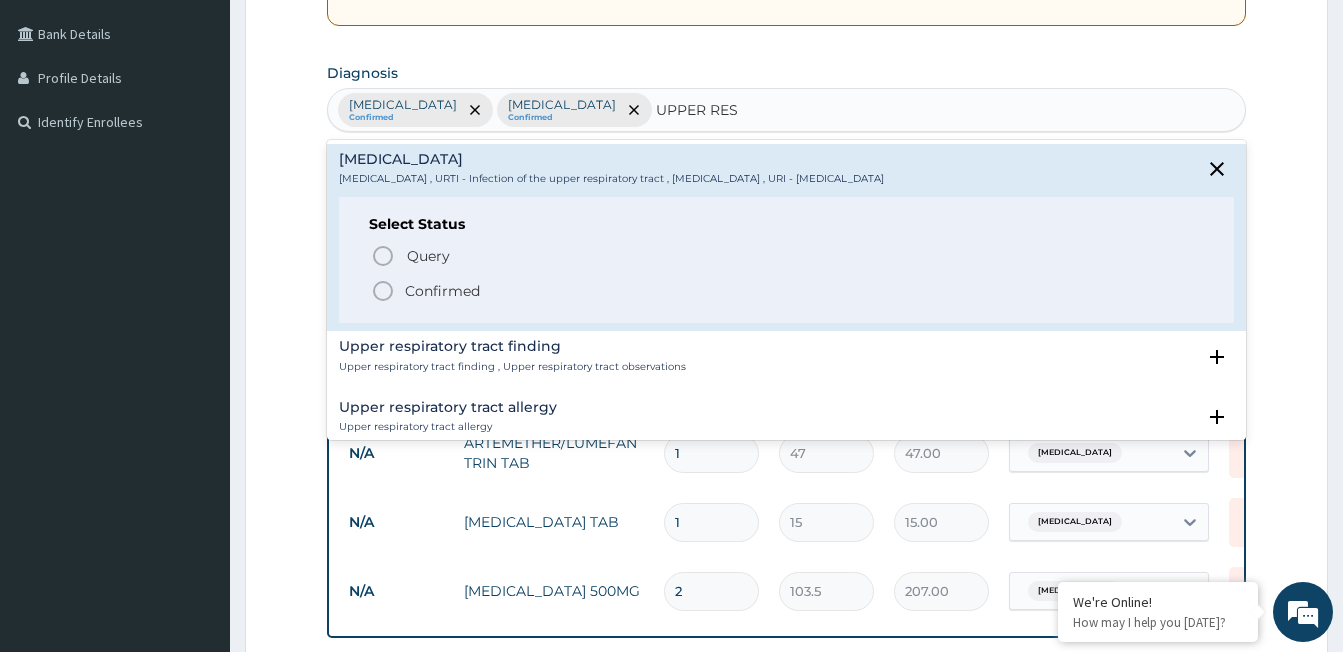 type 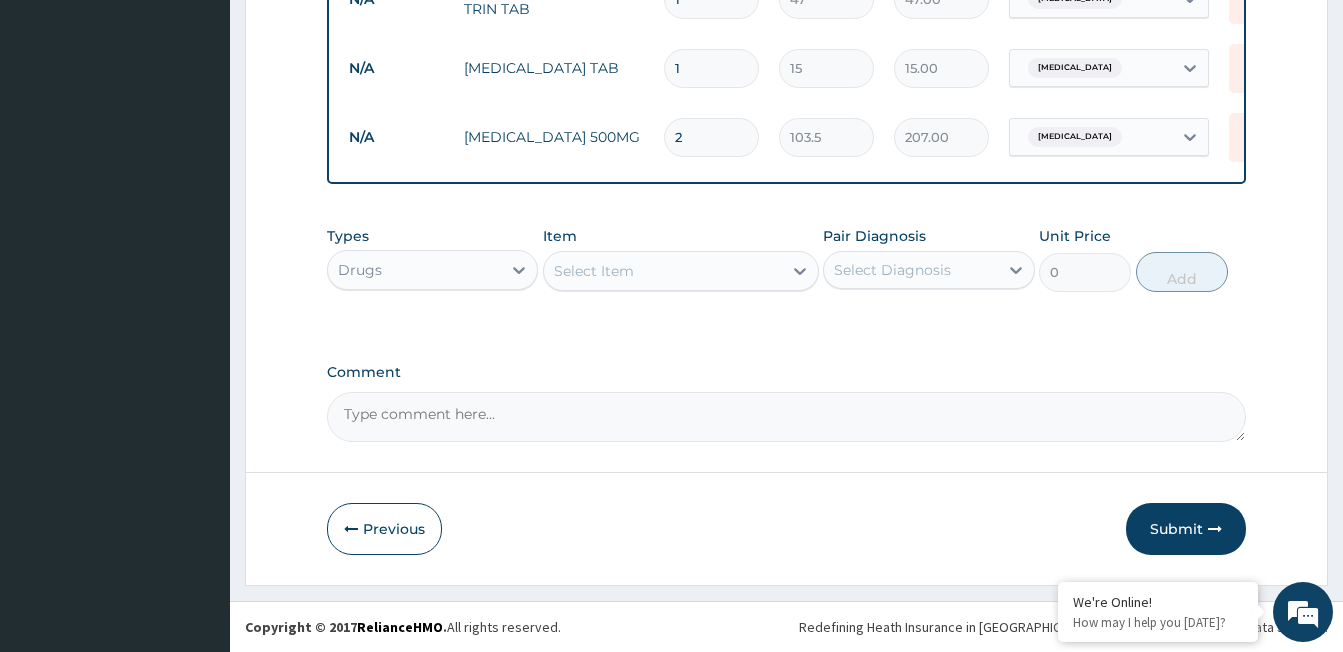 scroll, scrollTop: 917, scrollLeft: 0, axis: vertical 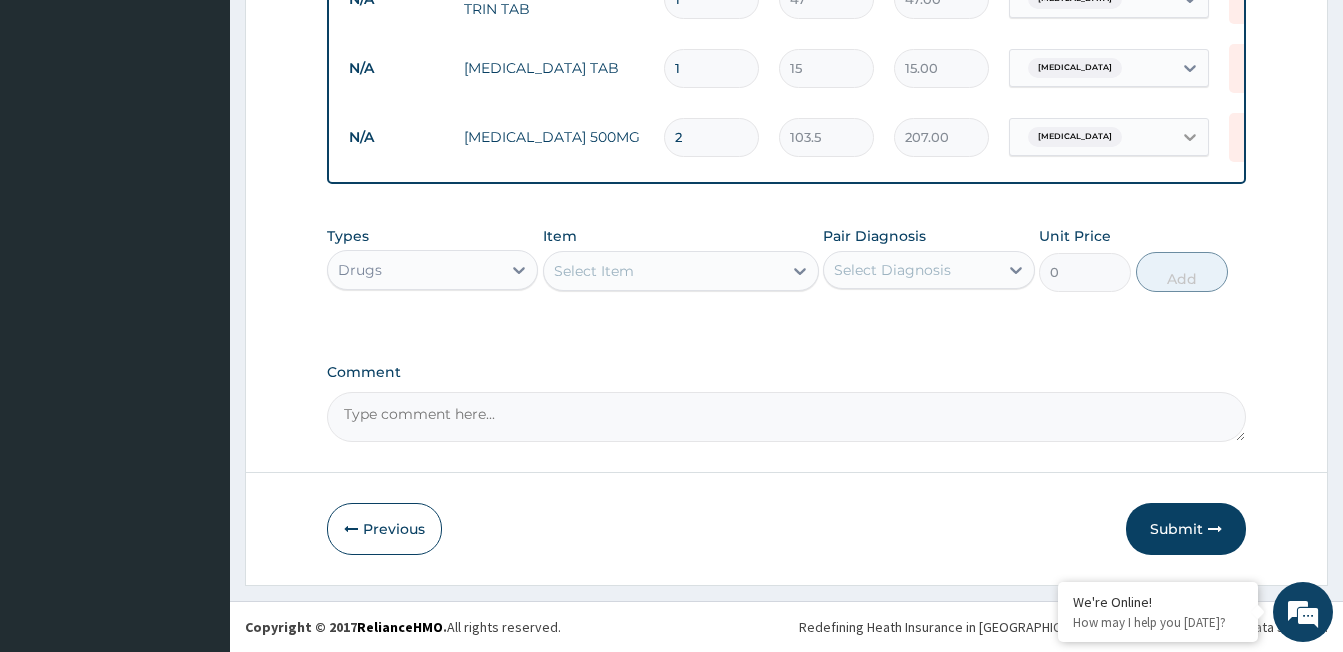 click 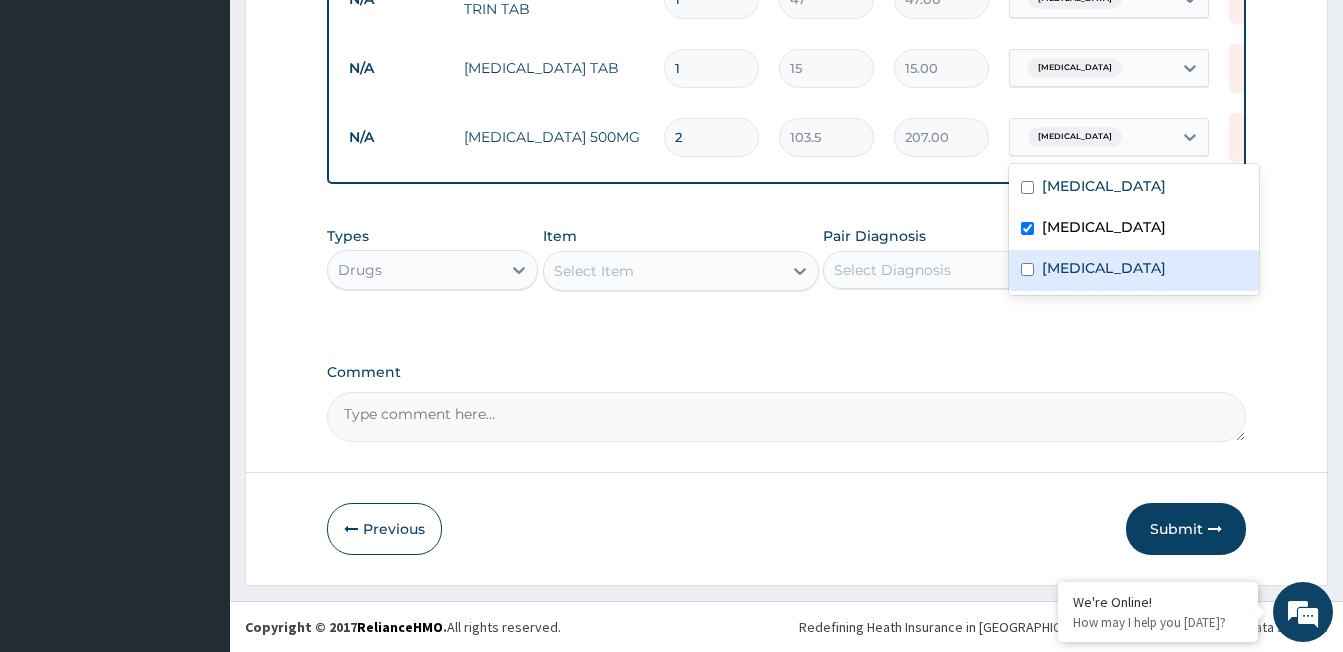 drag, startPoint x: 1105, startPoint y: 256, endPoint x: 657, endPoint y: 156, distance: 459.02505 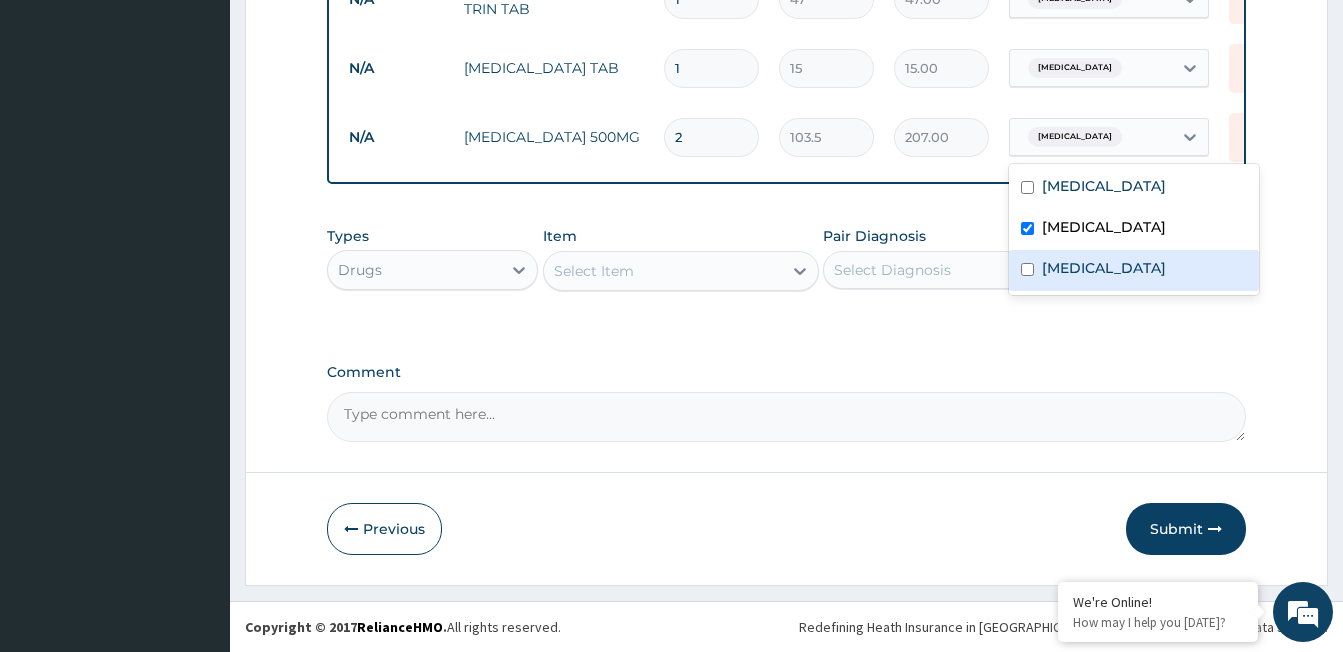 click on "Upper respiratory infection" at bounding box center (1104, 268) 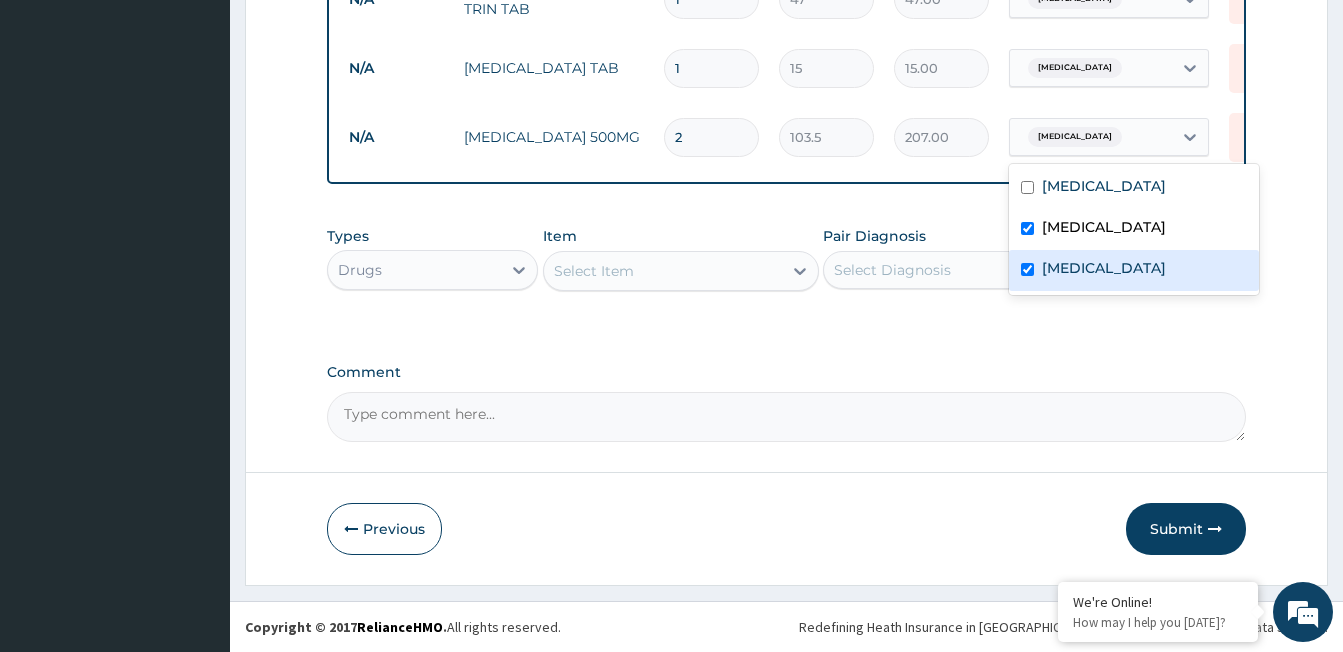 checkbox on "true" 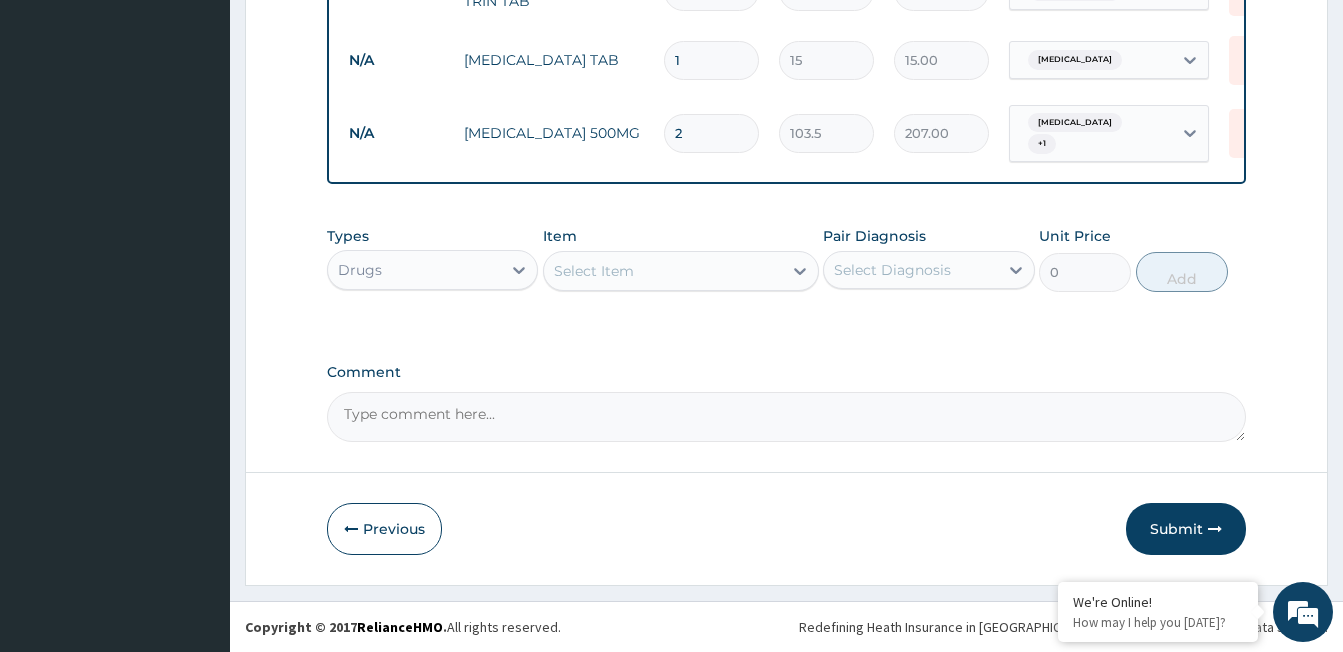 click on "2" at bounding box center [711, 133] 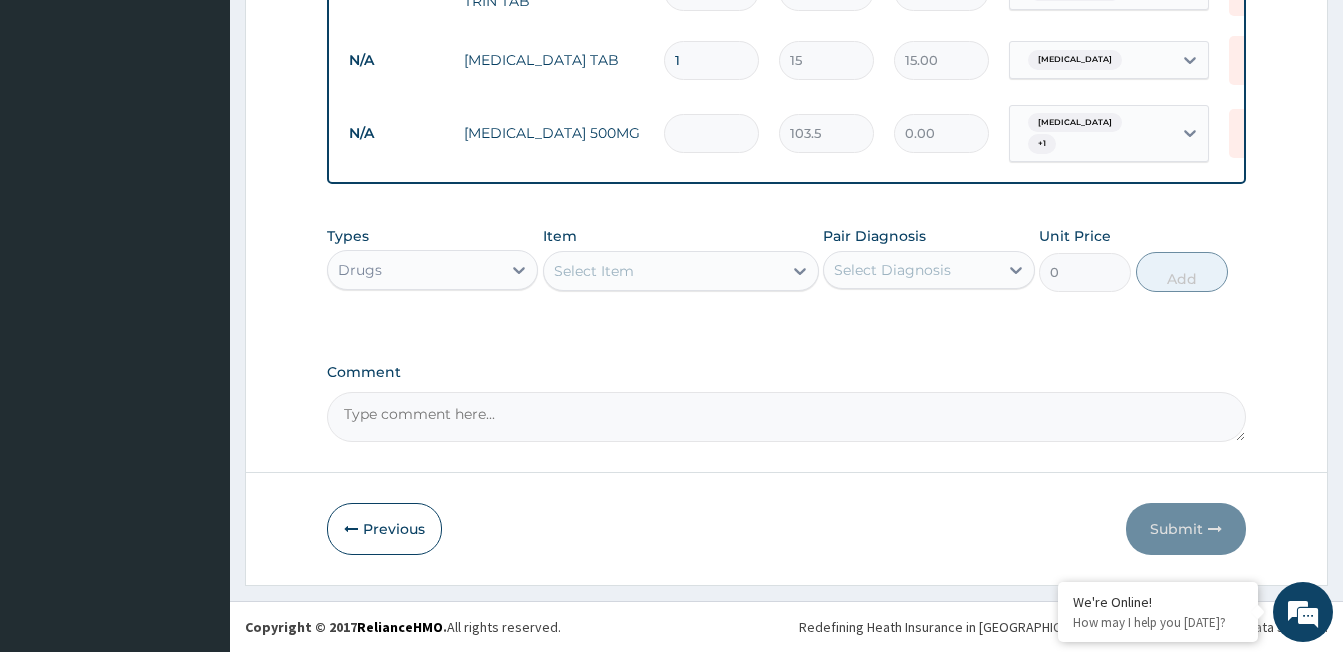 type on "1" 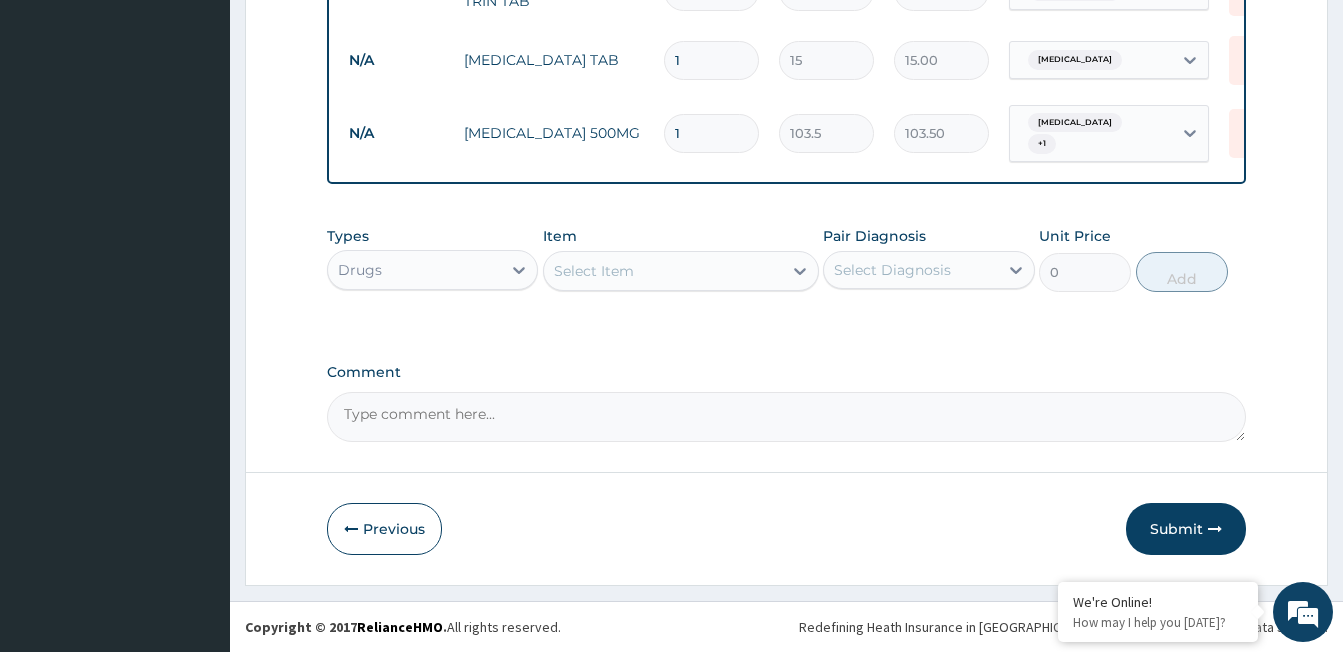 type on "10" 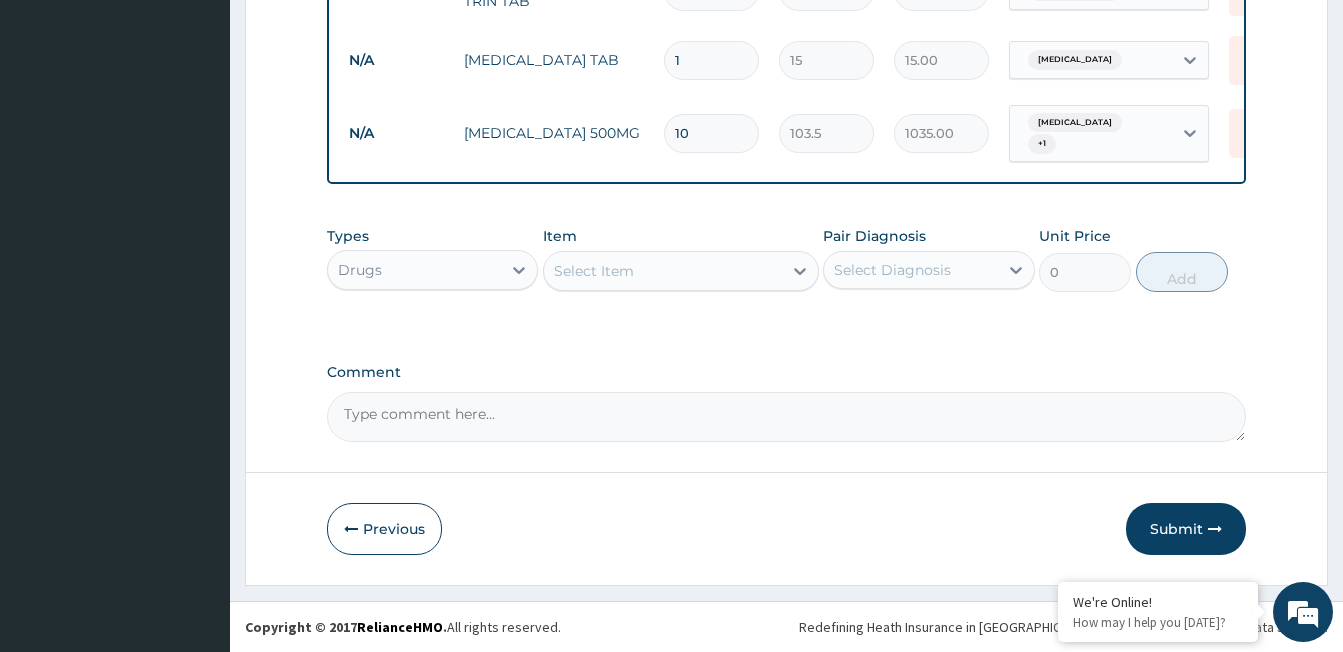 type on "10" 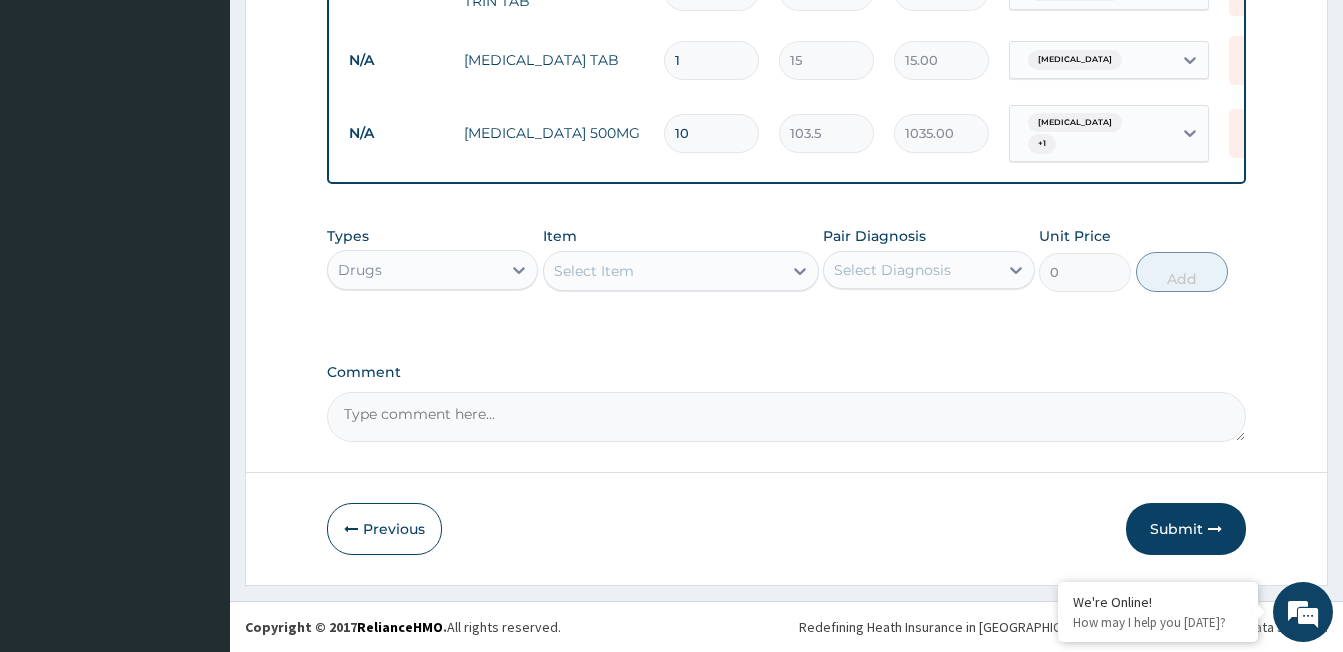 click on "1" at bounding box center [711, 60] 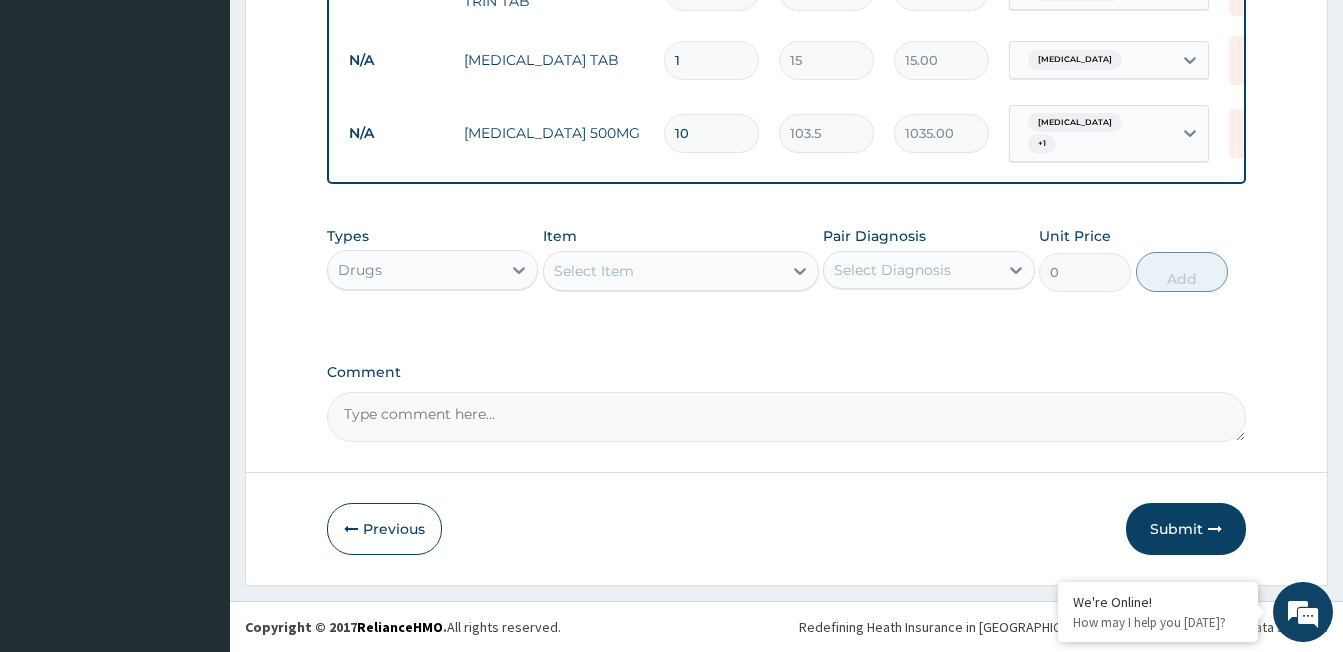 type on "15" 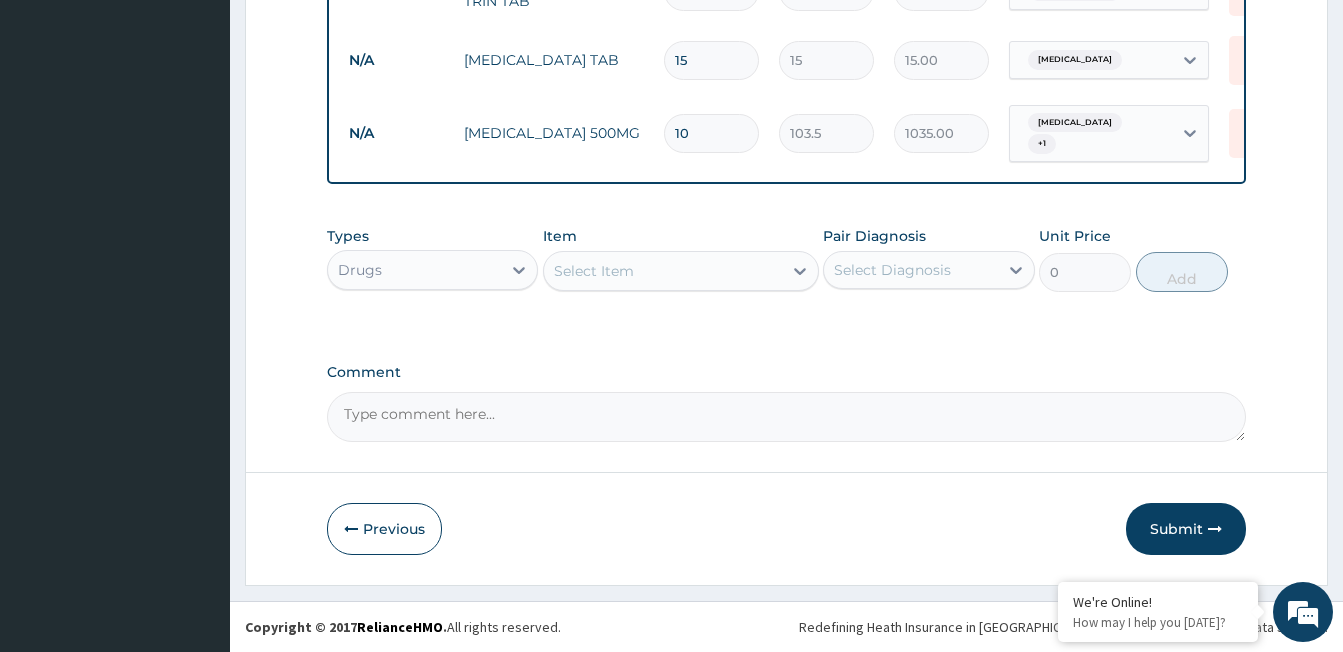 type on "225.00" 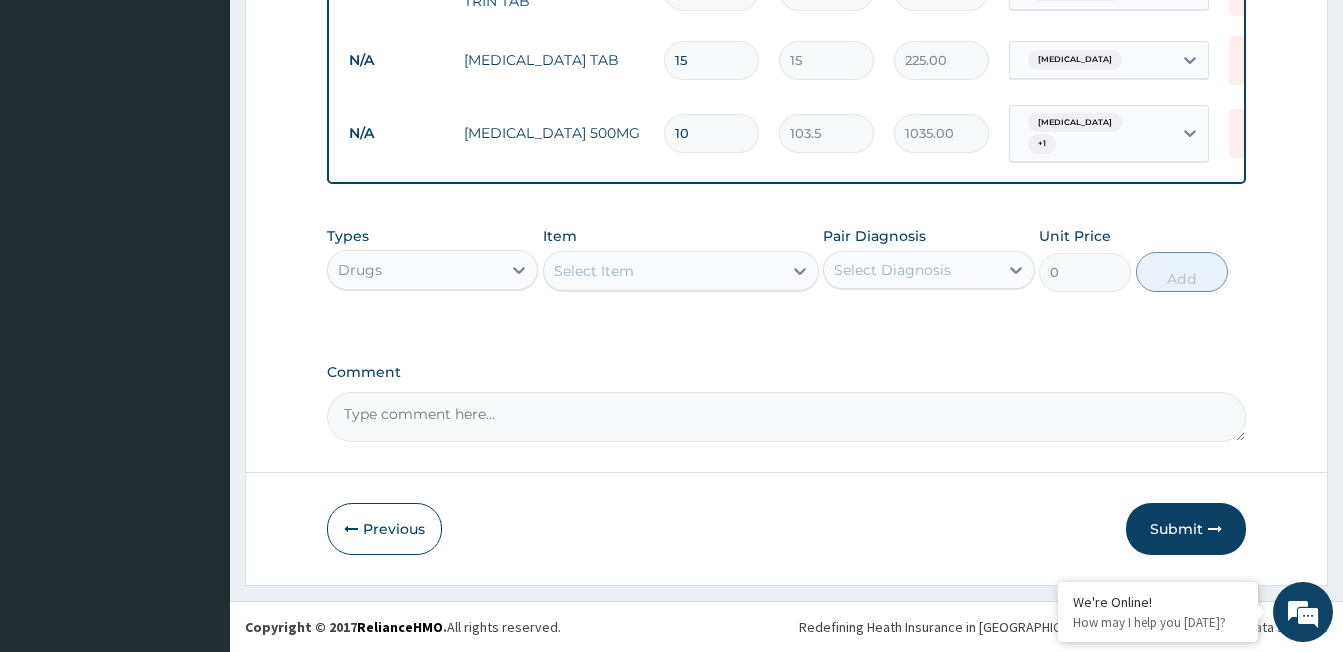 type on "16" 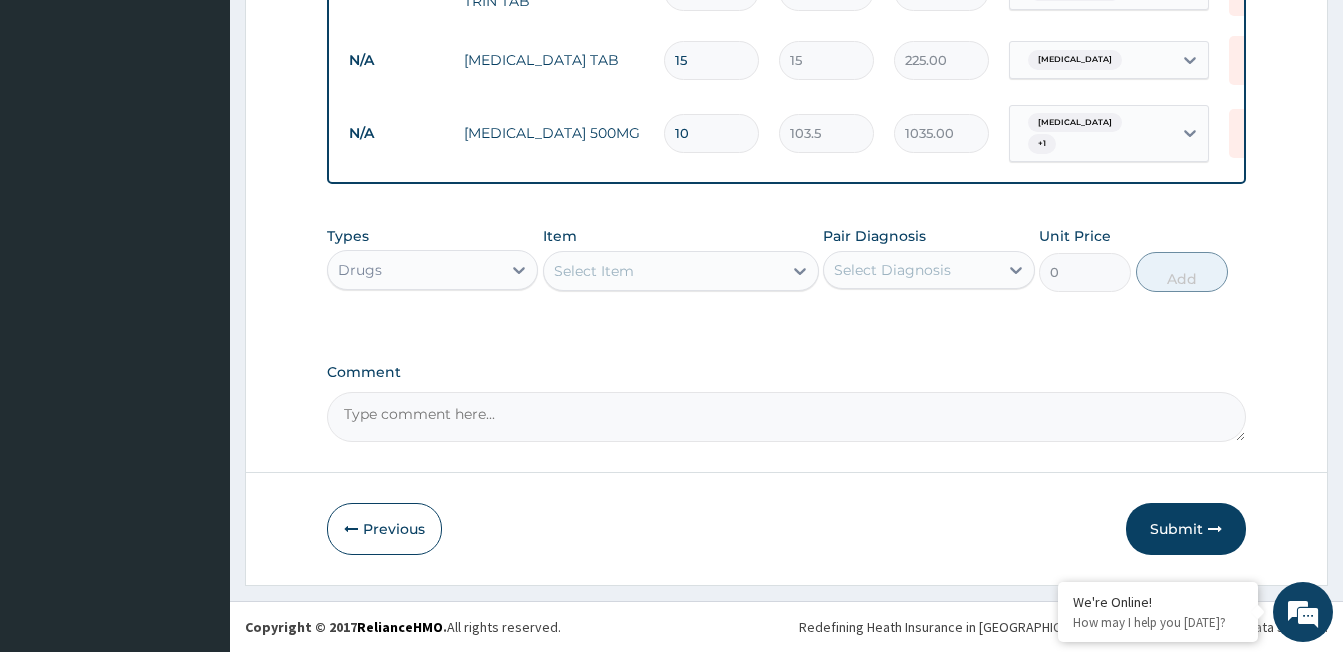 type on "240.00" 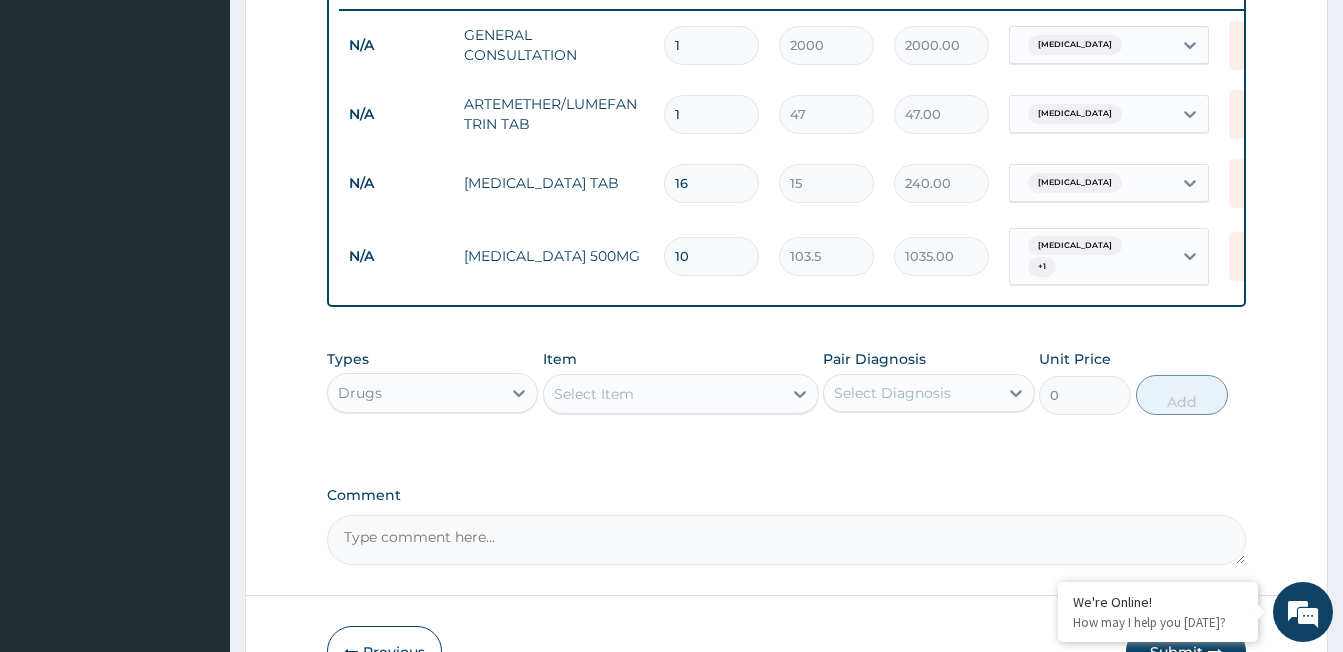scroll, scrollTop: 617, scrollLeft: 0, axis: vertical 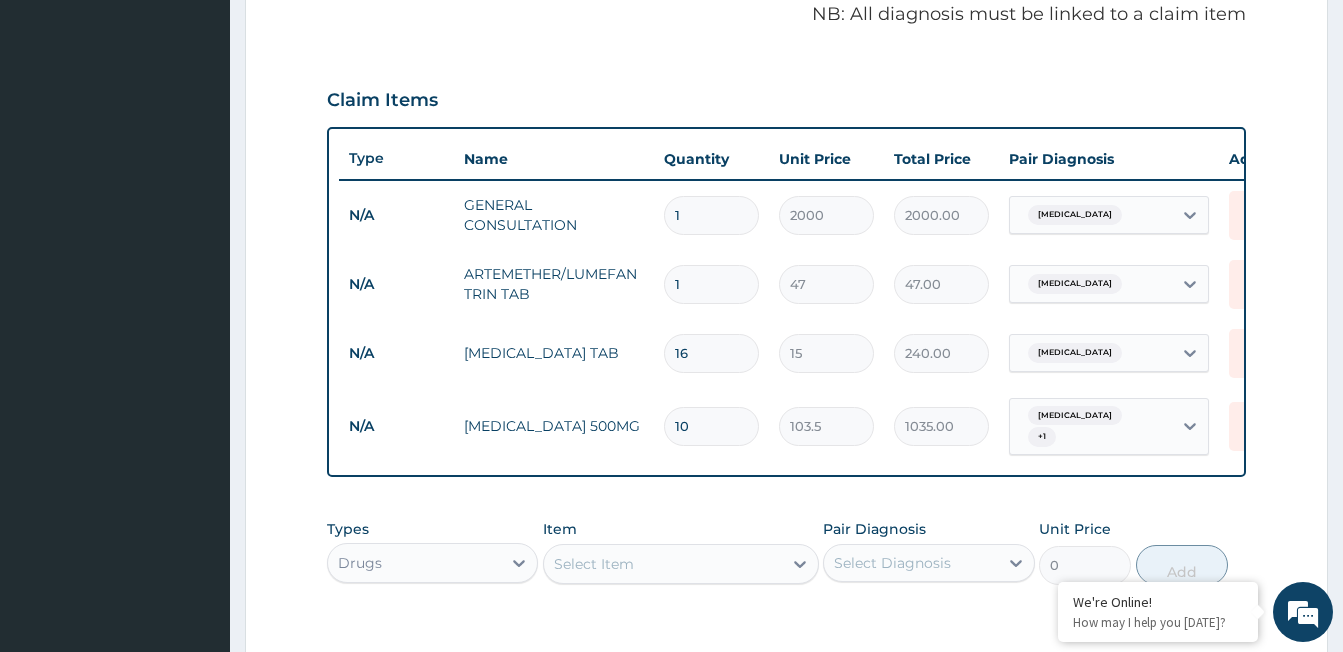 type on "16" 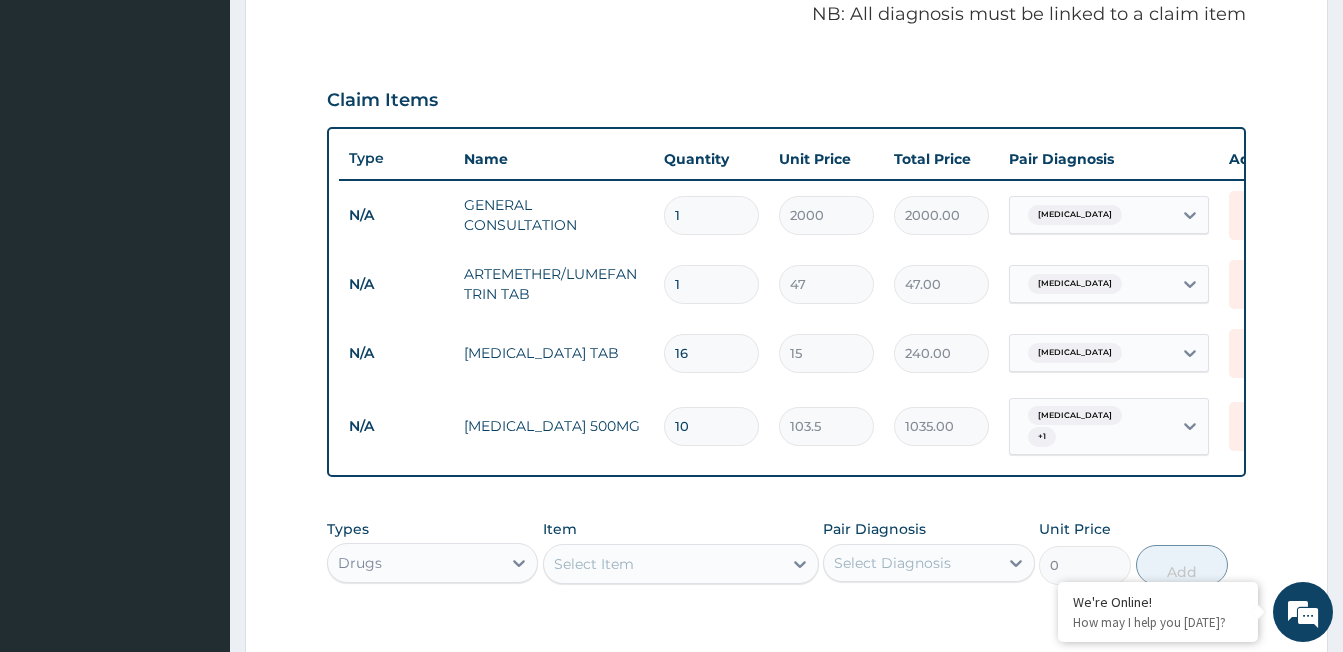 click on "1" at bounding box center (711, 284) 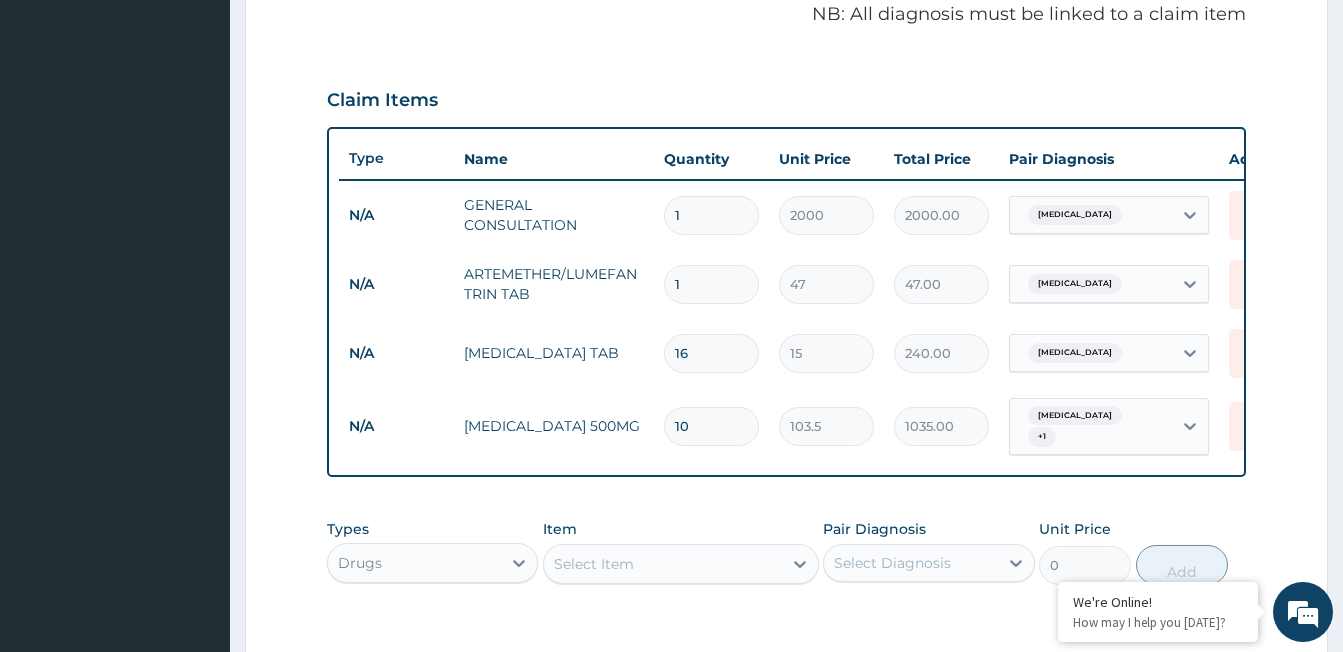 type 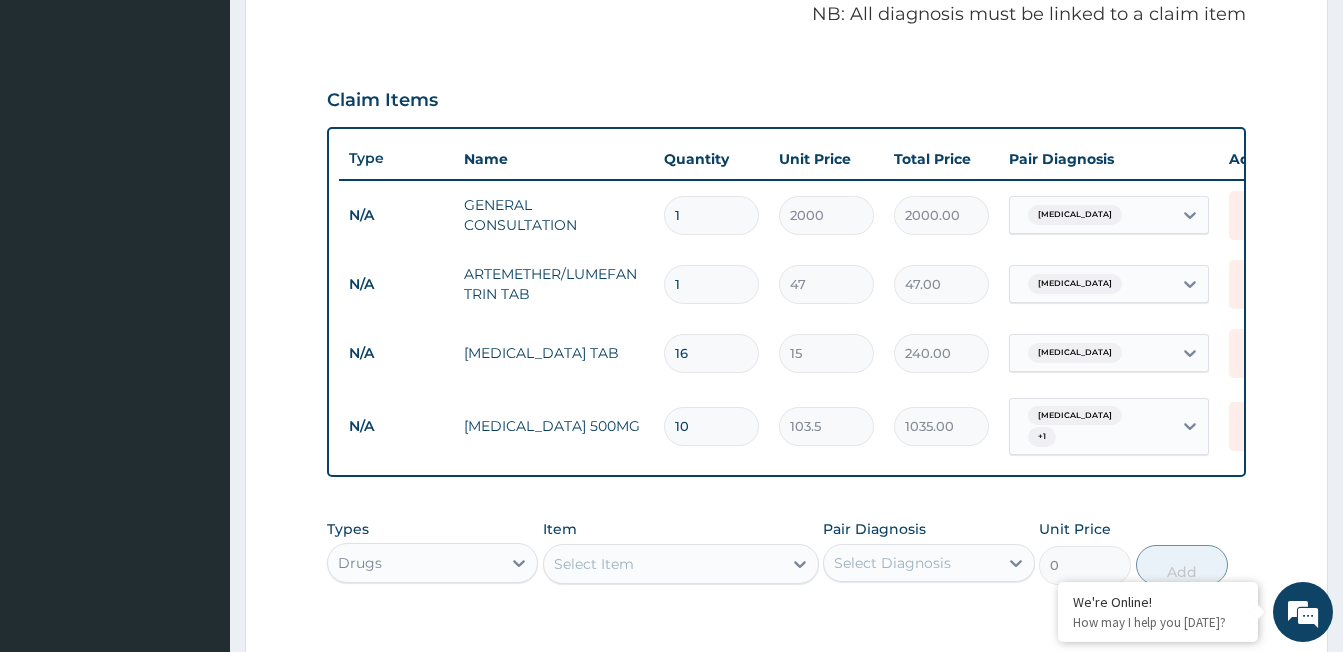 type on "0.00" 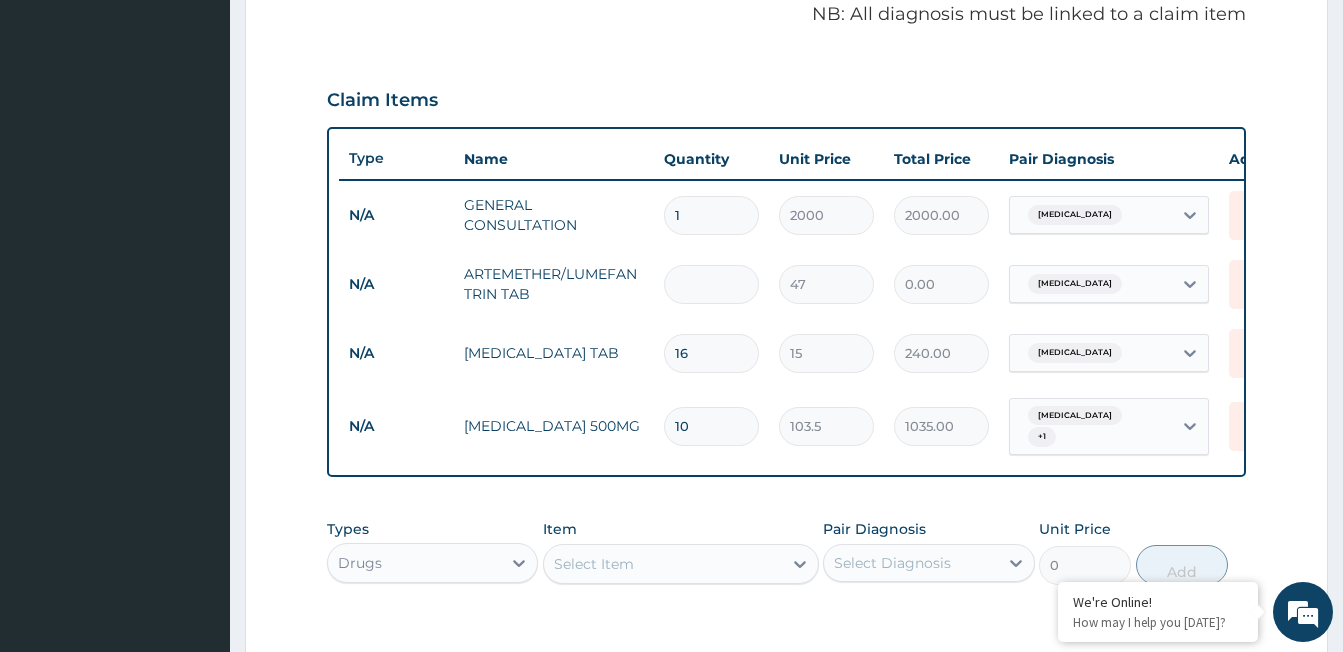 type on "2" 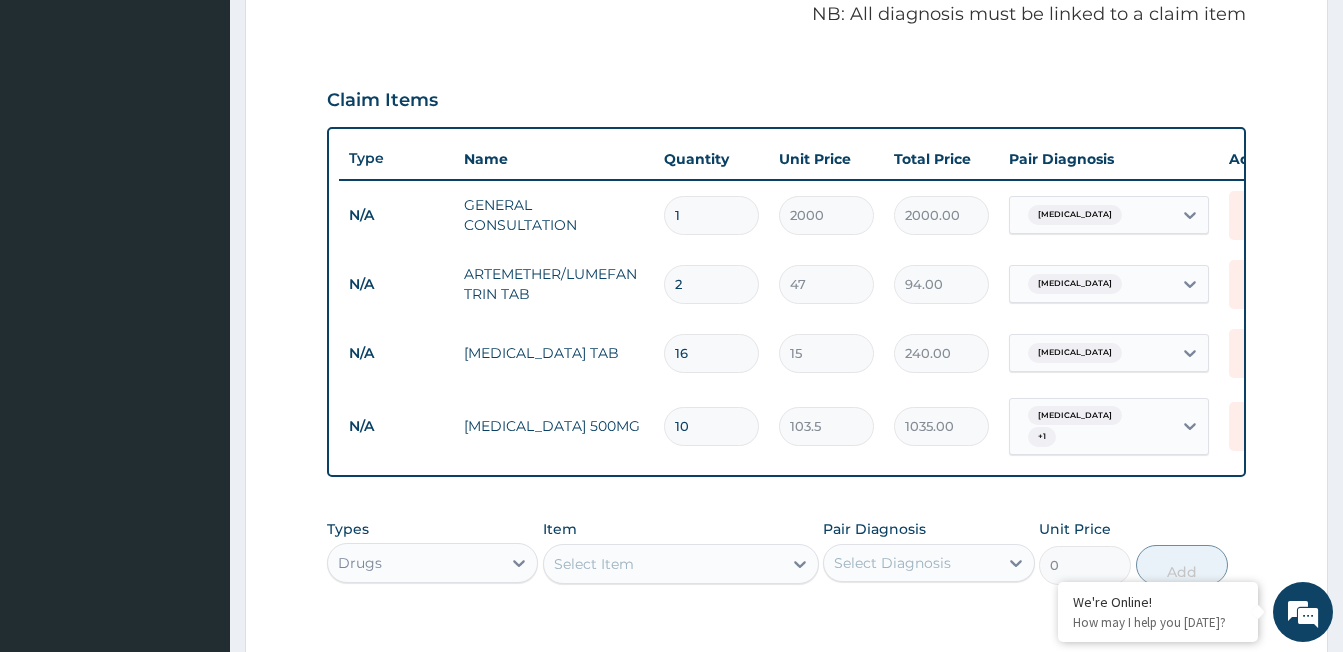 type on "24" 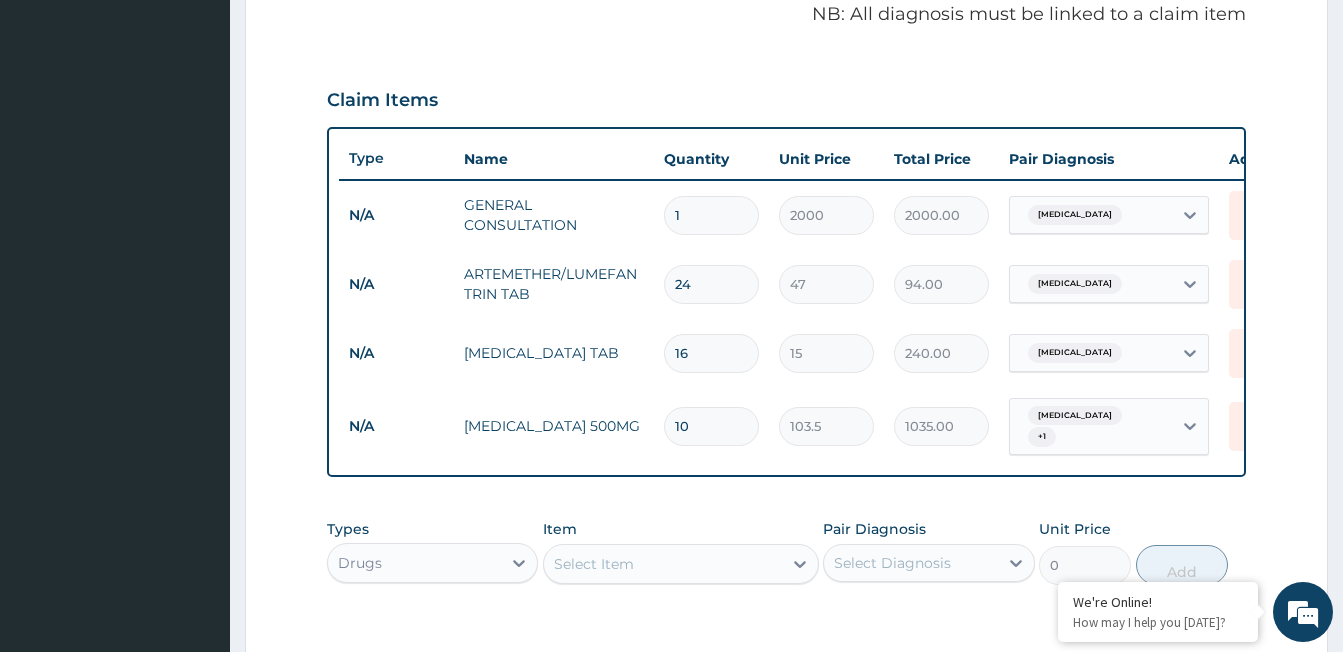type on "1128.00" 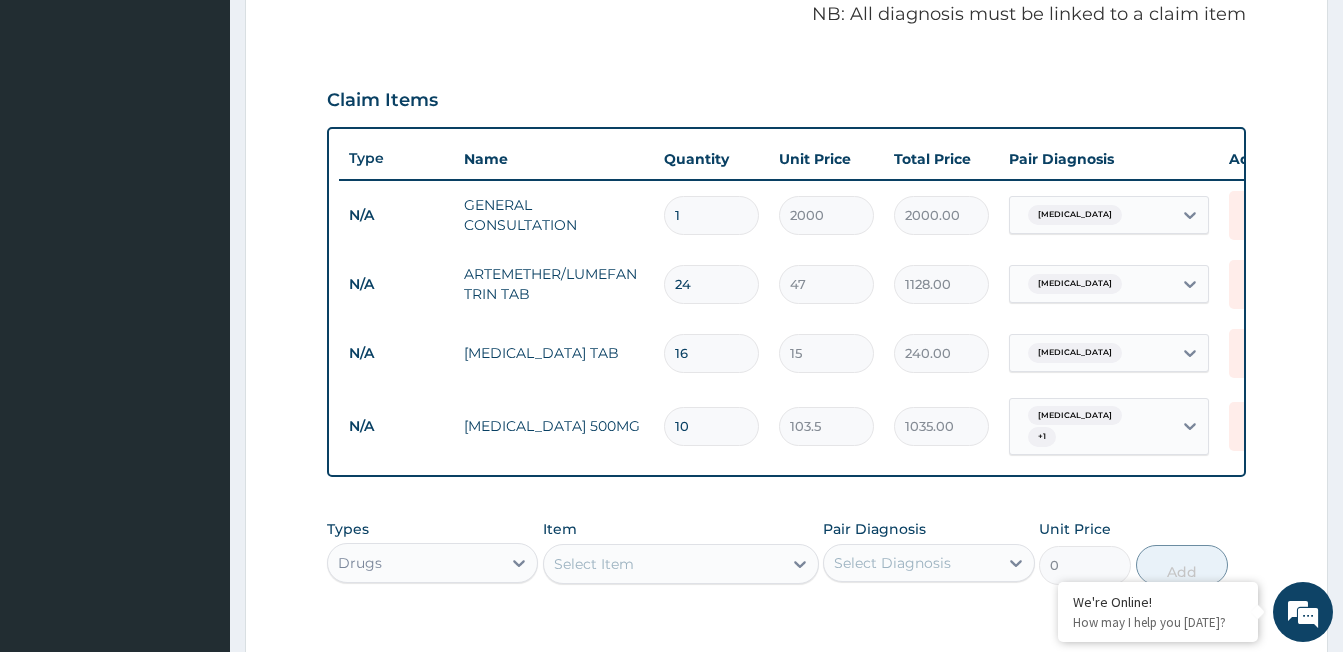 type on "23" 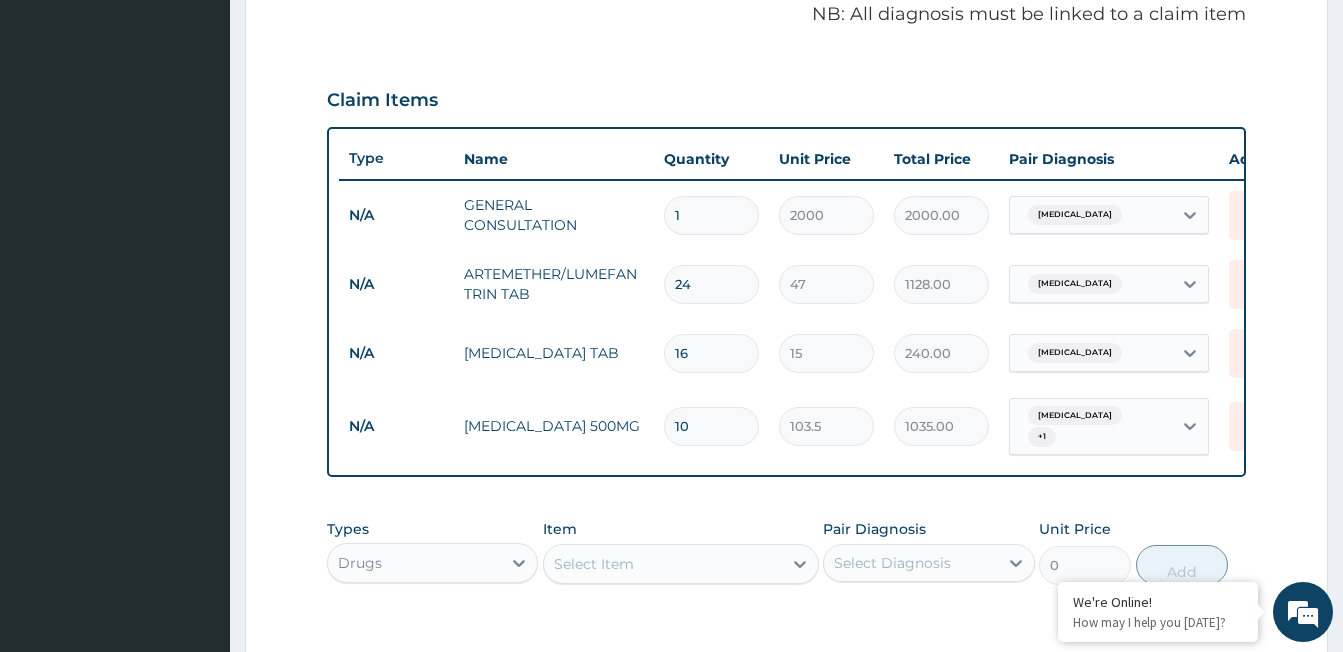 type on "1081.00" 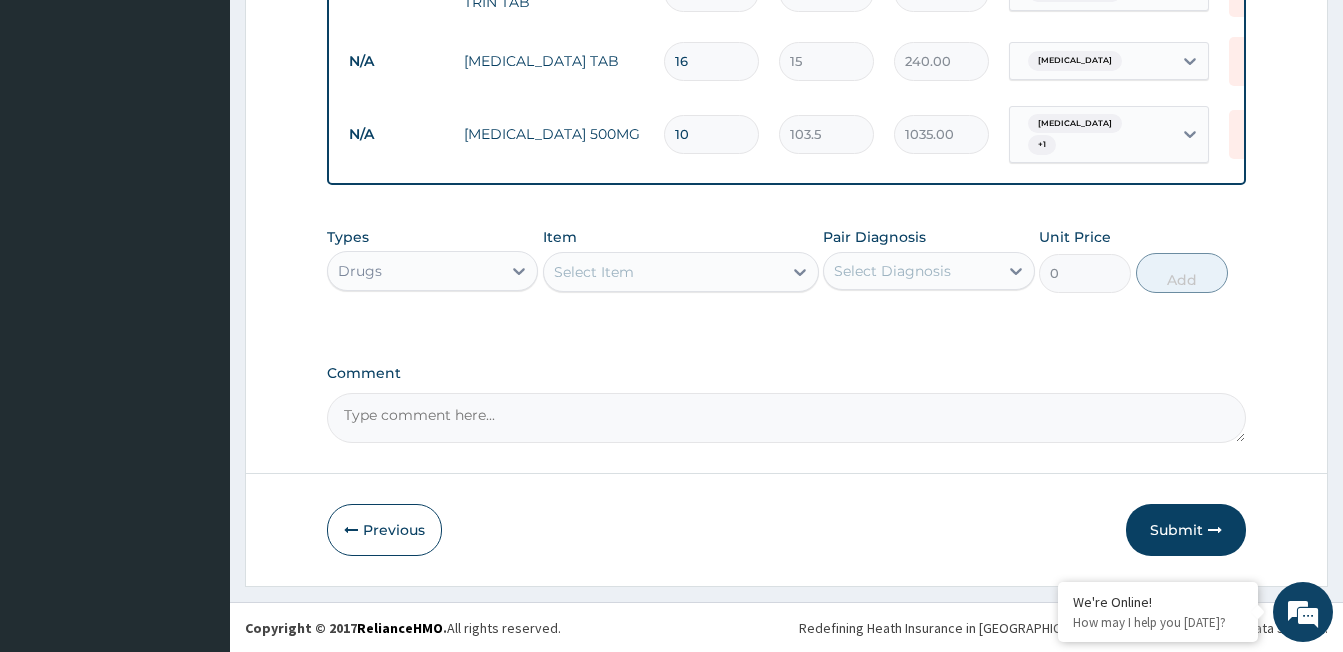 scroll, scrollTop: 917, scrollLeft: 0, axis: vertical 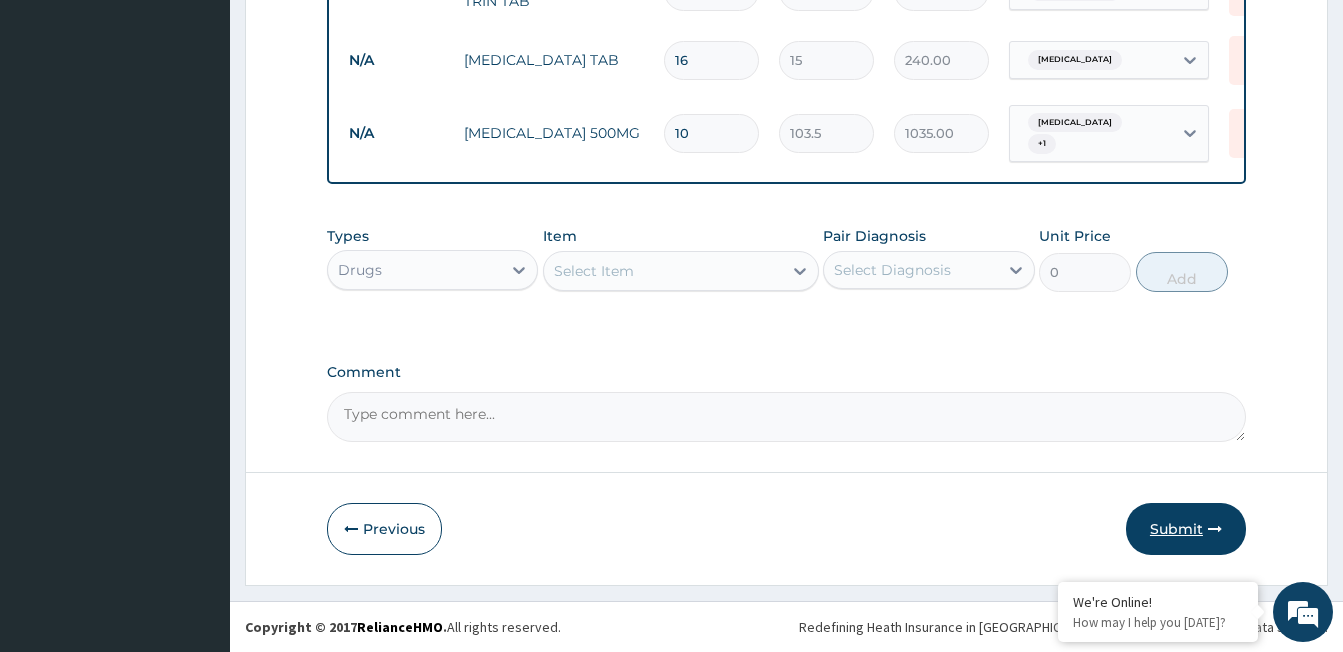 type on "23" 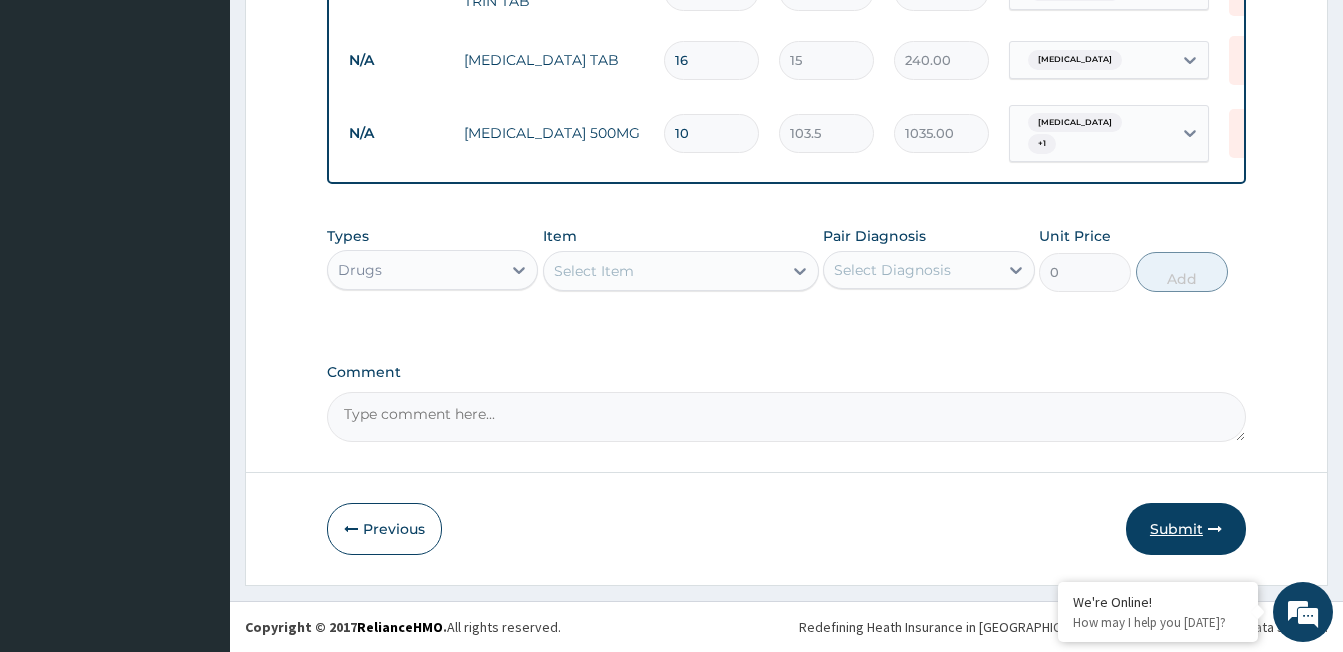 click on "Submit" at bounding box center [1186, 529] 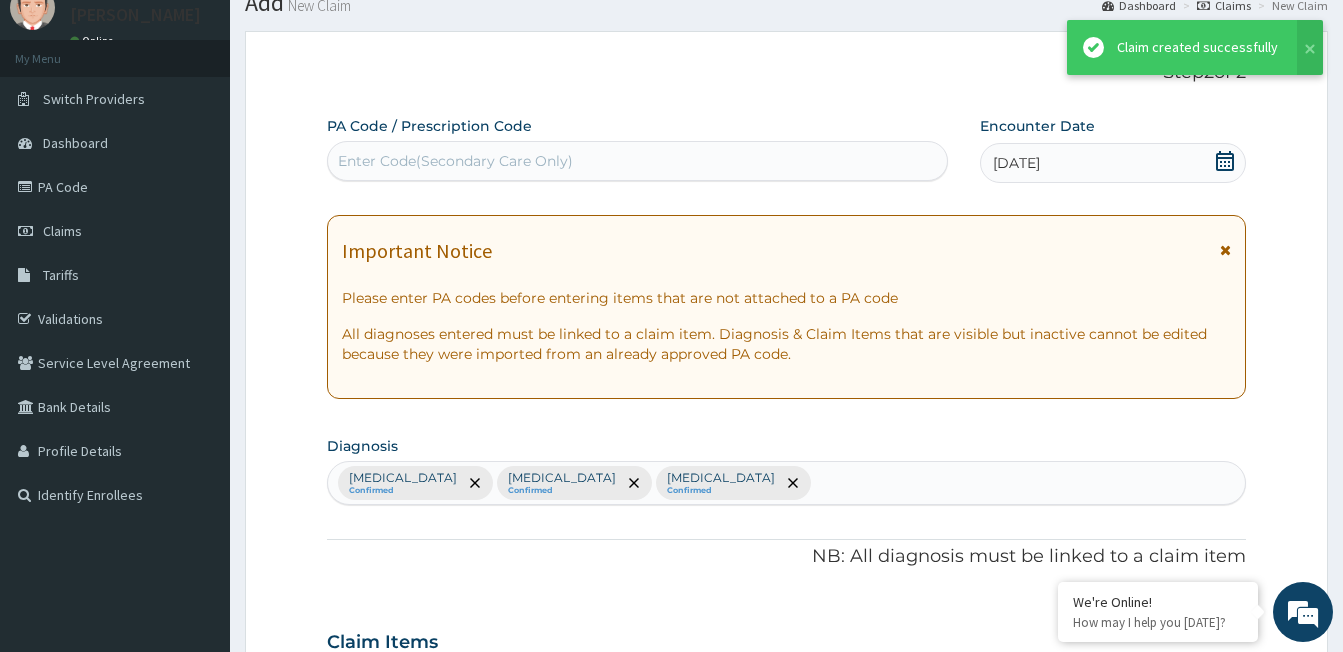 scroll, scrollTop: 917, scrollLeft: 0, axis: vertical 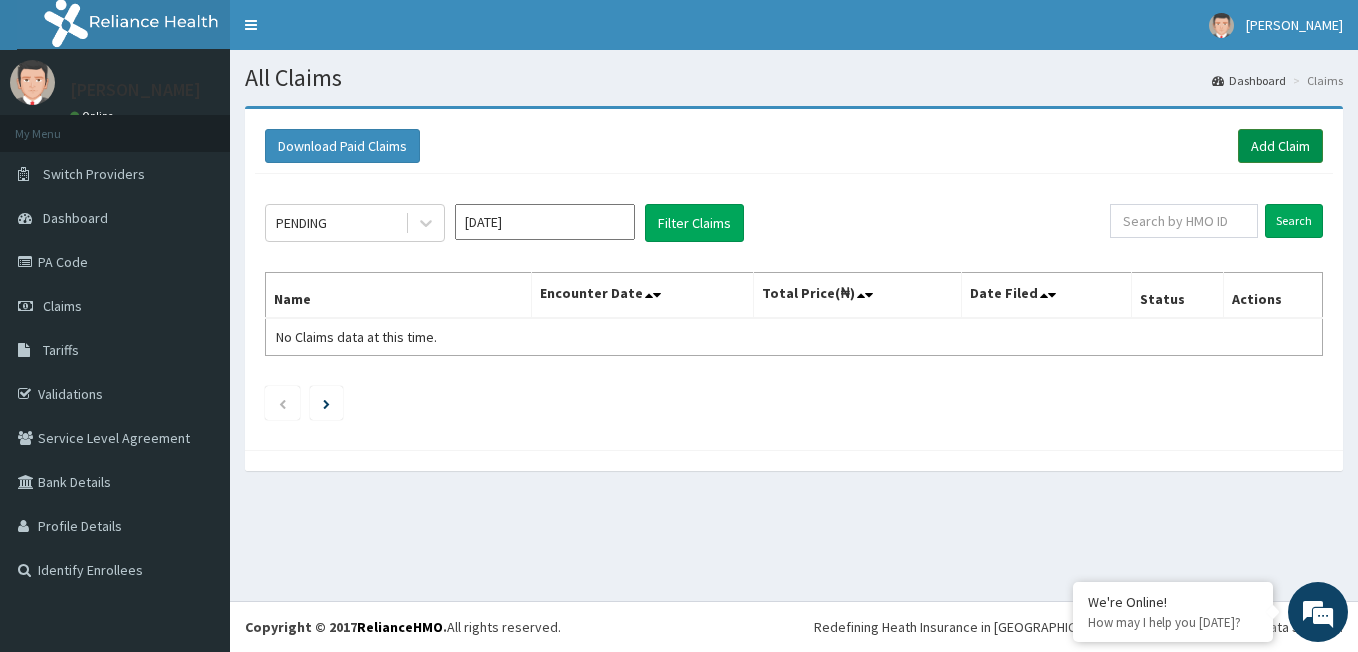 click on "Add Claim" at bounding box center [1280, 146] 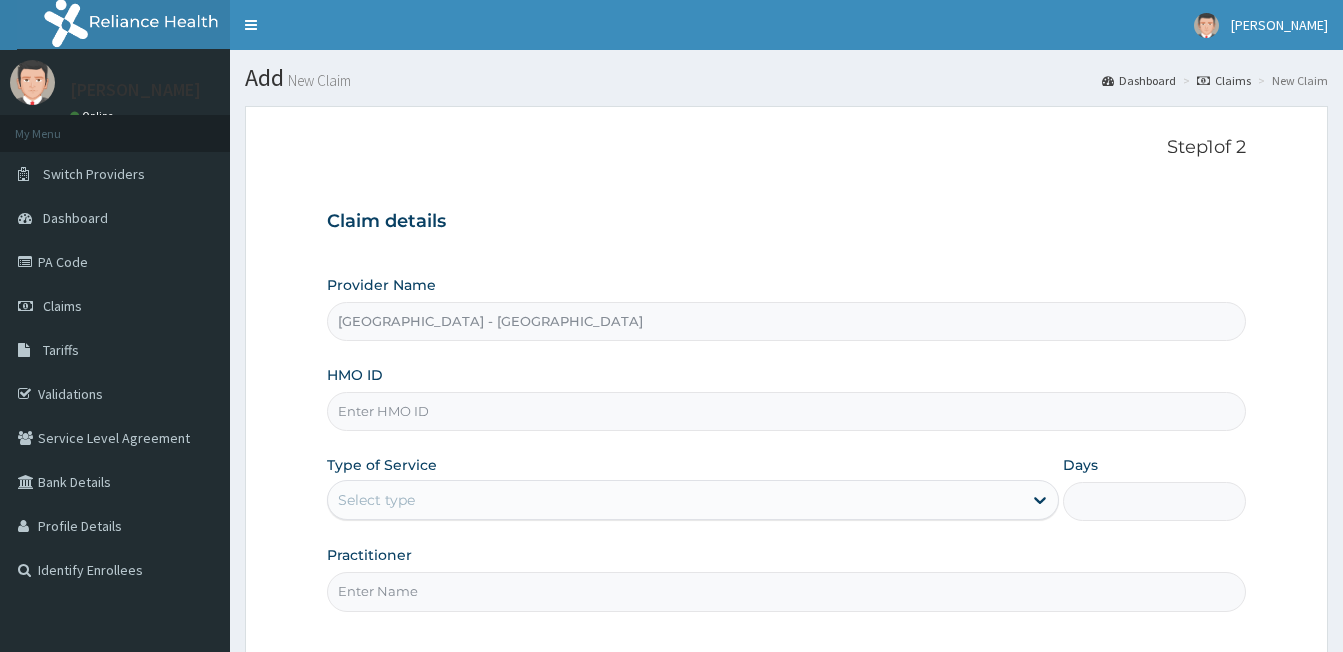 scroll, scrollTop: 0, scrollLeft: 0, axis: both 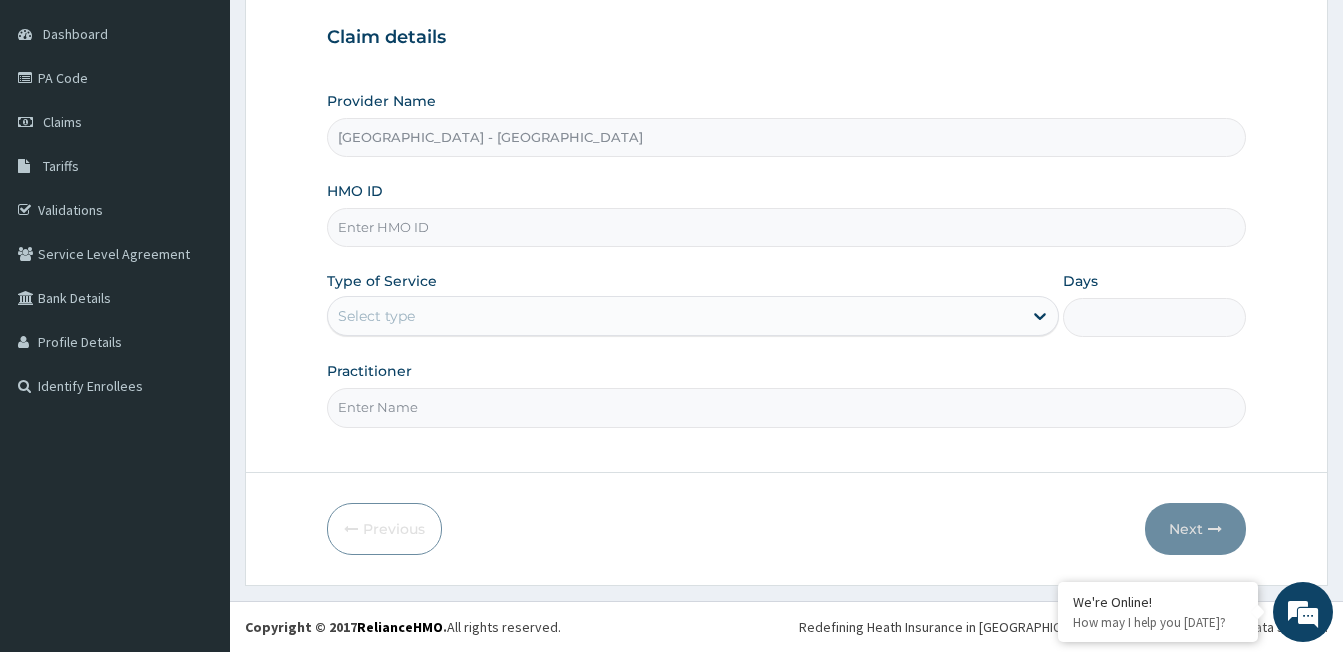 click on "HMO ID" at bounding box center [786, 227] 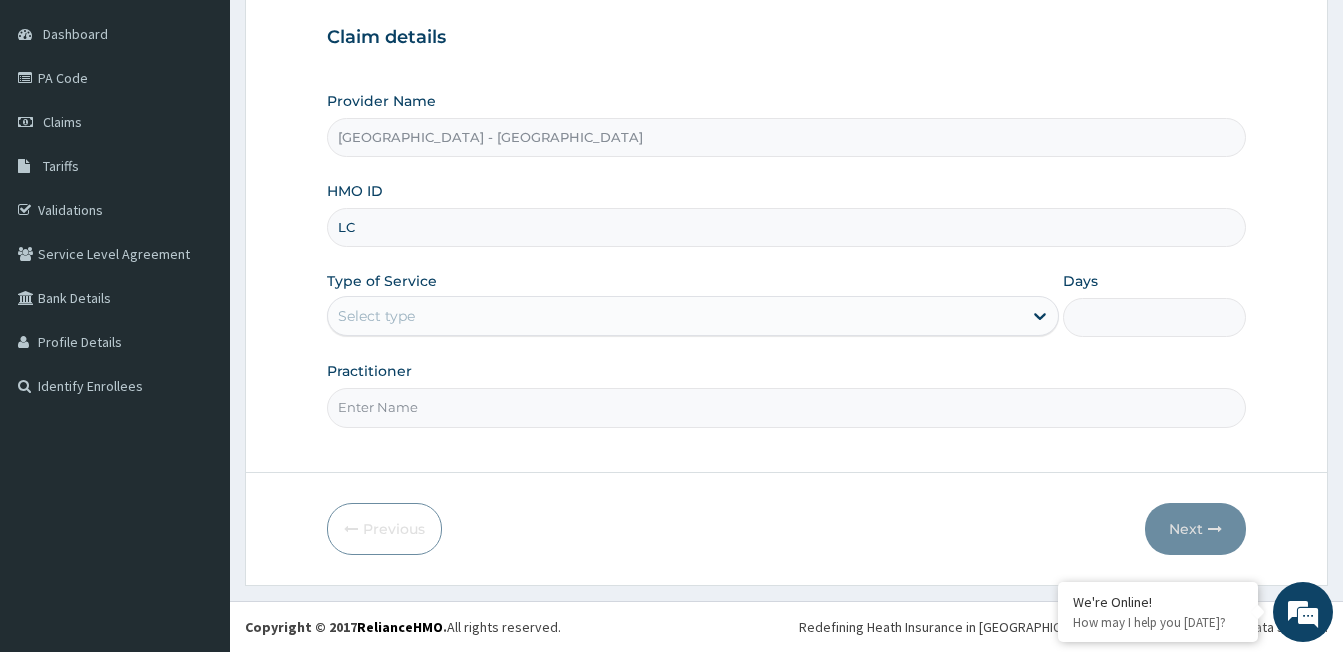 type on "L" 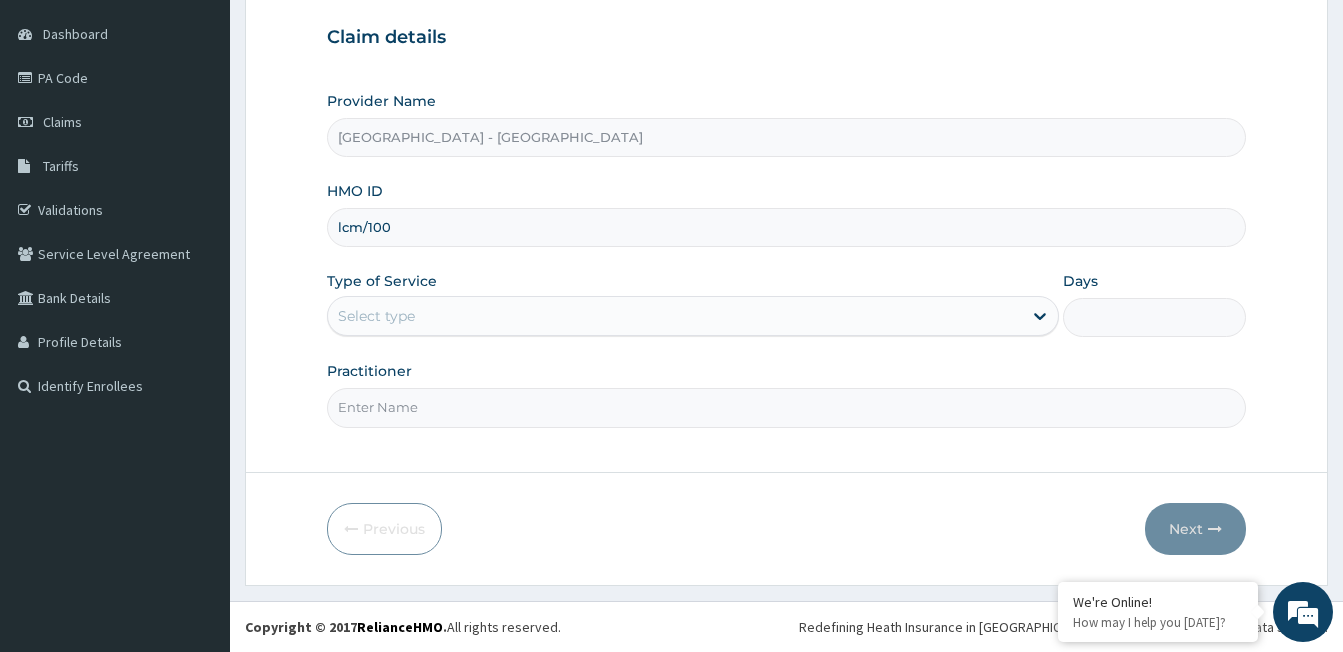 type on "LCM/10045/A" 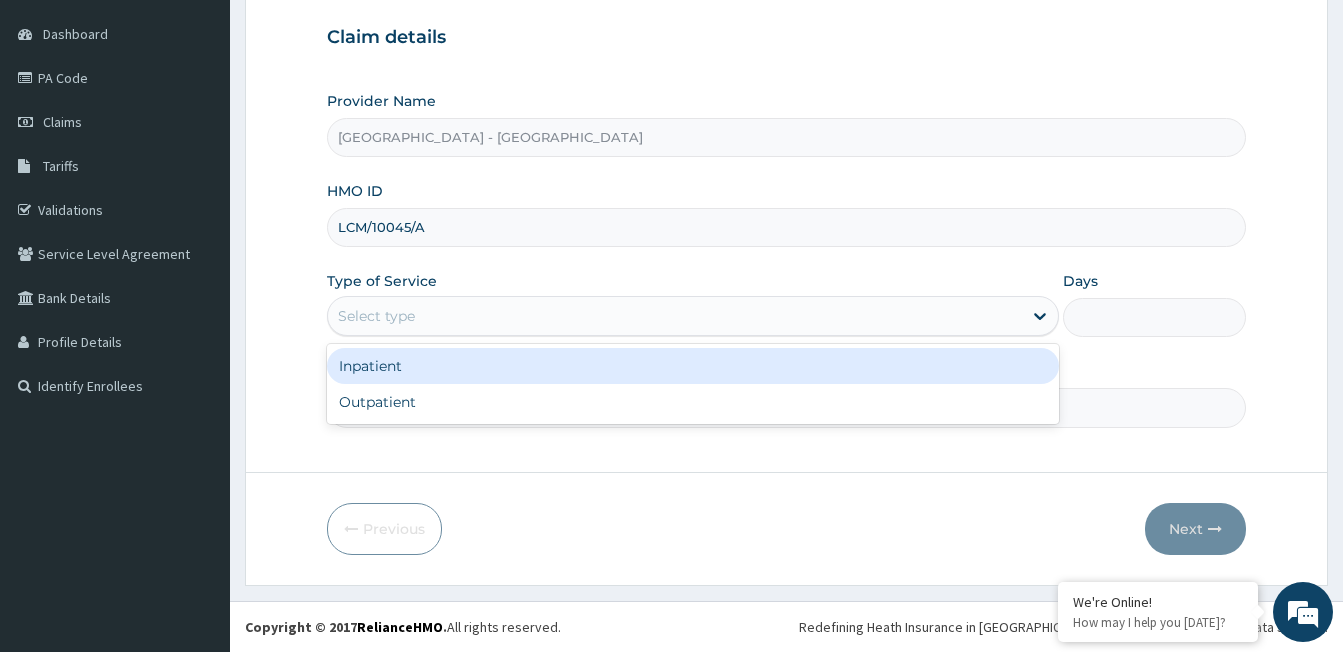click on "Select type" at bounding box center [376, 316] 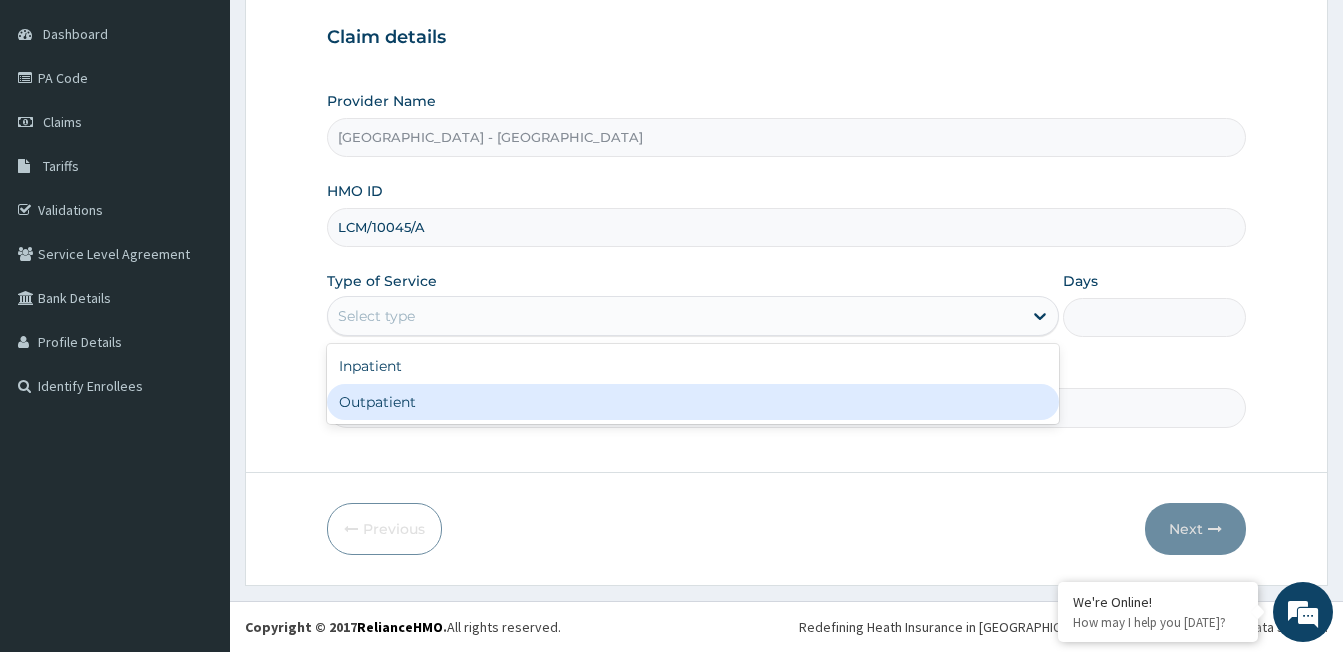 click on "Outpatient" at bounding box center (693, 402) 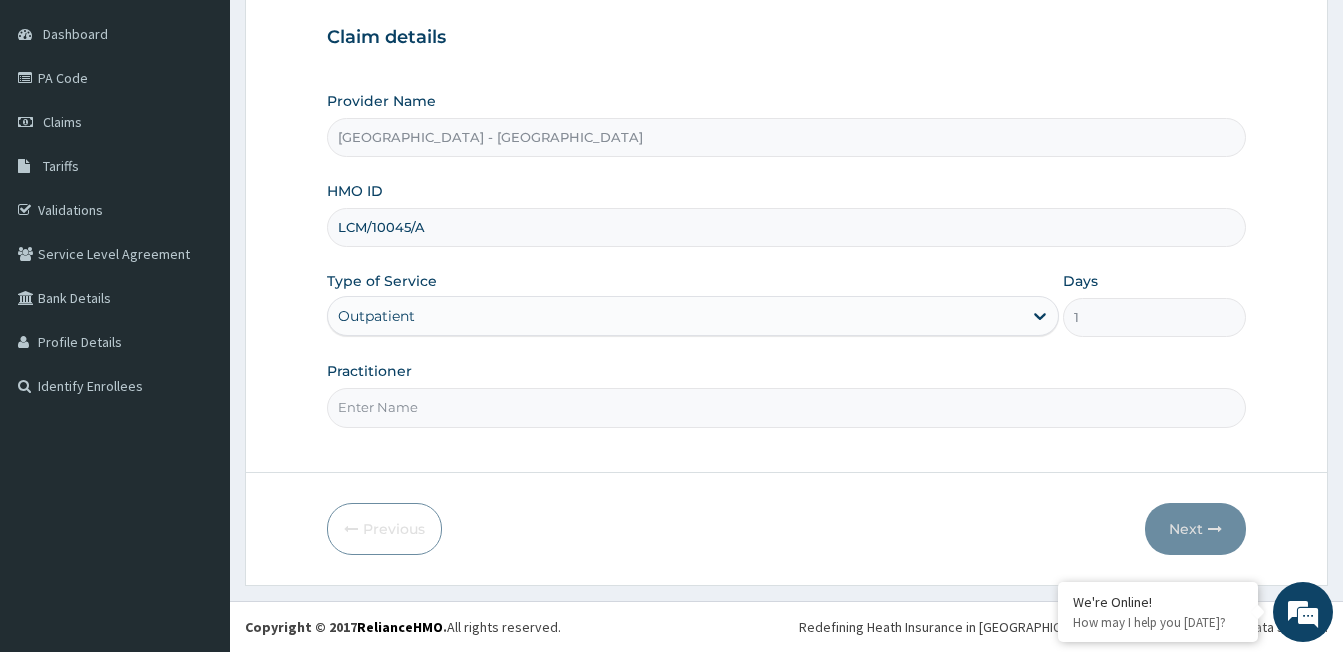 click on "Practitioner" at bounding box center [786, 407] 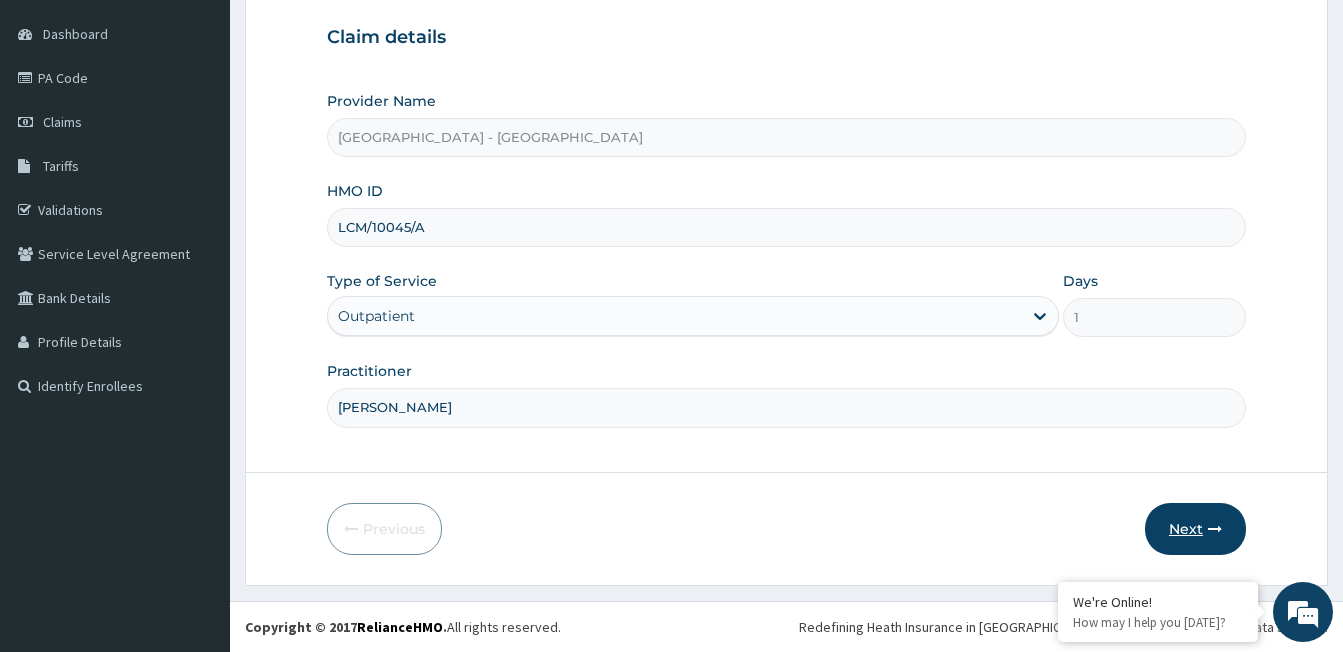 click on "Next" at bounding box center [1195, 529] 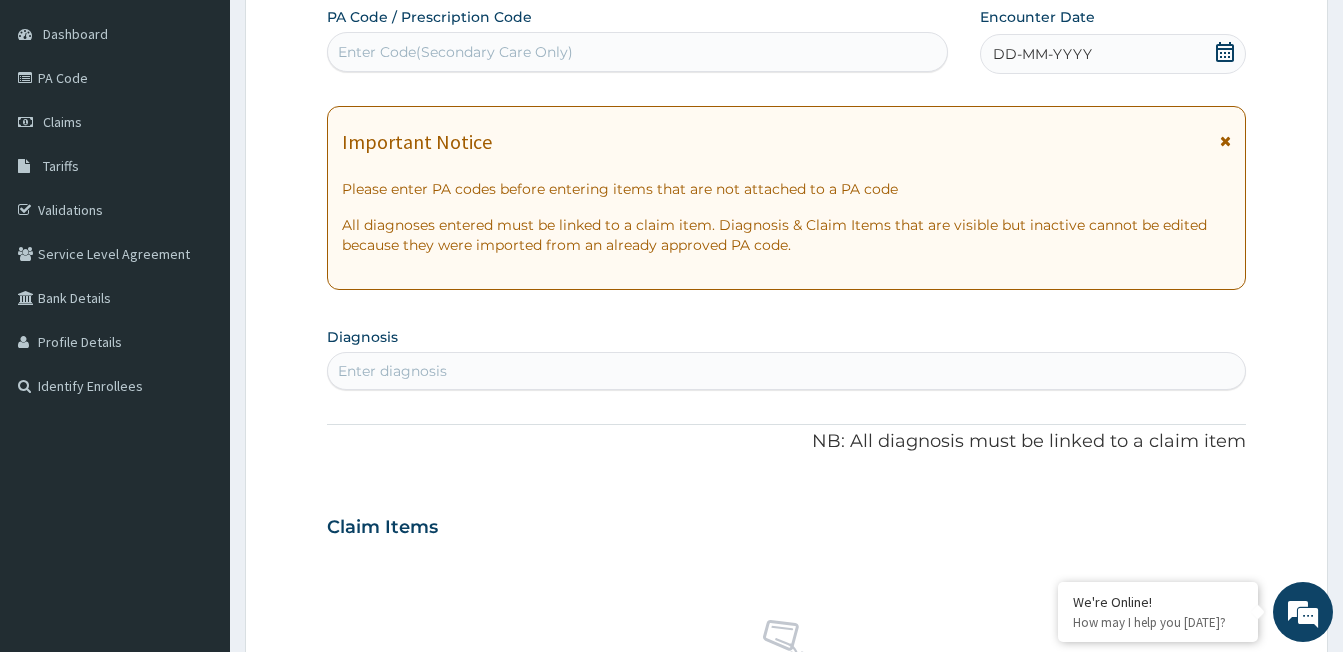 click on "DD-MM-YYYY" at bounding box center (1042, 54) 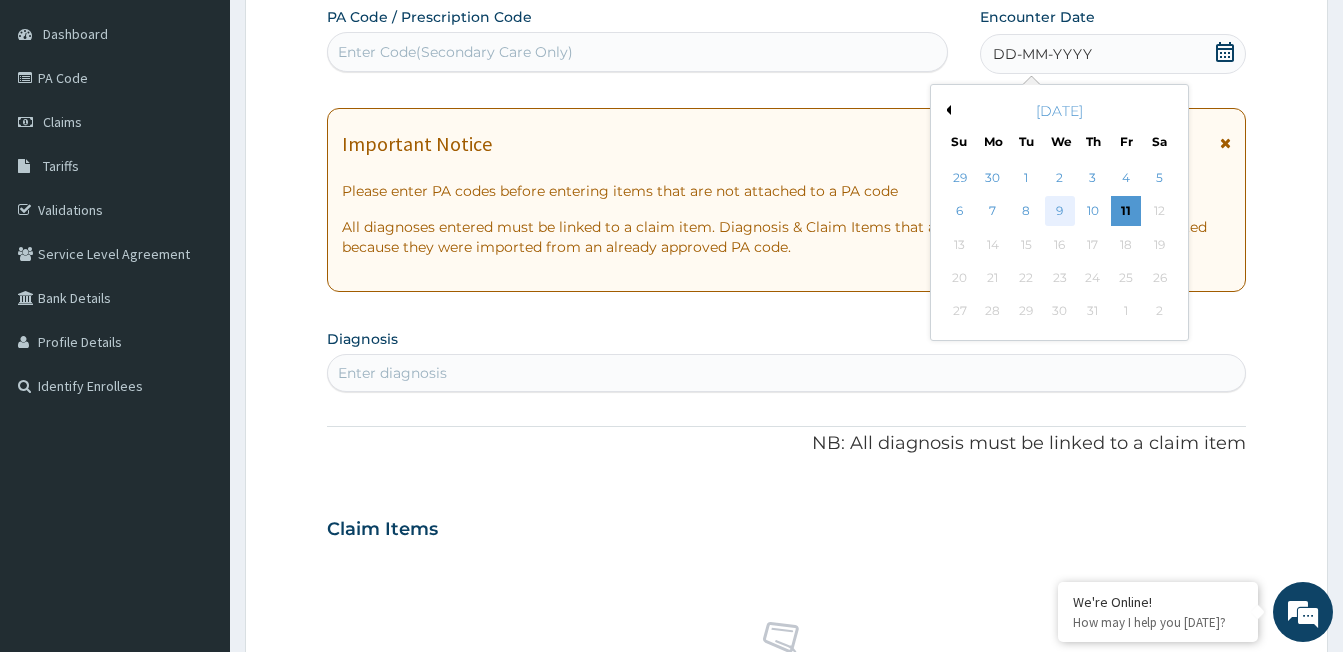 click on "9" at bounding box center (1059, 212) 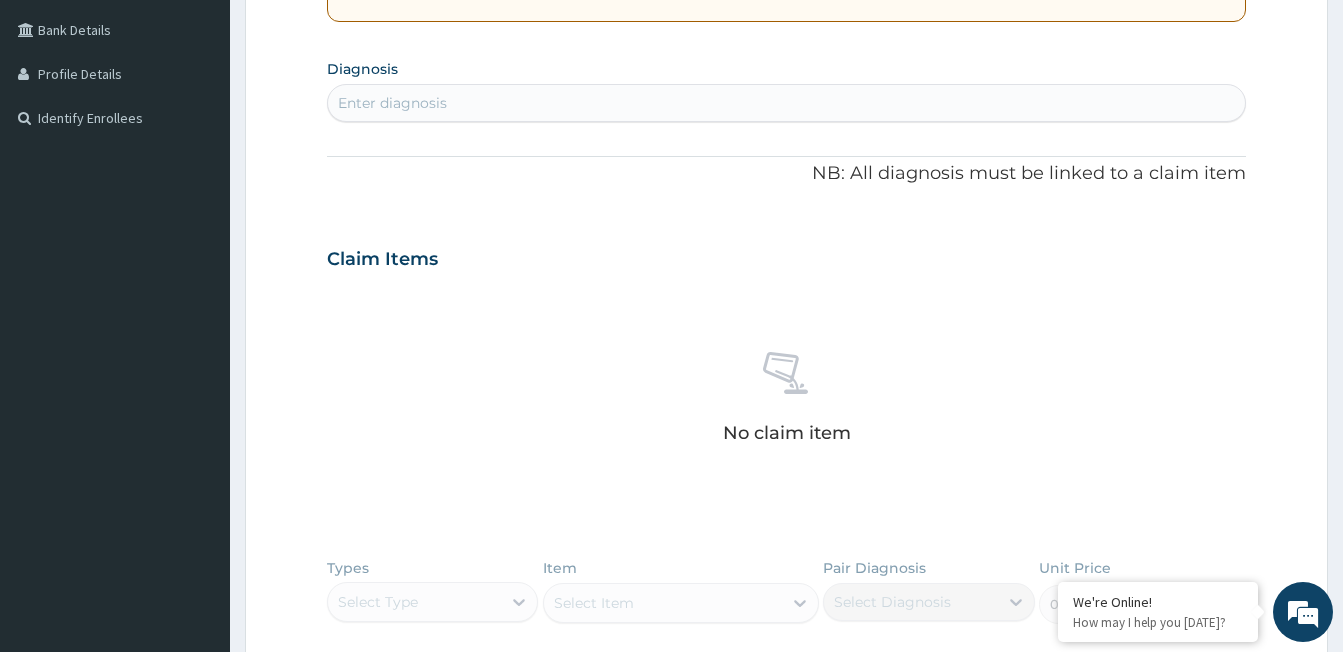 scroll, scrollTop: 484, scrollLeft: 0, axis: vertical 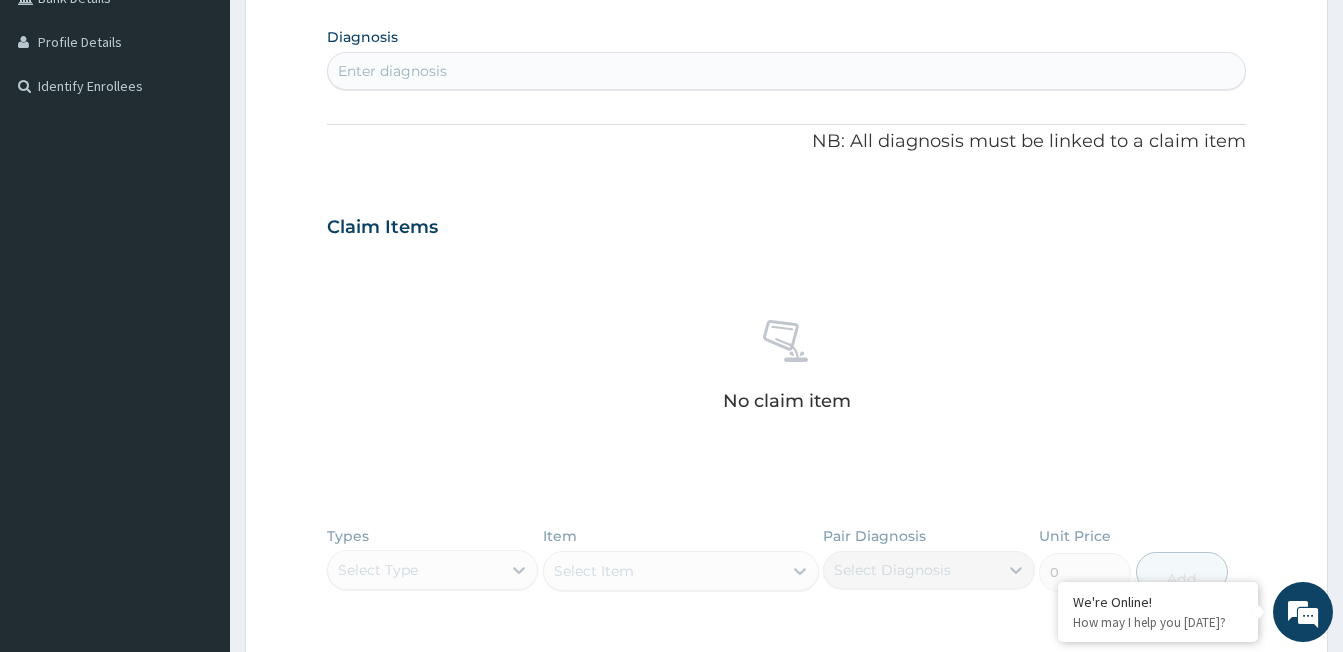 click on "Enter diagnosis" at bounding box center (392, 71) 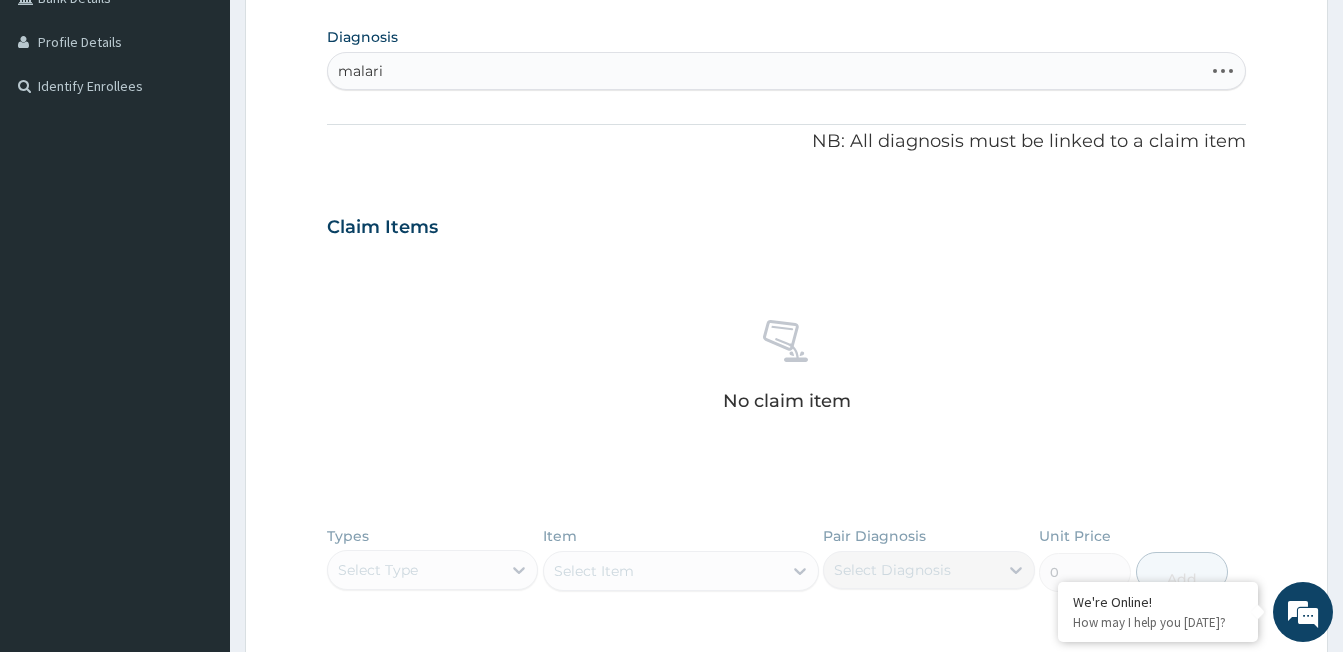 type on "[MEDICAL_DATA]" 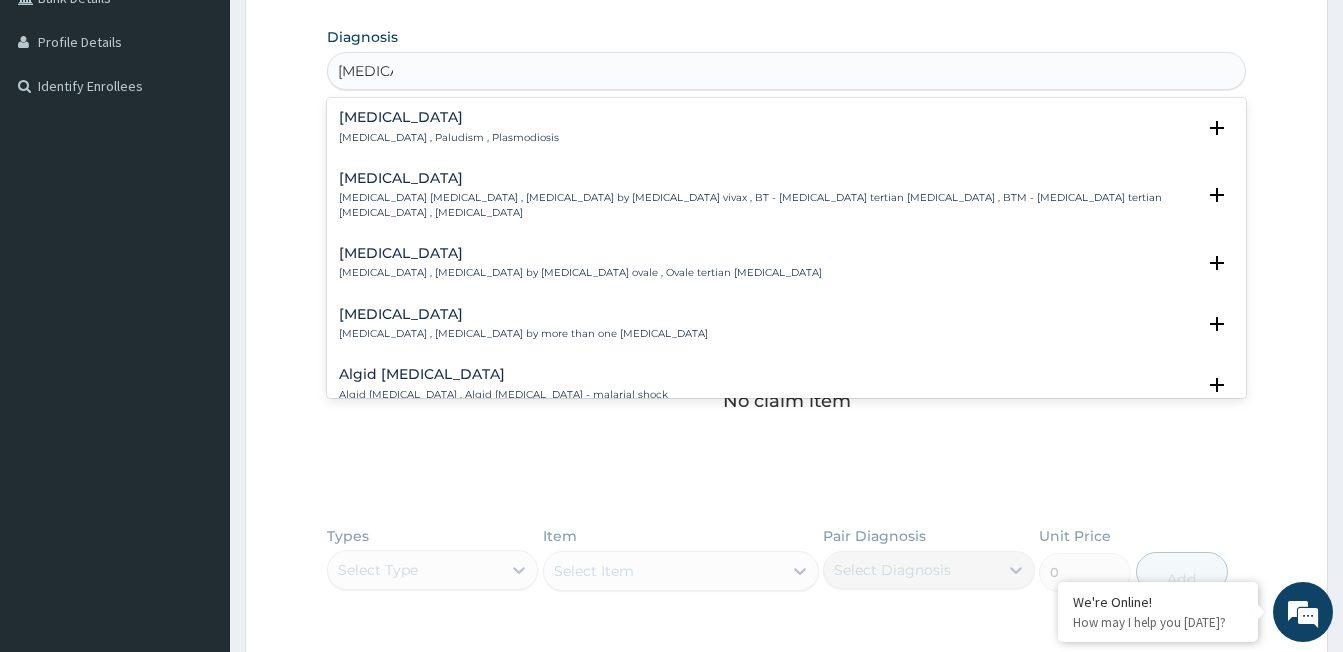 click on "[MEDICAL_DATA] , Paludism , Plasmodiosis" at bounding box center [449, 138] 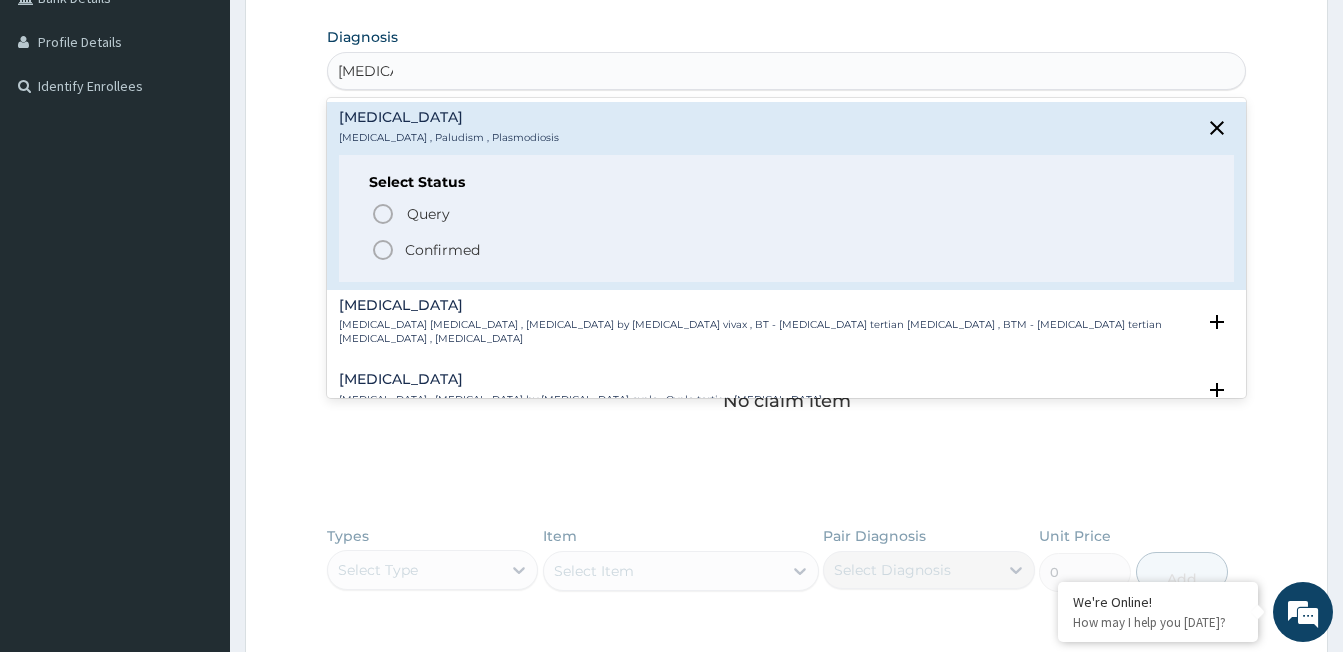 click 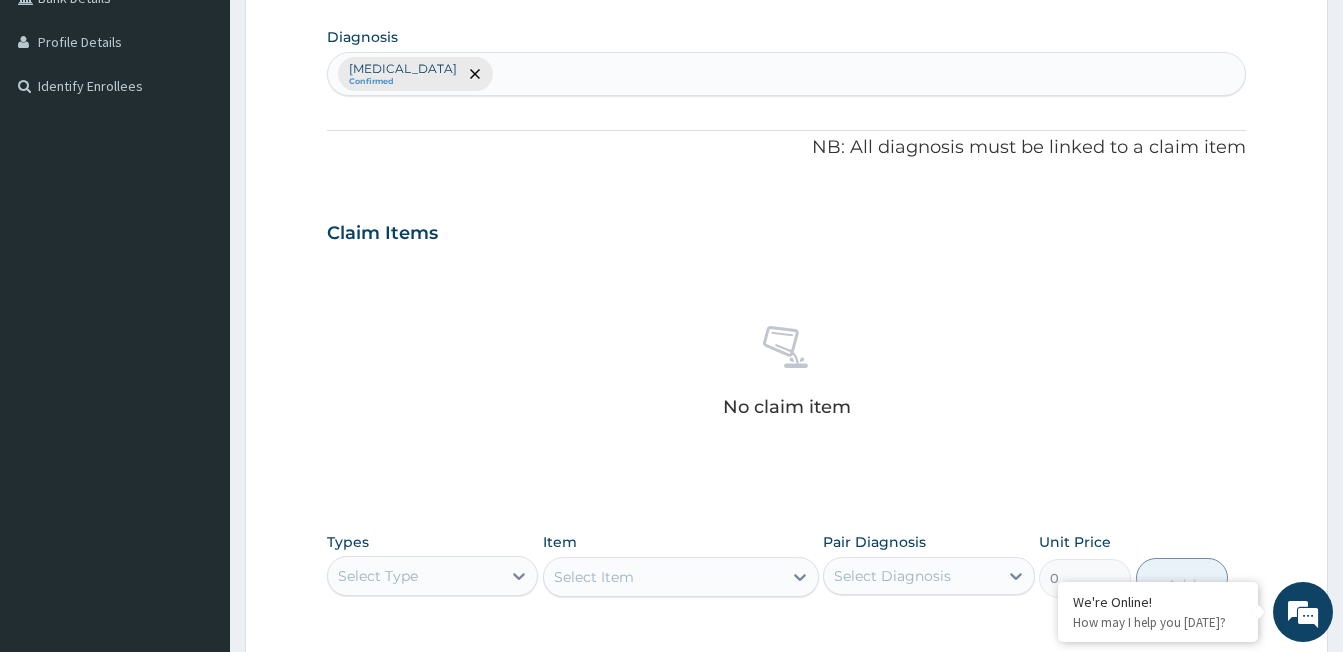 click on "Malaria Confirmed" at bounding box center (786, 74) 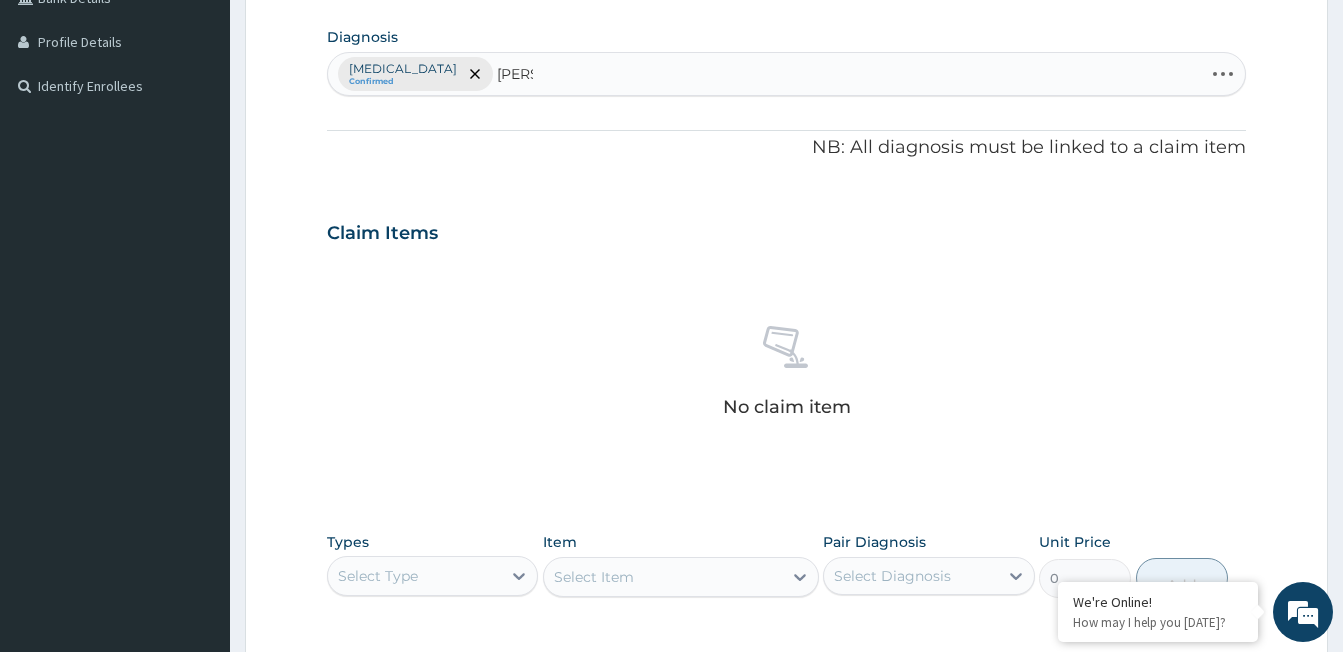 type on "salmo" 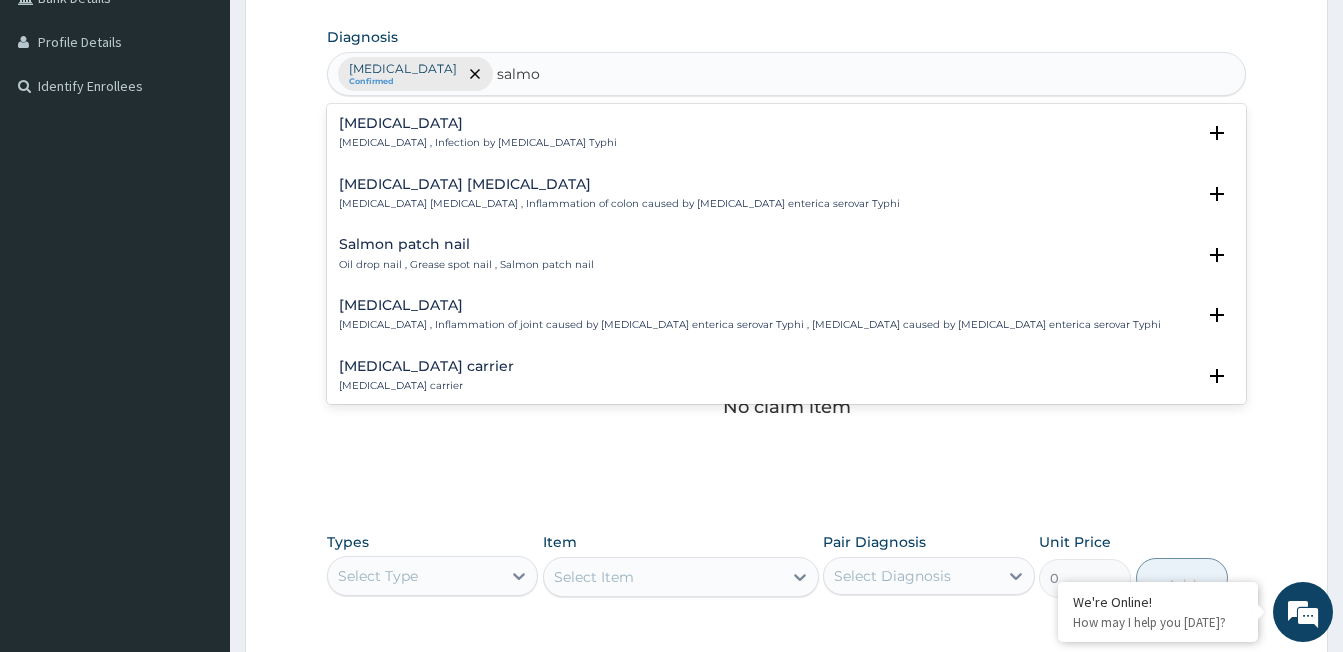 click on "Typhoid fever" at bounding box center [478, 123] 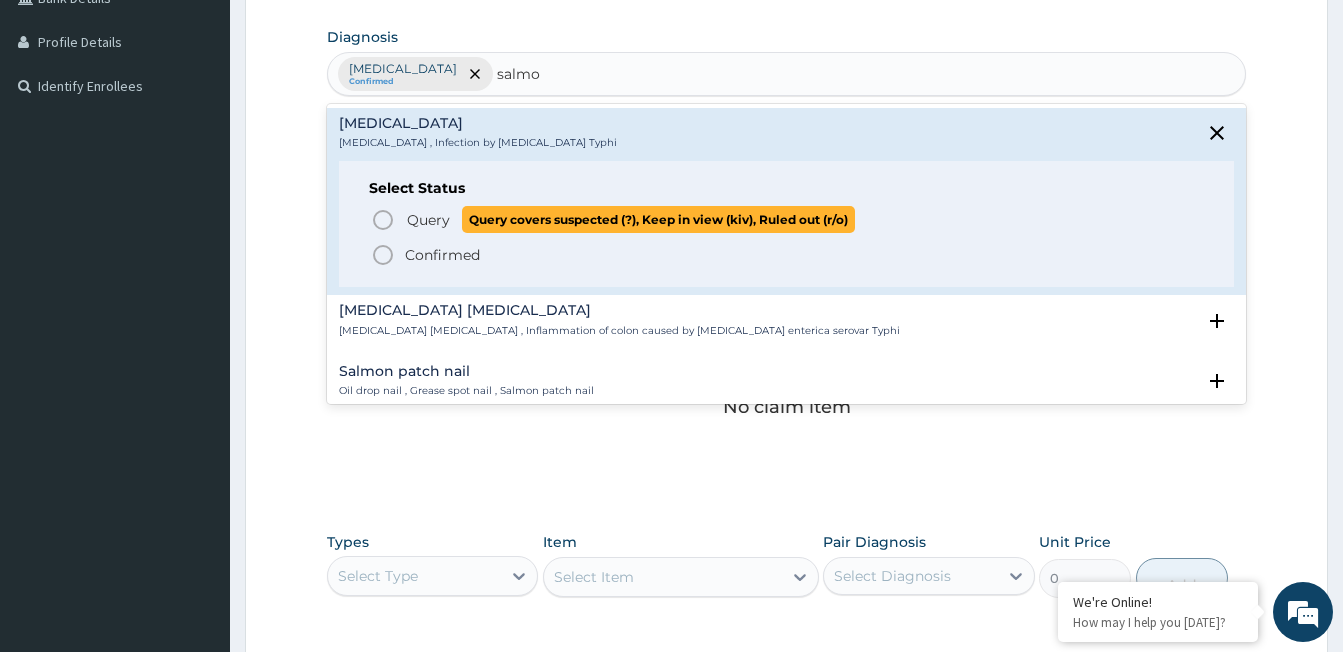 click 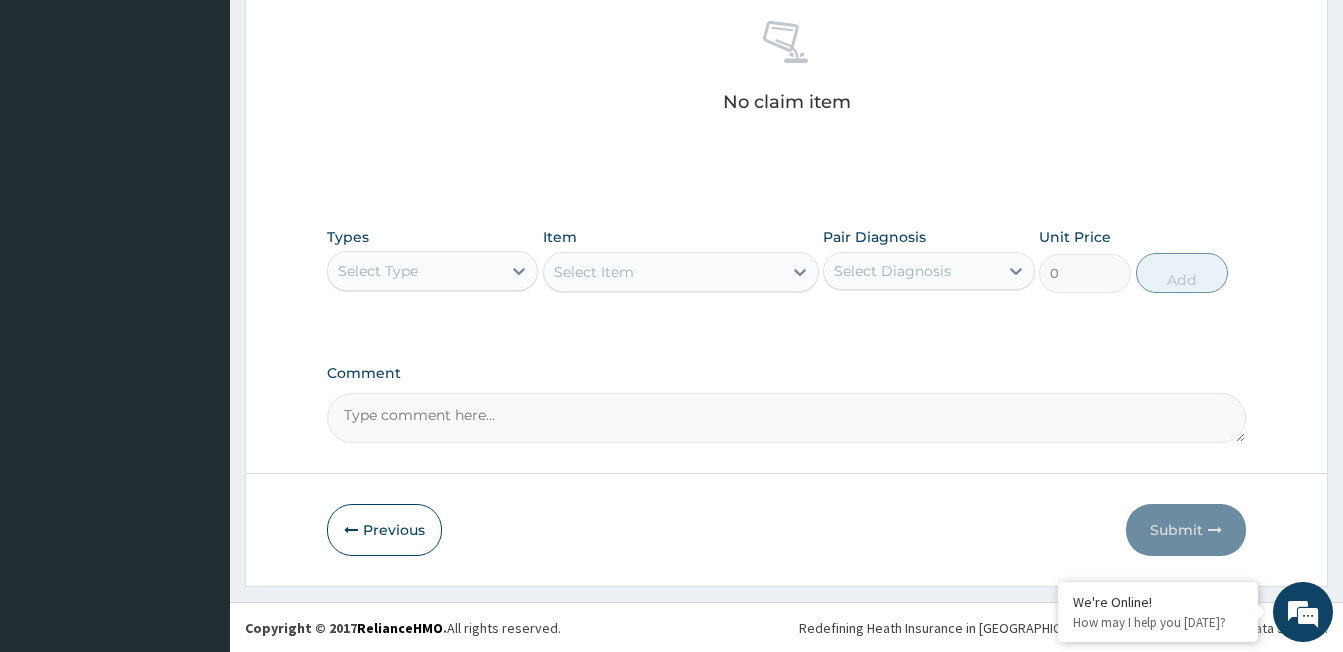 scroll, scrollTop: 790, scrollLeft: 0, axis: vertical 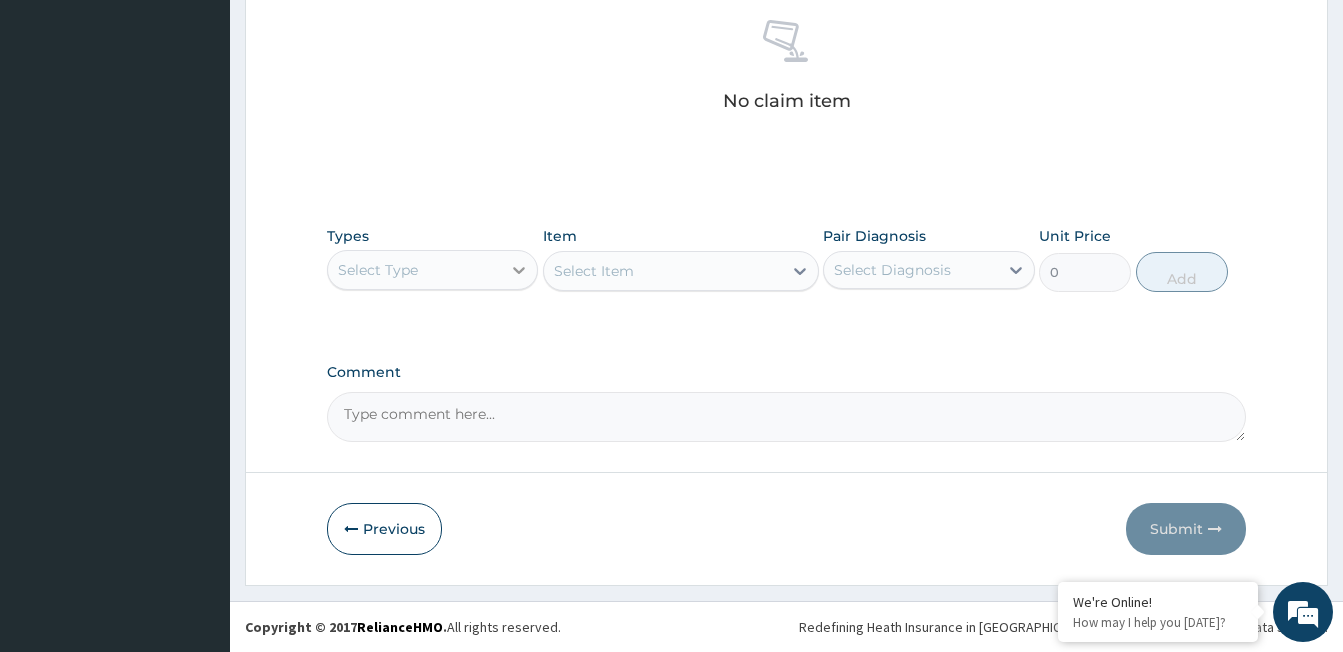 click 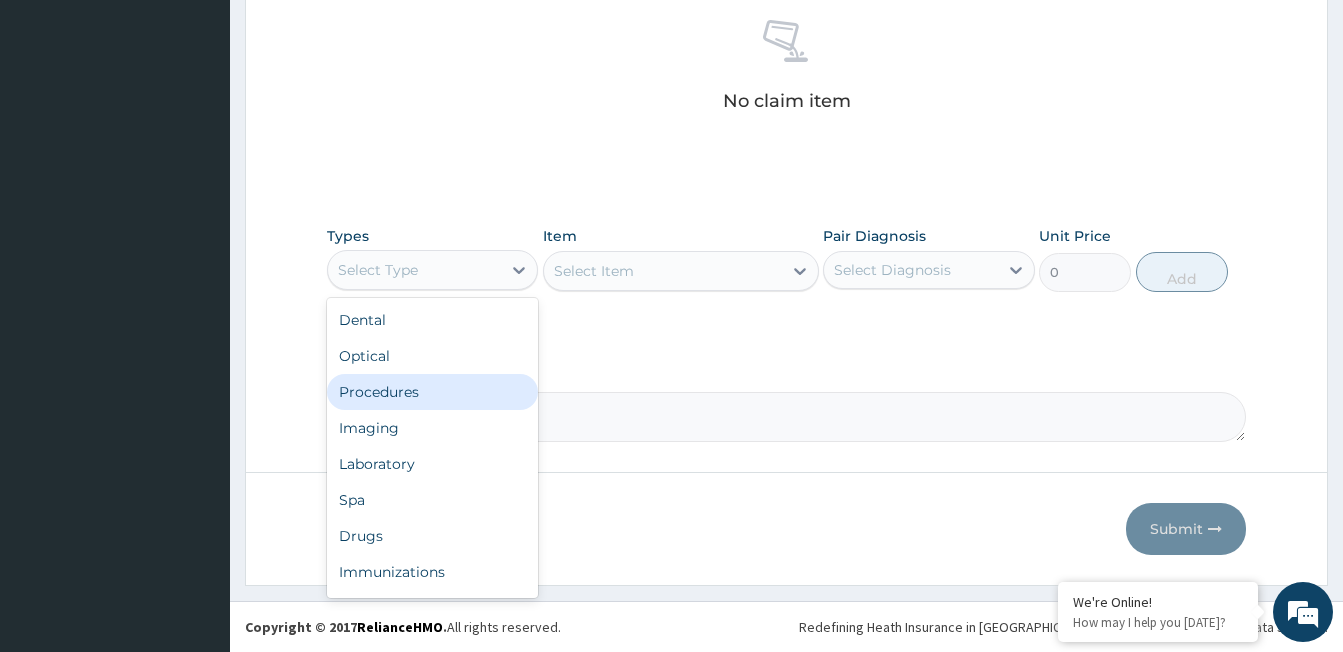 click on "Procedures" at bounding box center [432, 392] 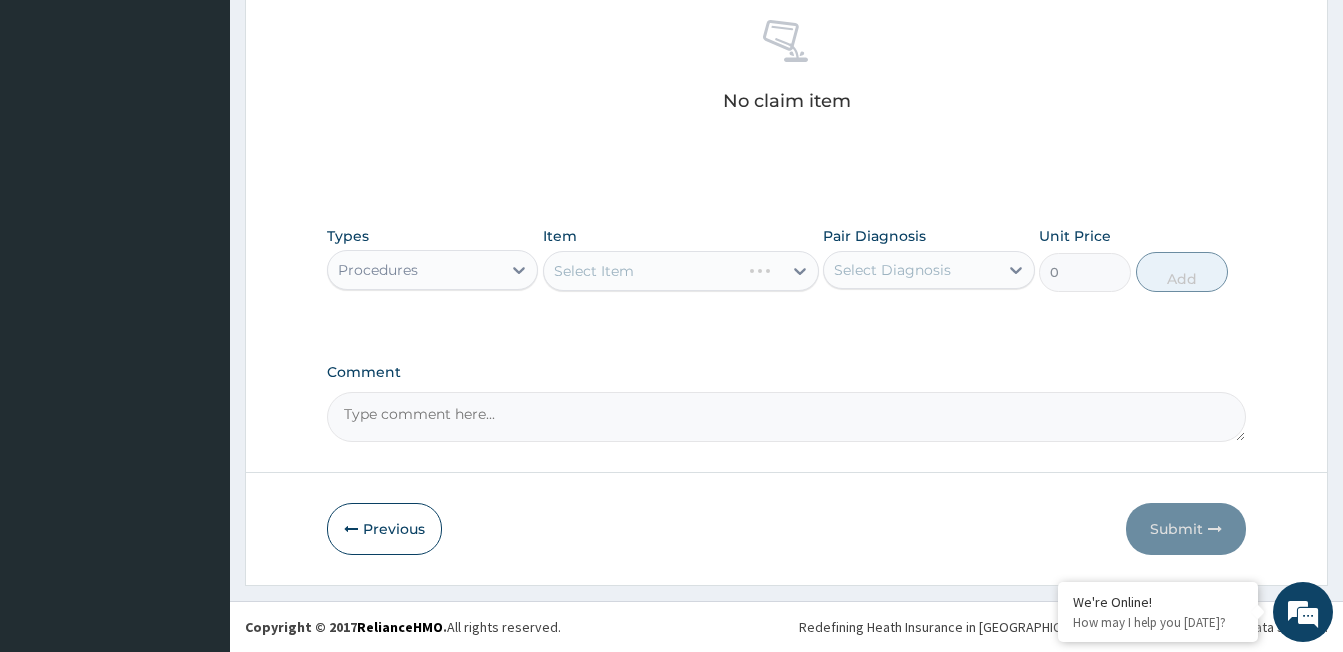 click on "Select Item" at bounding box center [681, 271] 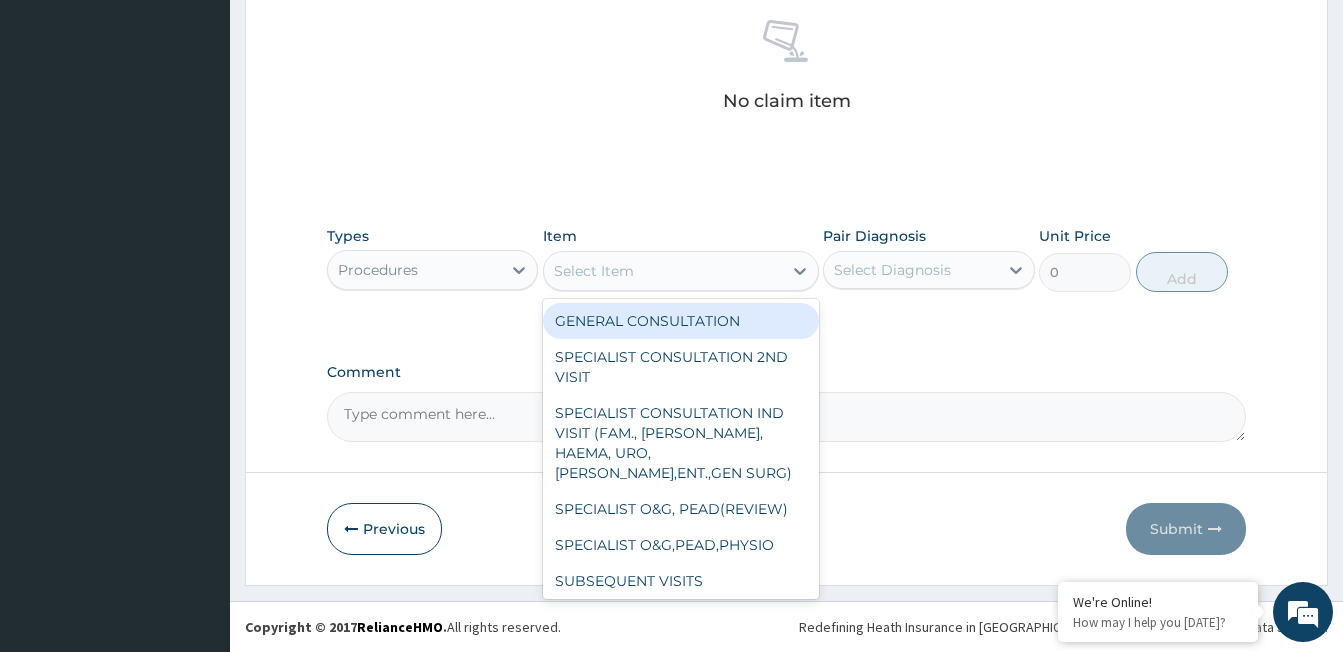 click on "Select Item" at bounding box center [594, 271] 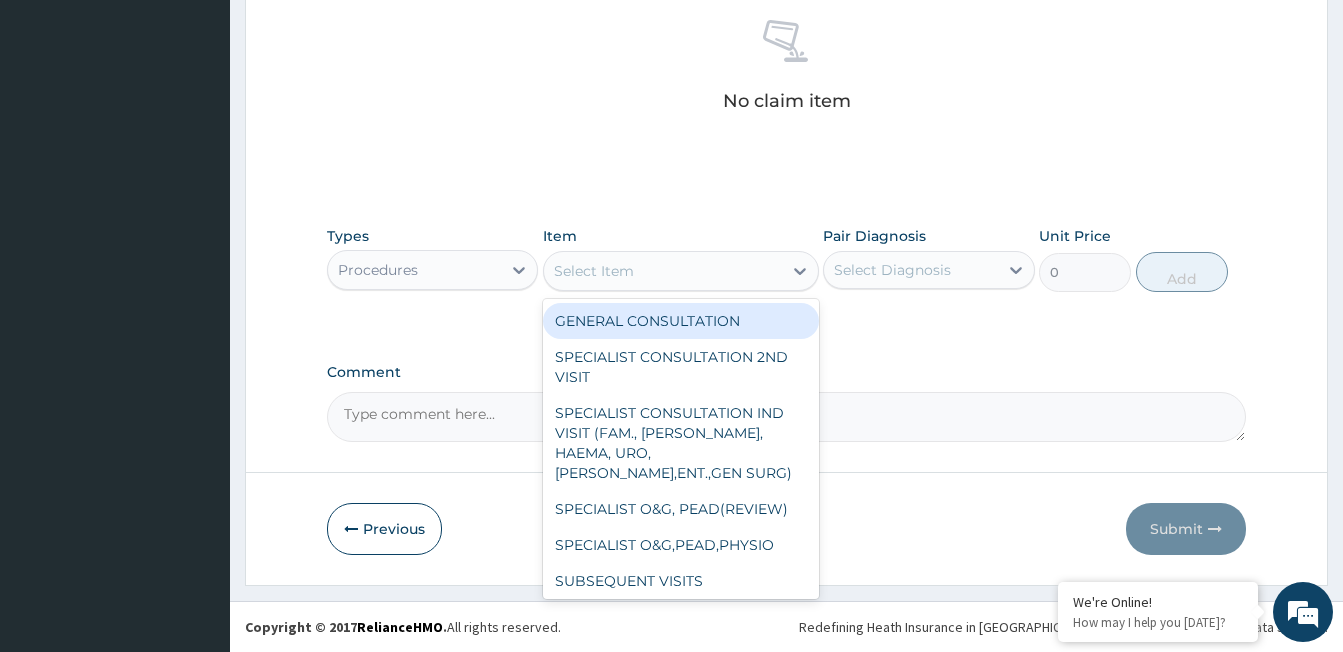 click on "GENERAL CONSULTATION" at bounding box center [681, 321] 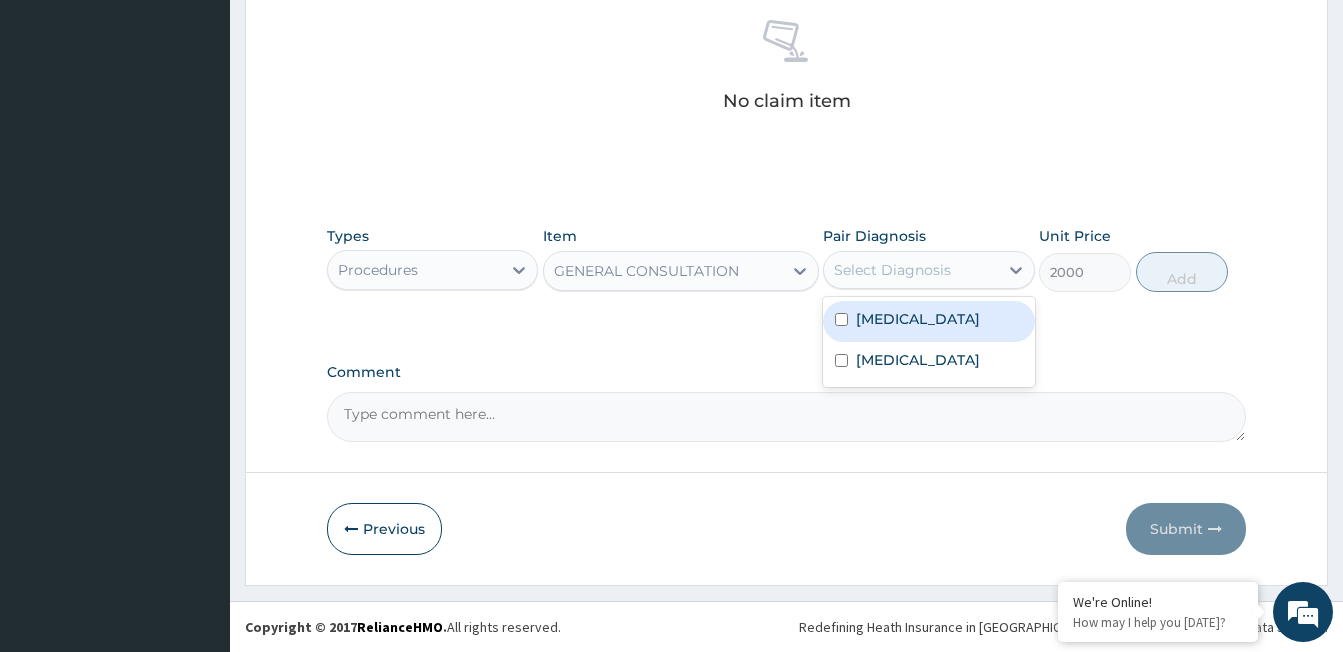 click on "Select Diagnosis" at bounding box center (892, 270) 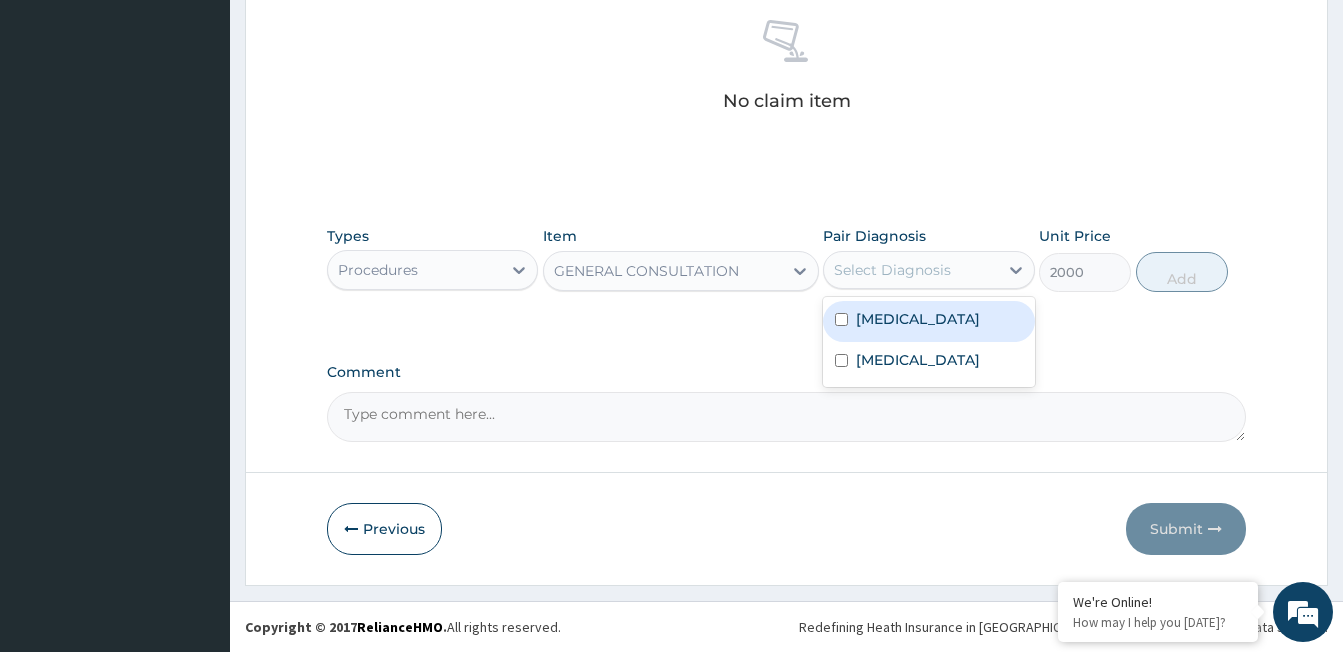 click on "[MEDICAL_DATA]" at bounding box center (928, 321) 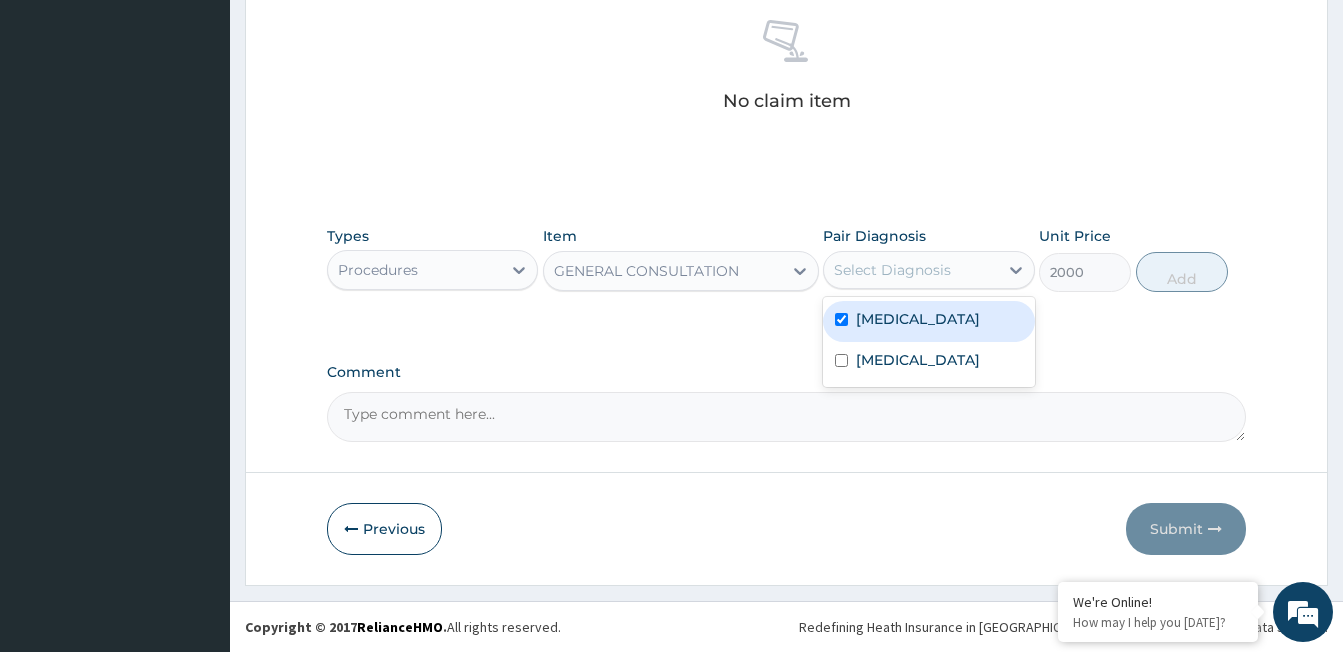checkbox on "true" 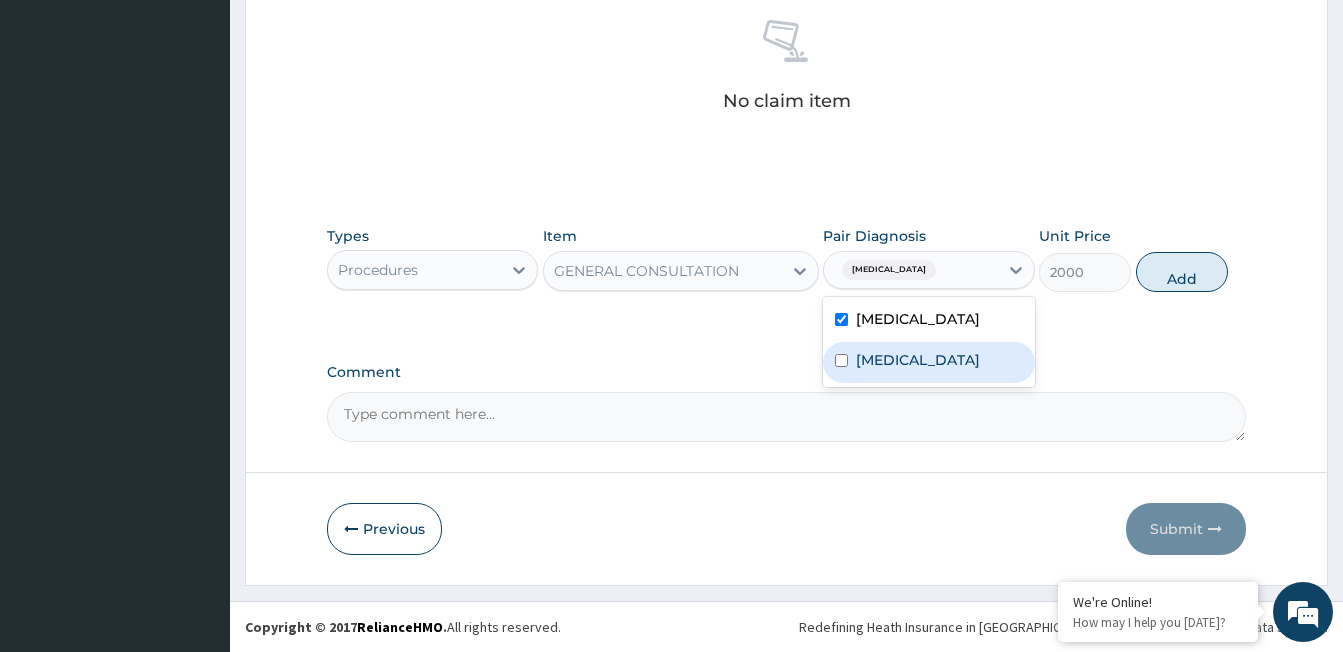 drag, startPoint x: 918, startPoint y: 366, endPoint x: 962, endPoint y: 350, distance: 46.818798 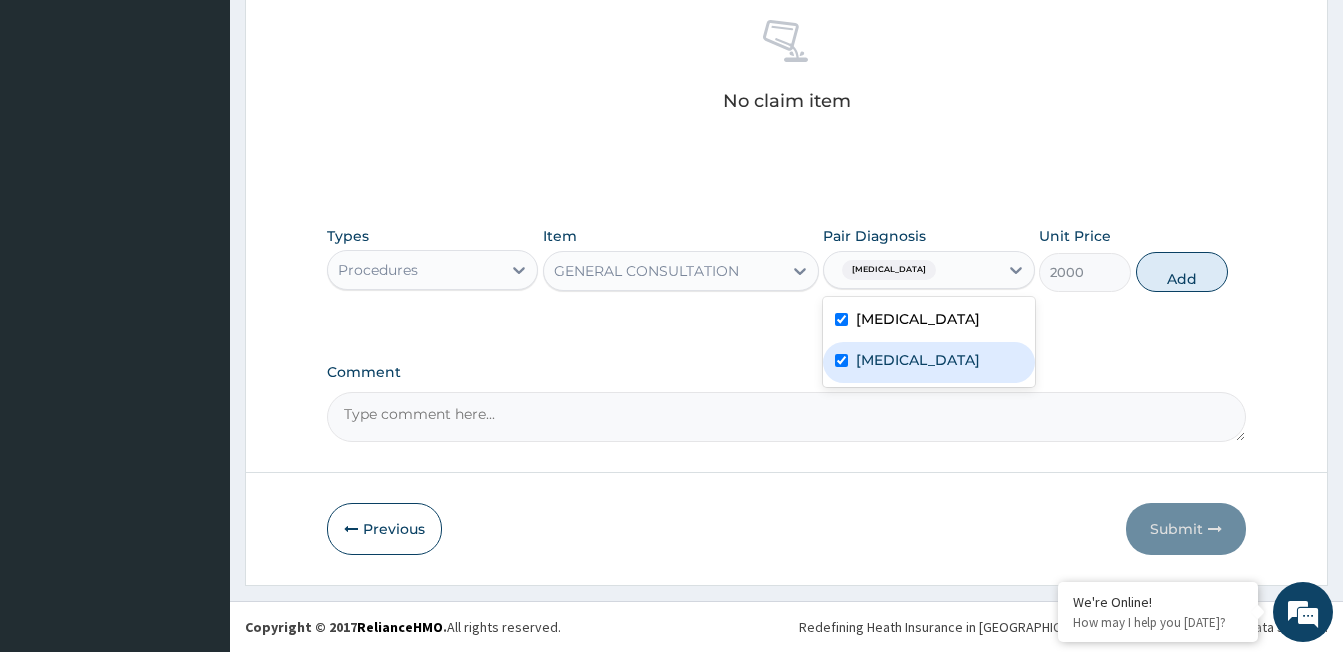 checkbox on "true" 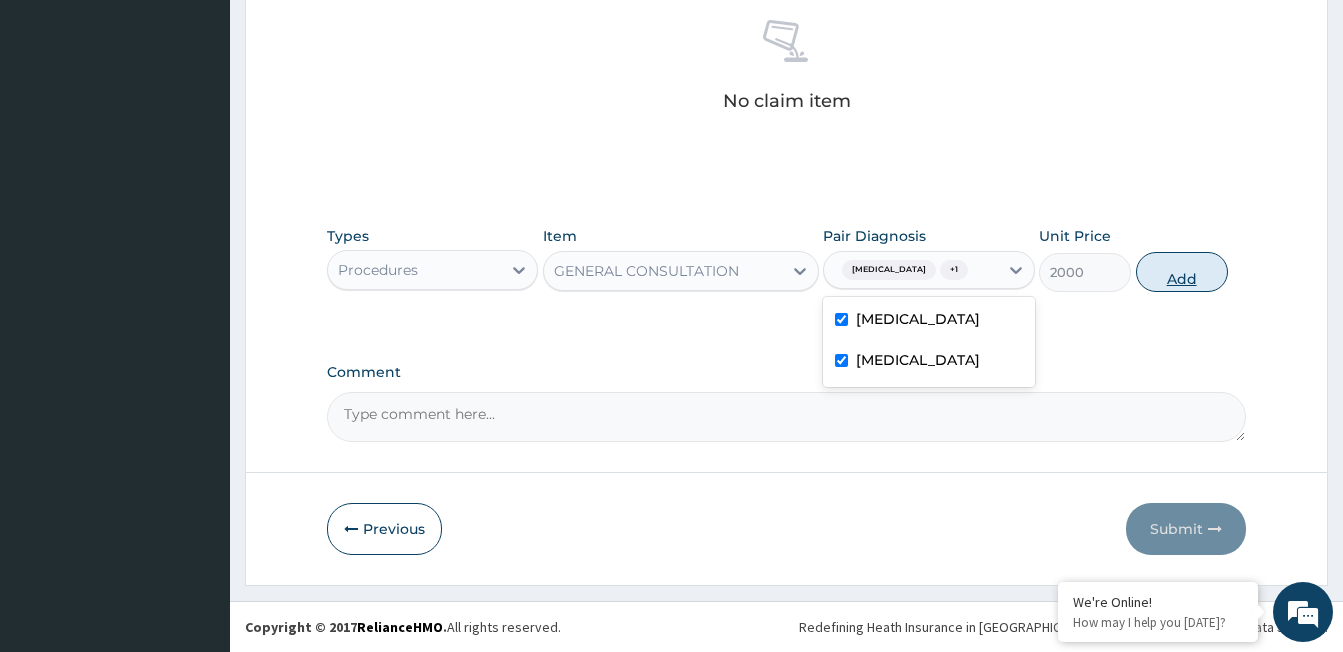click on "Add" at bounding box center (1182, 272) 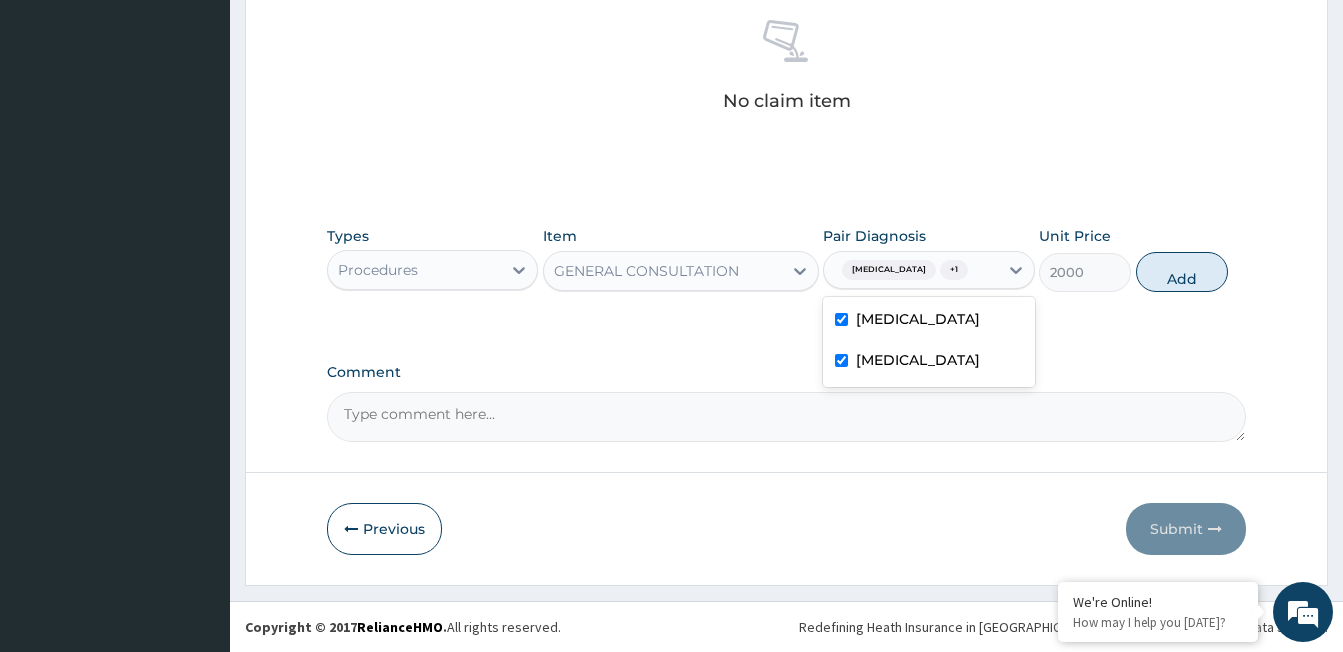 type on "0" 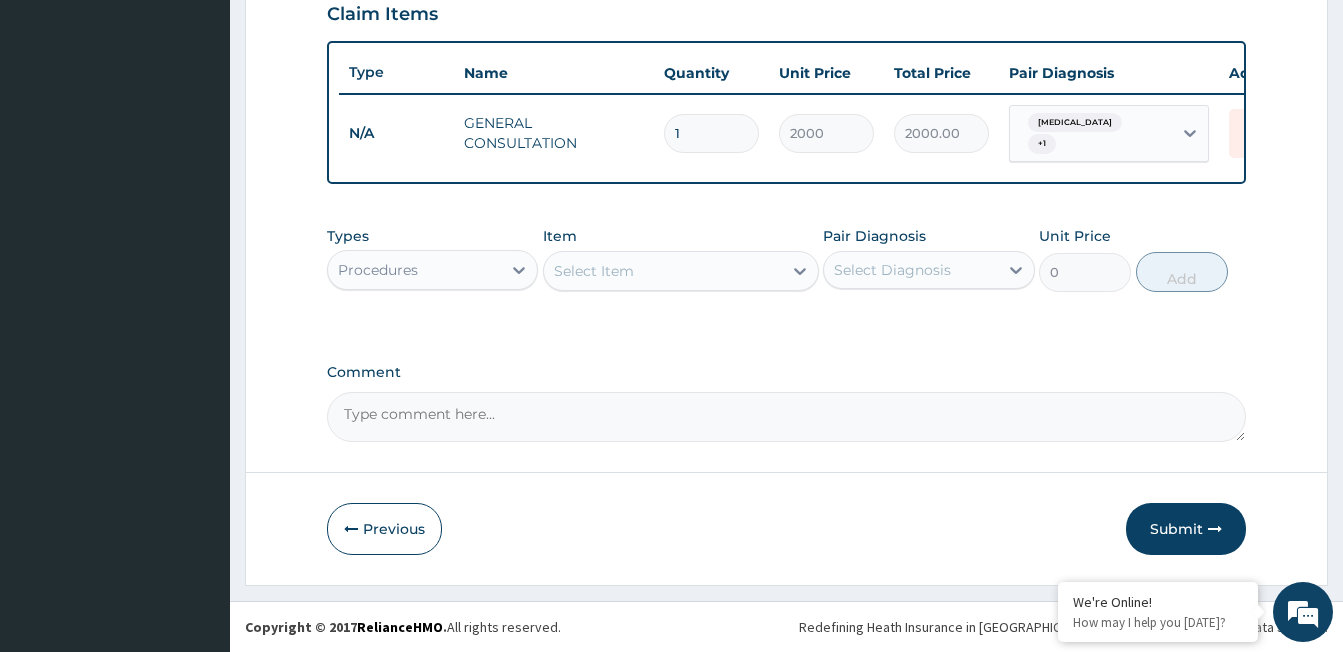 scroll, scrollTop: 710, scrollLeft: 0, axis: vertical 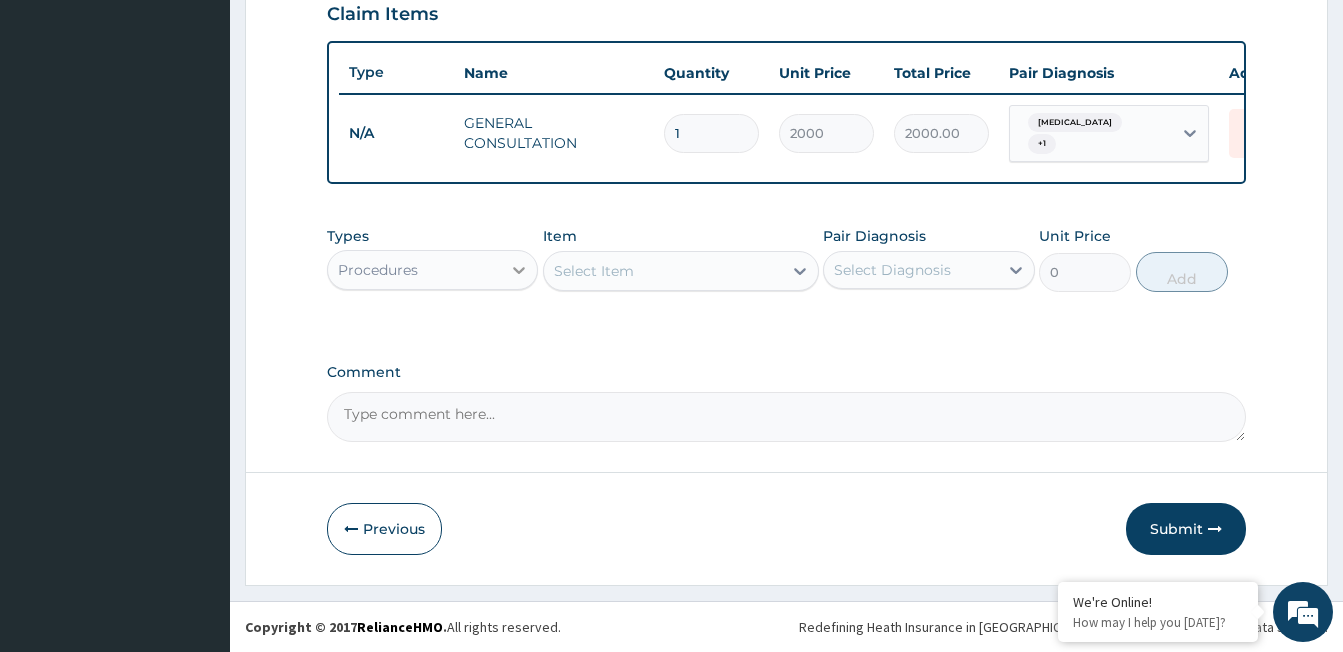 click 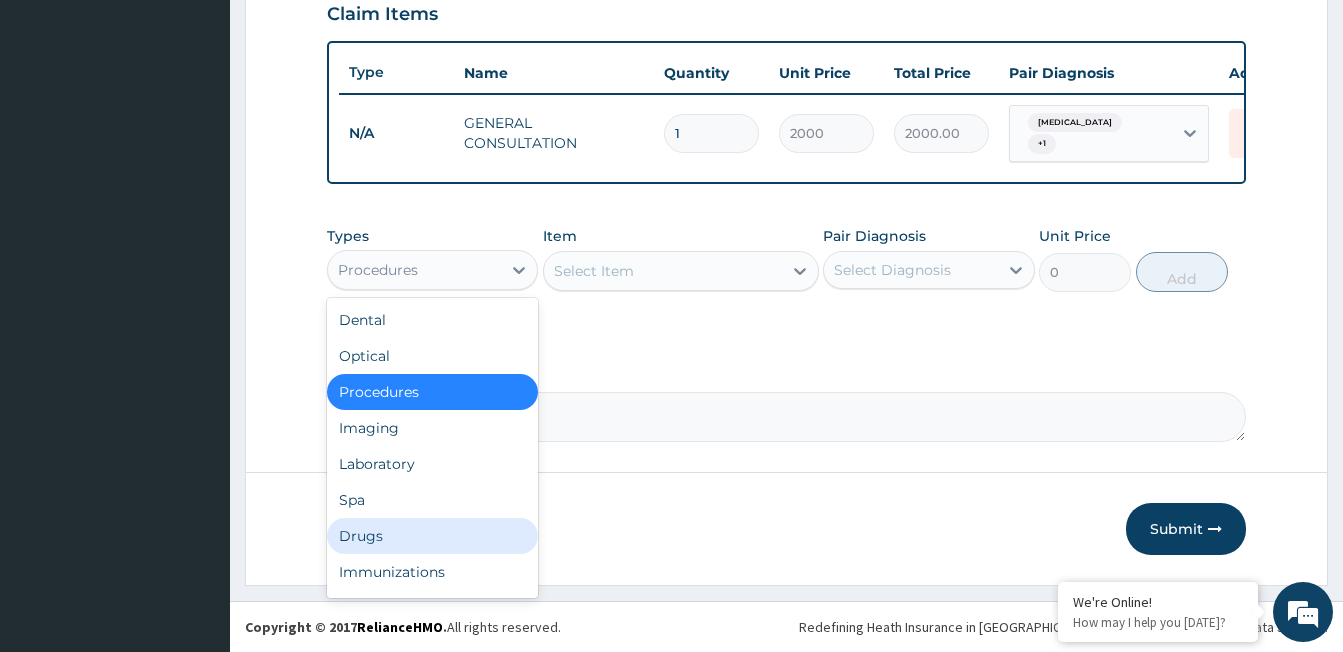click on "Drugs" at bounding box center (432, 536) 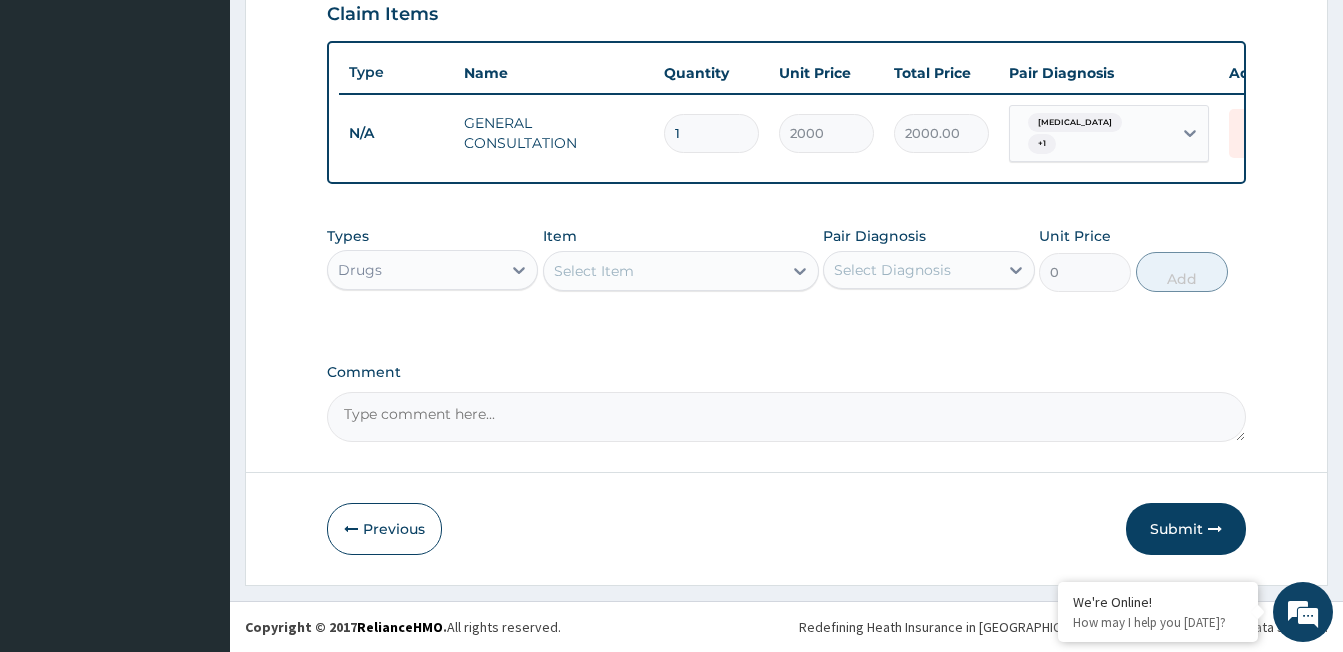 click on "Select Item" at bounding box center [663, 271] 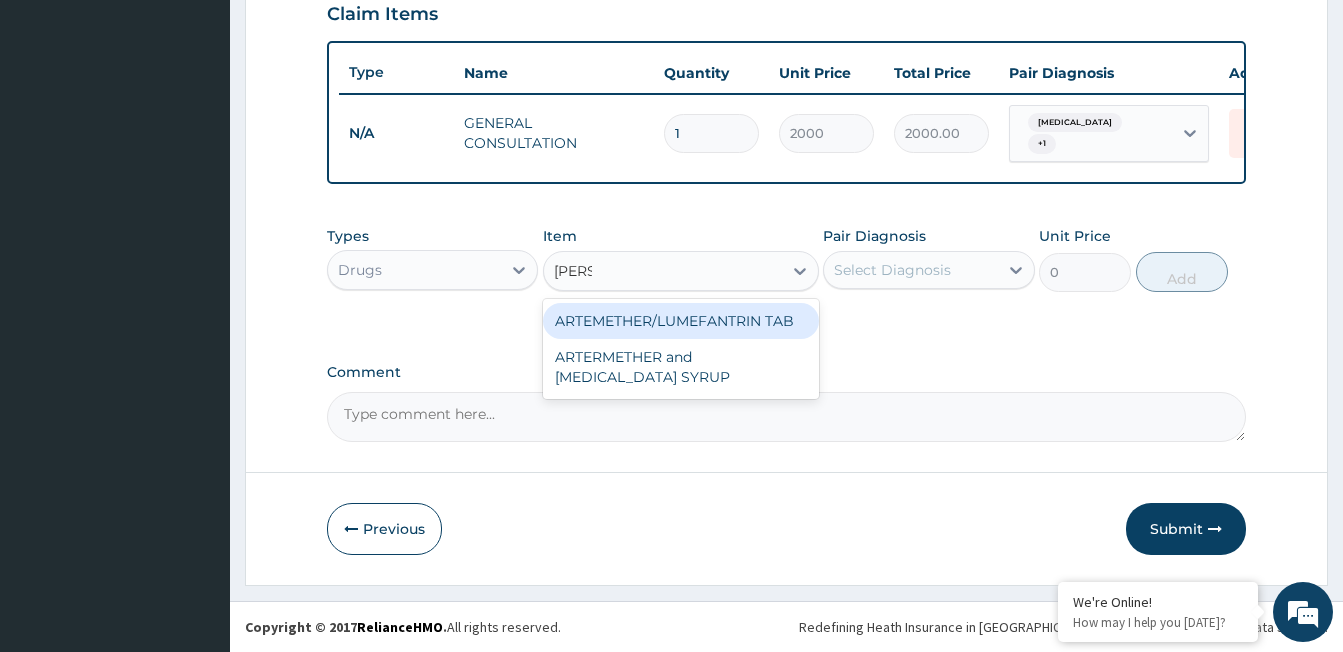 type on "lume" 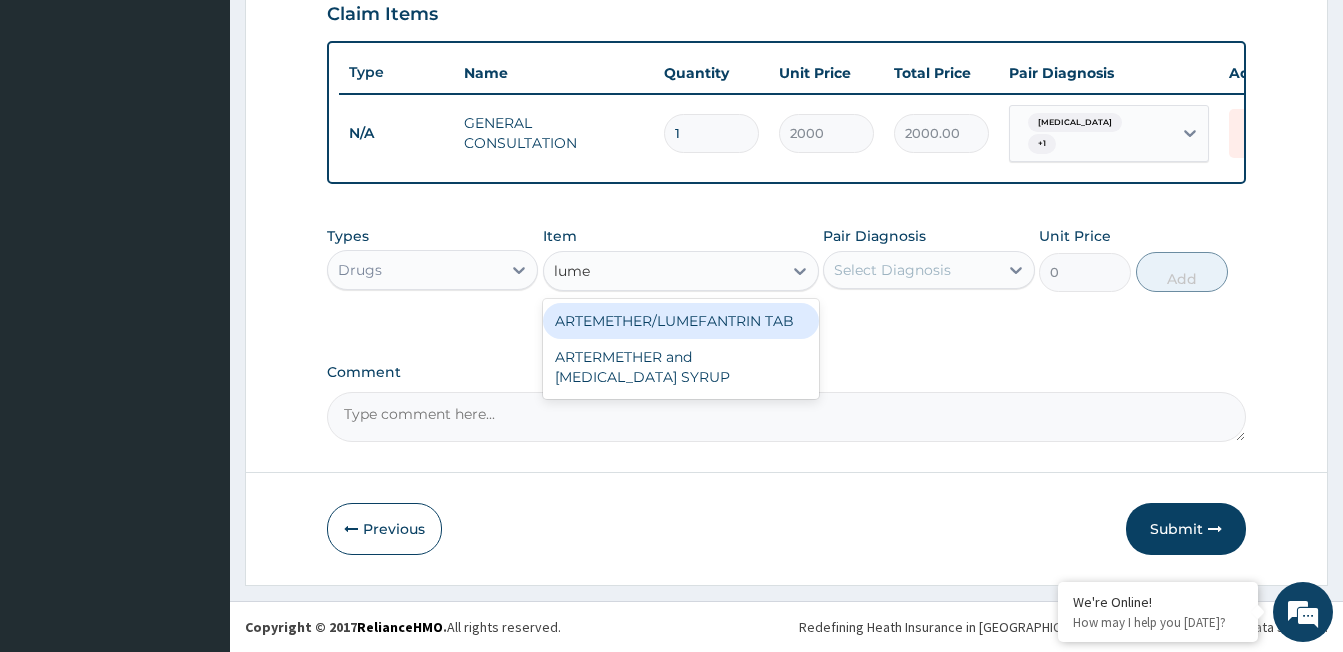 click on "ARTEMETHER/LUMEFANTRIN TAB" at bounding box center [681, 321] 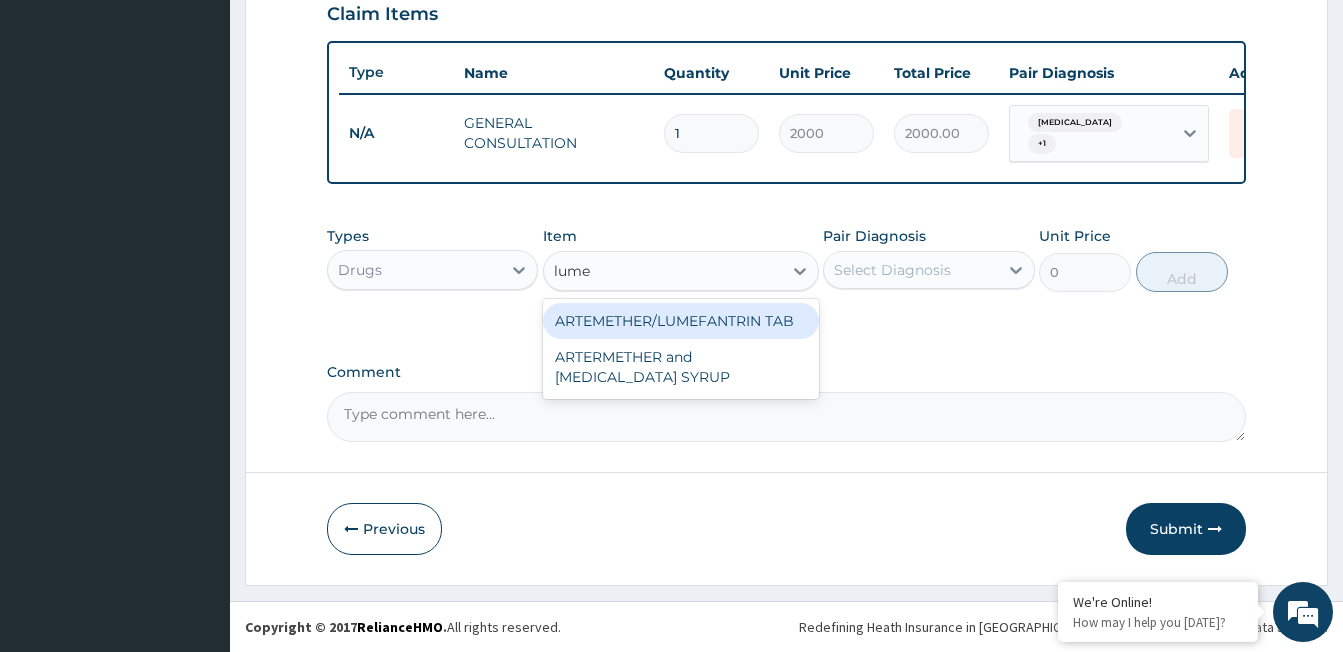 type 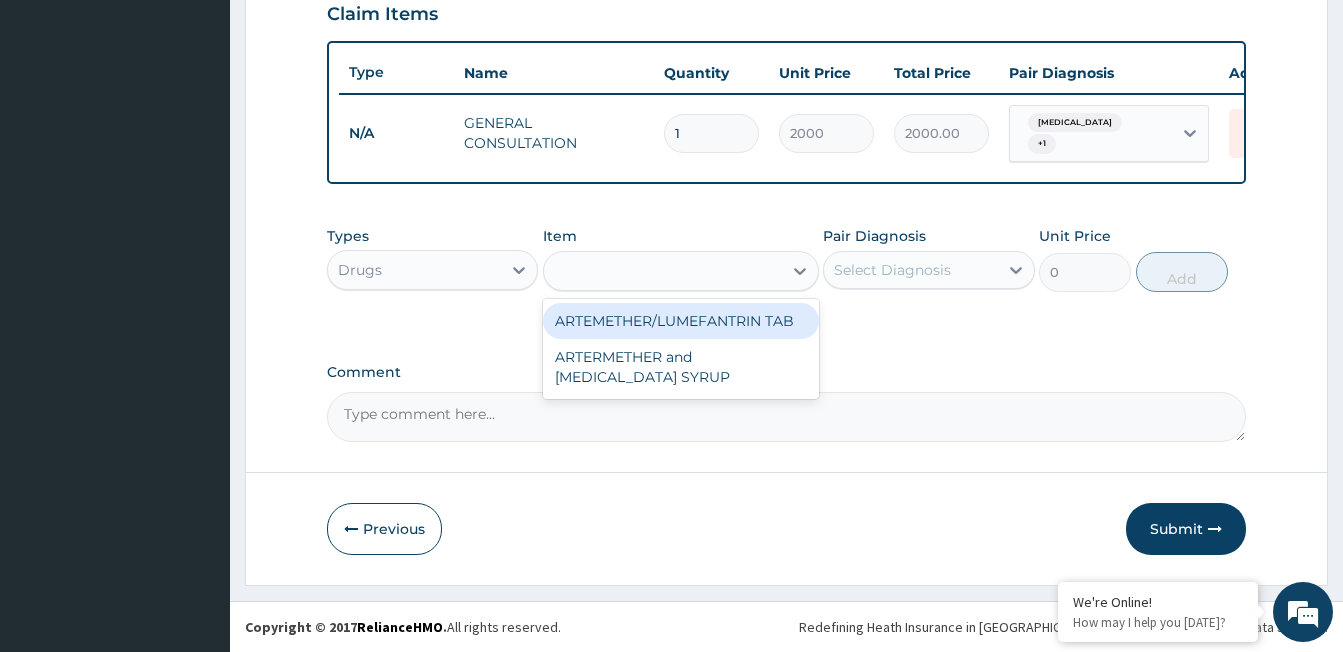 type on "47" 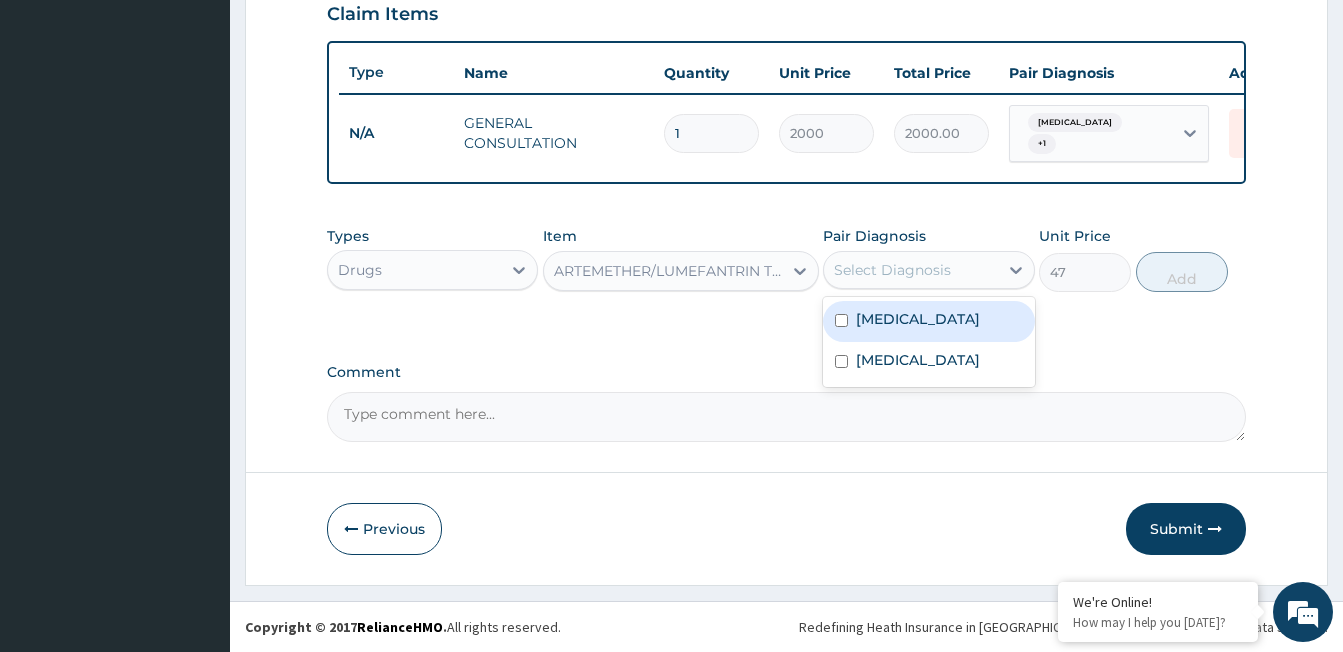 click on "Select Diagnosis" at bounding box center [892, 270] 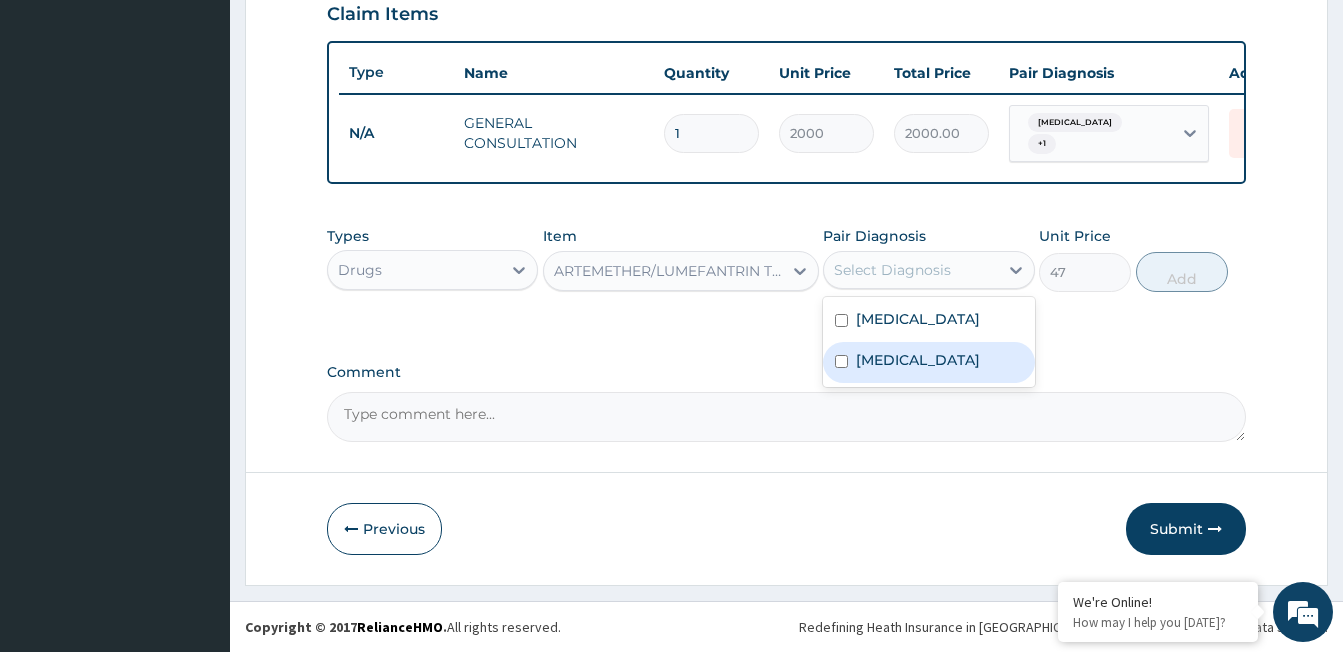 click on "[MEDICAL_DATA]" at bounding box center [918, 360] 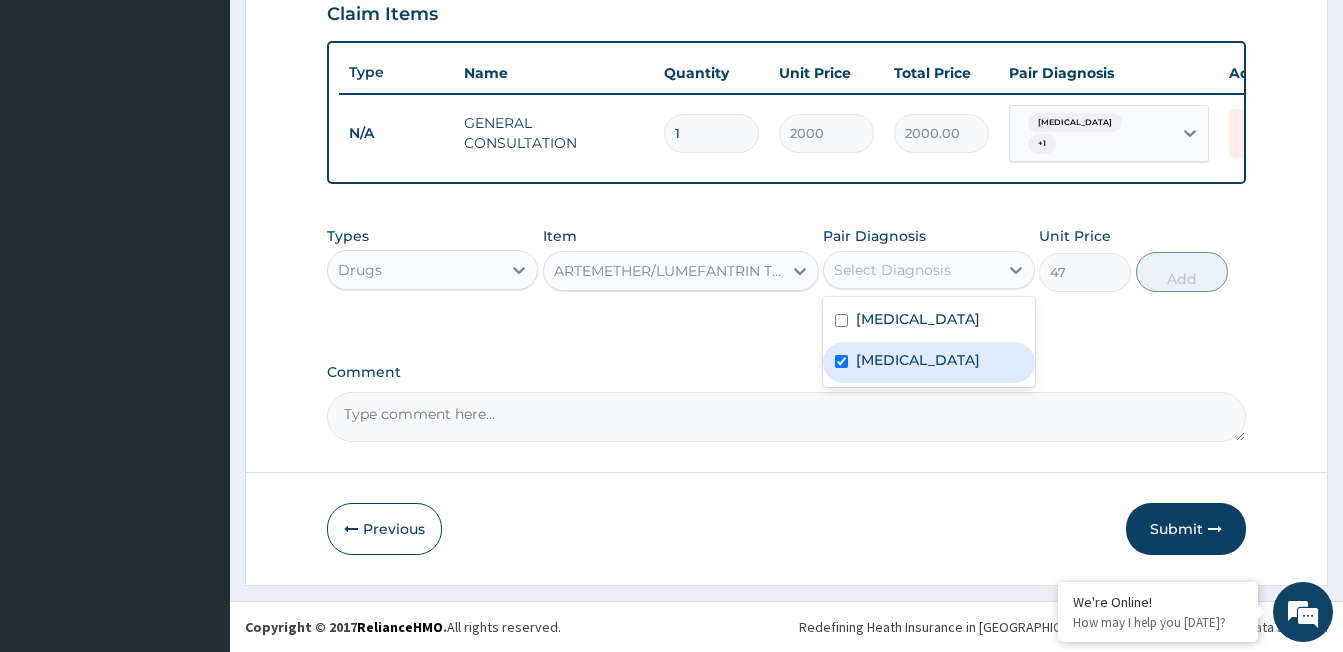 checkbox on "true" 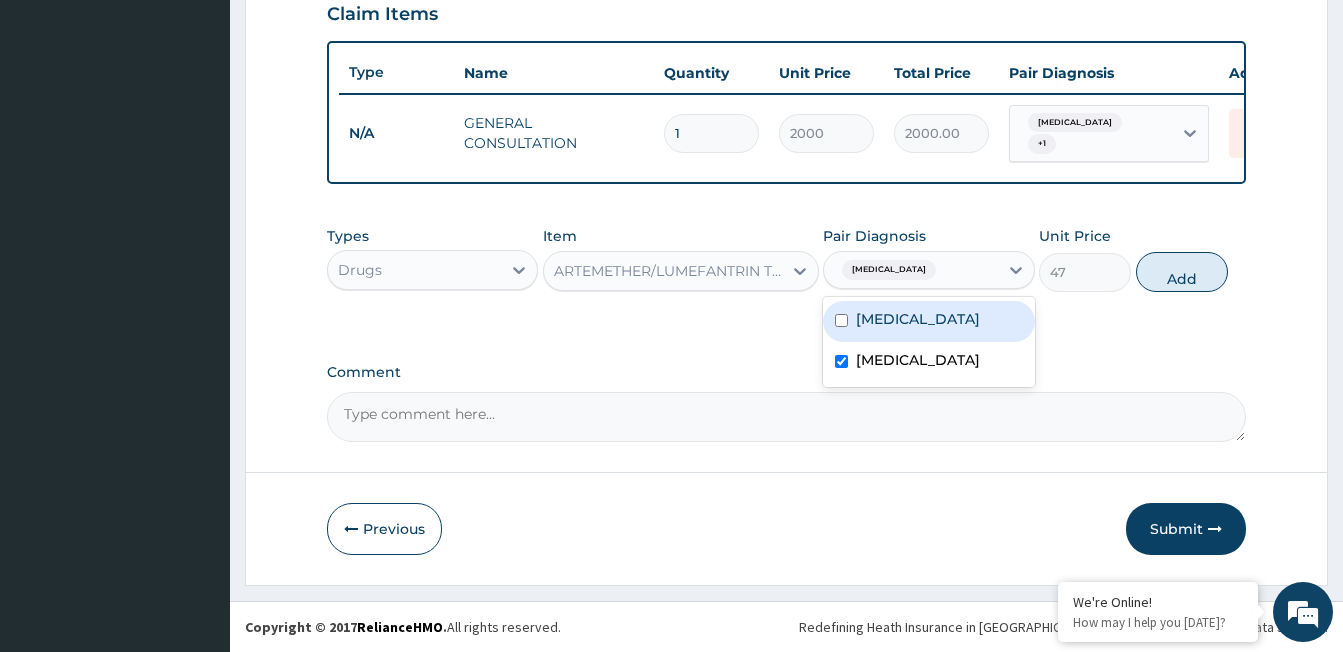 click on "[MEDICAL_DATA]" at bounding box center (918, 319) 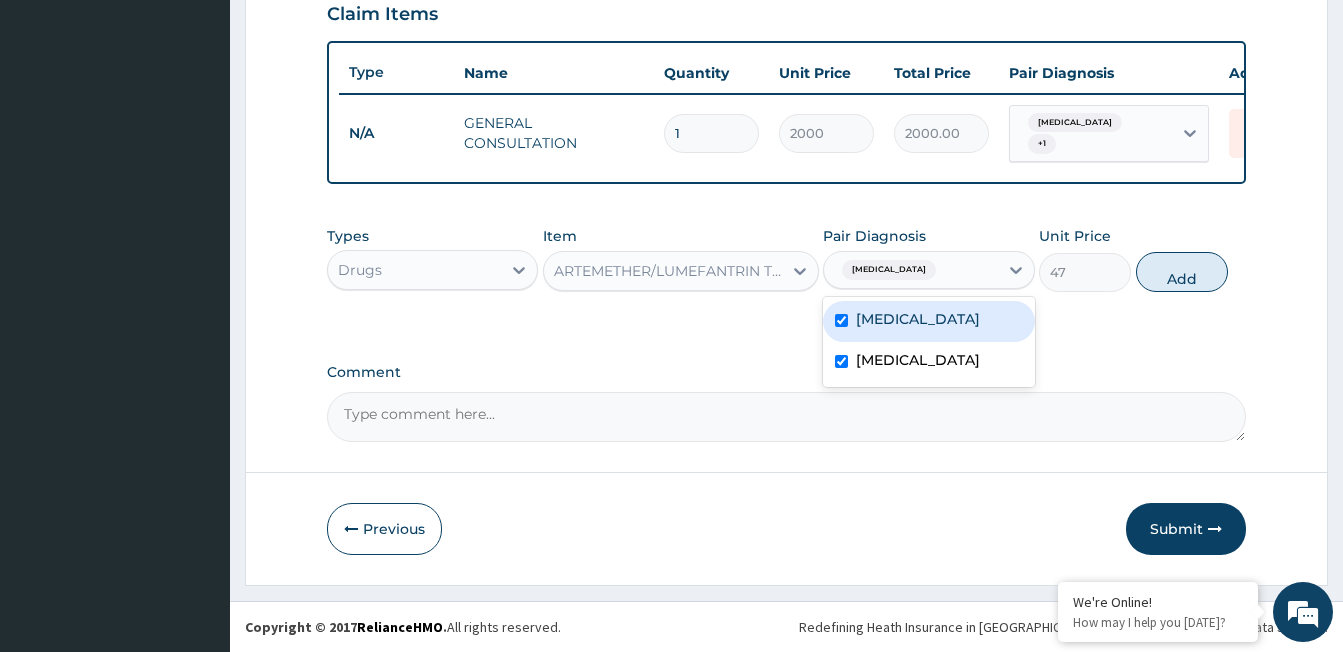 checkbox on "true" 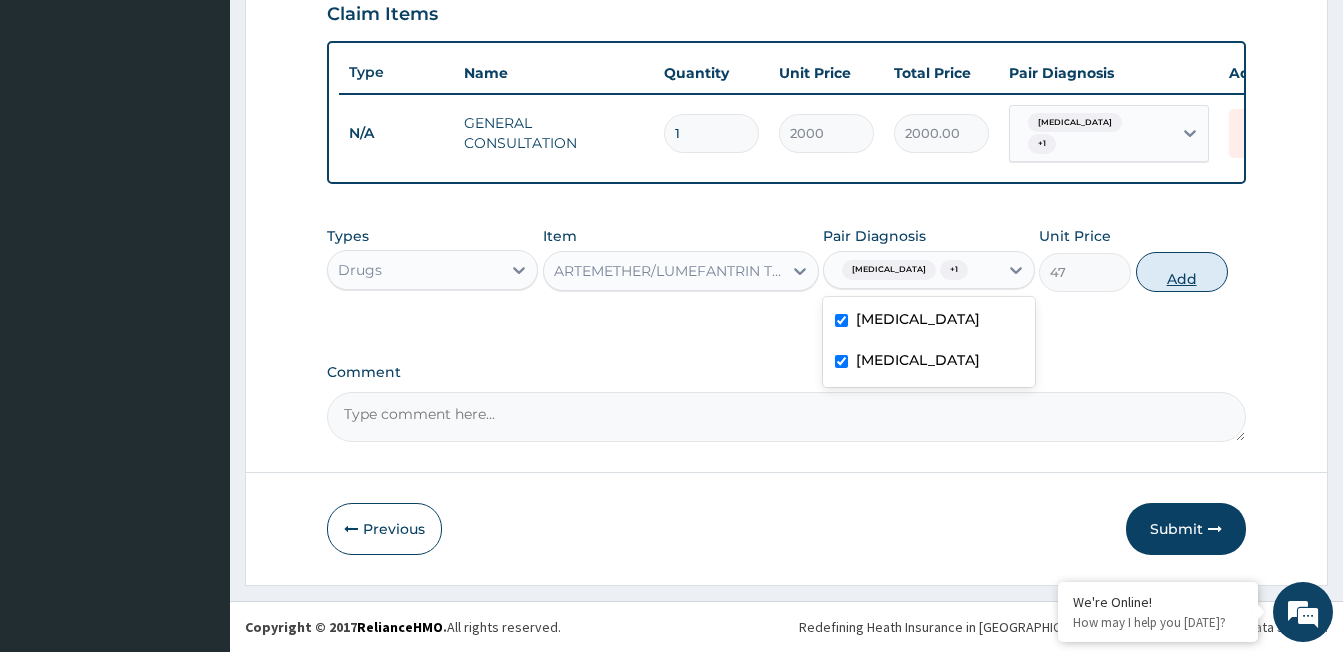 click on "Add" at bounding box center (1182, 272) 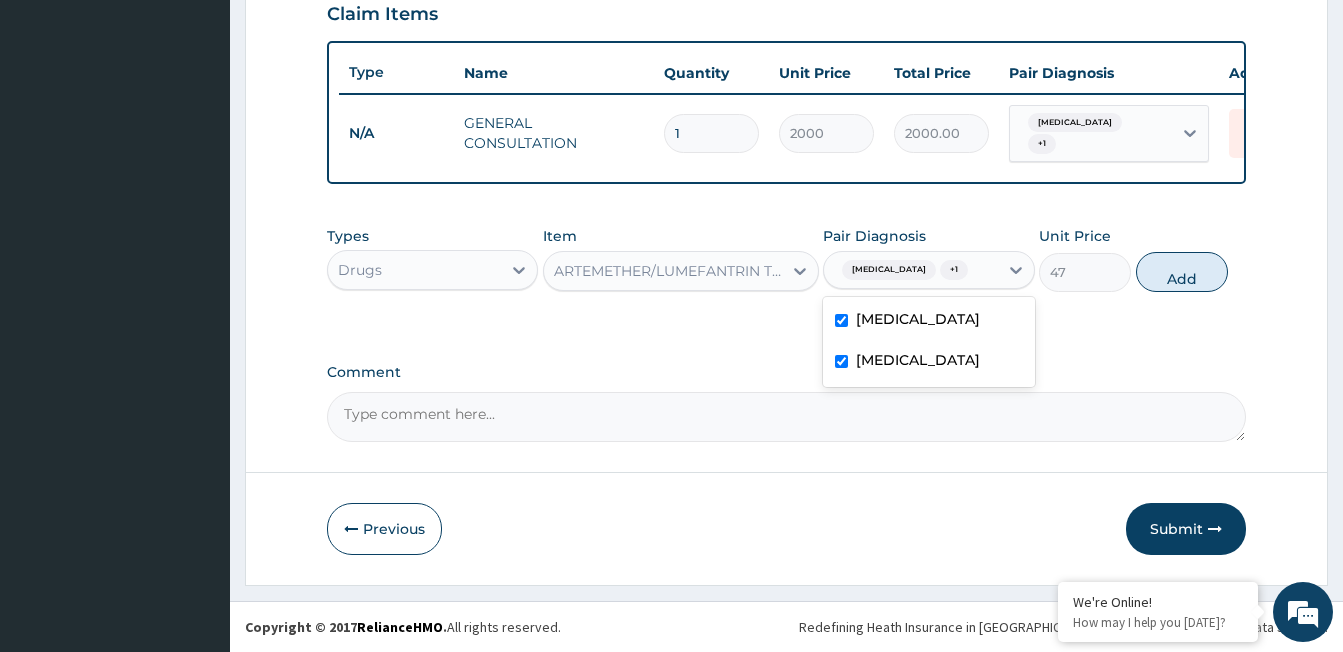 type on "0" 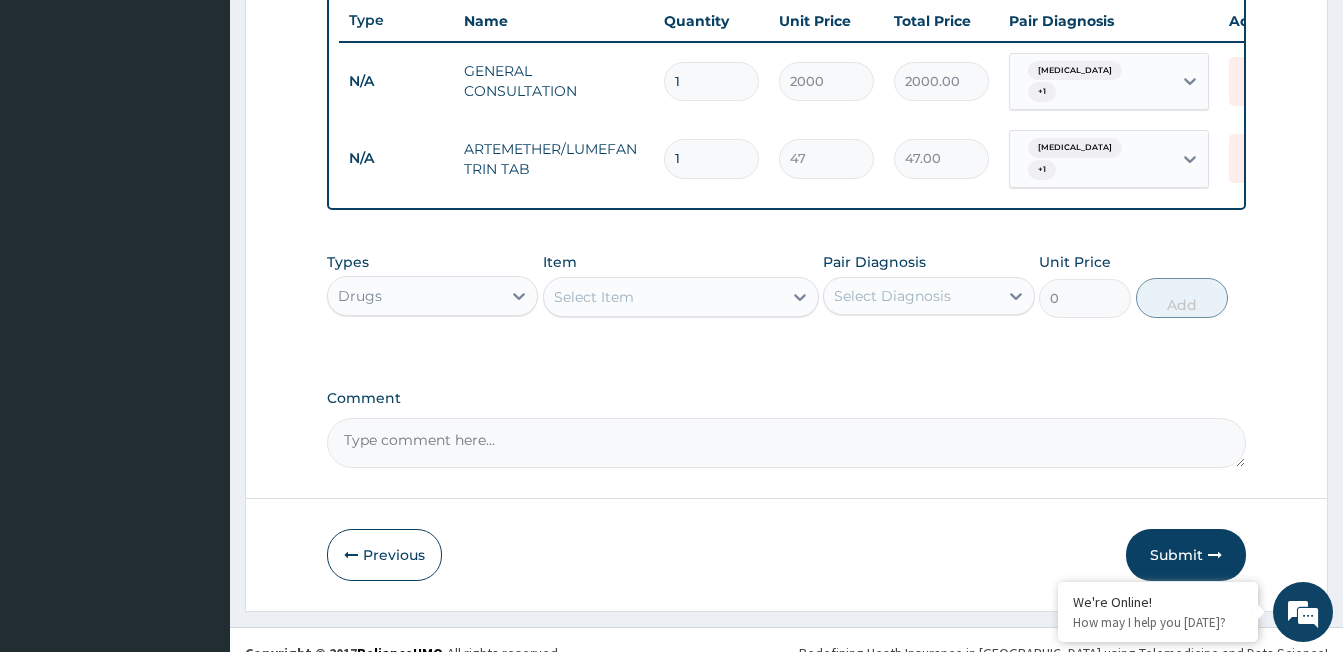 scroll, scrollTop: 779, scrollLeft: 0, axis: vertical 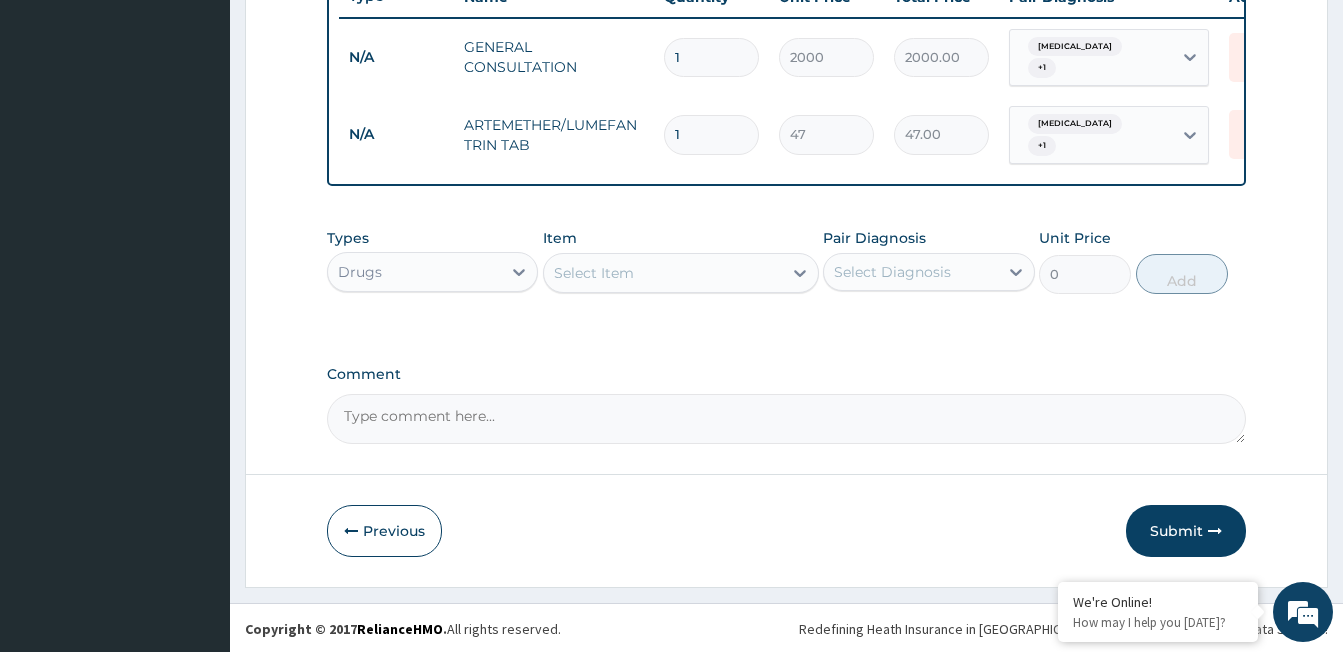 click on "Select Item" at bounding box center (594, 273) 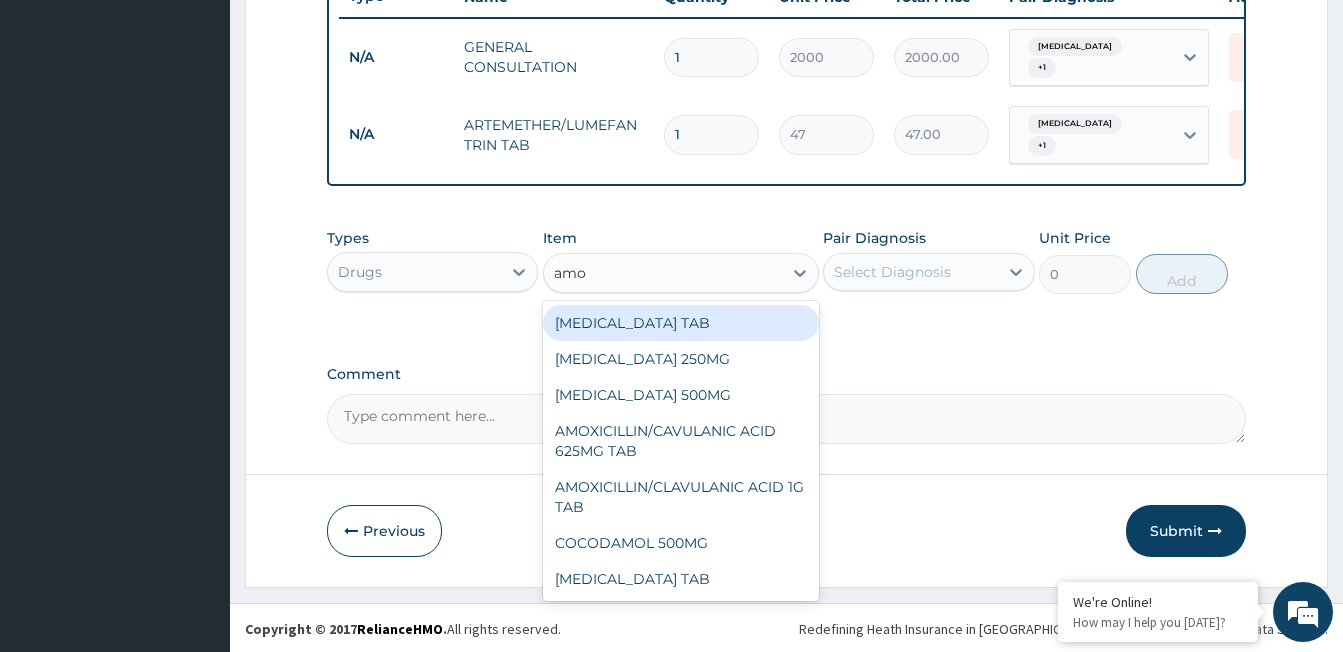 type on "amox" 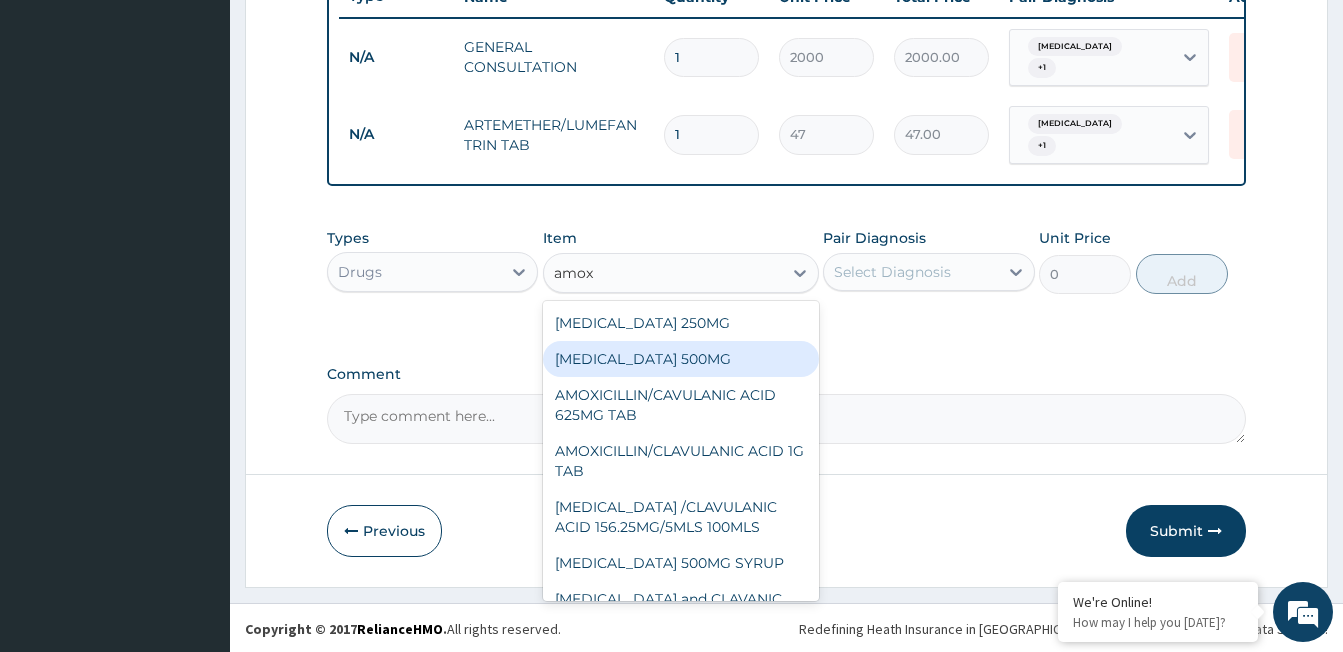 click on "[MEDICAL_DATA] 500MG" at bounding box center [681, 359] 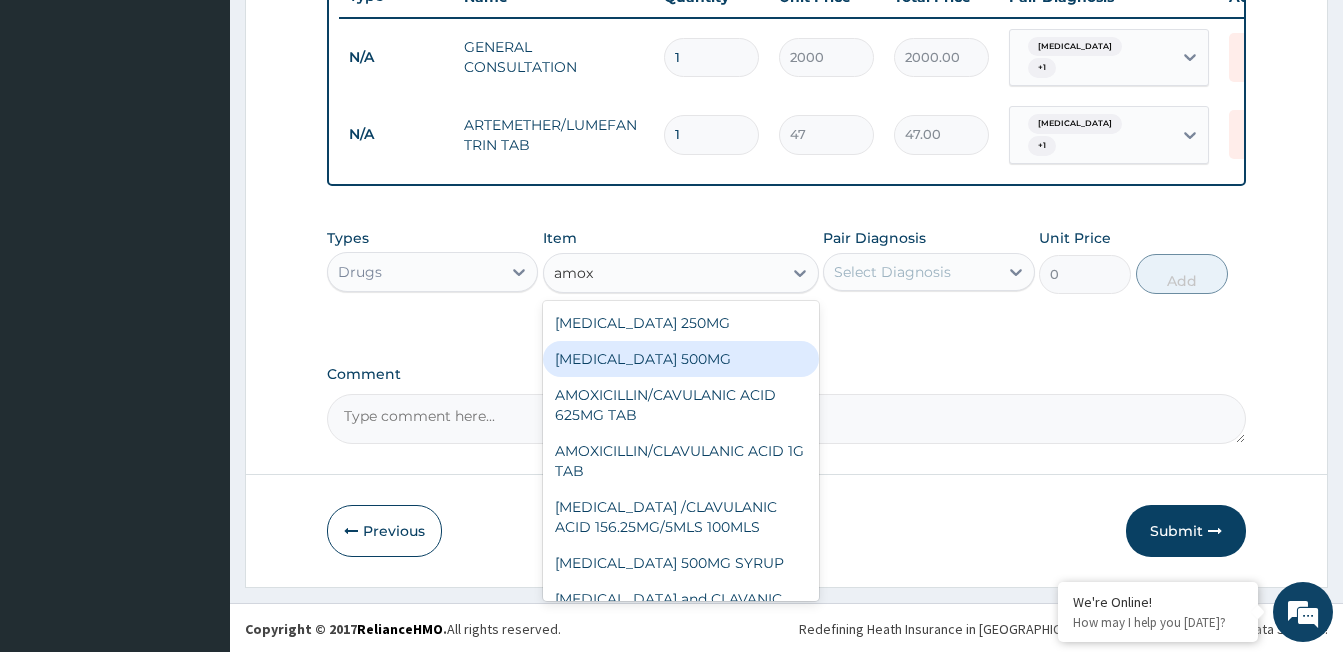 type 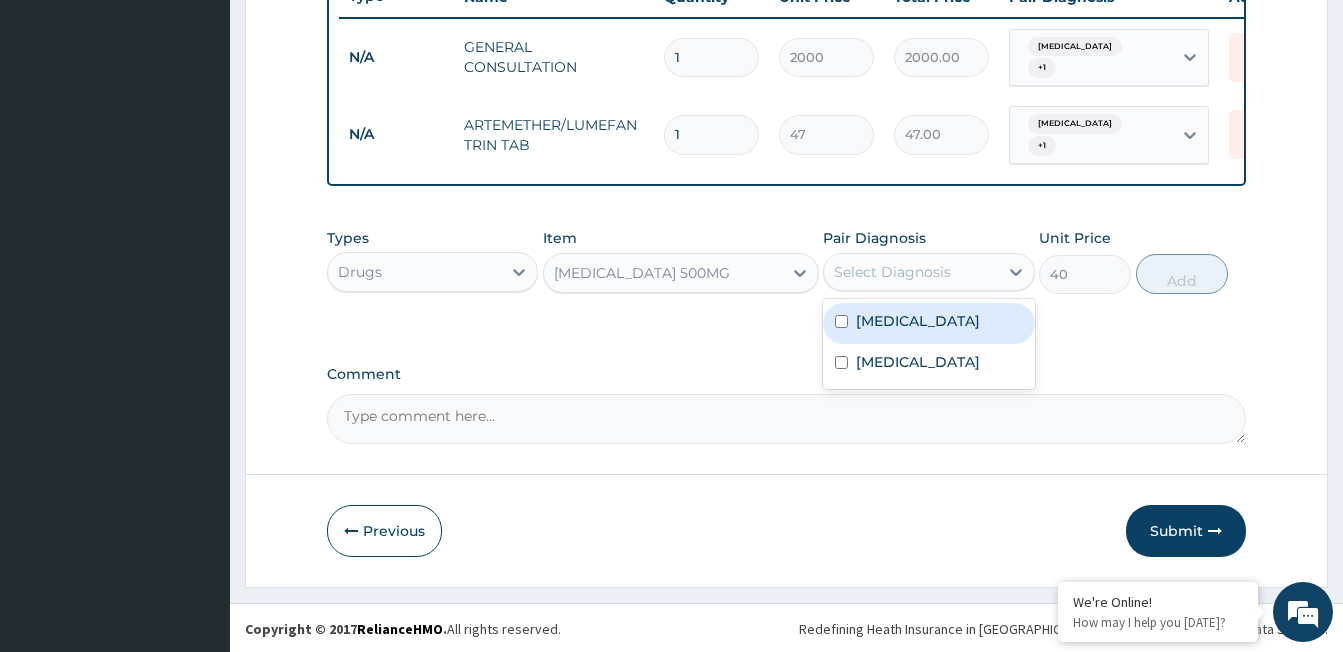click on "Select Diagnosis" at bounding box center (892, 272) 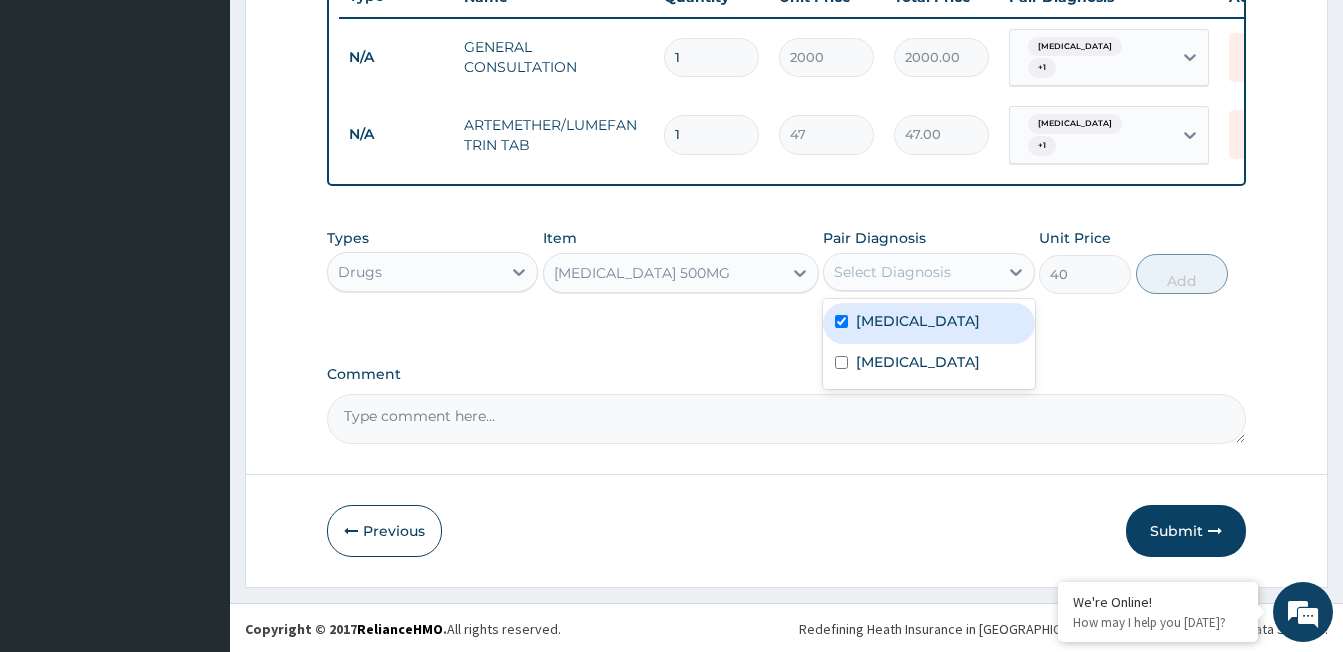 checkbox on "true" 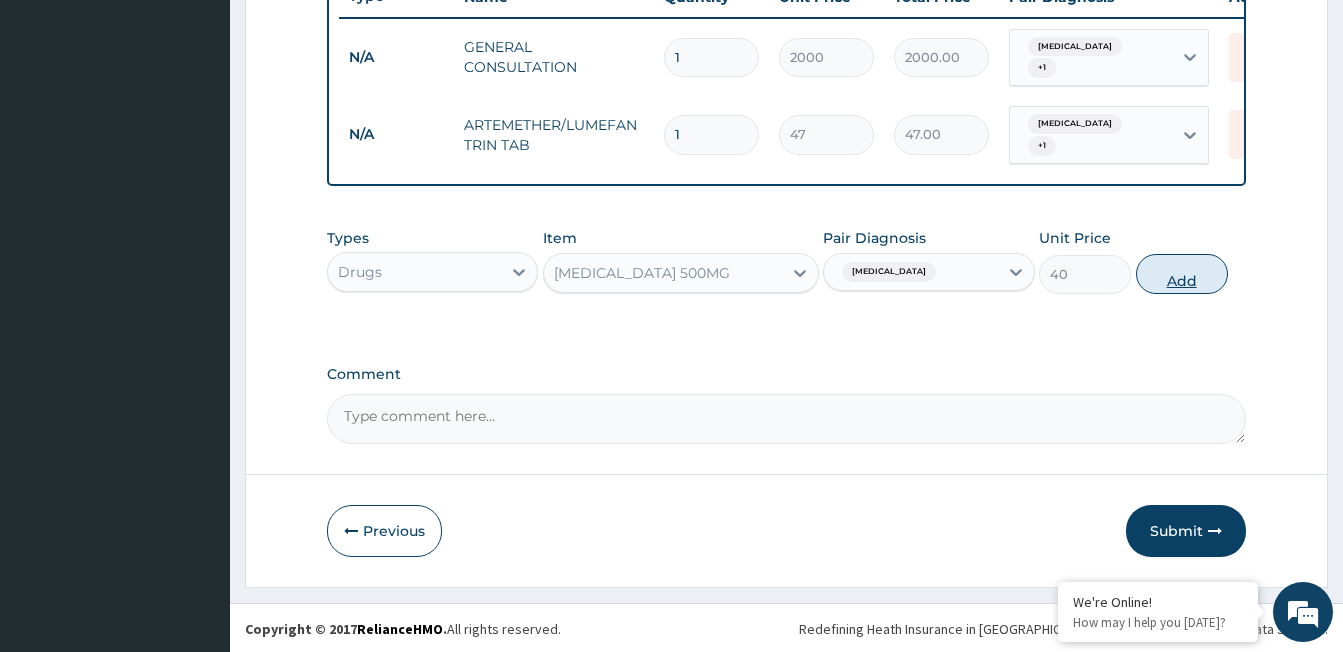 click on "Add" at bounding box center [1182, 274] 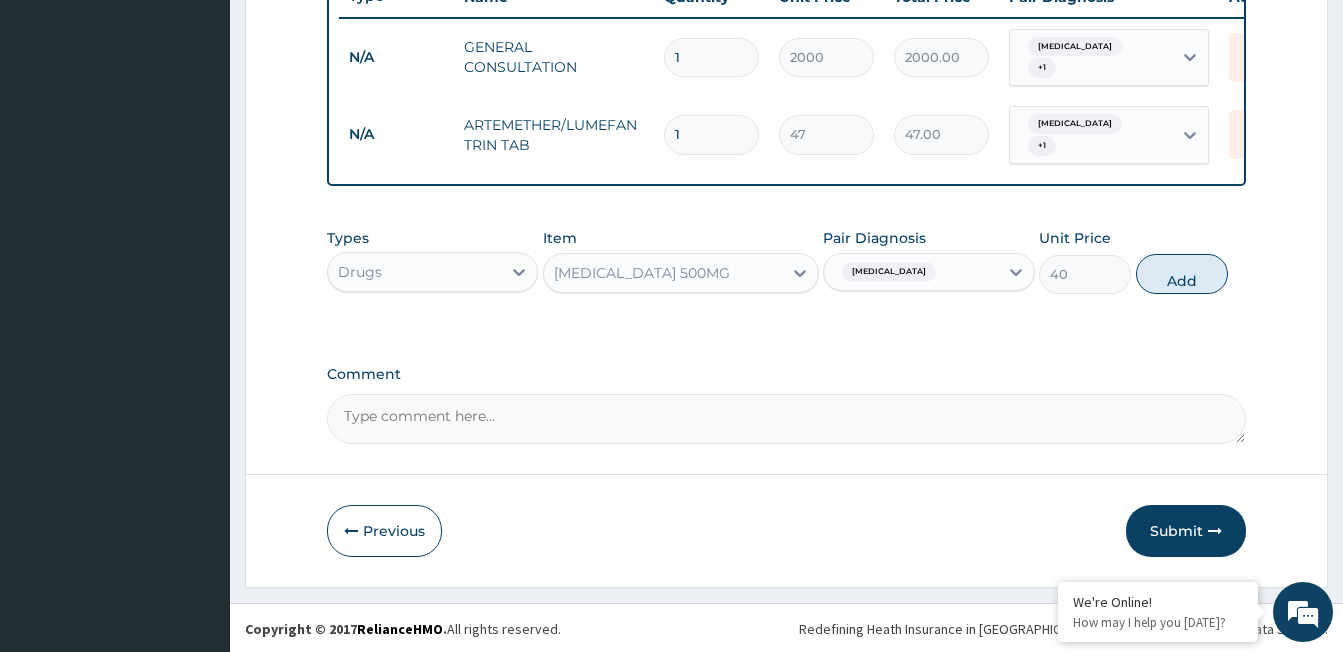 type on "0" 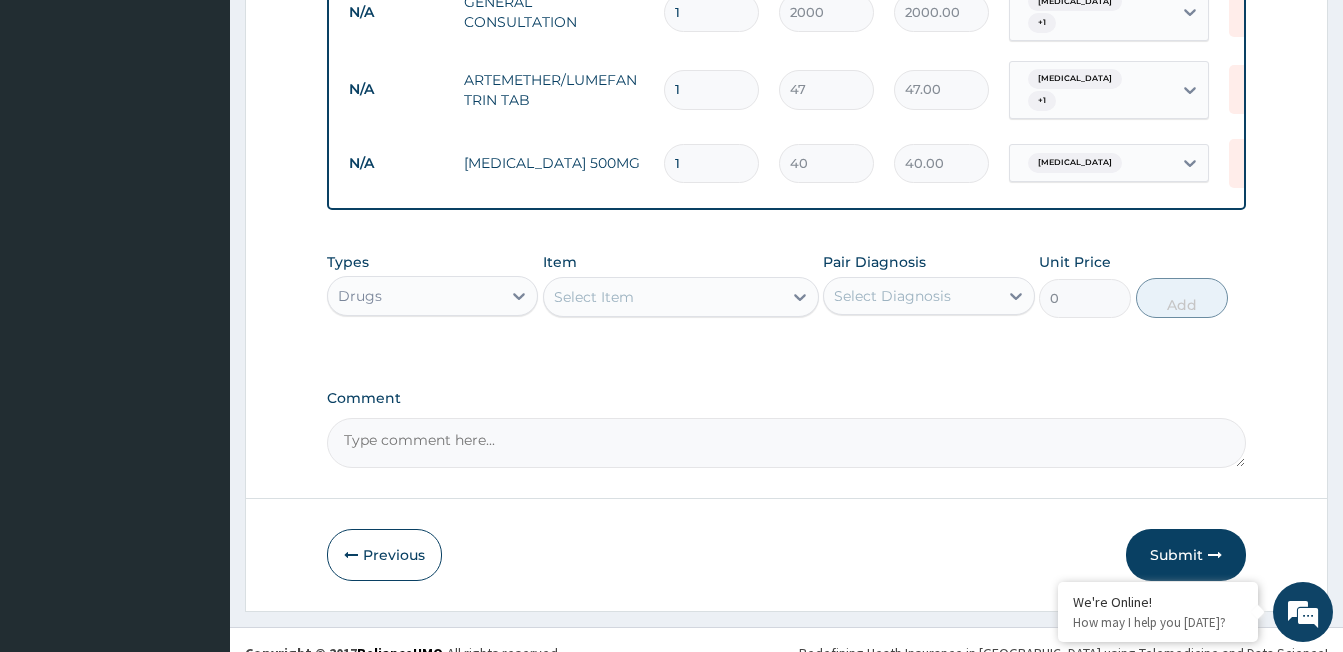 scroll, scrollTop: 848, scrollLeft: 0, axis: vertical 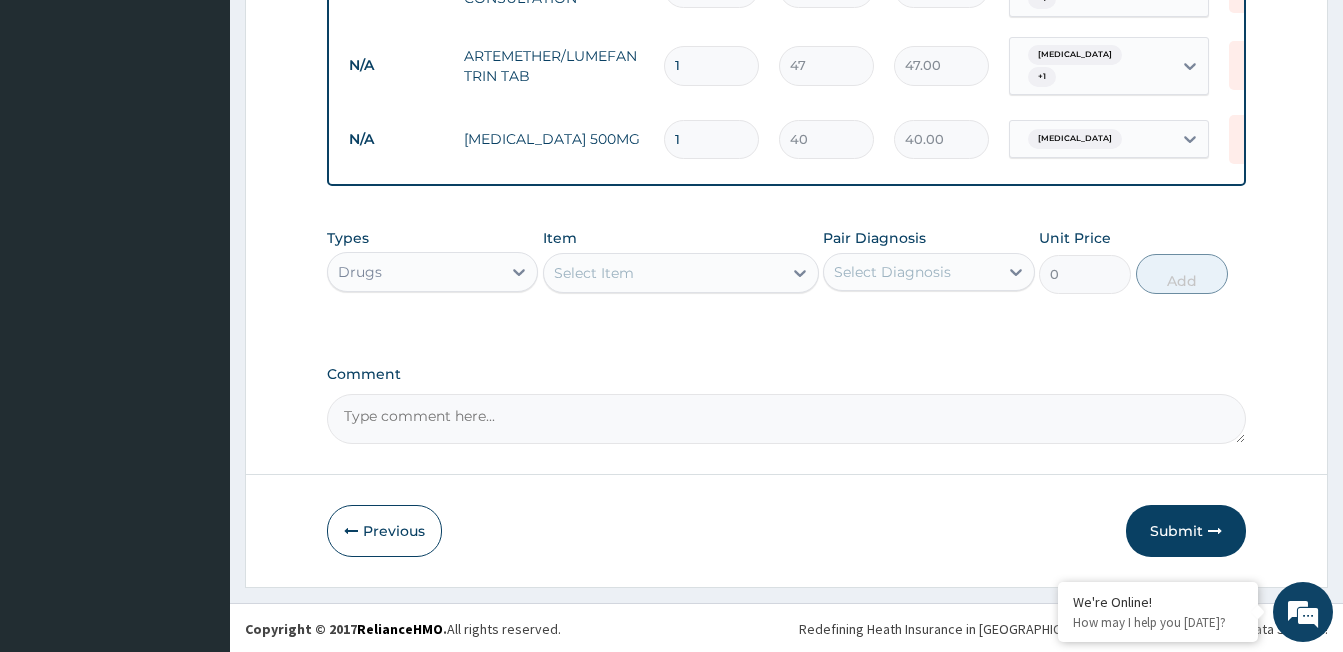 click on "Select Item" at bounding box center (594, 273) 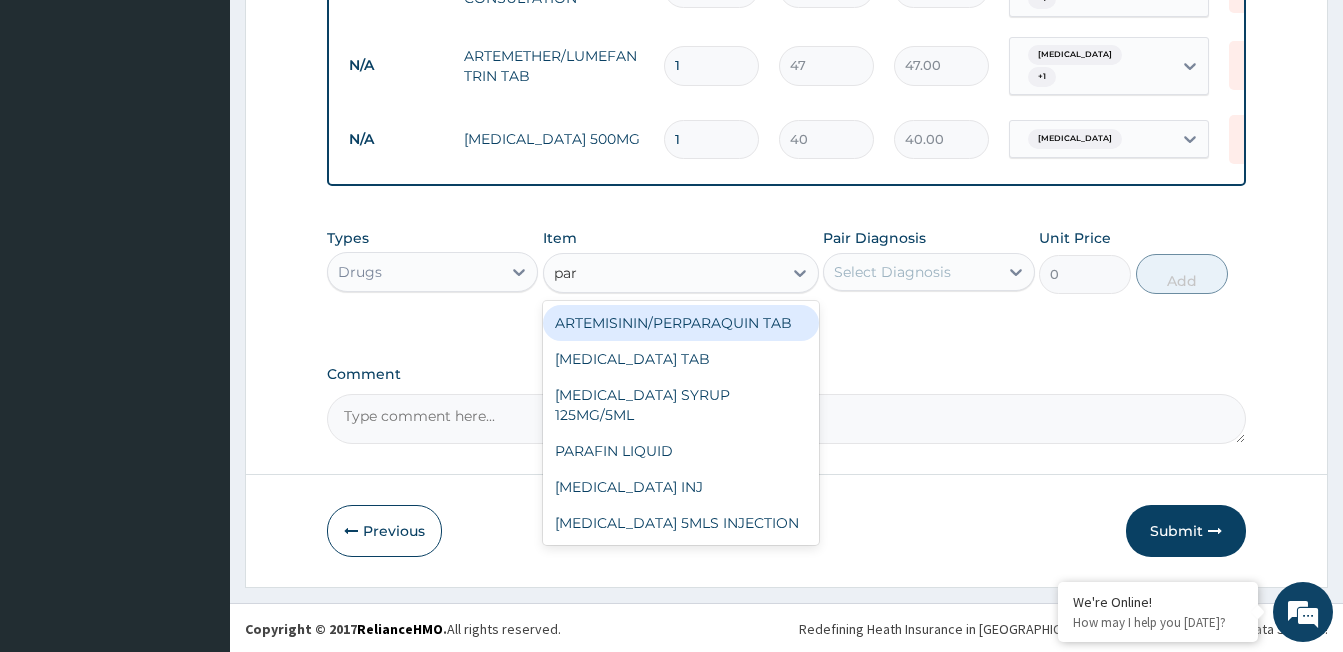 type on "para" 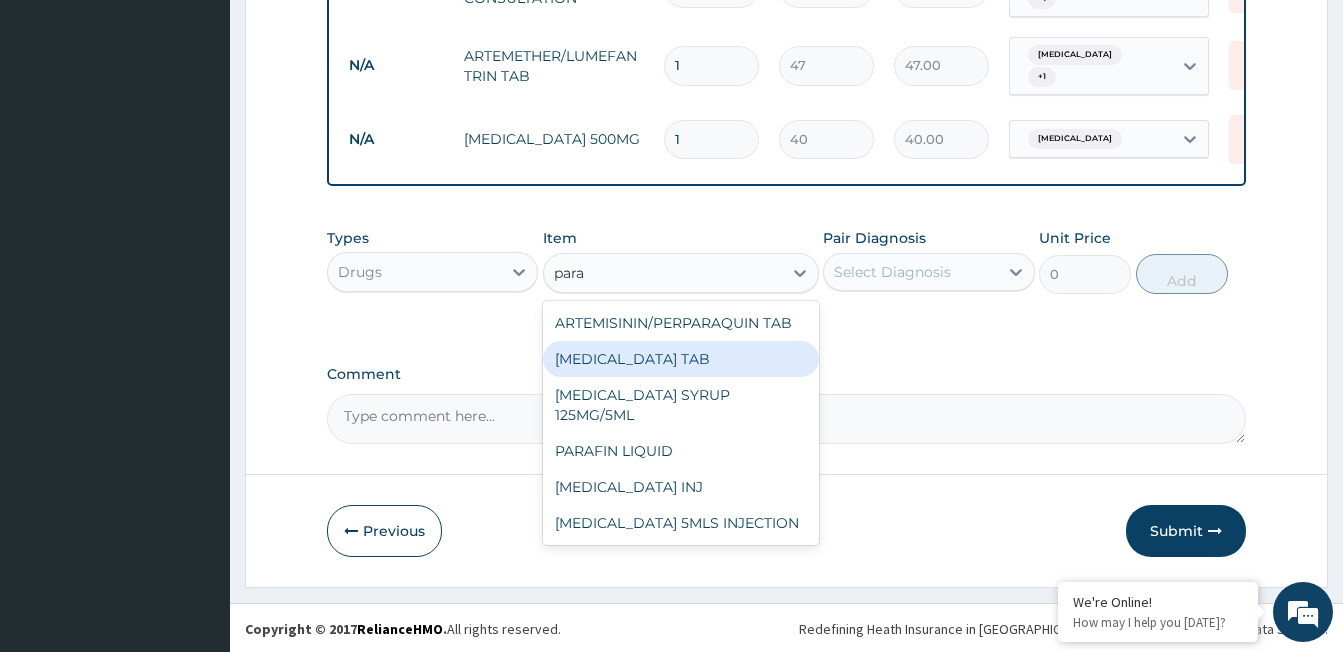 click on "[MEDICAL_DATA] TAB" at bounding box center [681, 359] 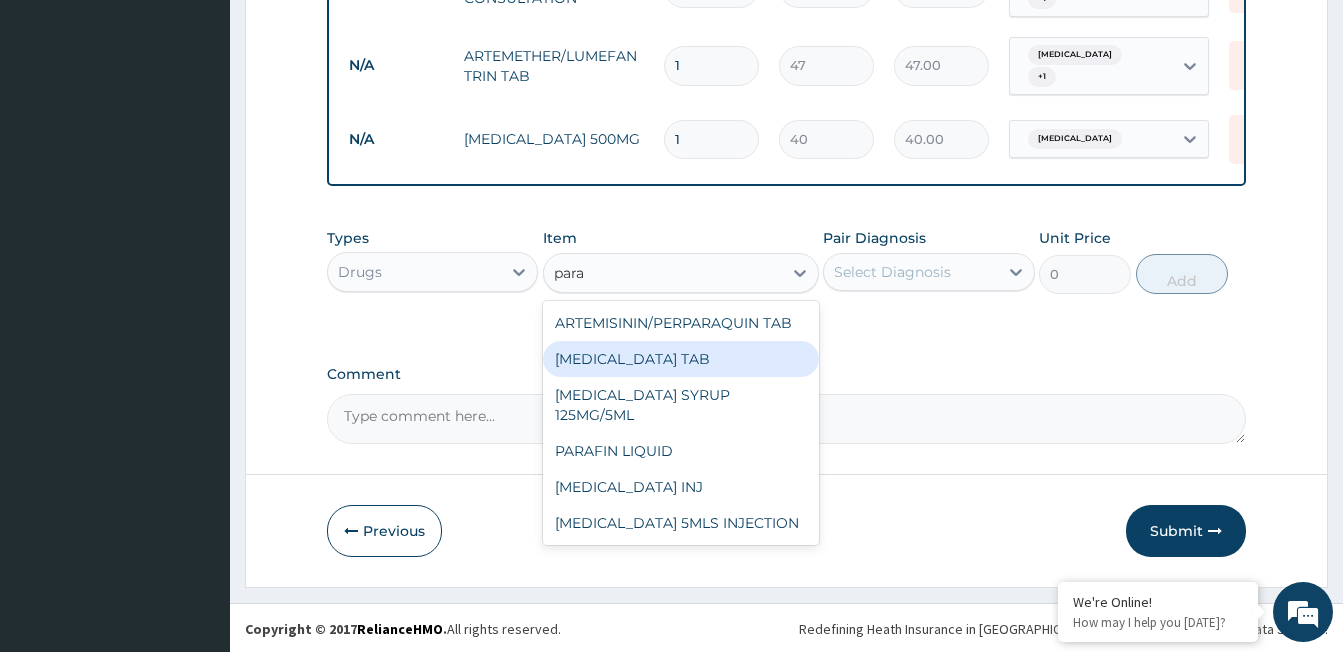 type 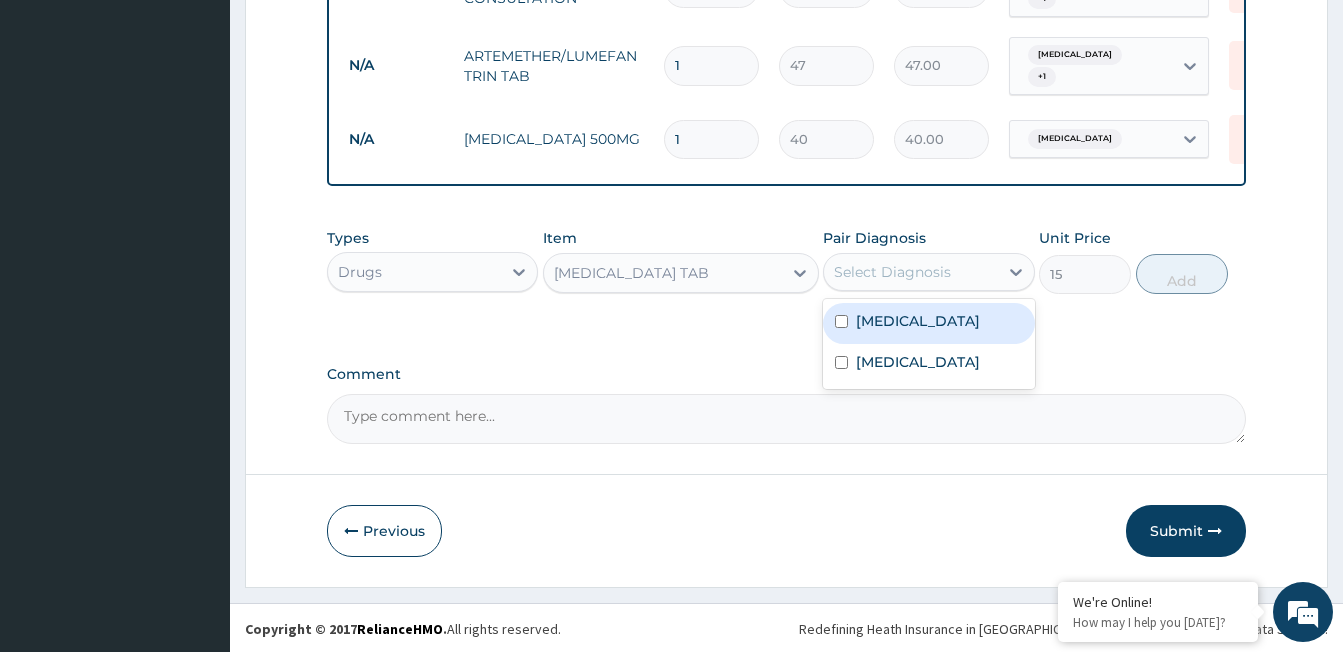 click on "Select Diagnosis" at bounding box center (892, 272) 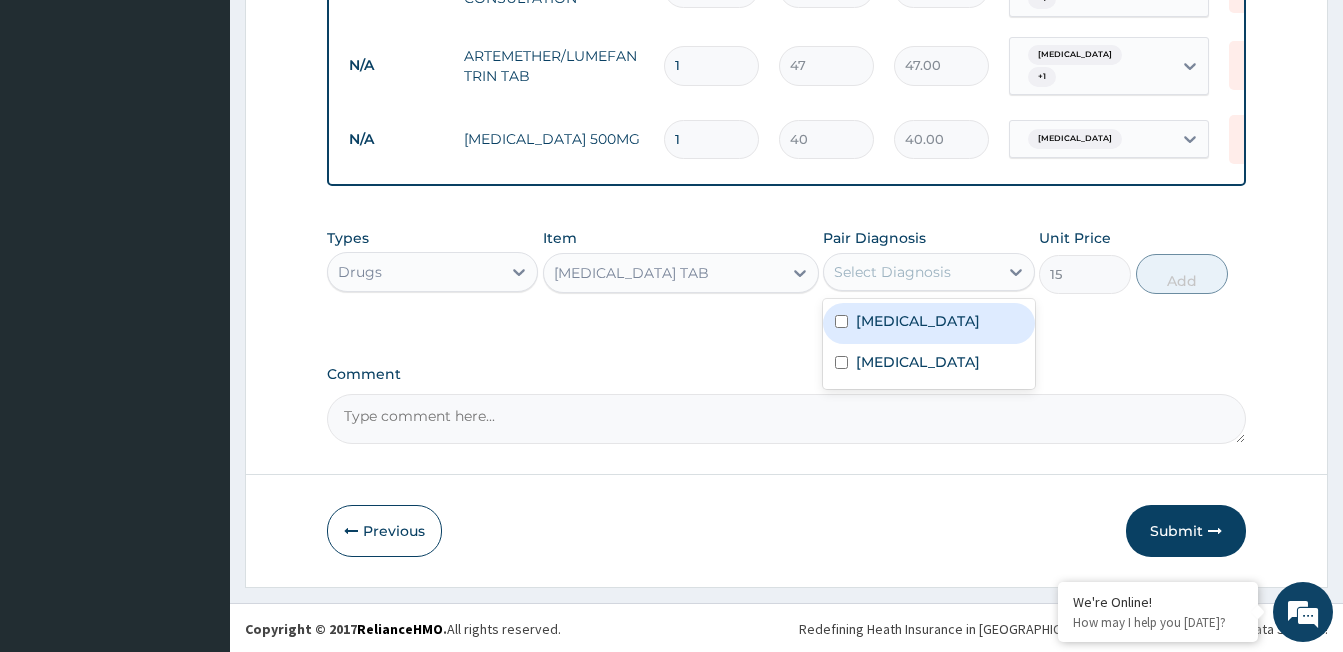 click on "[MEDICAL_DATA]" at bounding box center [918, 321] 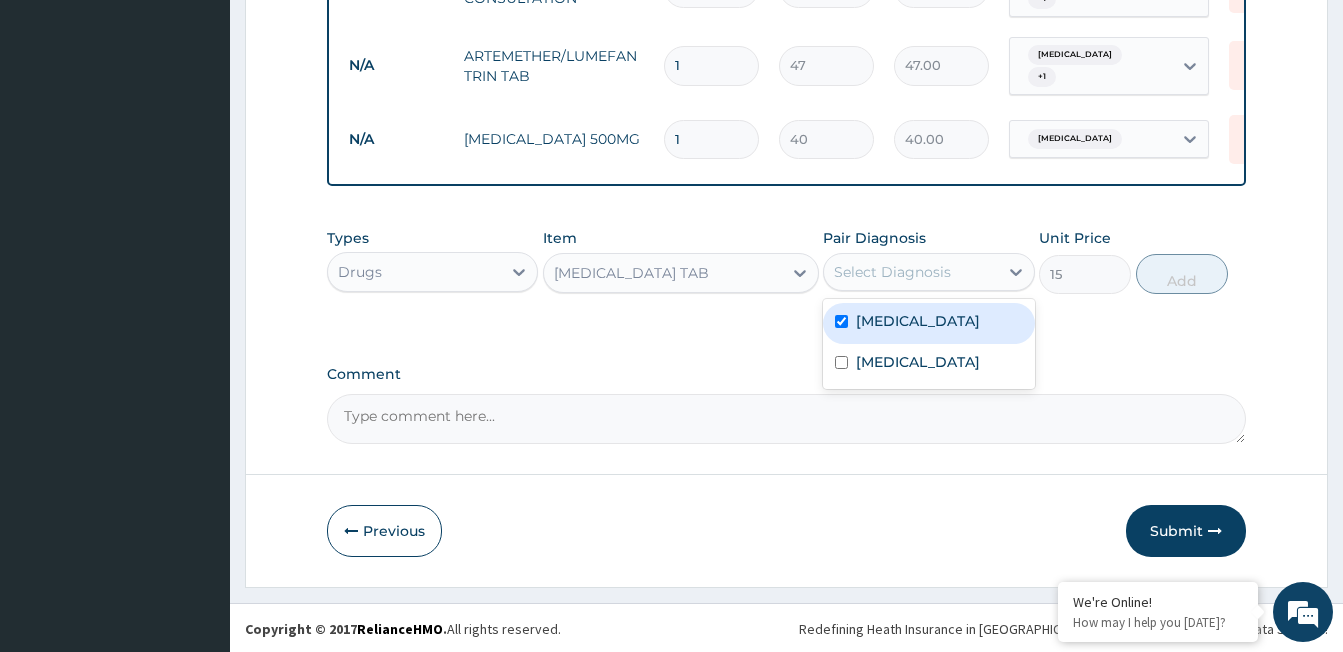 checkbox on "true" 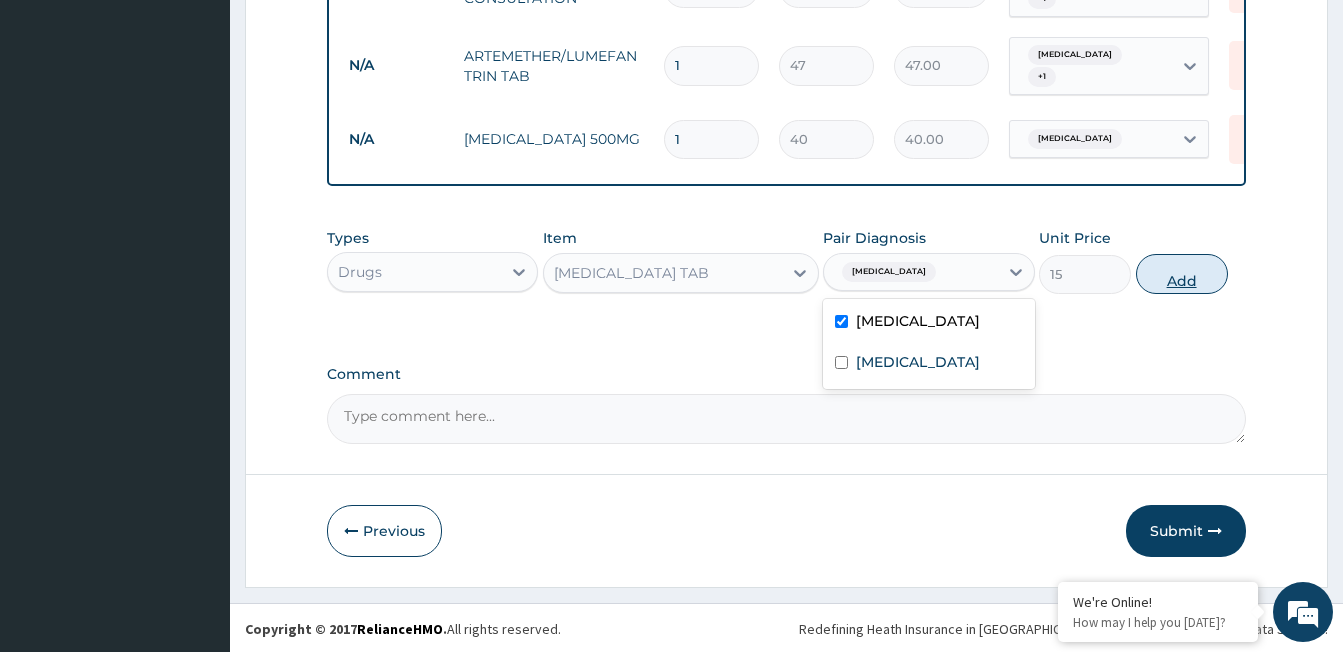 click on "Add" at bounding box center [1182, 274] 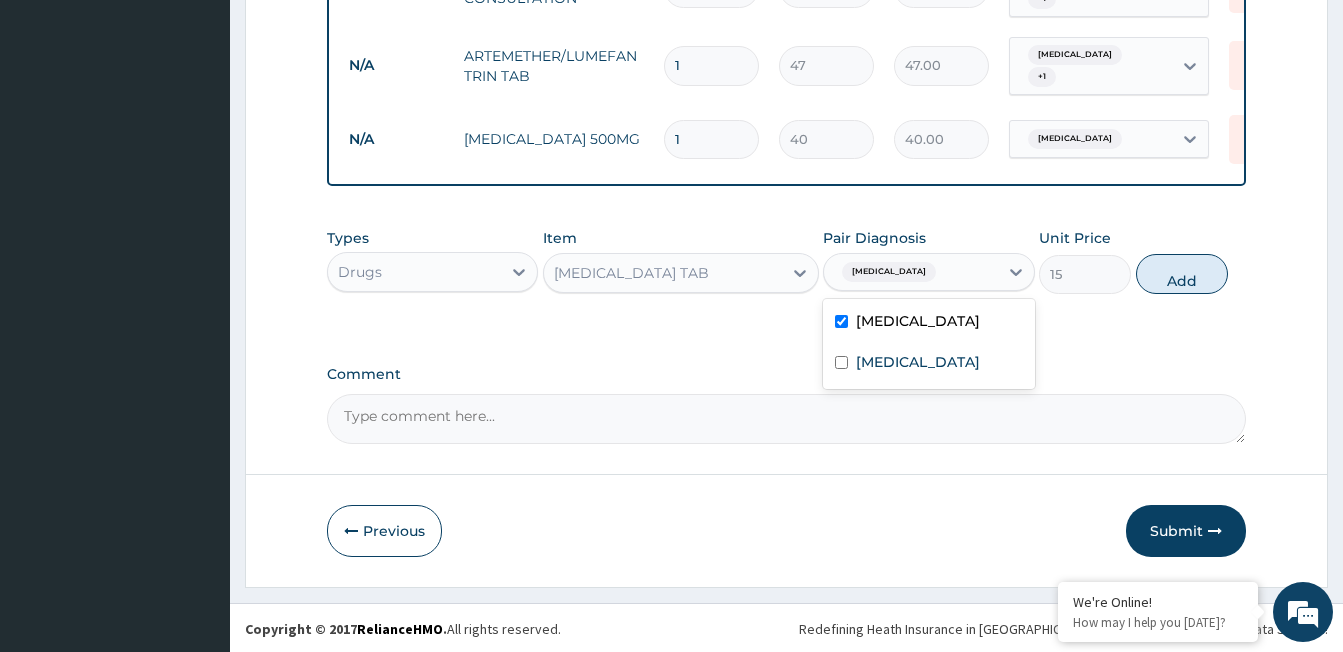 type on "0" 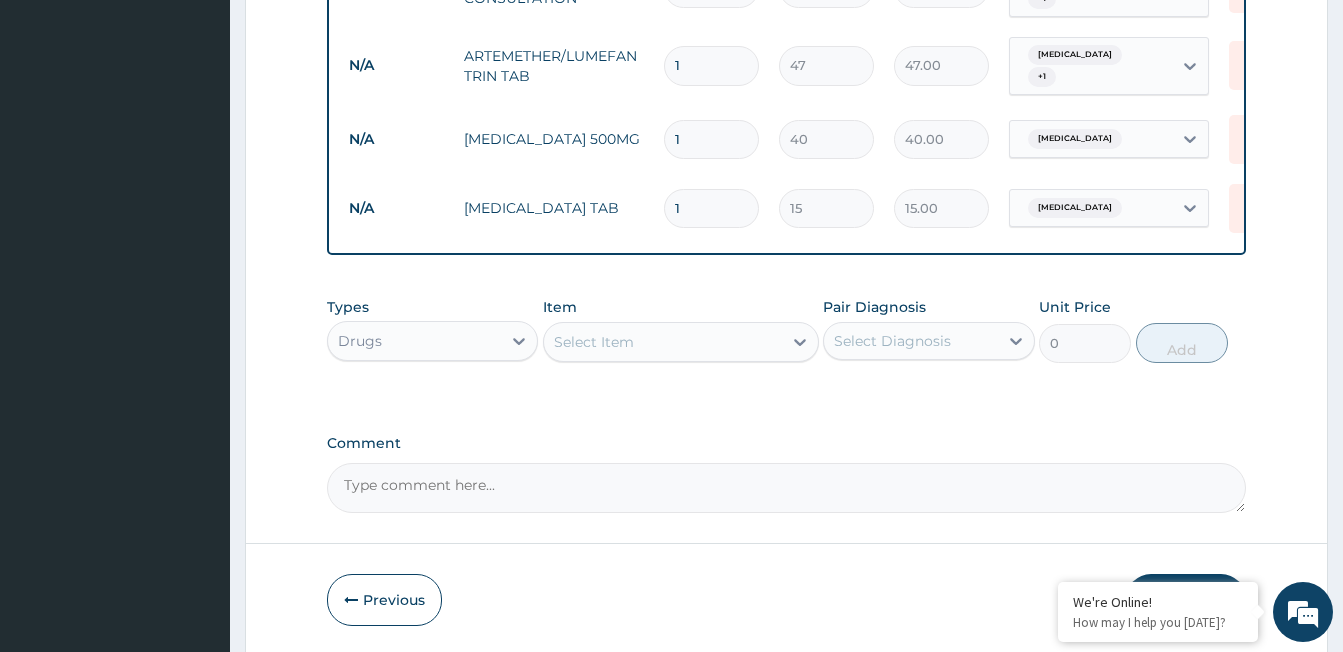 click on "Select Item" at bounding box center [594, 342] 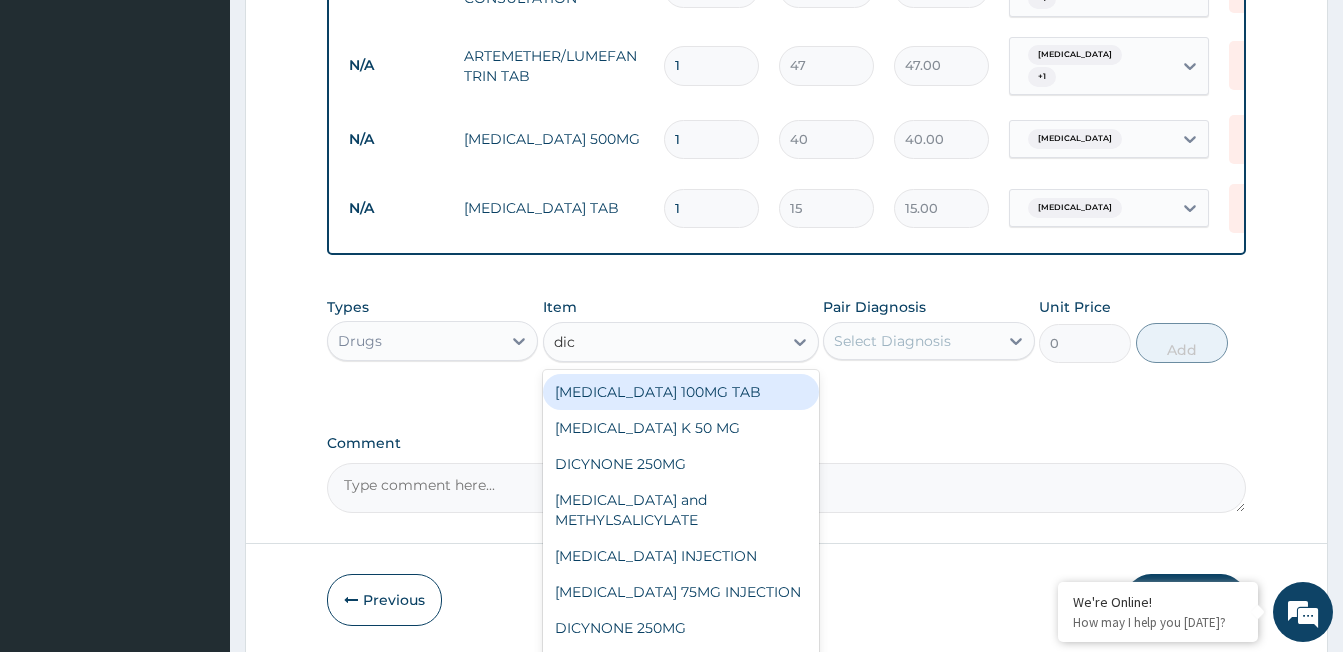 type on "dicl" 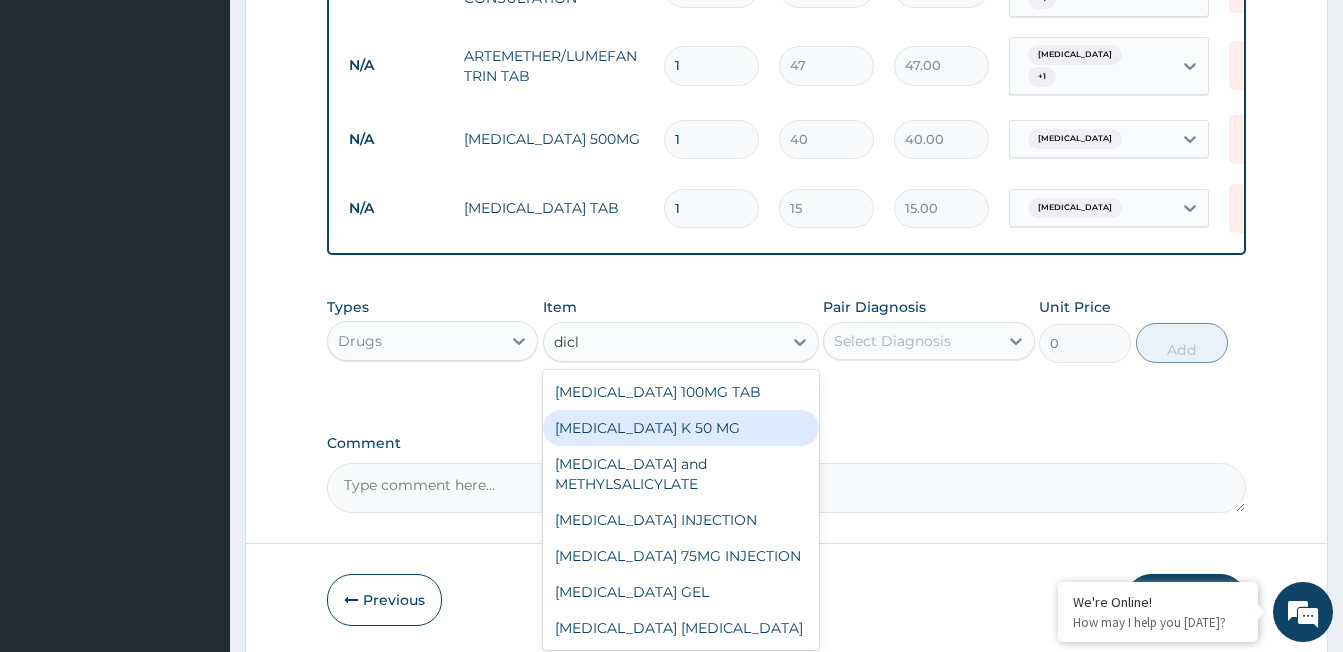 click on "[MEDICAL_DATA] K  50 MG" at bounding box center [681, 428] 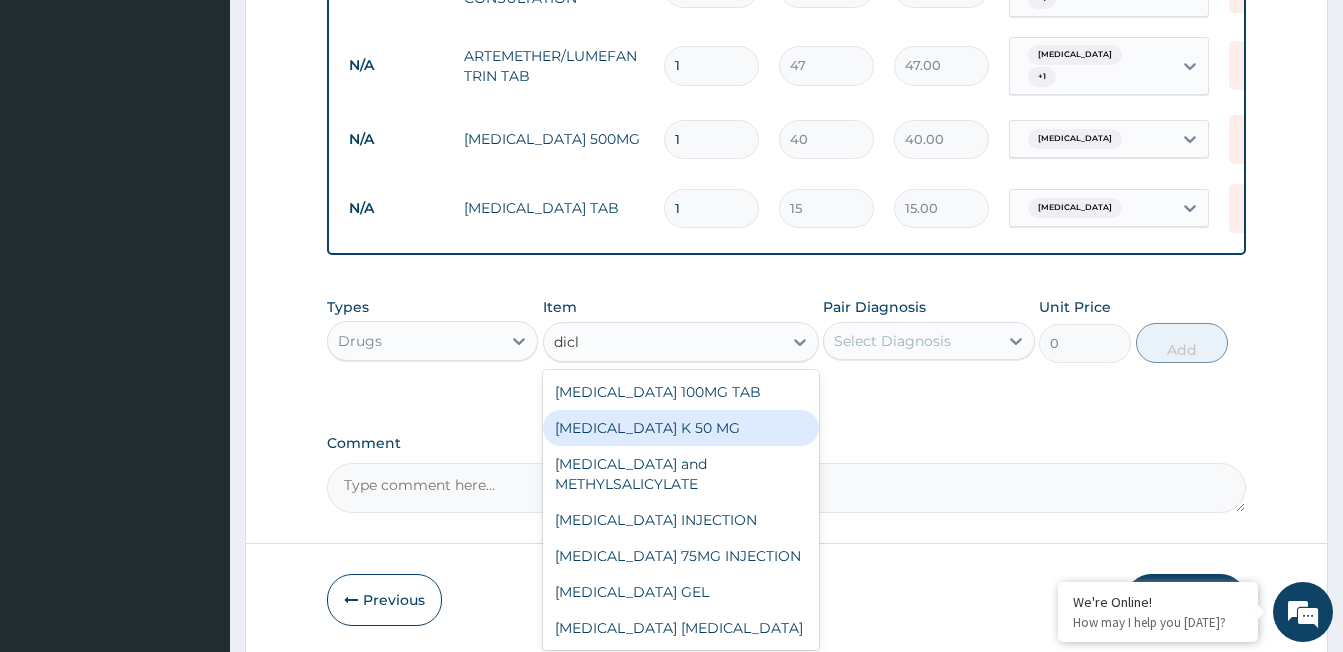 type 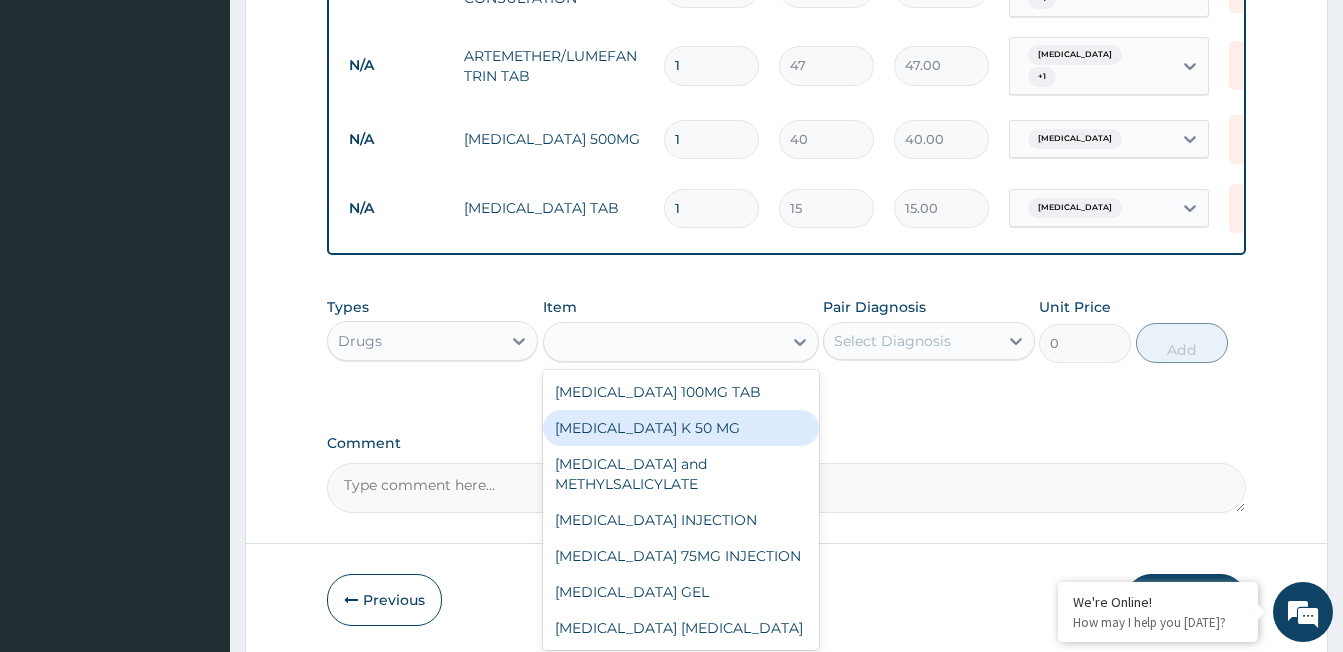 type on "25.3" 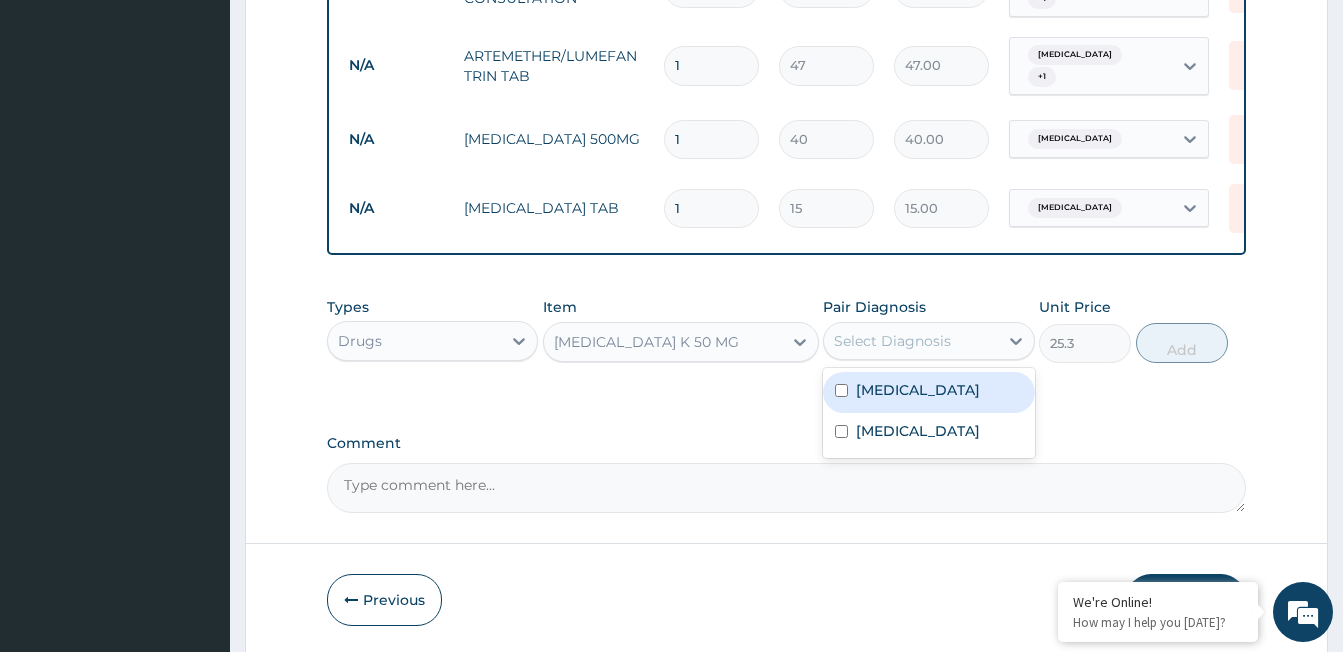 click on "Select Diagnosis" at bounding box center [892, 341] 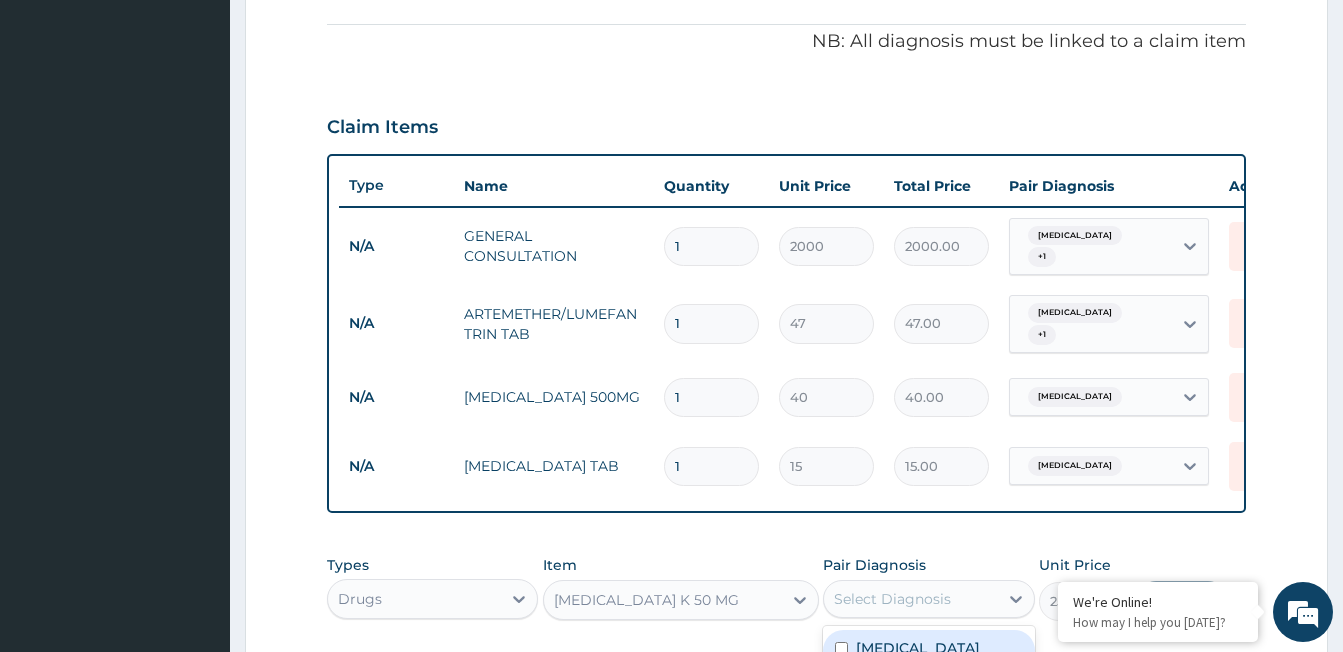 scroll, scrollTop: 248, scrollLeft: 0, axis: vertical 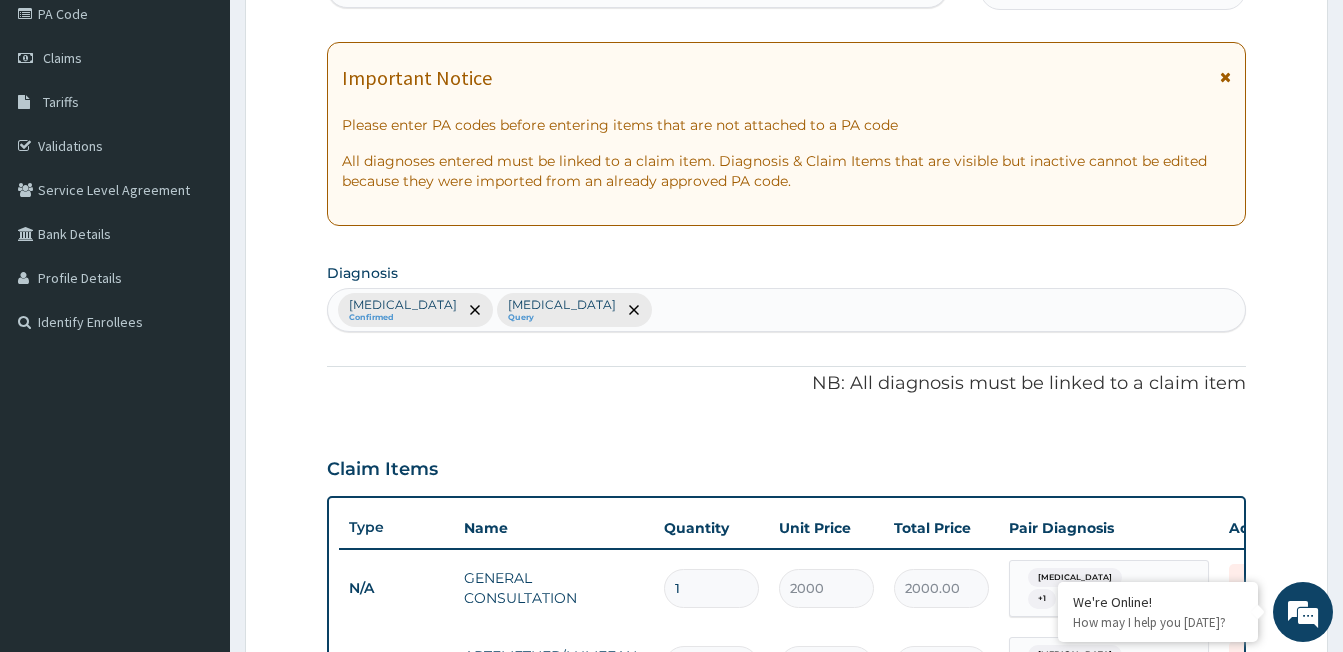 click on "Malaria Confirmed Typhoid fever Query" at bounding box center (786, 310) 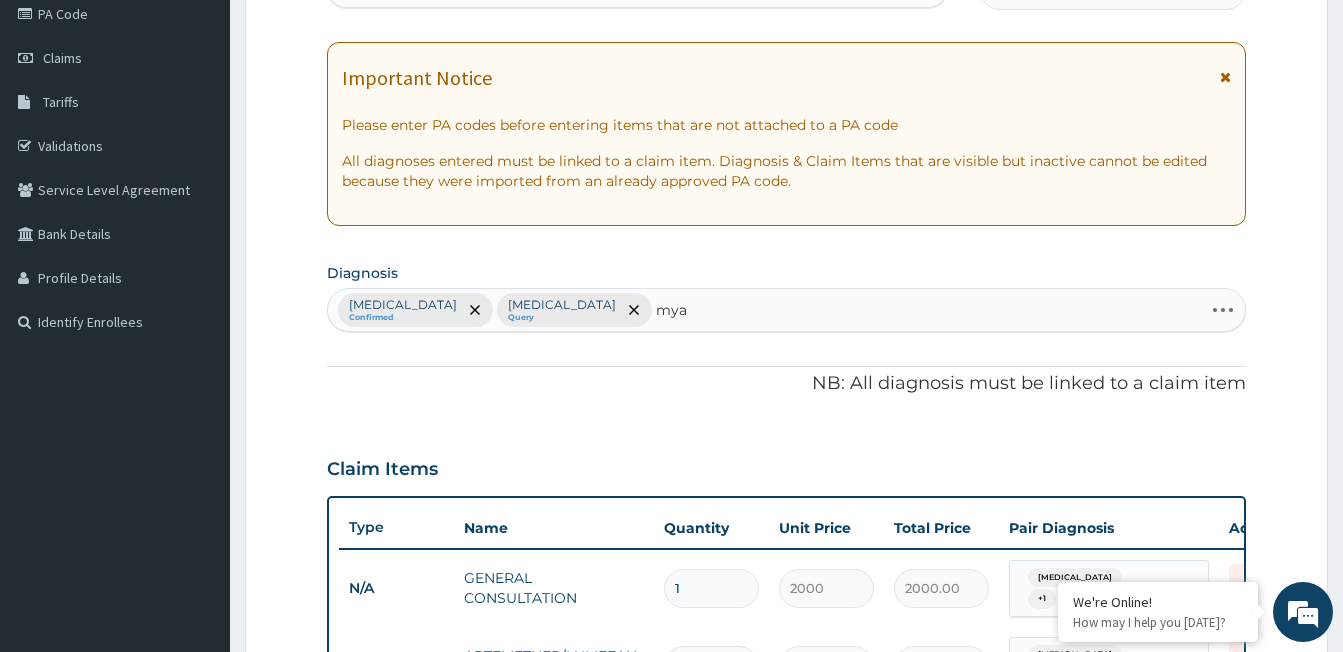 type on "myal" 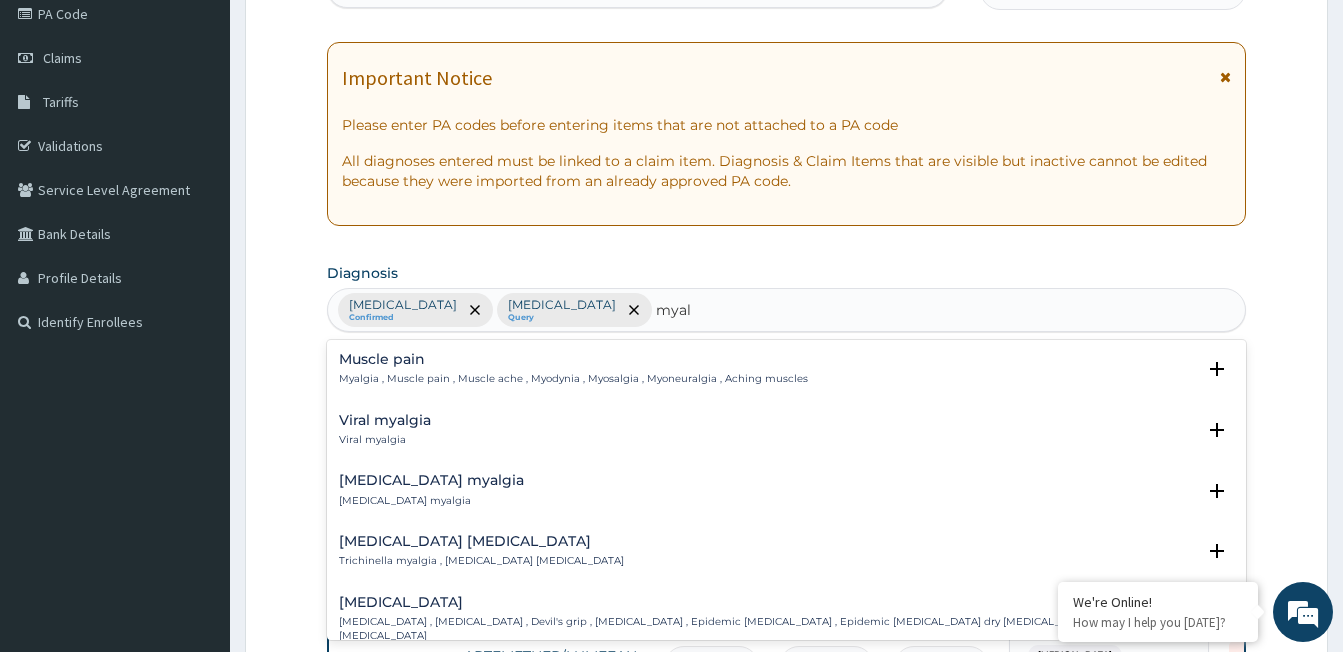 click on "Myalgia , Muscle pain , Muscle ache , Myodynia , Myosalgia , Myoneuralgia , Aching muscles" at bounding box center (573, 379) 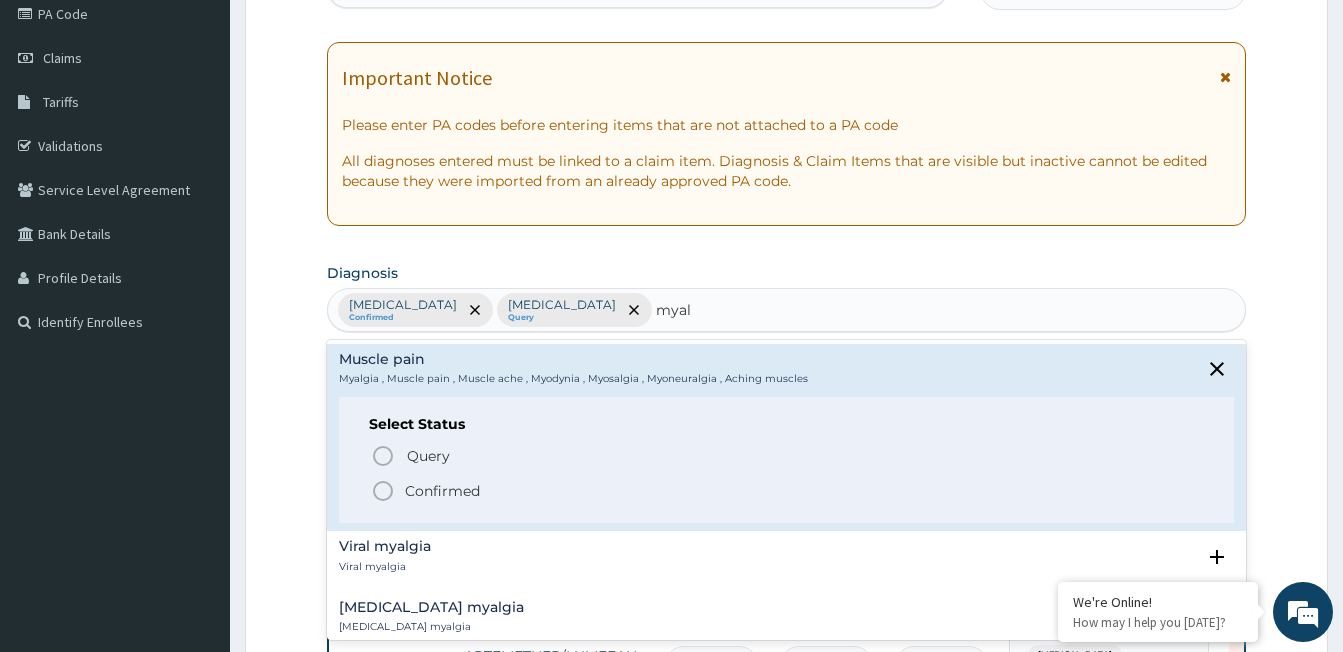 click 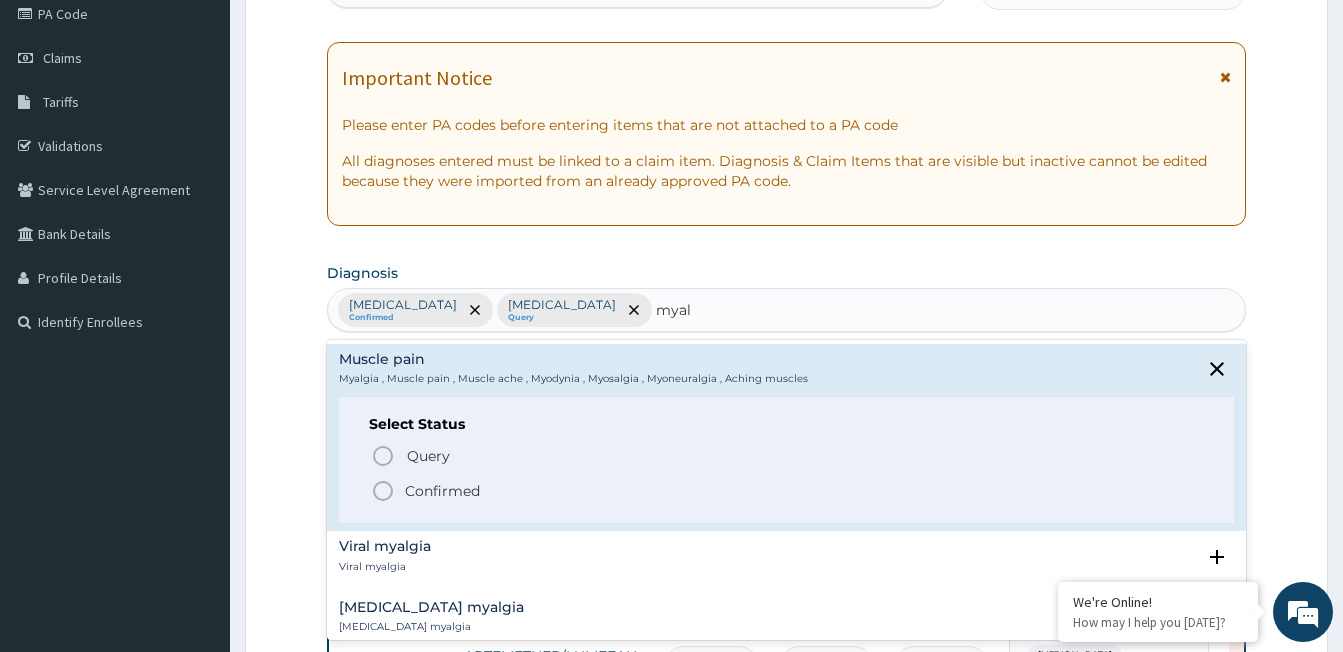 type 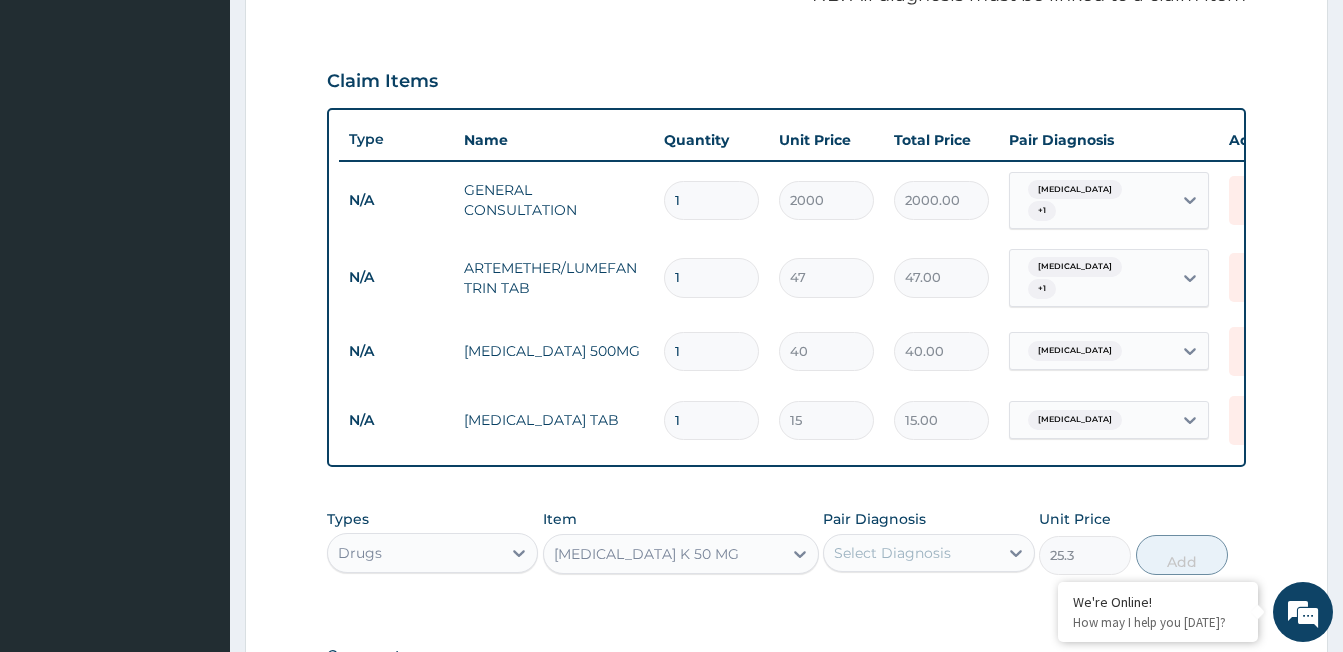 scroll, scrollTop: 748, scrollLeft: 0, axis: vertical 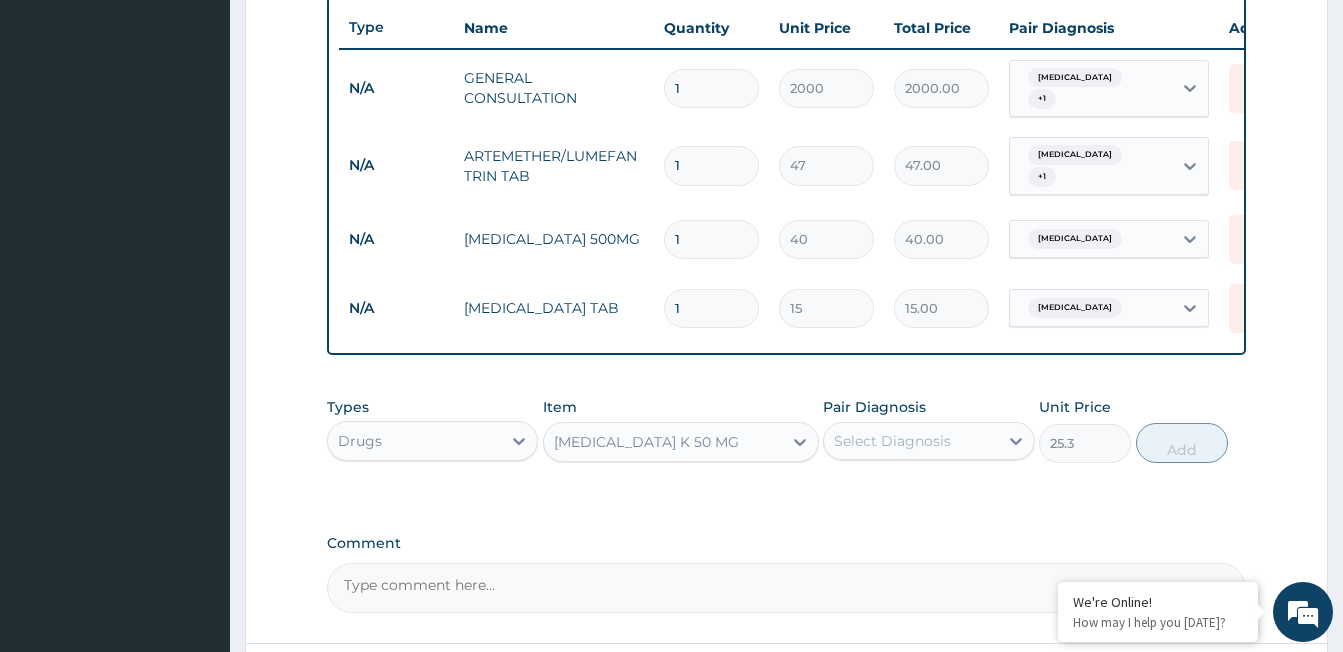 click on "Select Diagnosis" at bounding box center [892, 441] 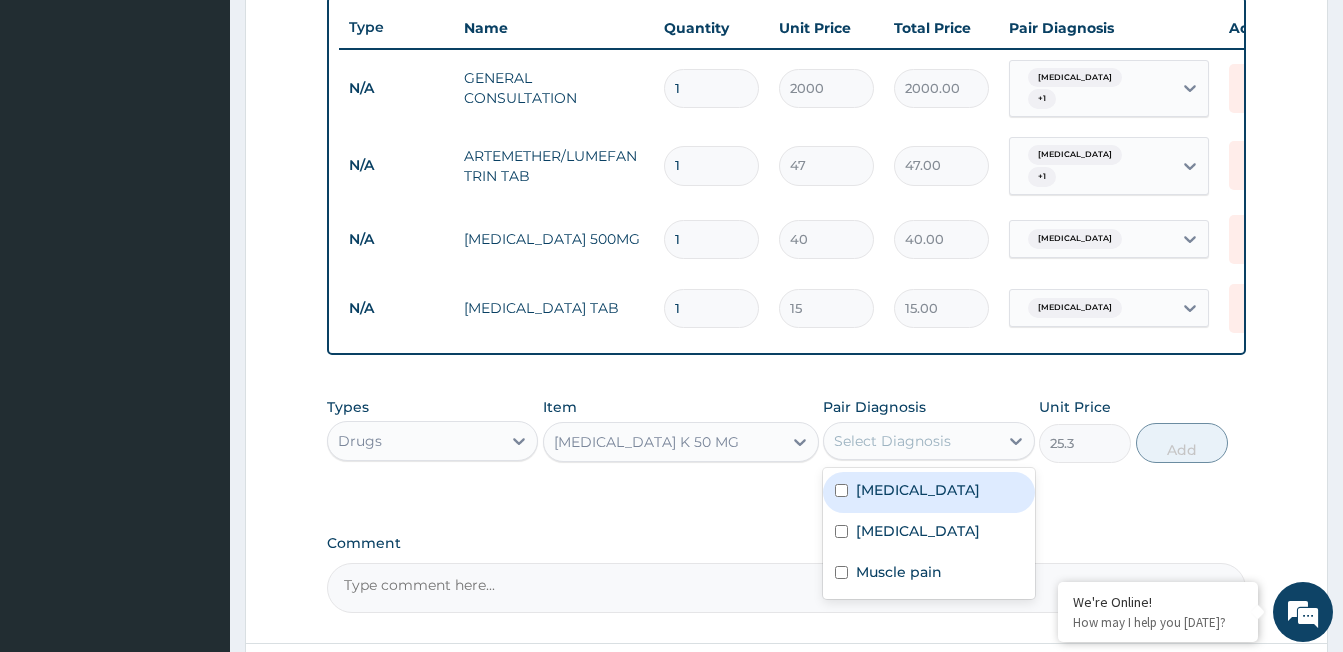 drag, startPoint x: 891, startPoint y: 486, endPoint x: 886, endPoint y: 544, distance: 58.21512 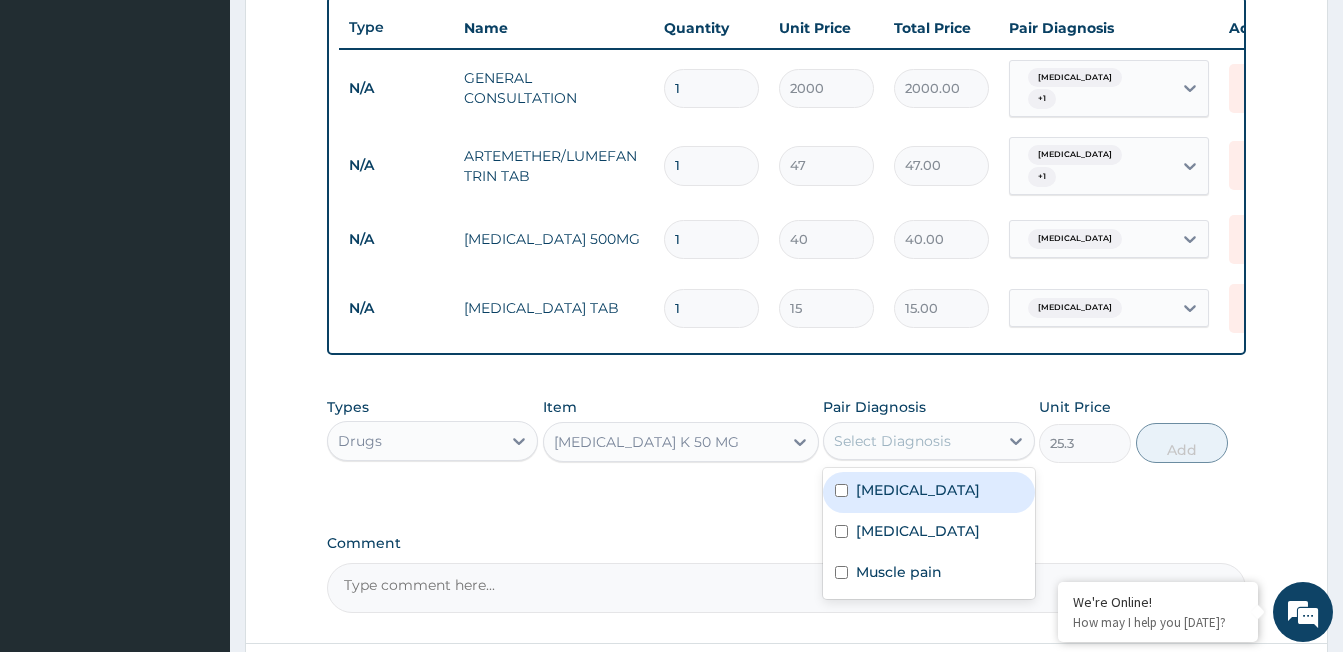 click on "Malaria" at bounding box center (918, 490) 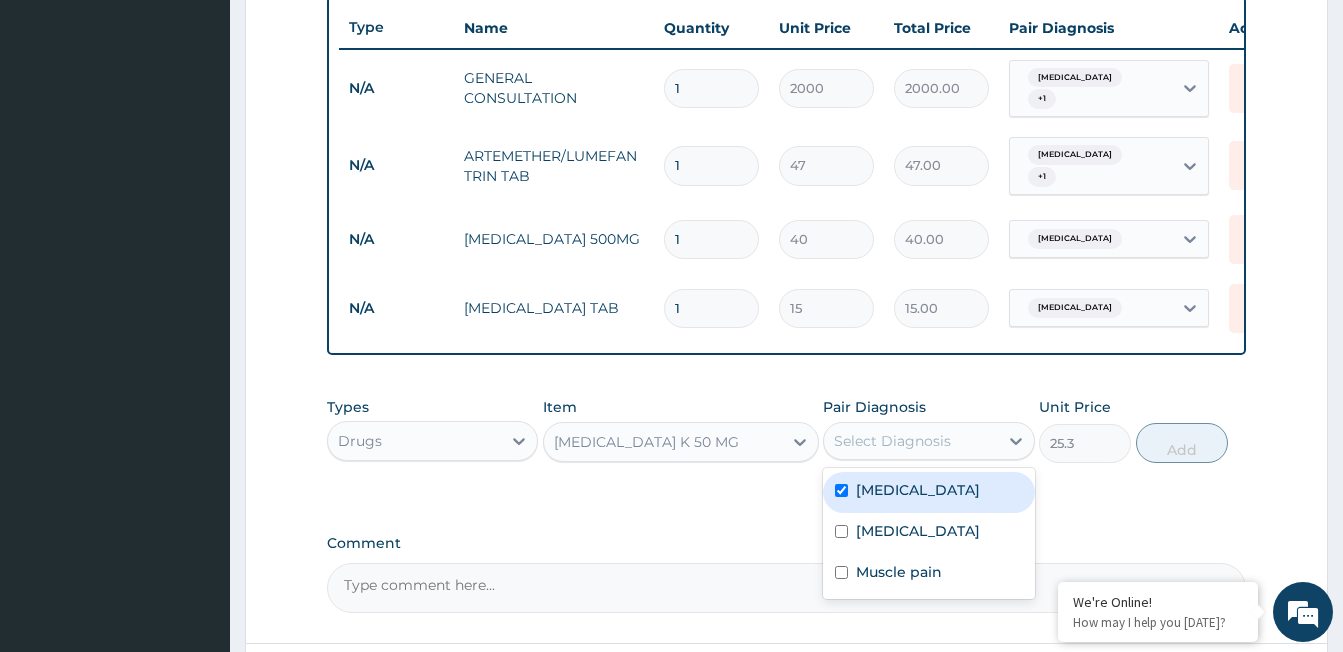 checkbox on "true" 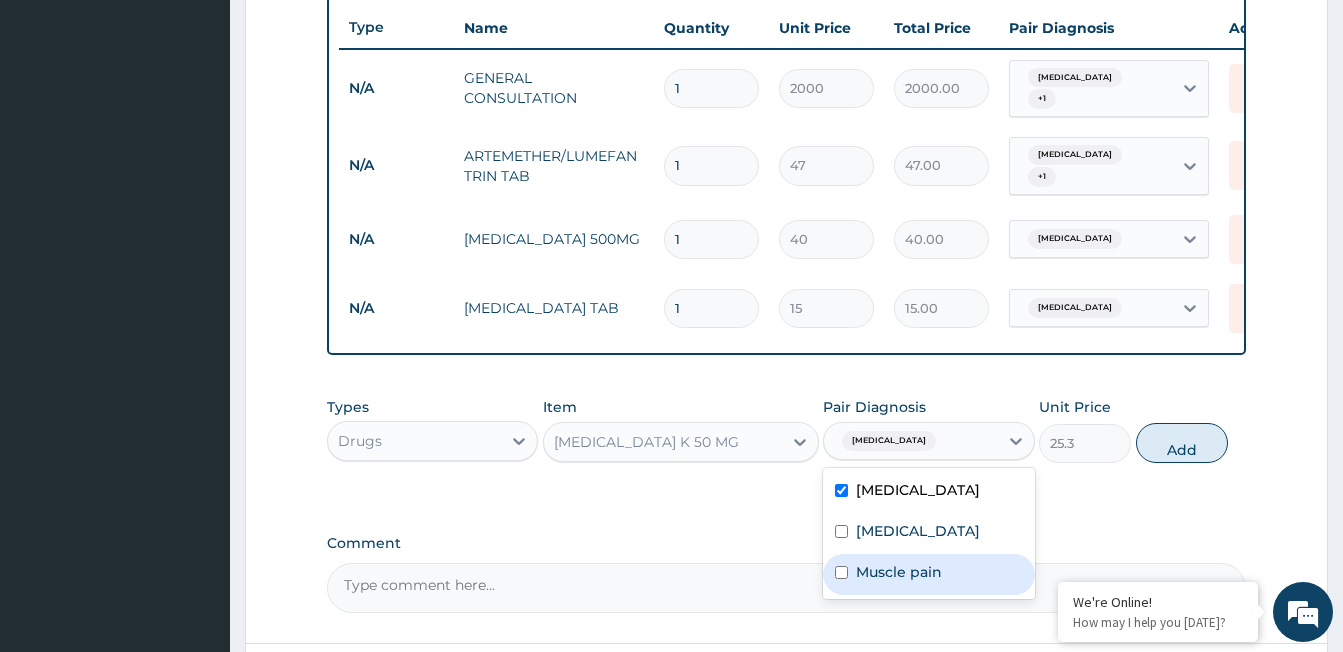 click on "Muscle pain" at bounding box center (899, 572) 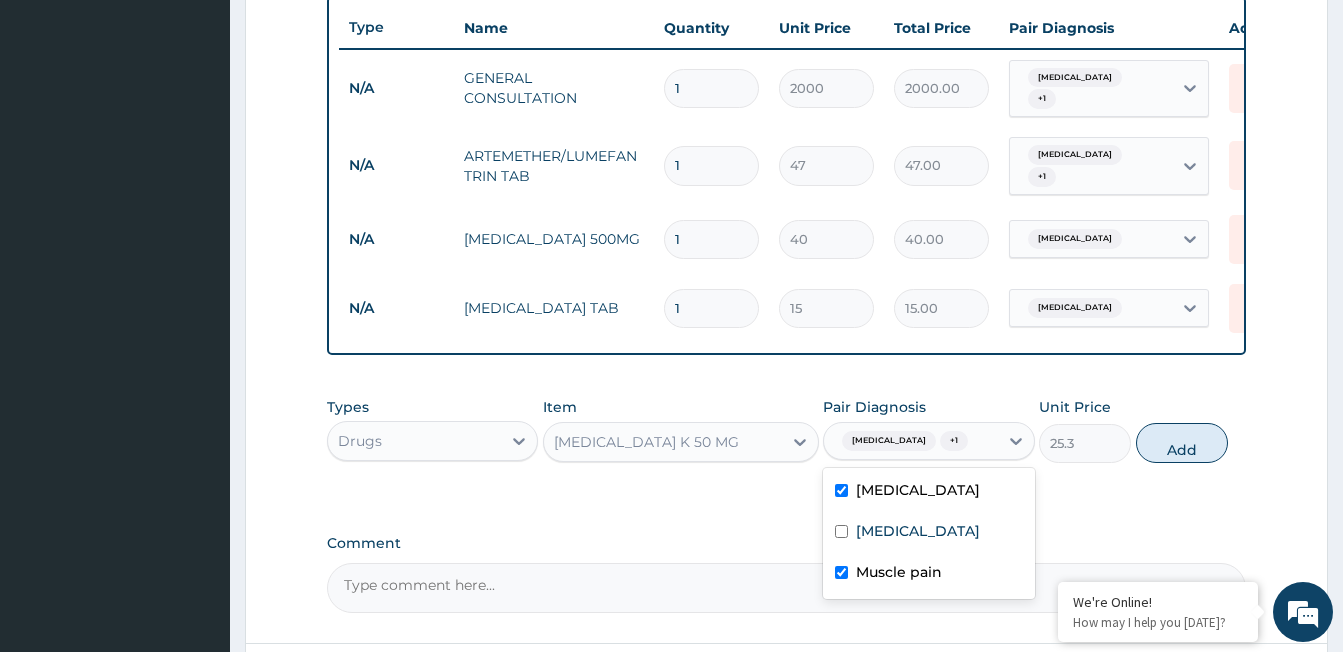 checkbox on "true" 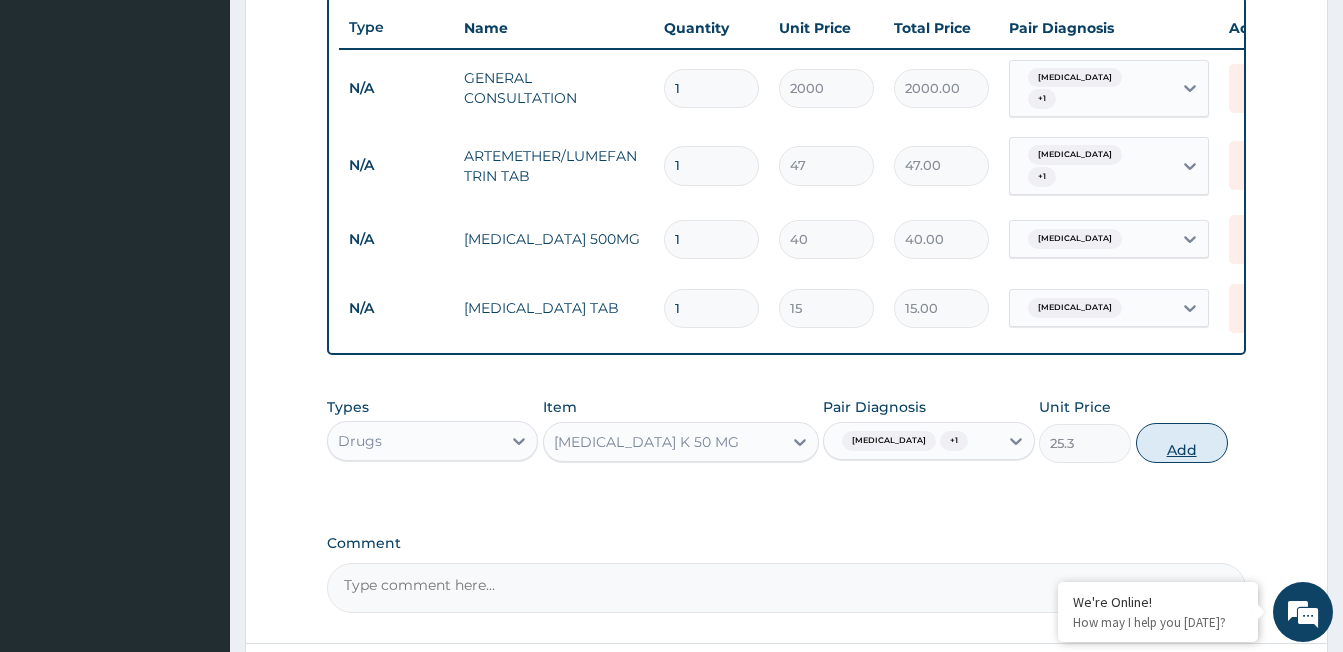 click on "Add" at bounding box center [1182, 443] 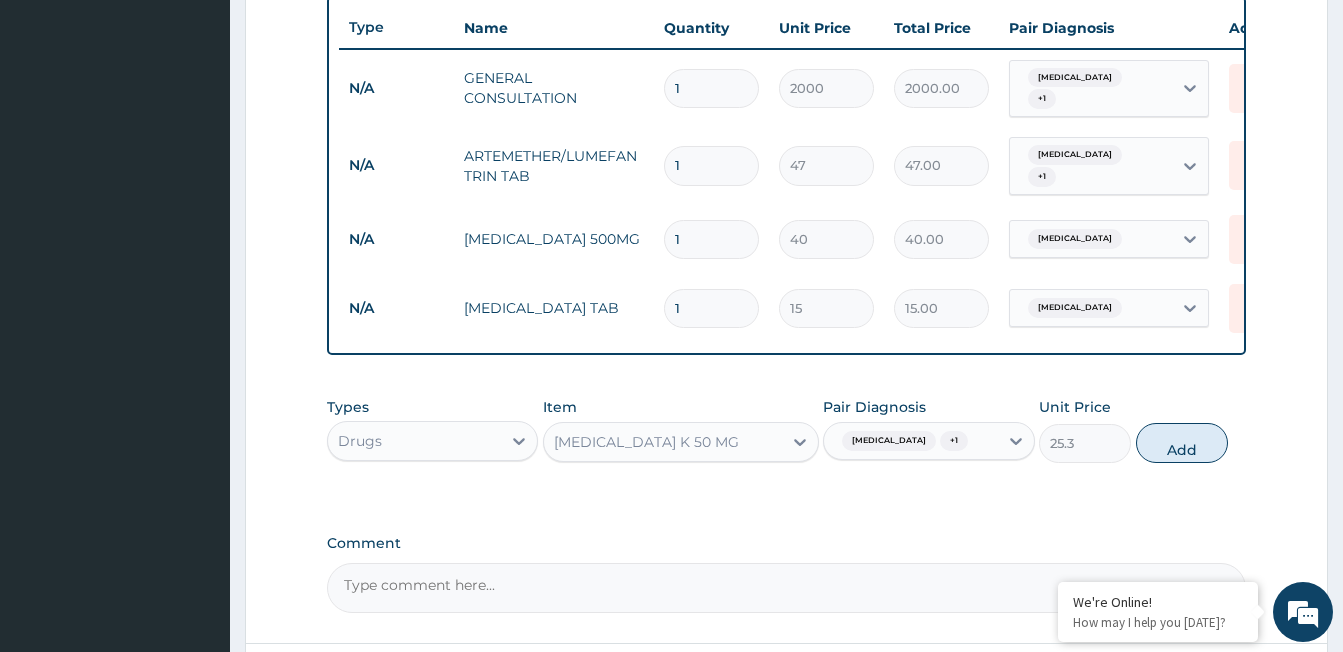 type on "0" 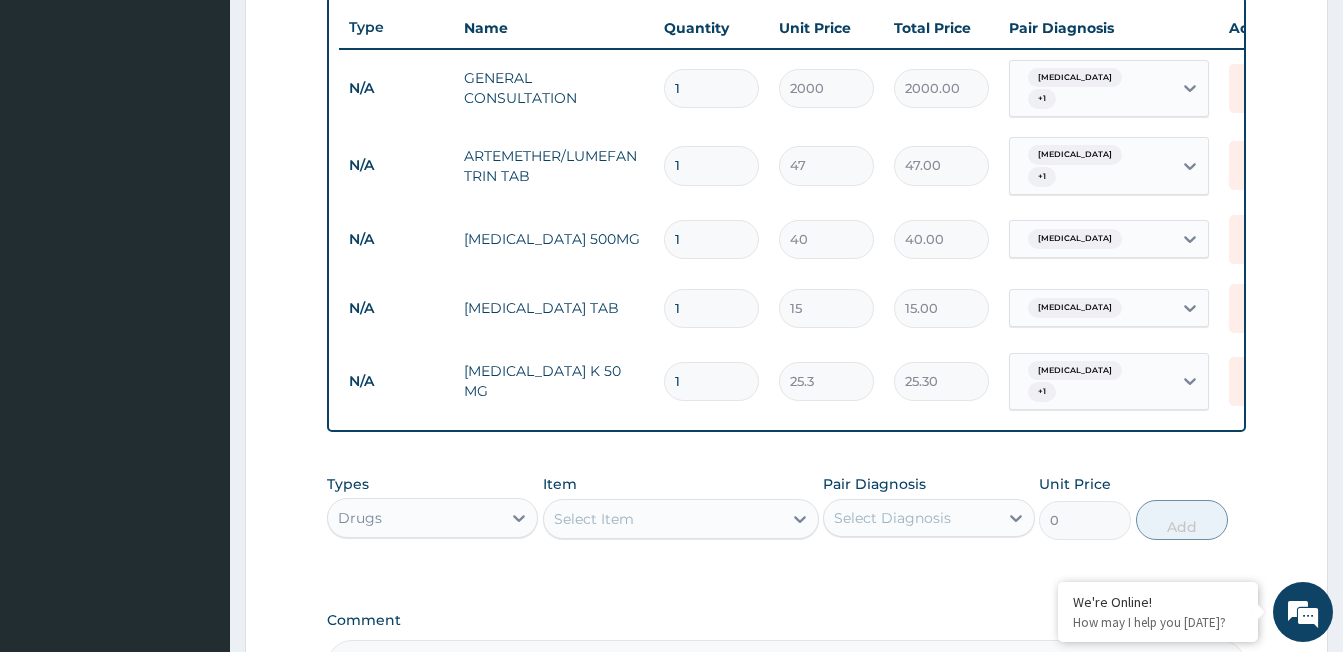 click on "1" at bounding box center [711, 381] 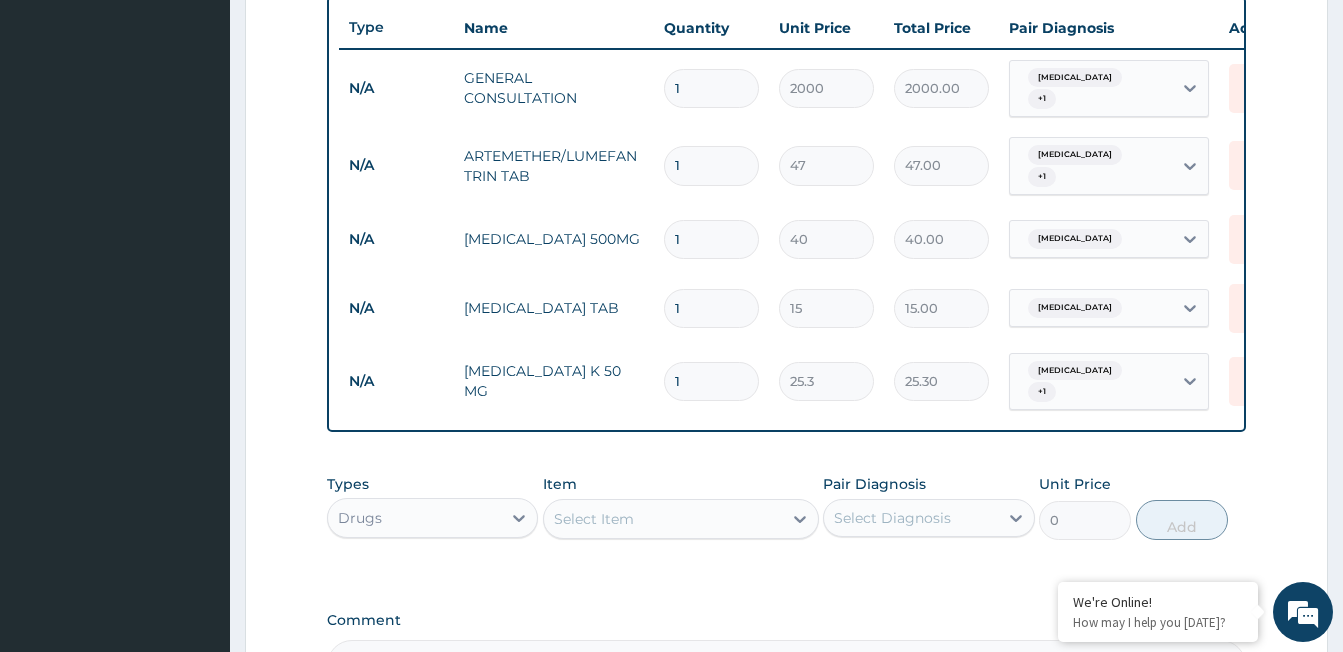 type 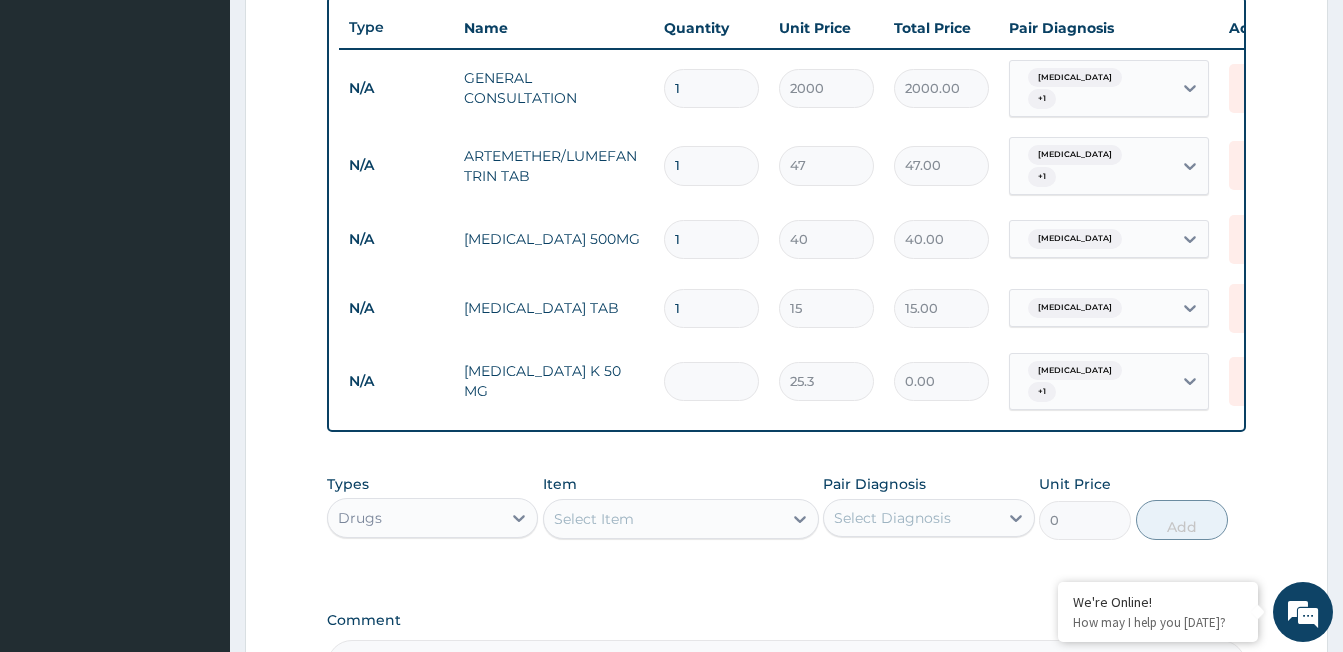 type on "6" 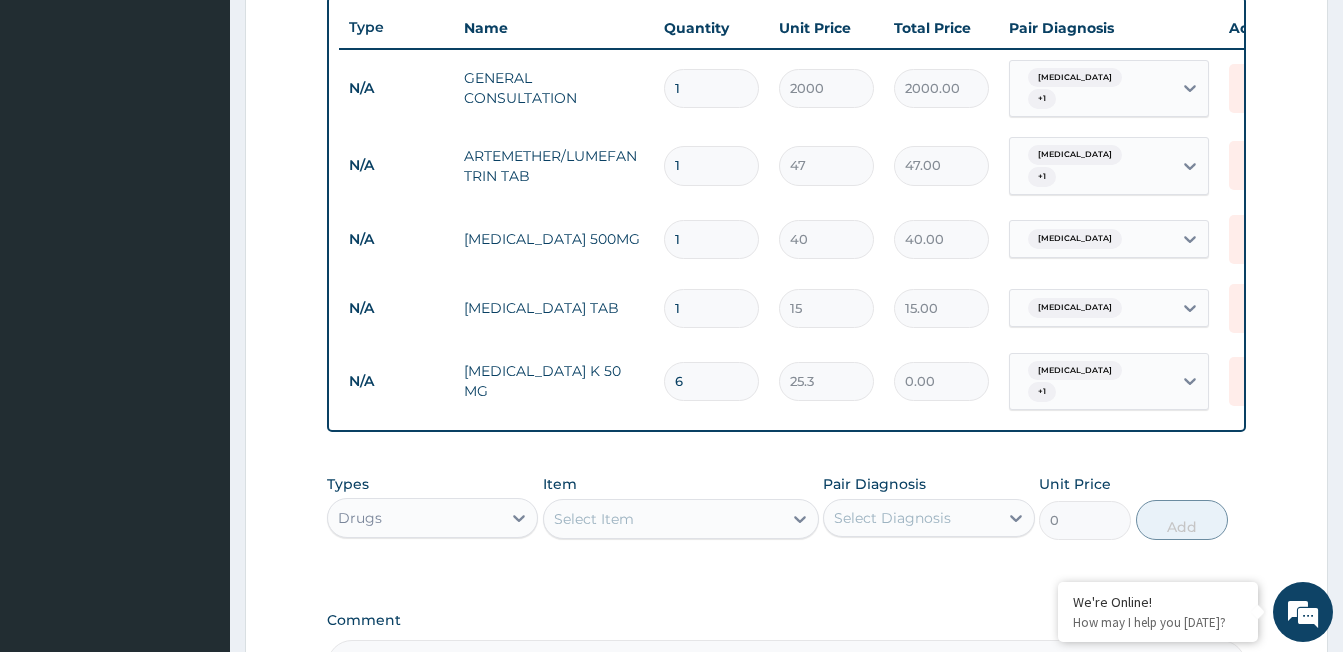 type on "151.80" 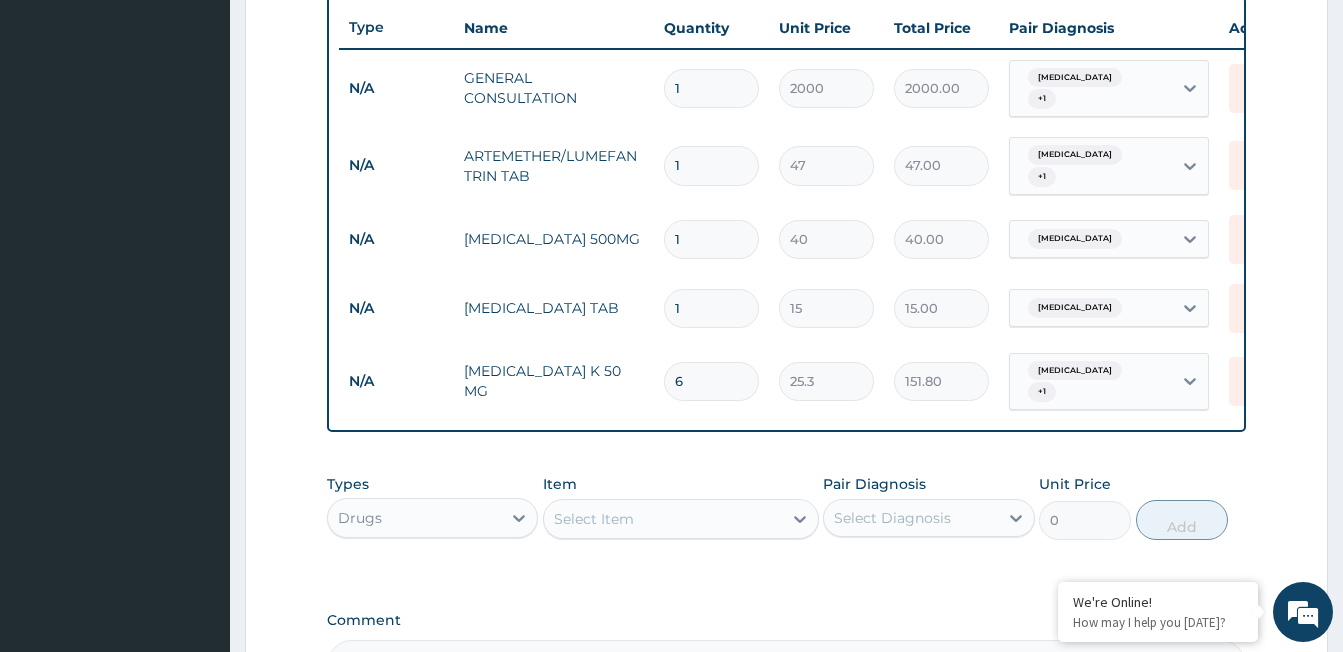 type on "6" 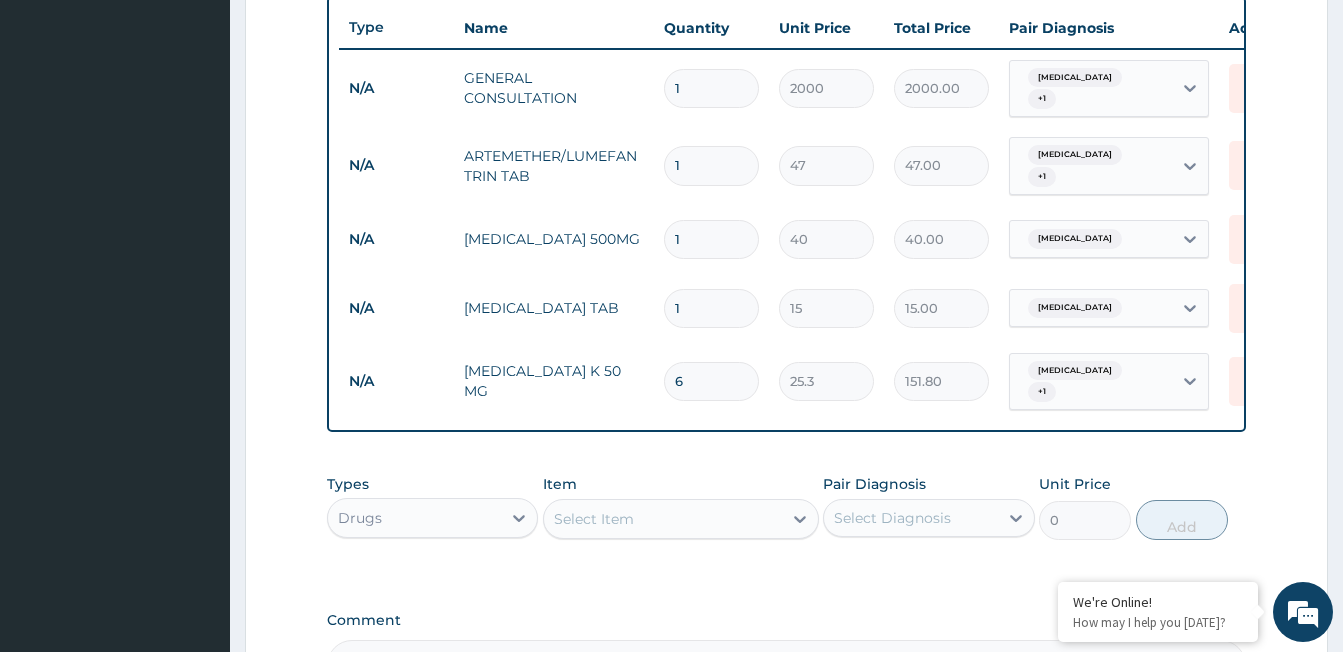 click on "1" at bounding box center [711, 308] 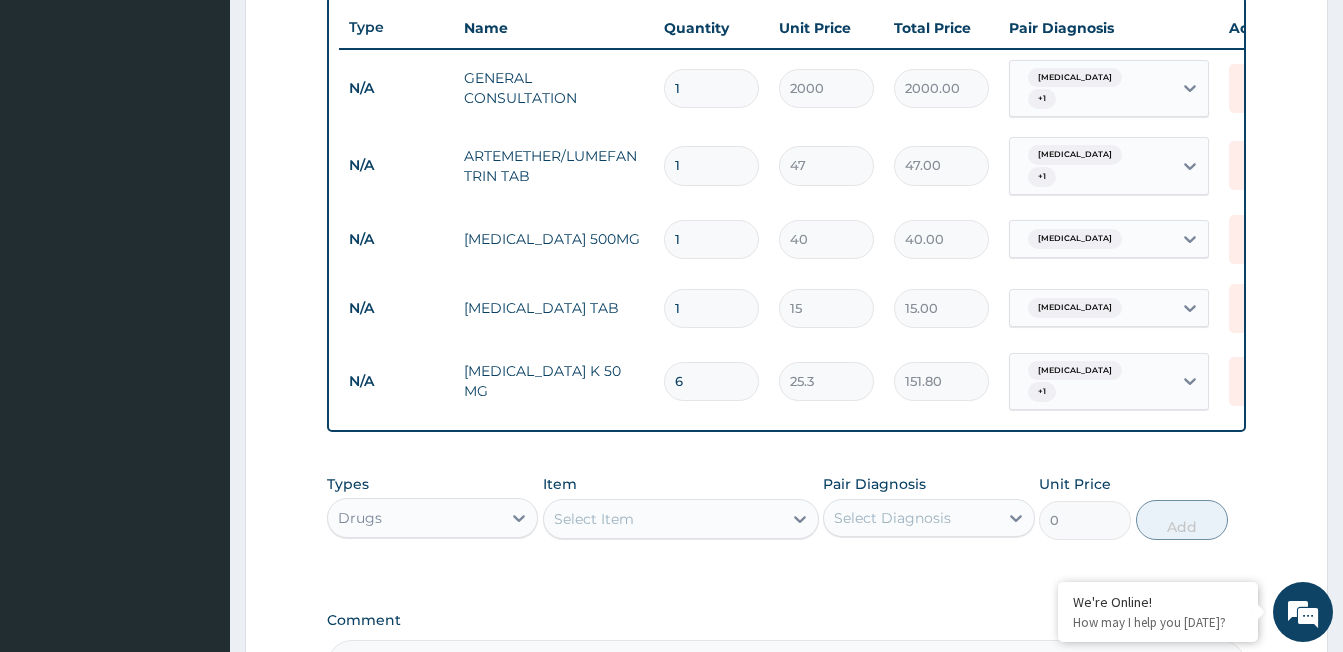 type on "15" 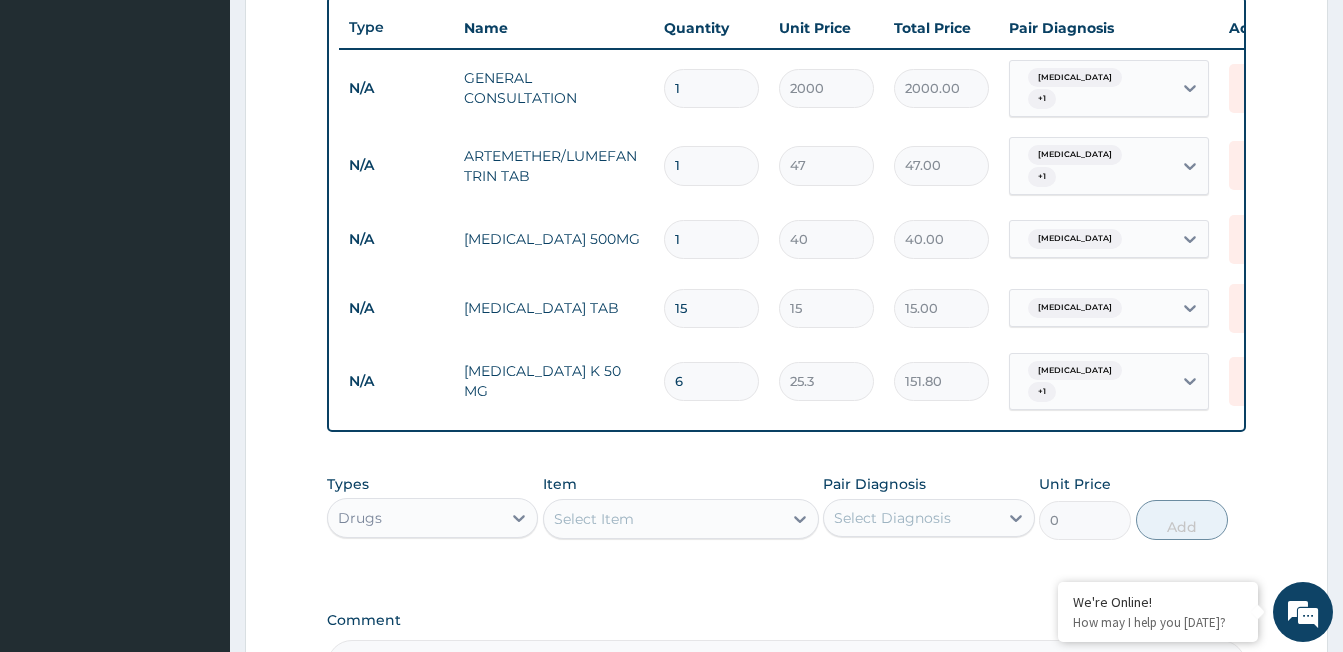 type on "225.00" 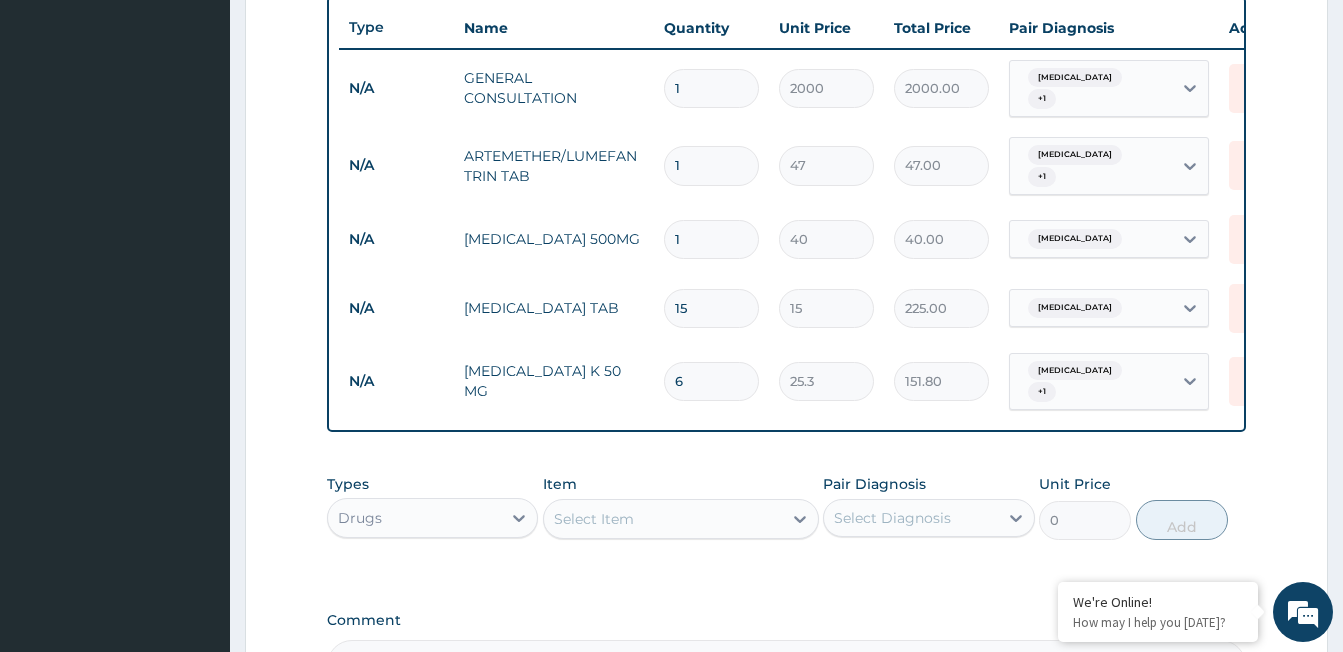 type on "15" 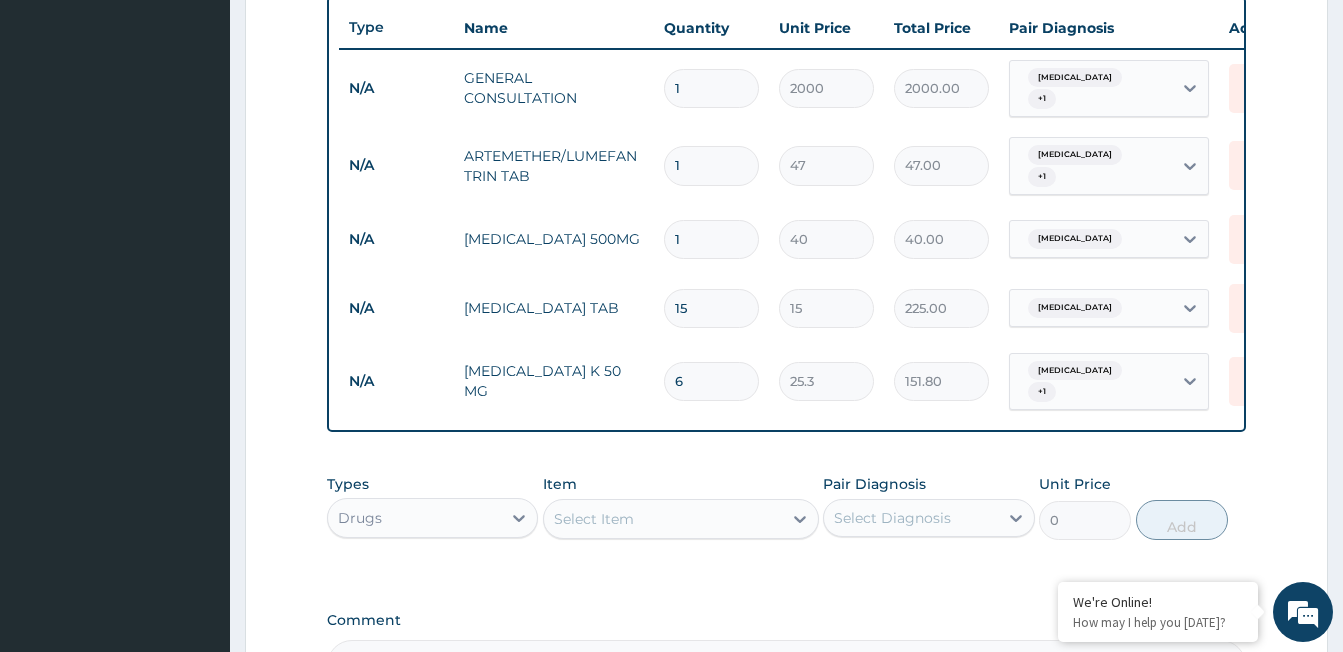 click on "1" at bounding box center [711, 239] 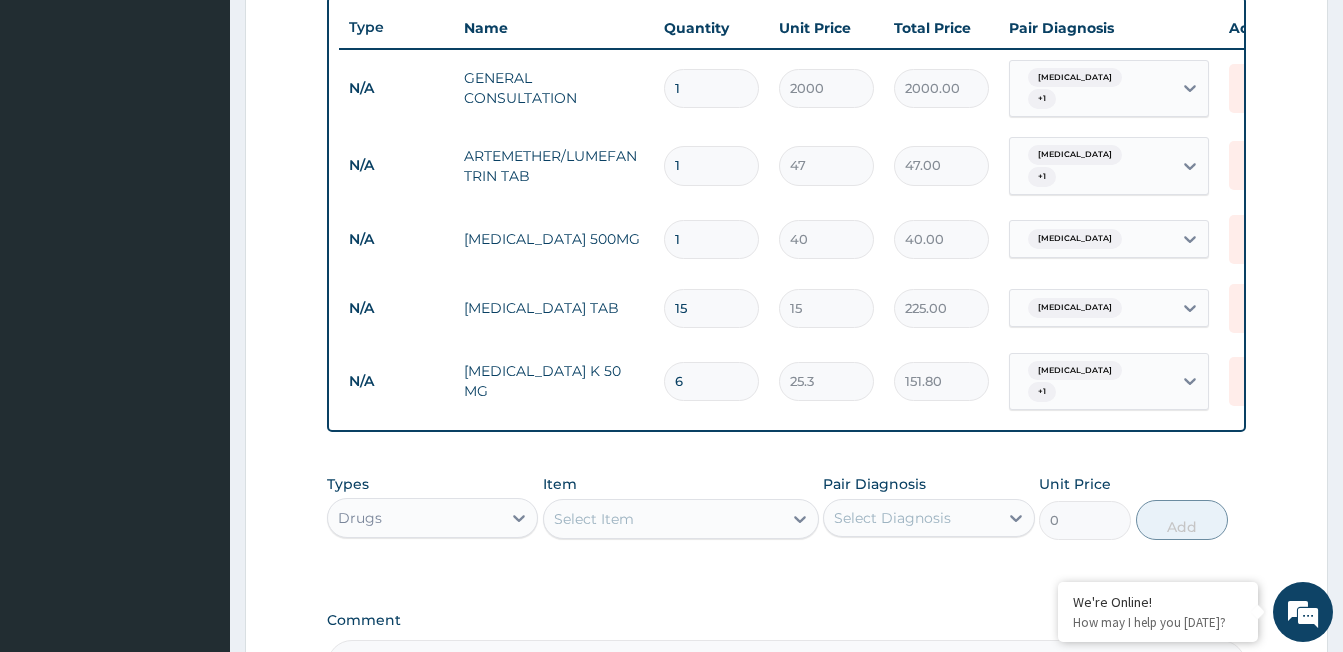 type on "15" 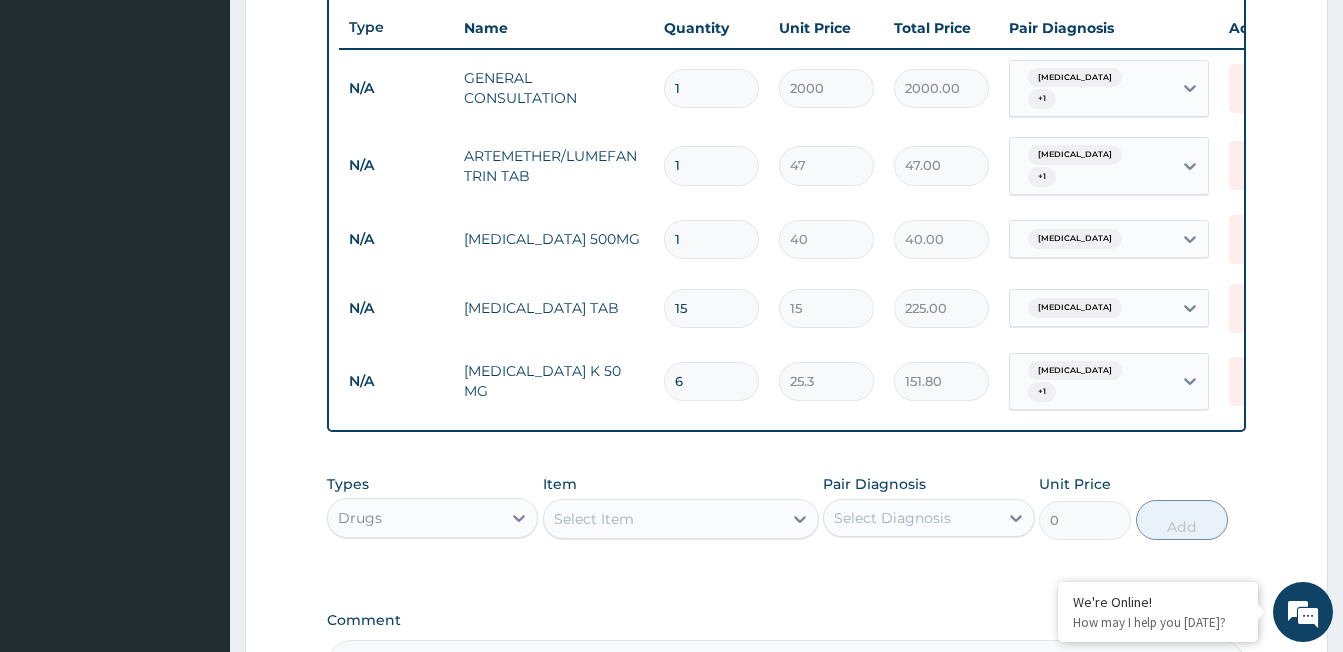 type on "600.00" 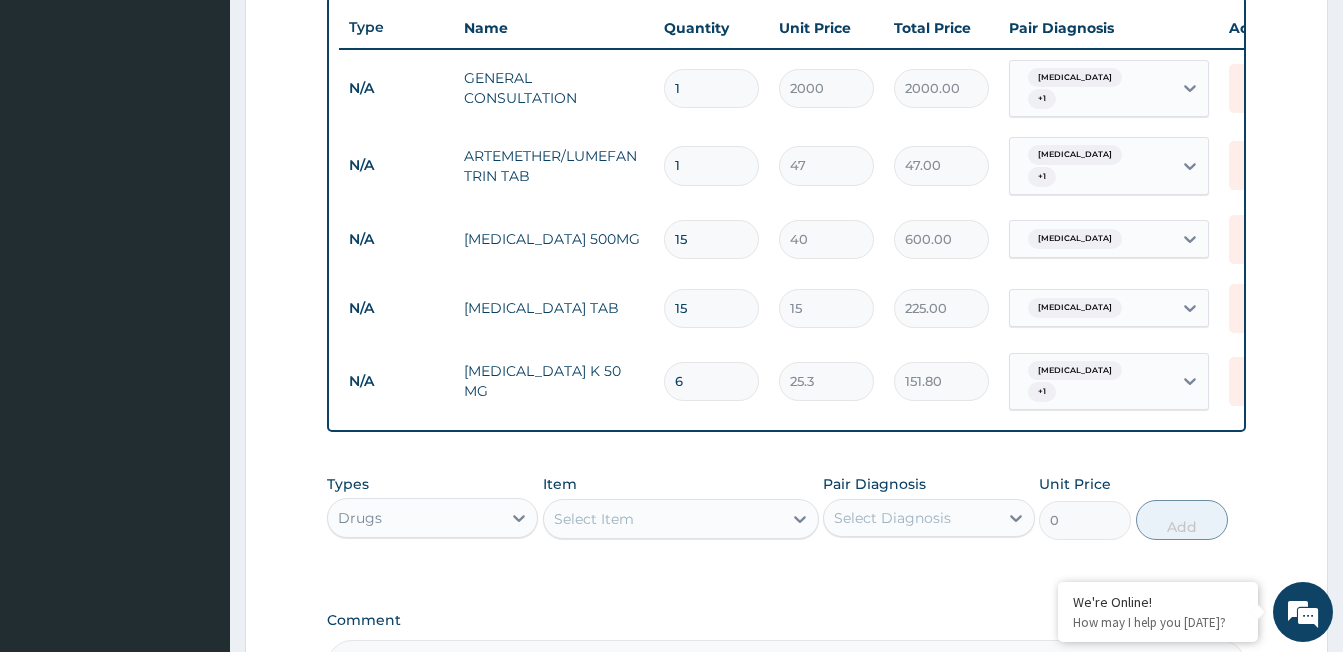 type on "15" 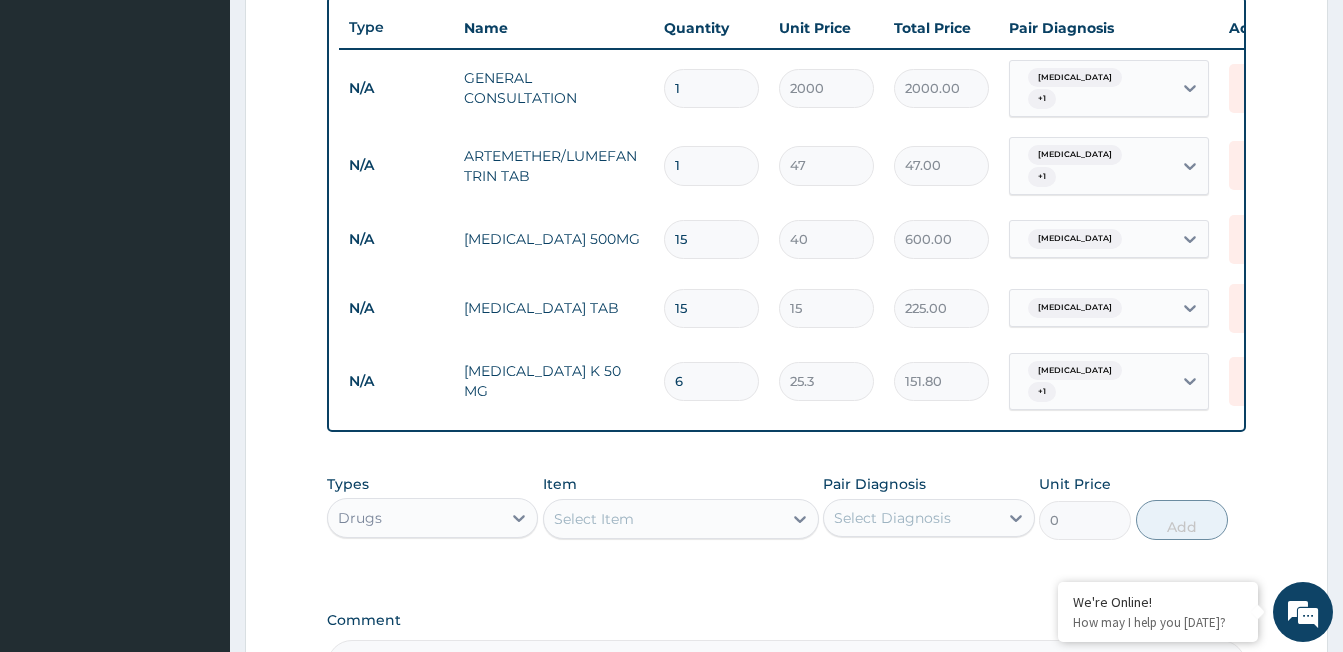 click on "1" at bounding box center [711, 165] 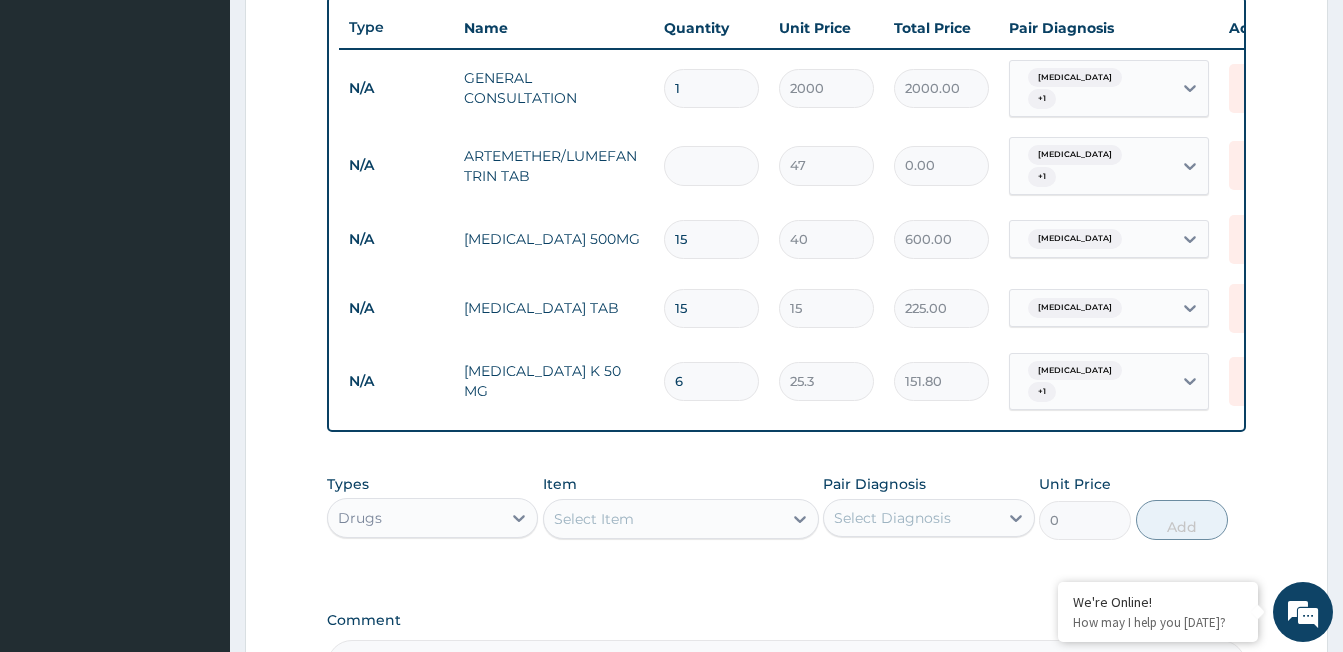 type on "2" 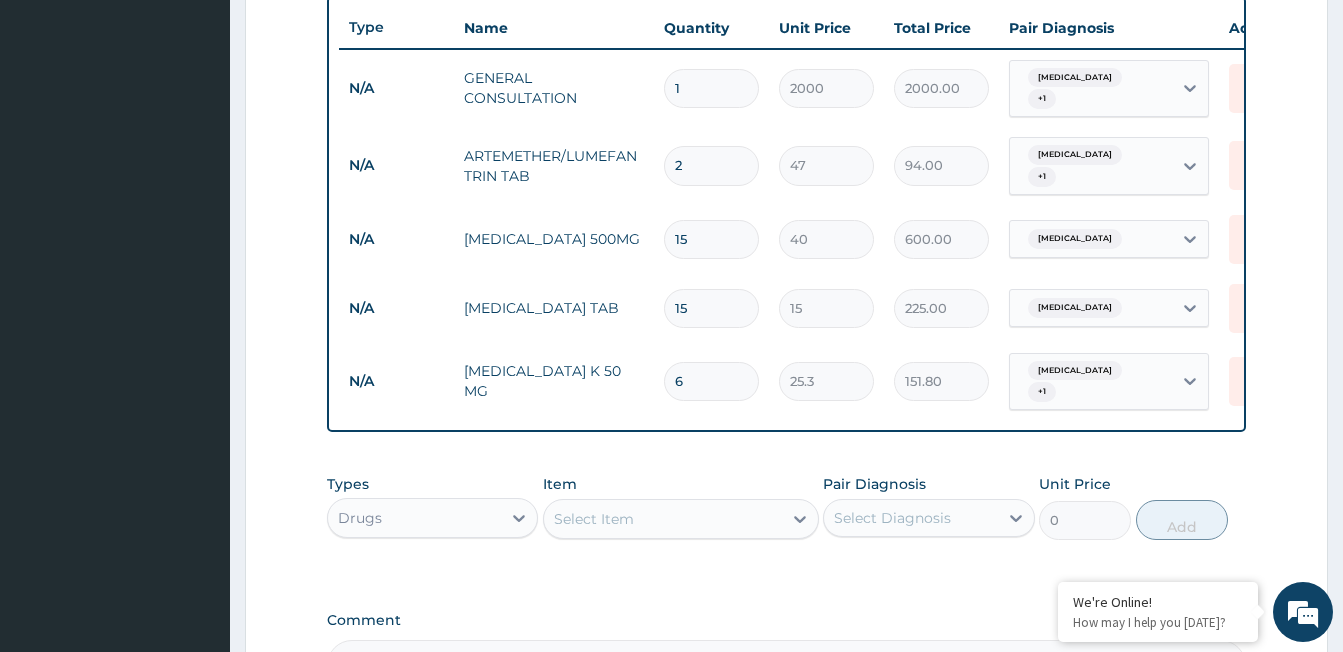 type on "24" 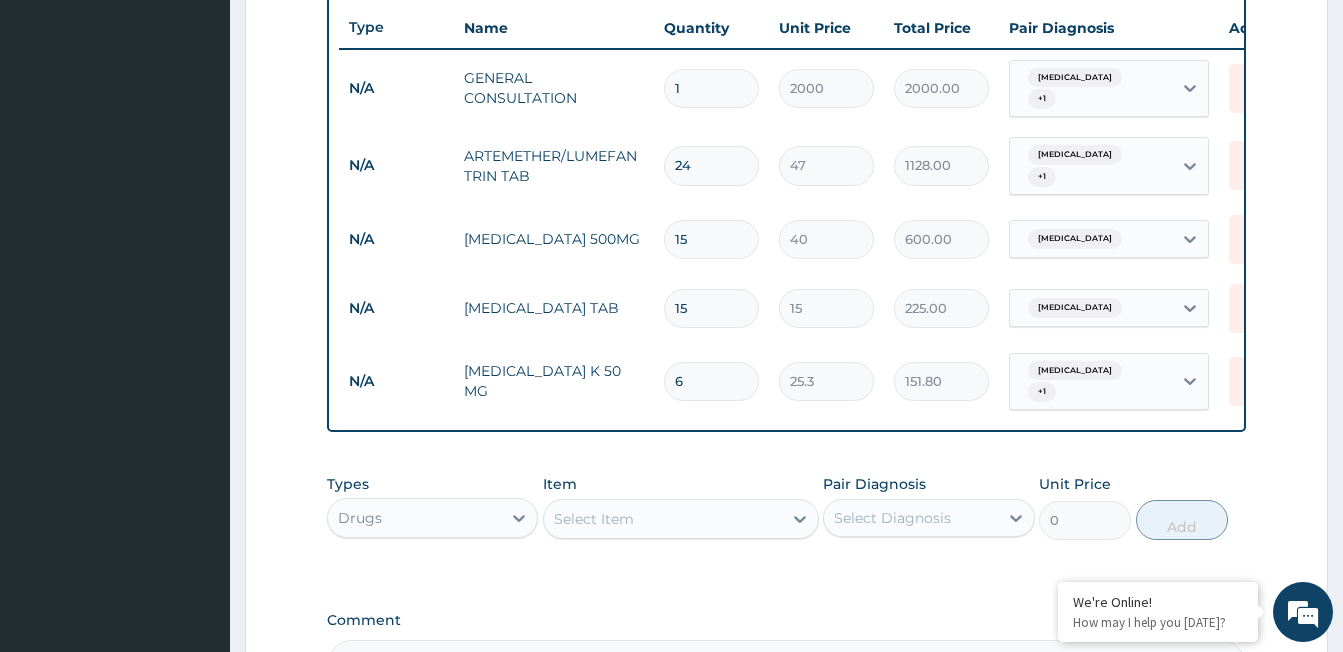 type on "22" 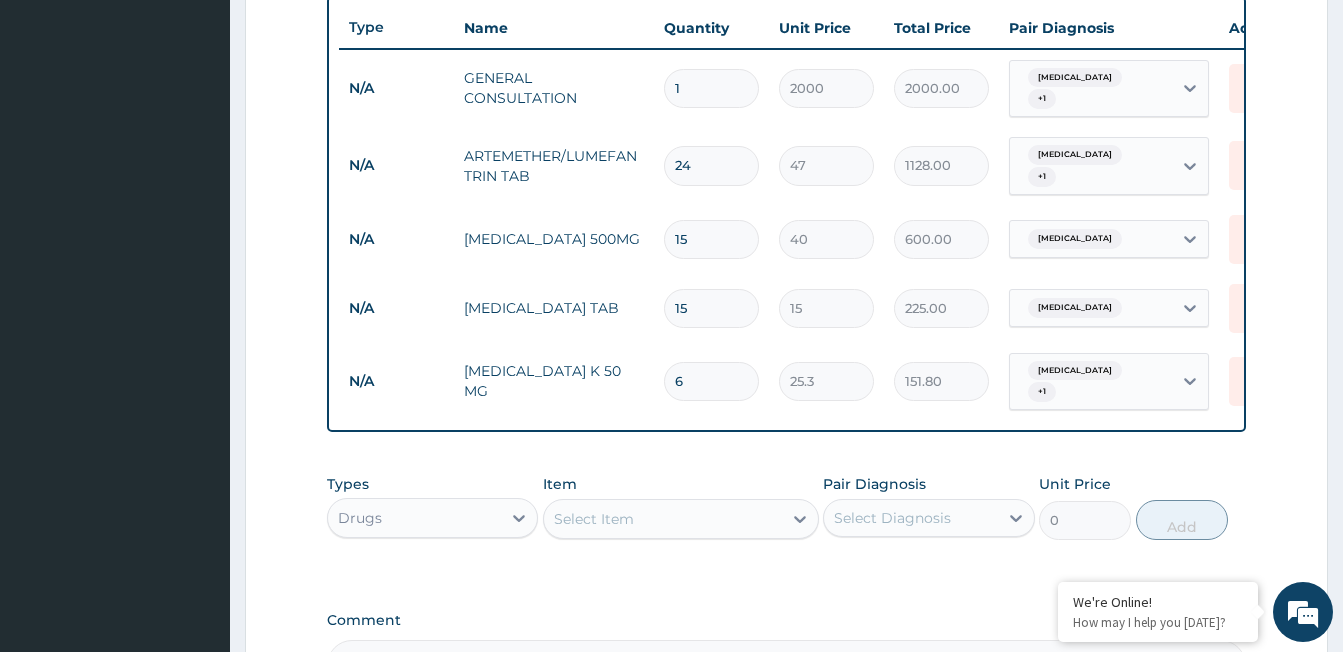 type on "1034.00" 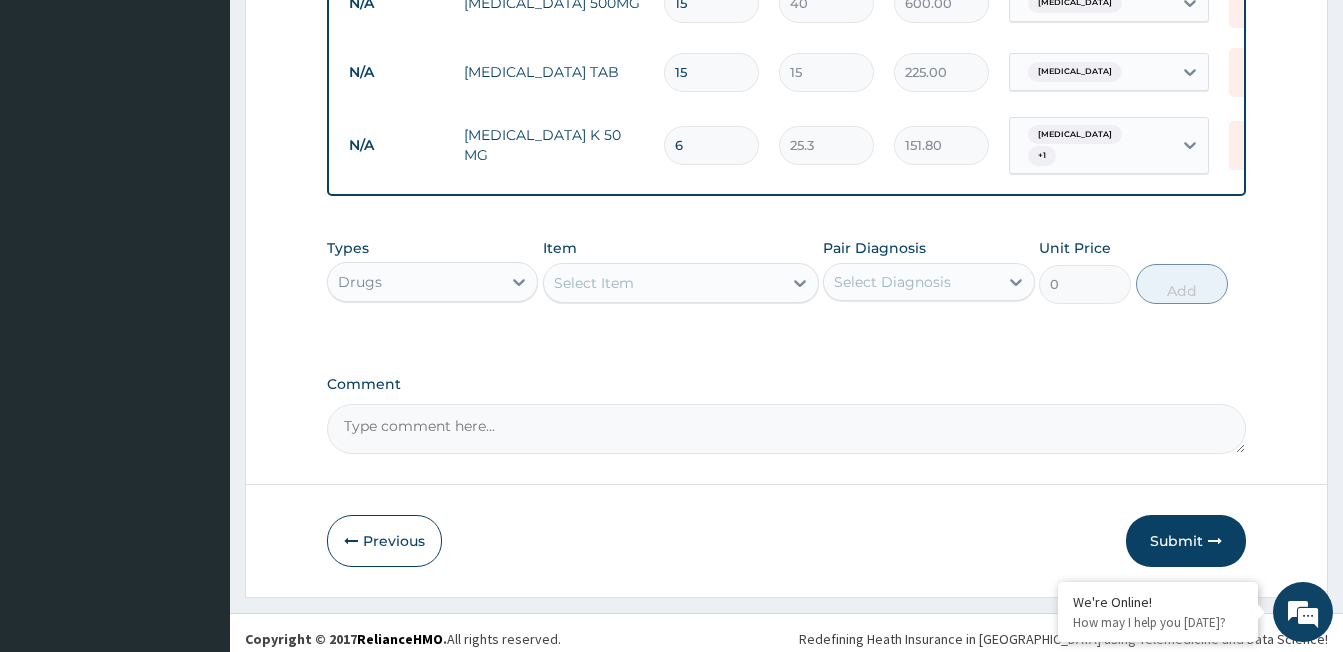 scroll, scrollTop: 986, scrollLeft: 0, axis: vertical 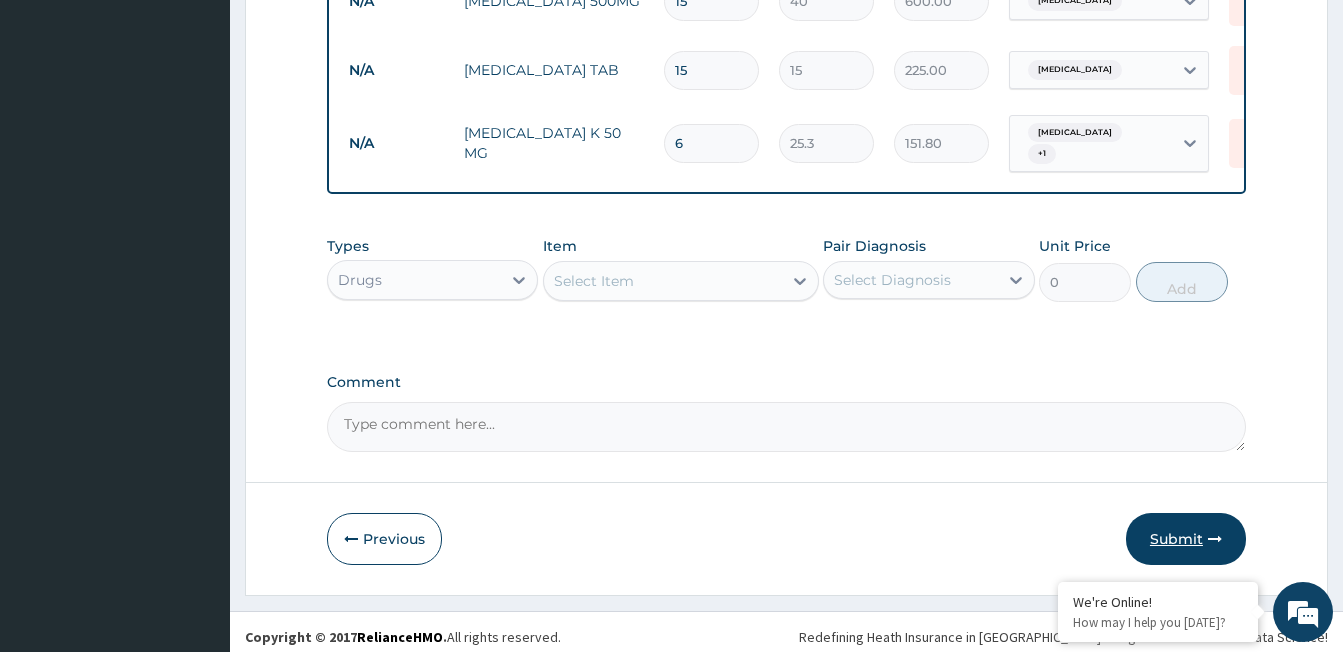 type on "22" 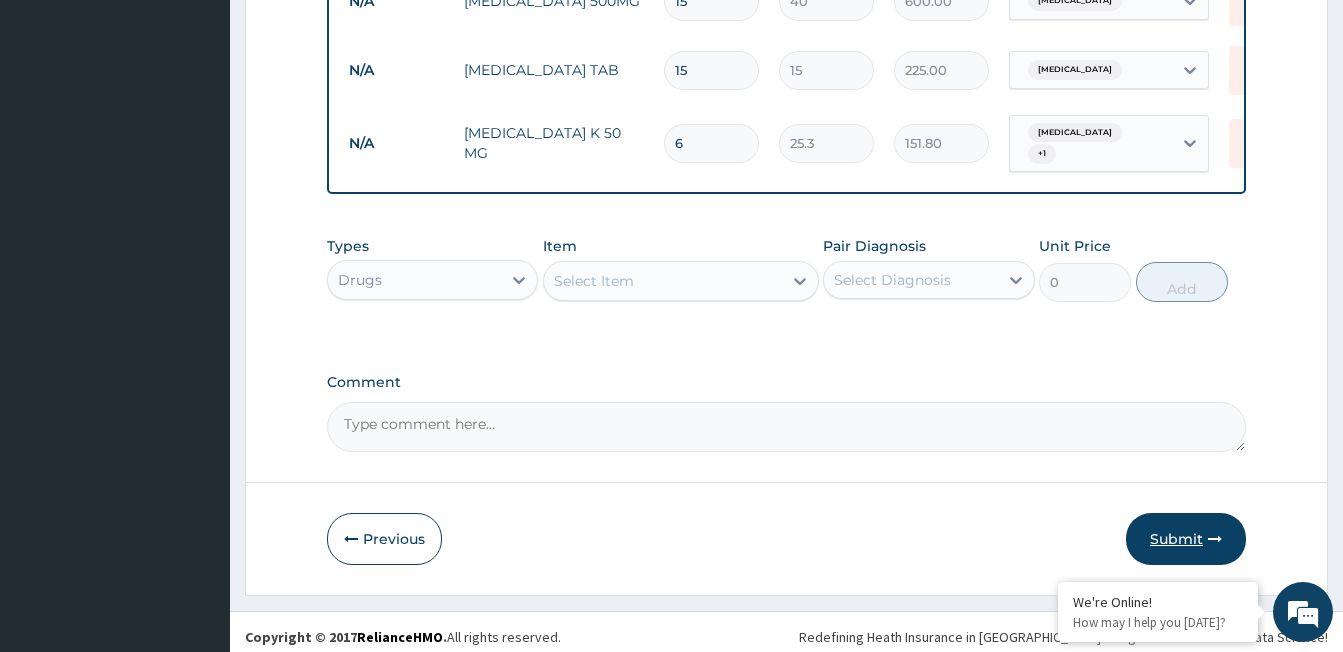 click on "Submit" at bounding box center [1186, 539] 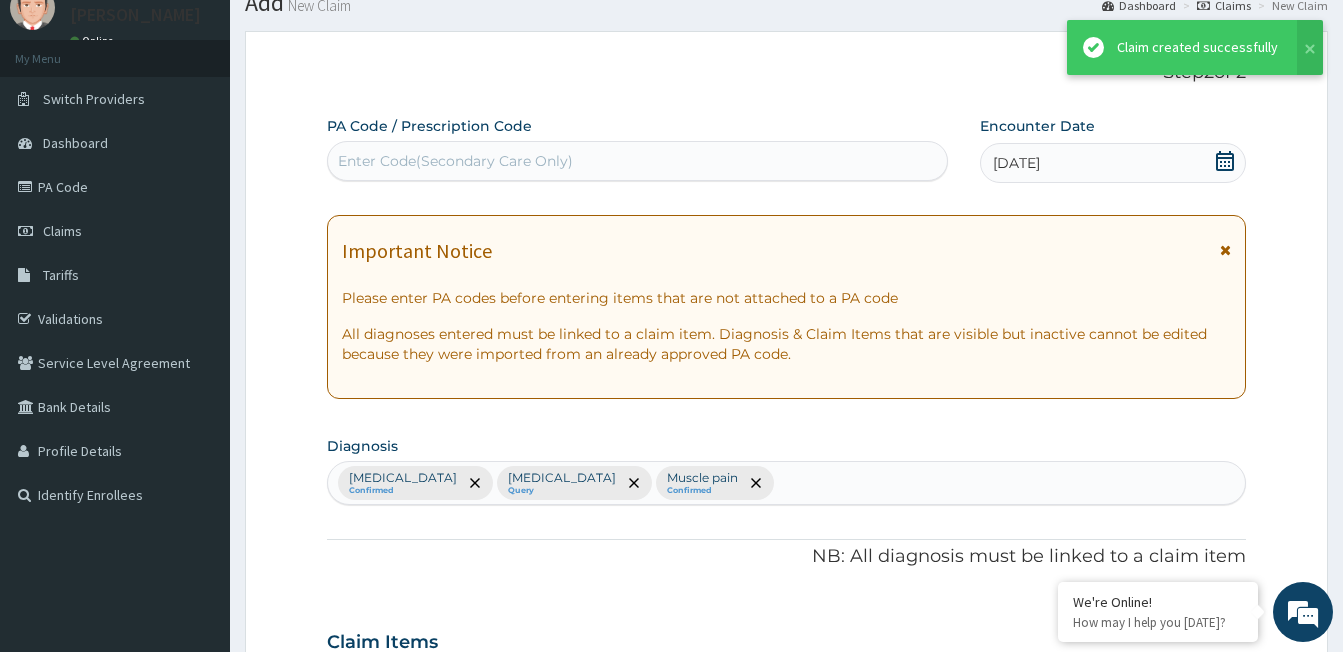 scroll, scrollTop: 986, scrollLeft: 0, axis: vertical 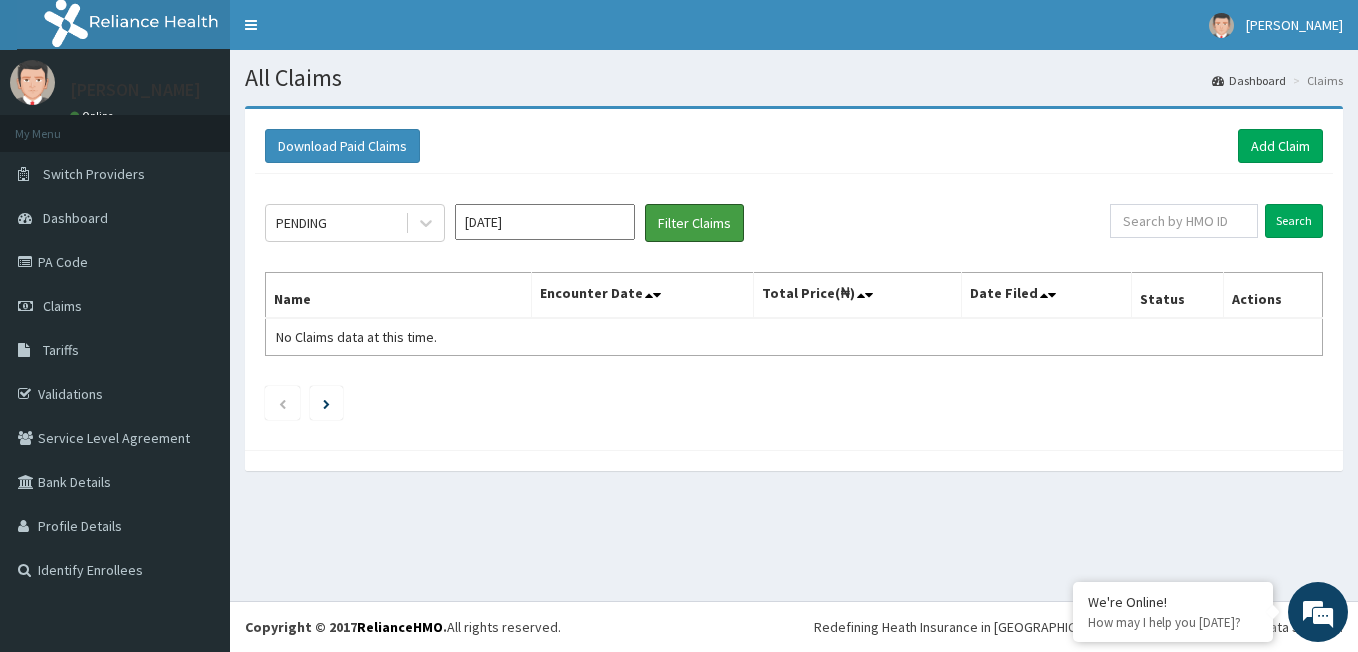 click on "Filter Claims" at bounding box center [694, 223] 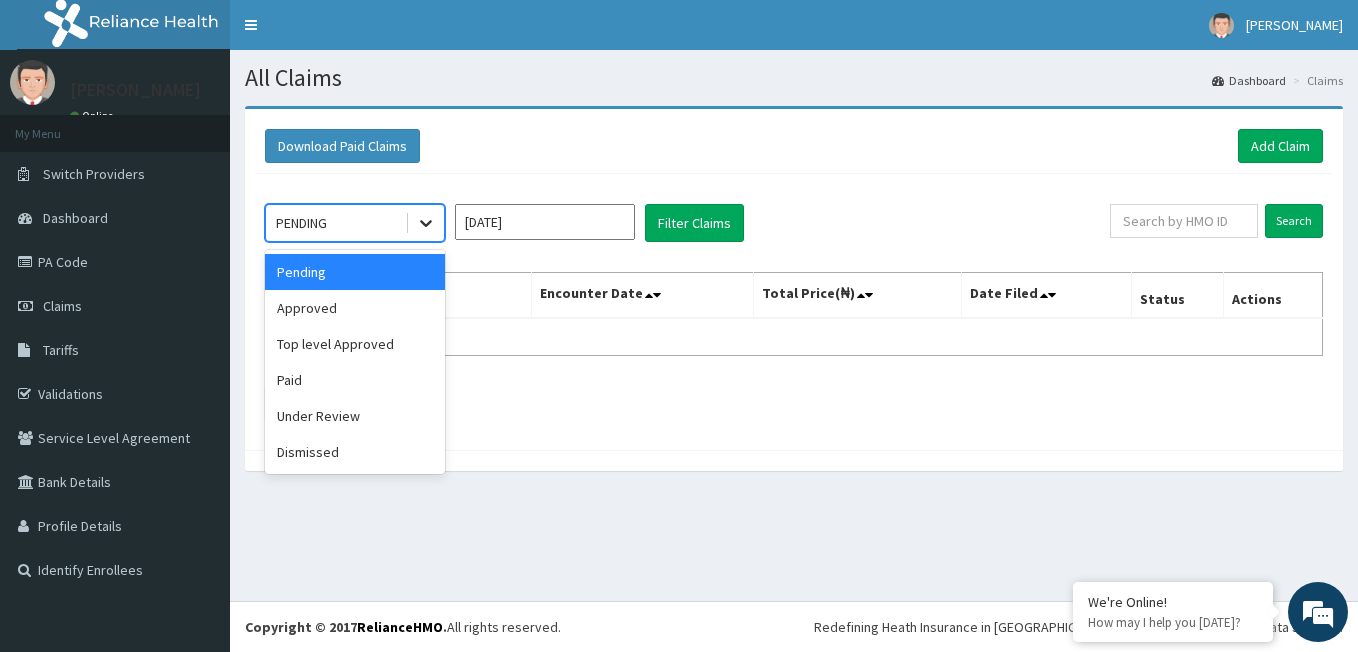 click 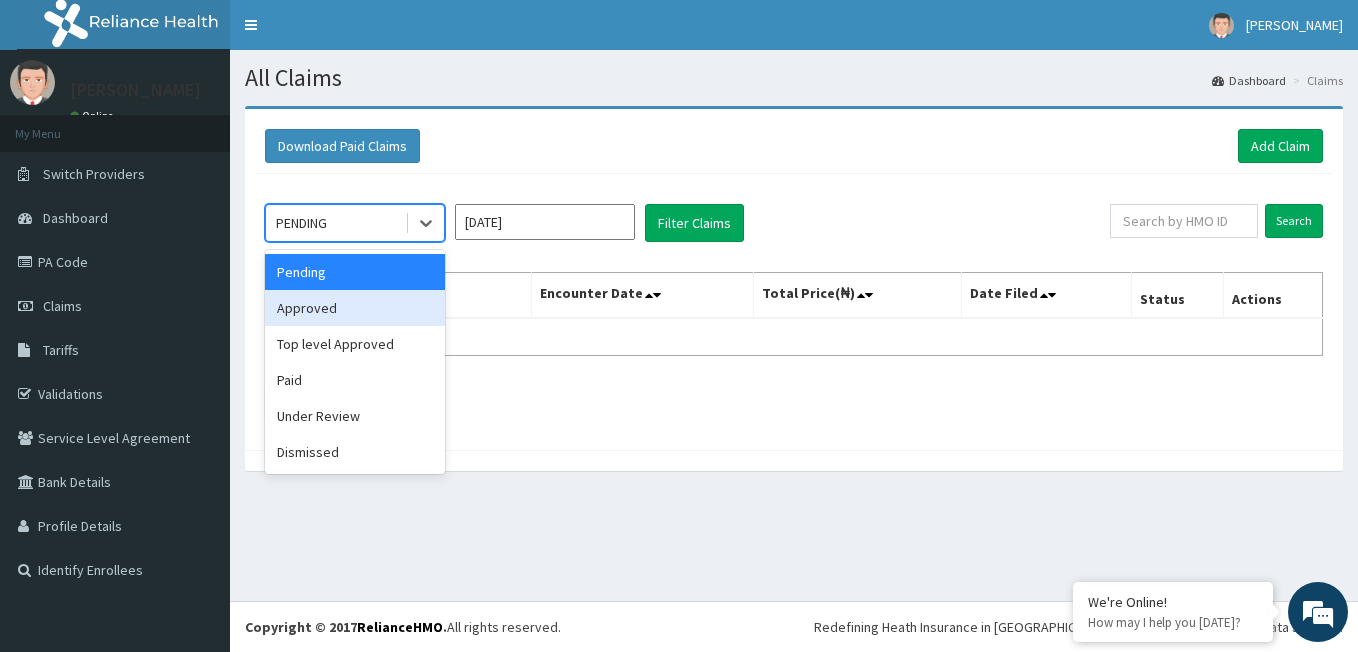 click on "Approved" at bounding box center (355, 308) 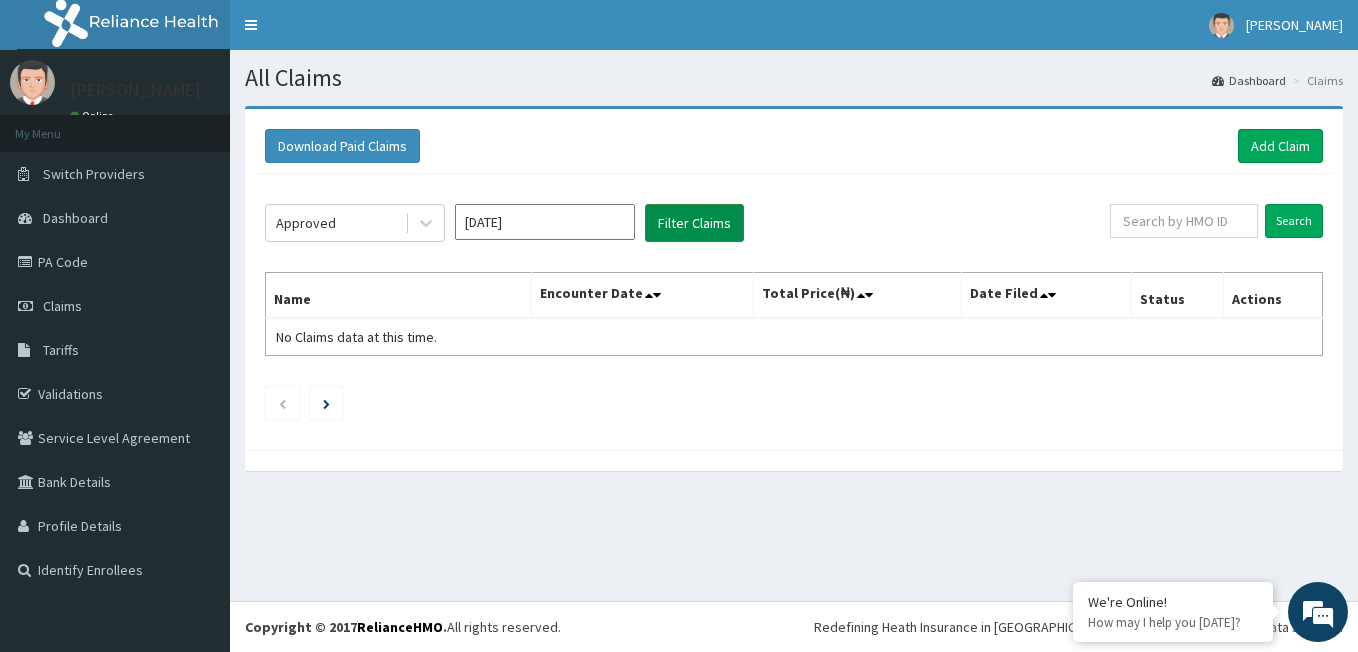 click on "Filter Claims" at bounding box center (694, 223) 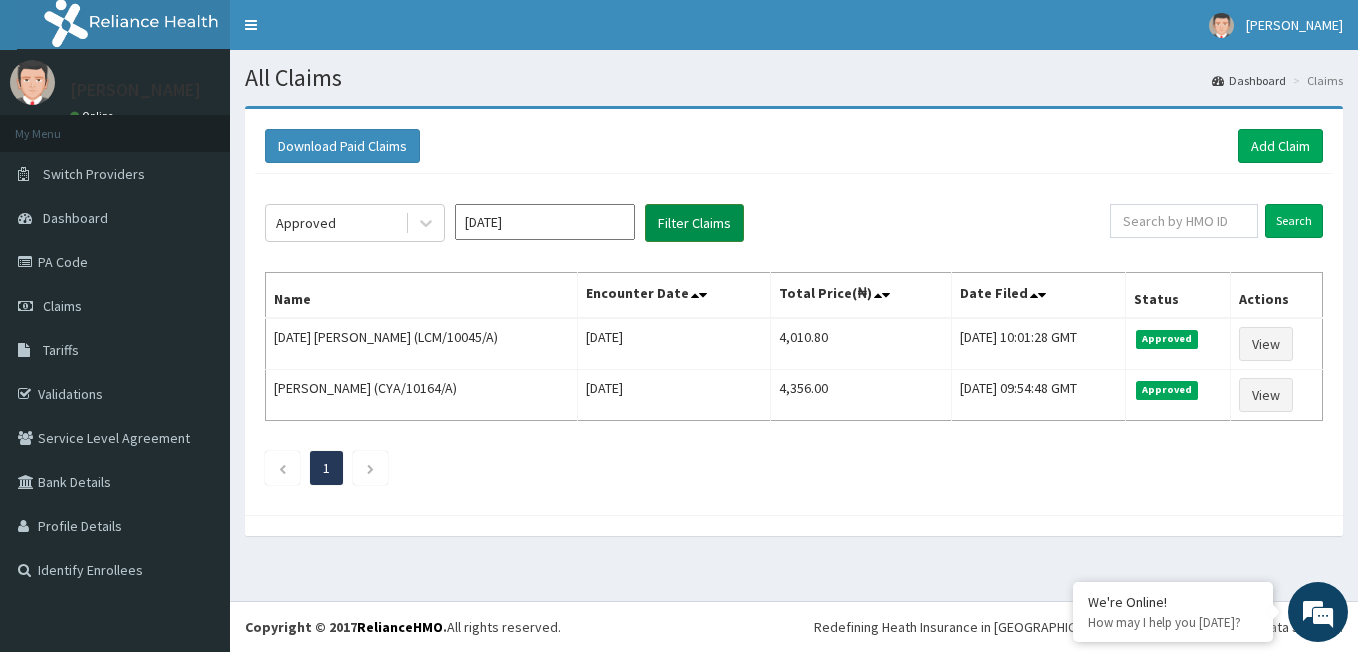 scroll, scrollTop: 0, scrollLeft: 0, axis: both 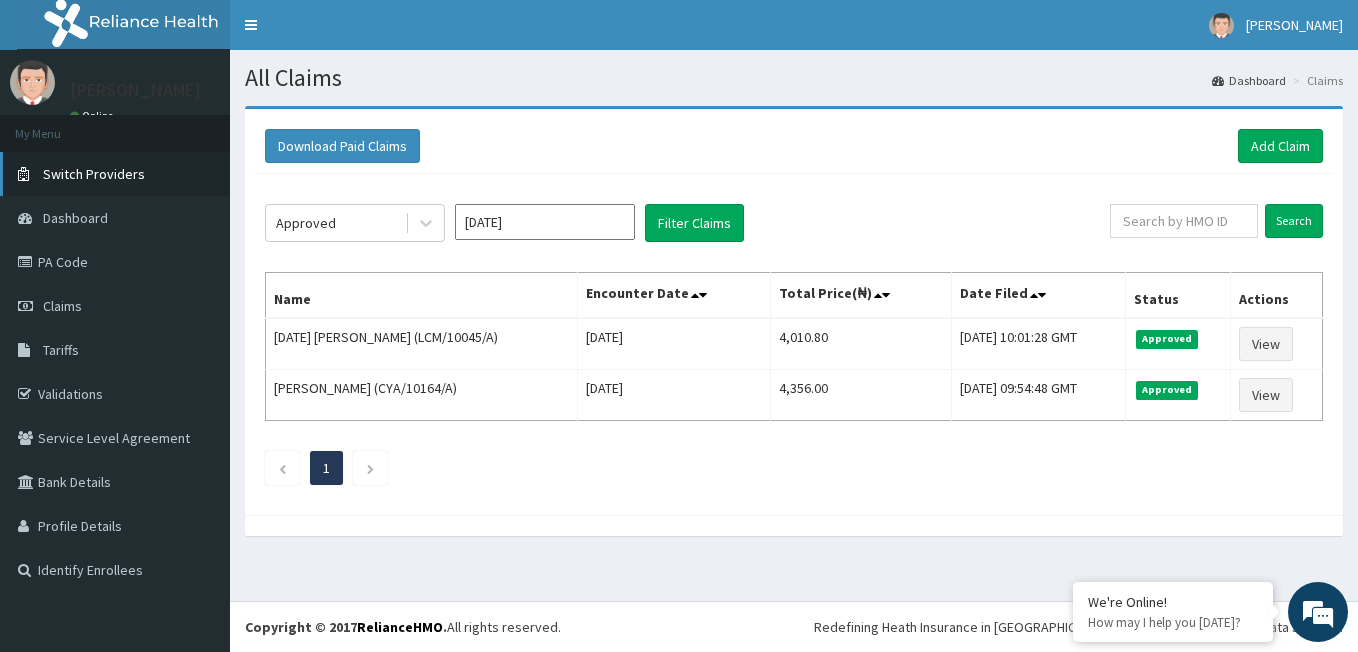 click on "Switch Providers" at bounding box center (94, 174) 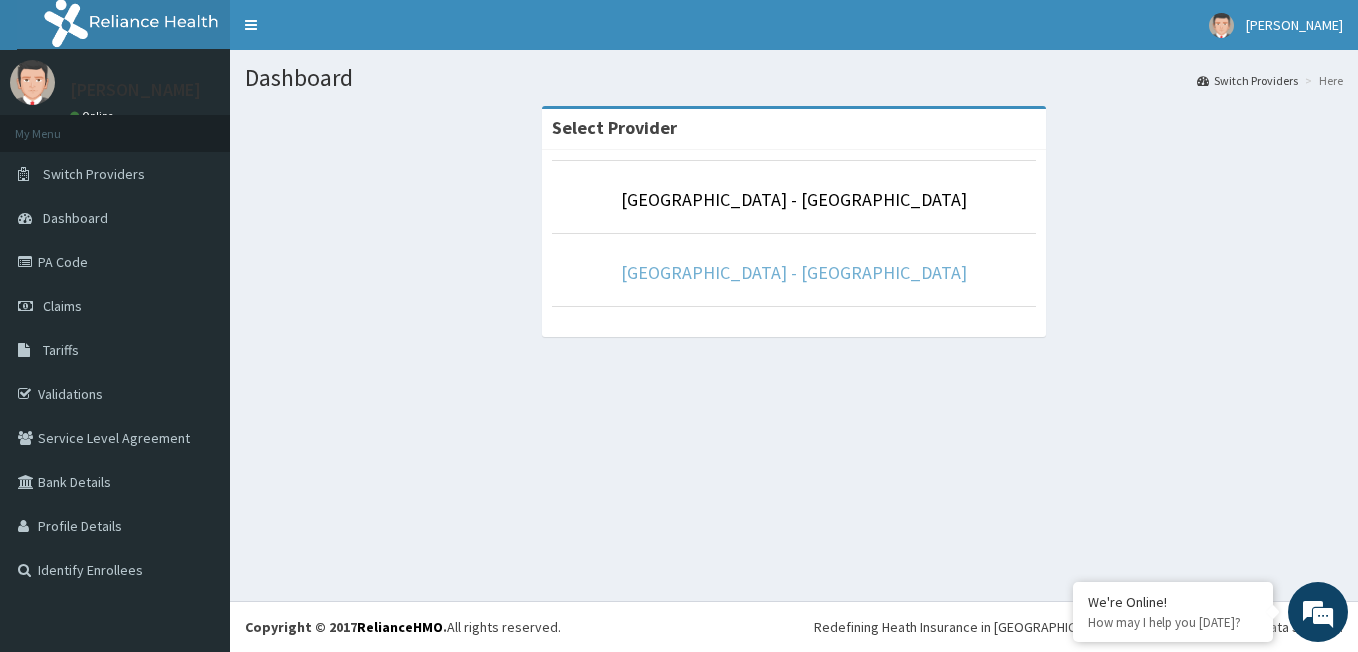 scroll, scrollTop: 0, scrollLeft: 0, axis: both 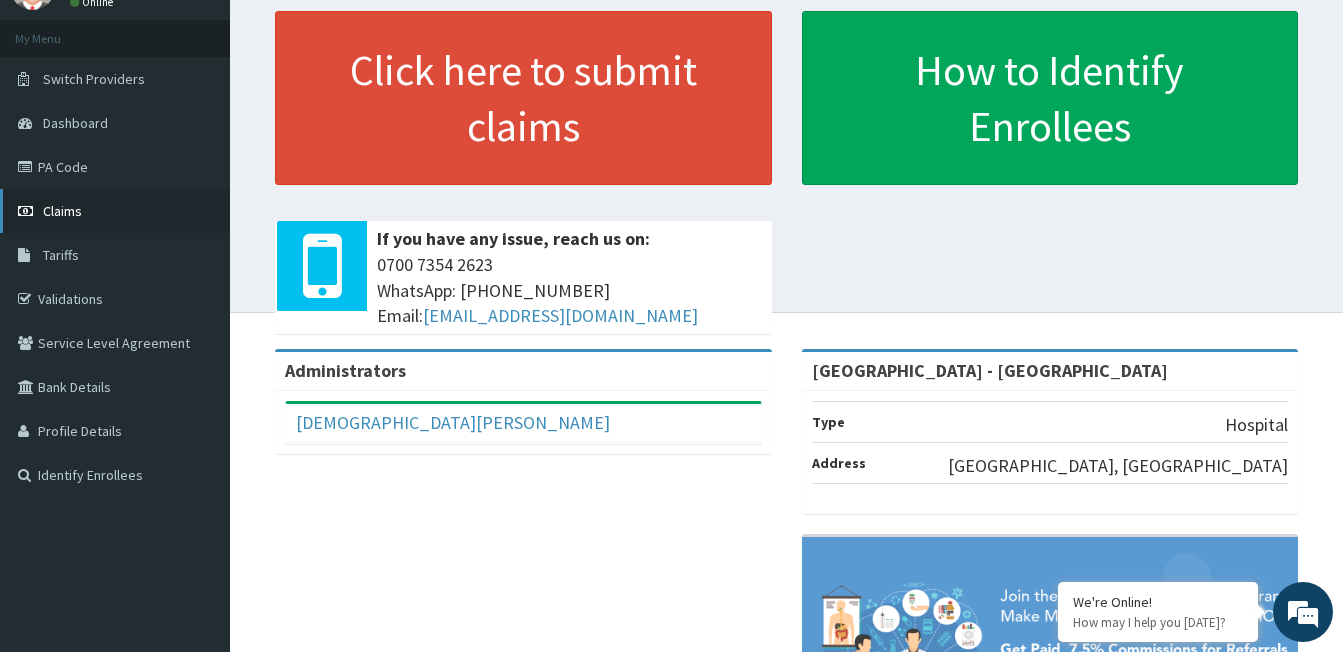 click on "Claims" at bounding box center [62, 211] 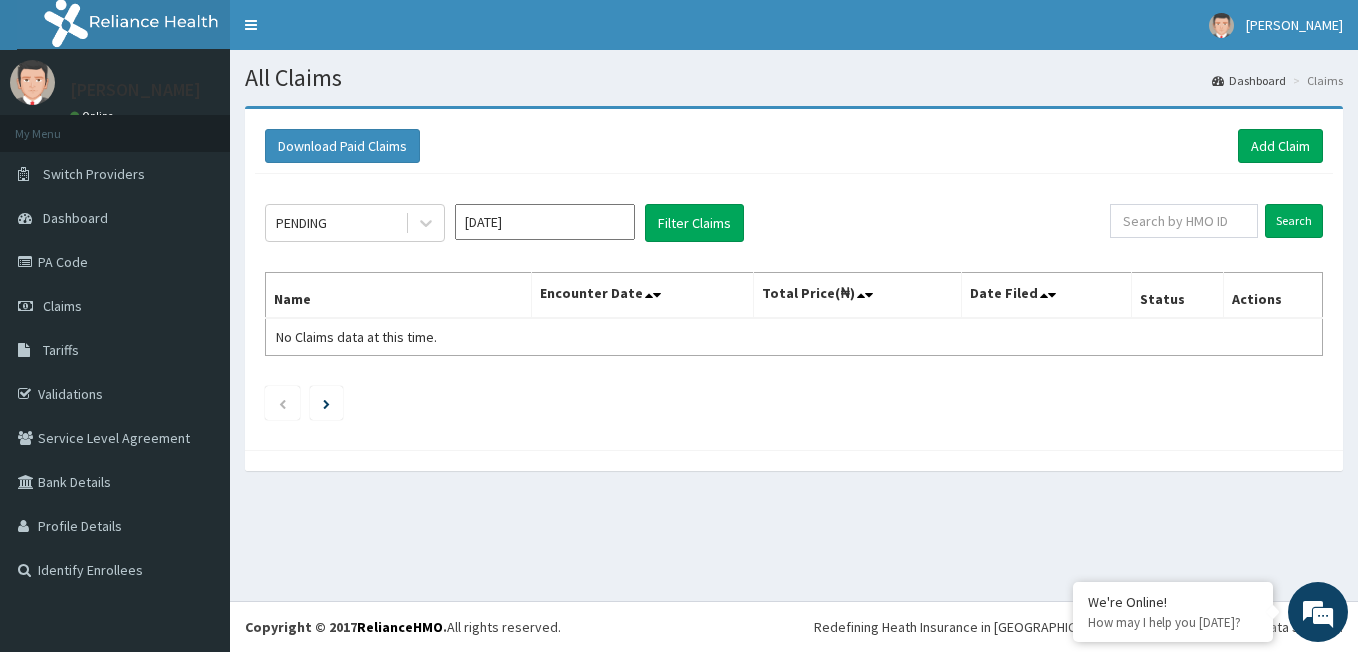 scroll, scrollTop: 0, scrollLeft: 0, axis: both 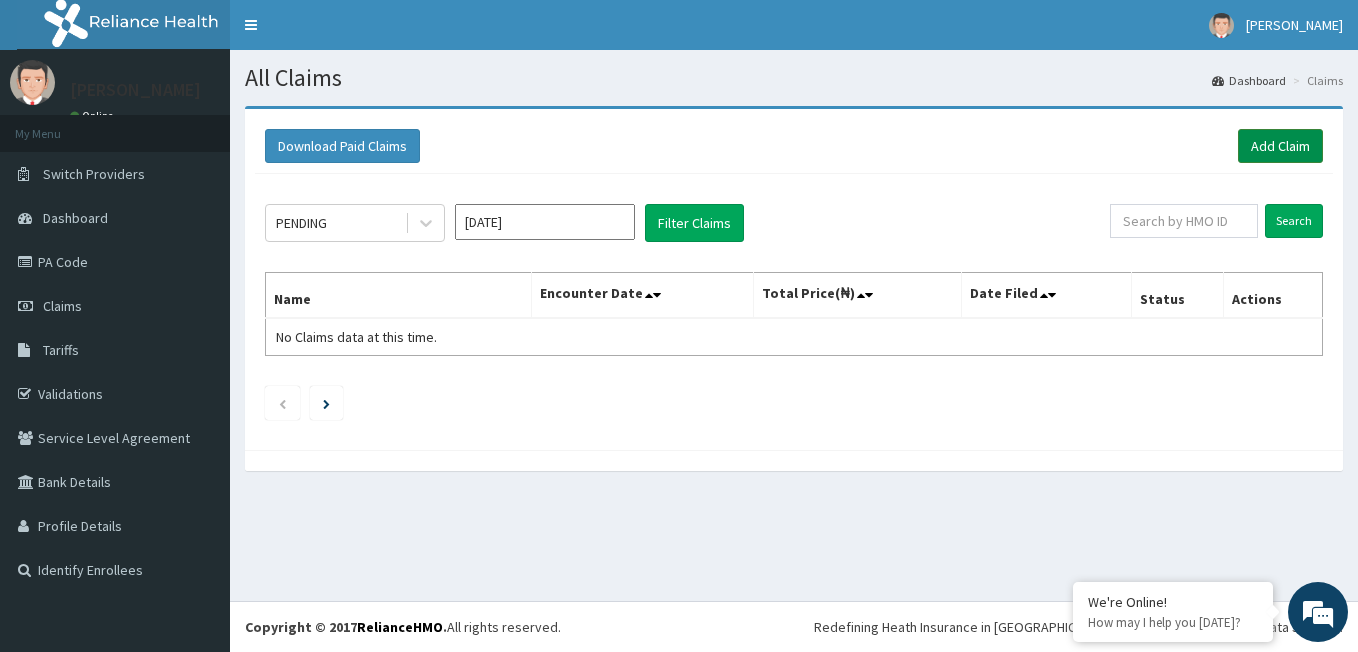 click on "Add Claim" at bounding box center (1280, 146) 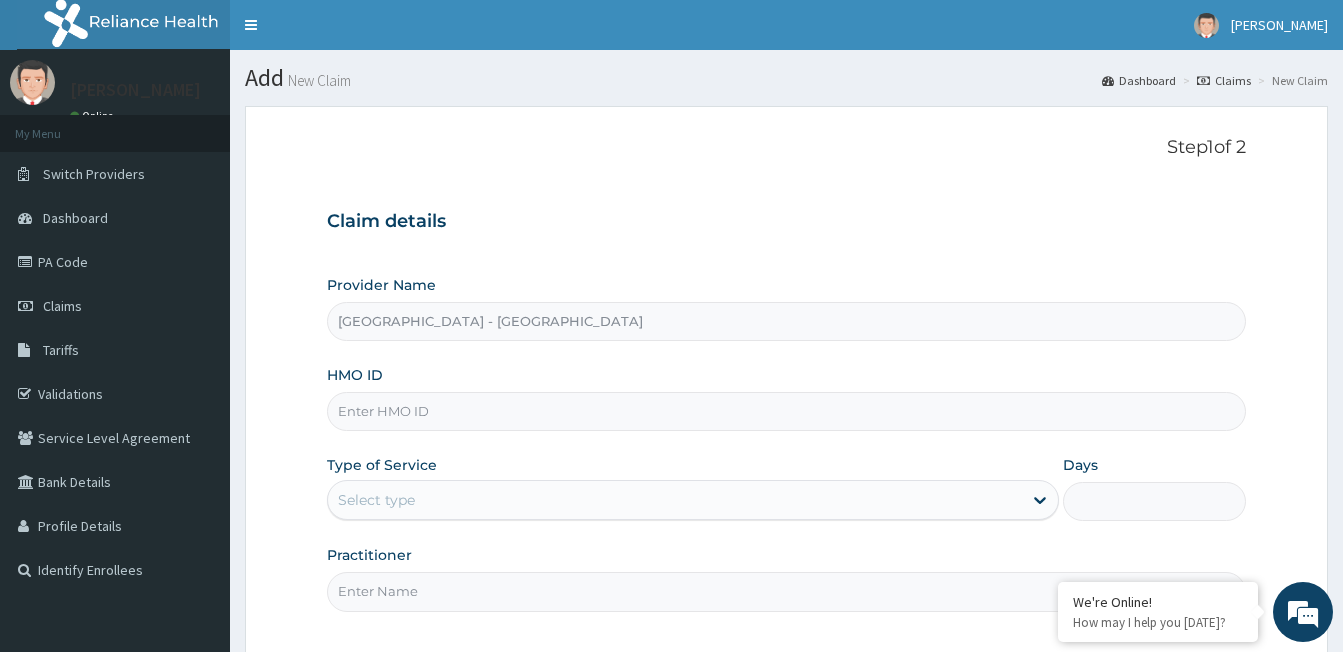 scroll, scrollTop: 0, scrollLeft: 0, axis: both 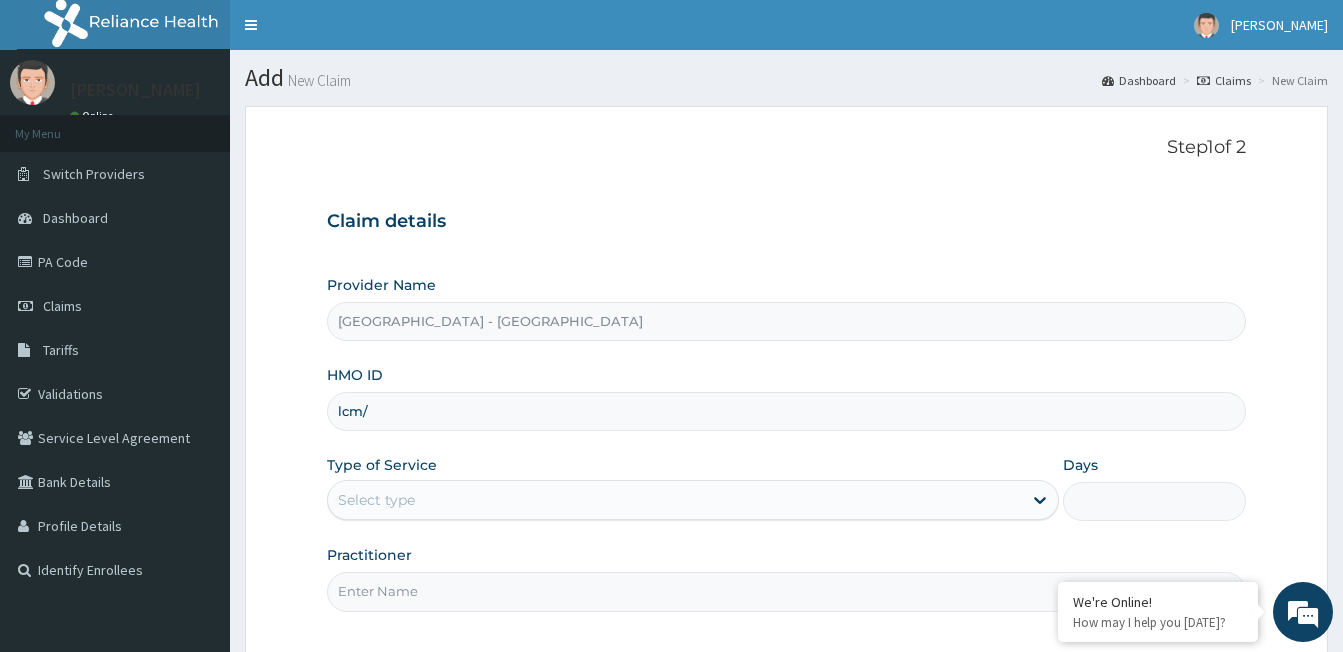 type on "LCM/10045/A" 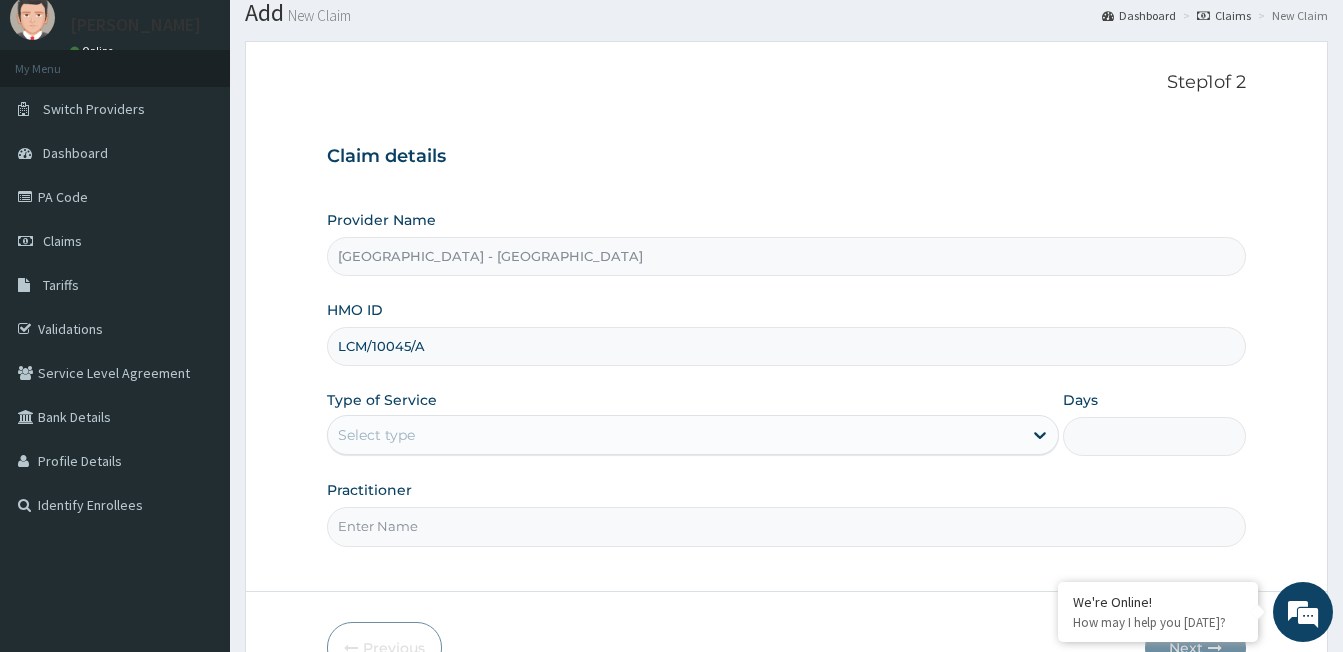 scroll, scrollTop: 100, scrollLeft: 0, axis: vertical 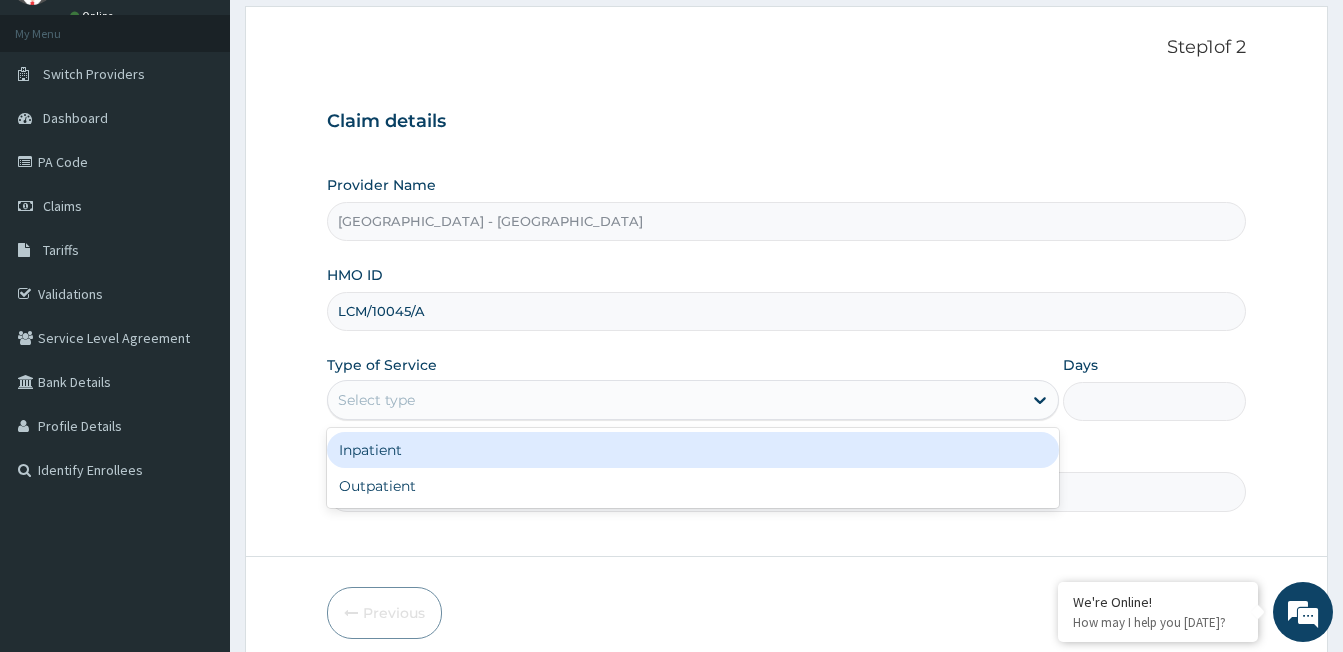 click on "Select type" at bounding box center (376, 400) 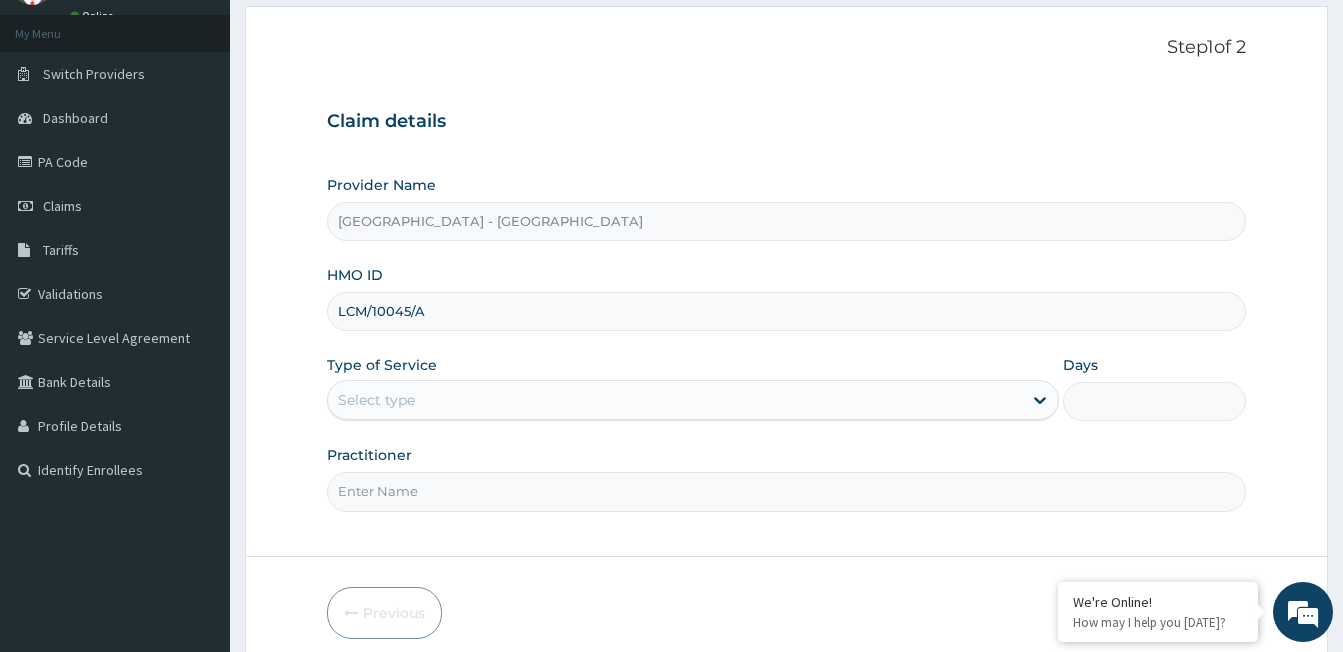 click on "Select type" at bounding box center (376, 400) 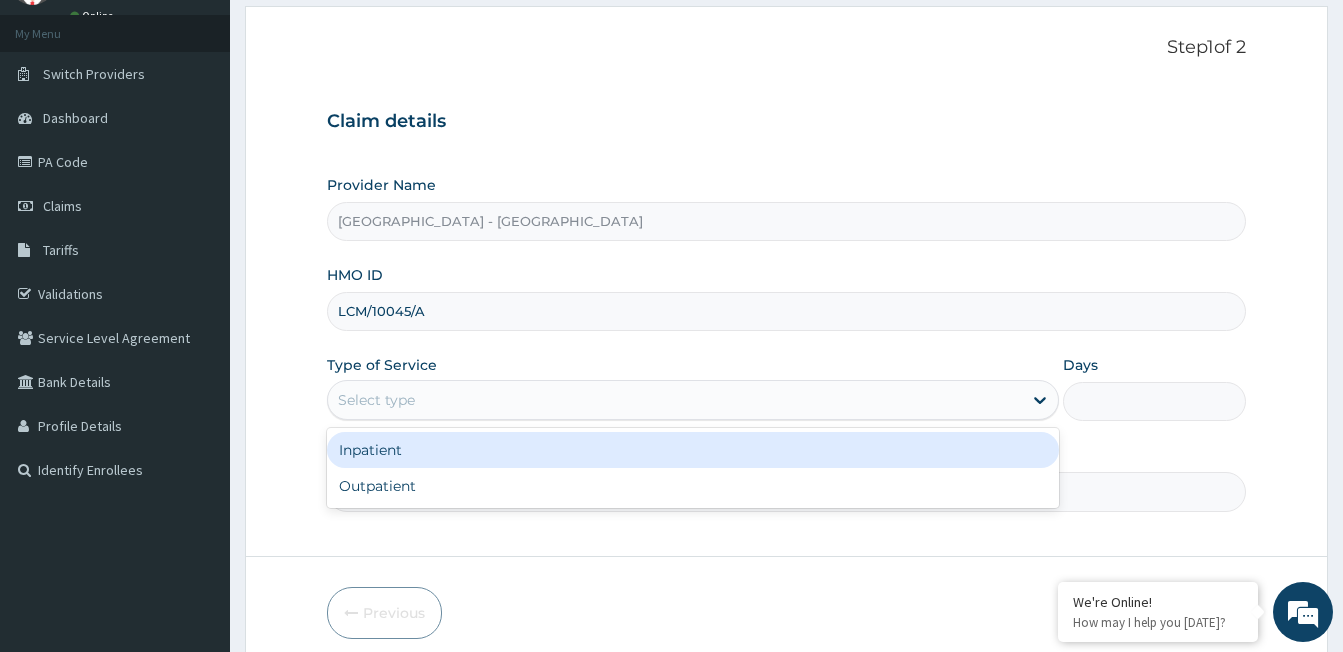 click on "Select type" at bounding box center (376, 400) 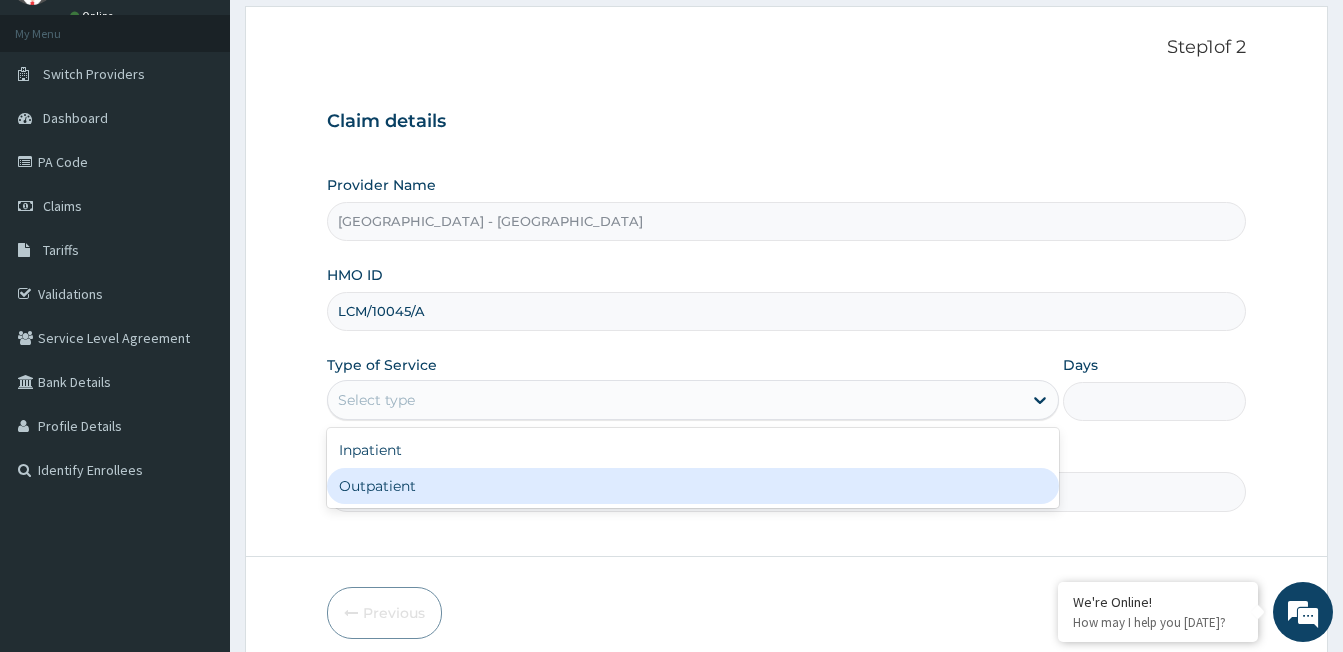 click on "Outpatient" at bounding box center [693, 486] 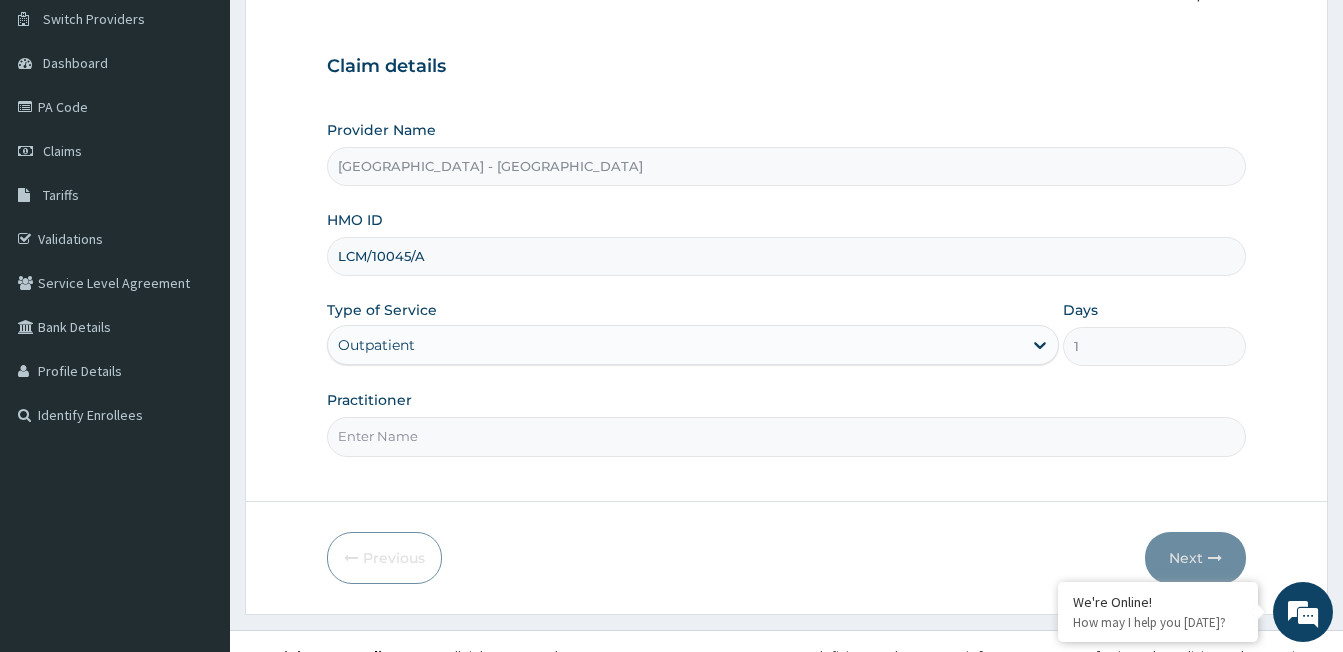 scroll, scrollTop: 184, scrollLeft: 0, axis: vertical 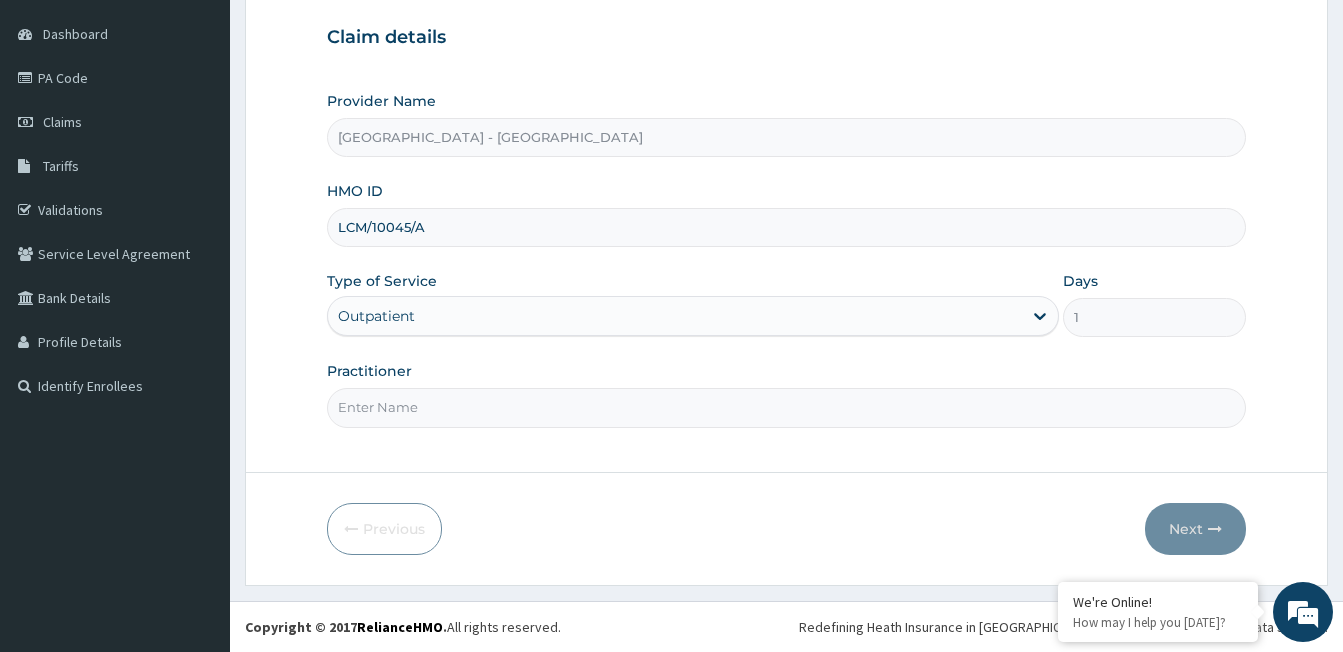 click on "Practitioner" at bounding box center (786, 407) 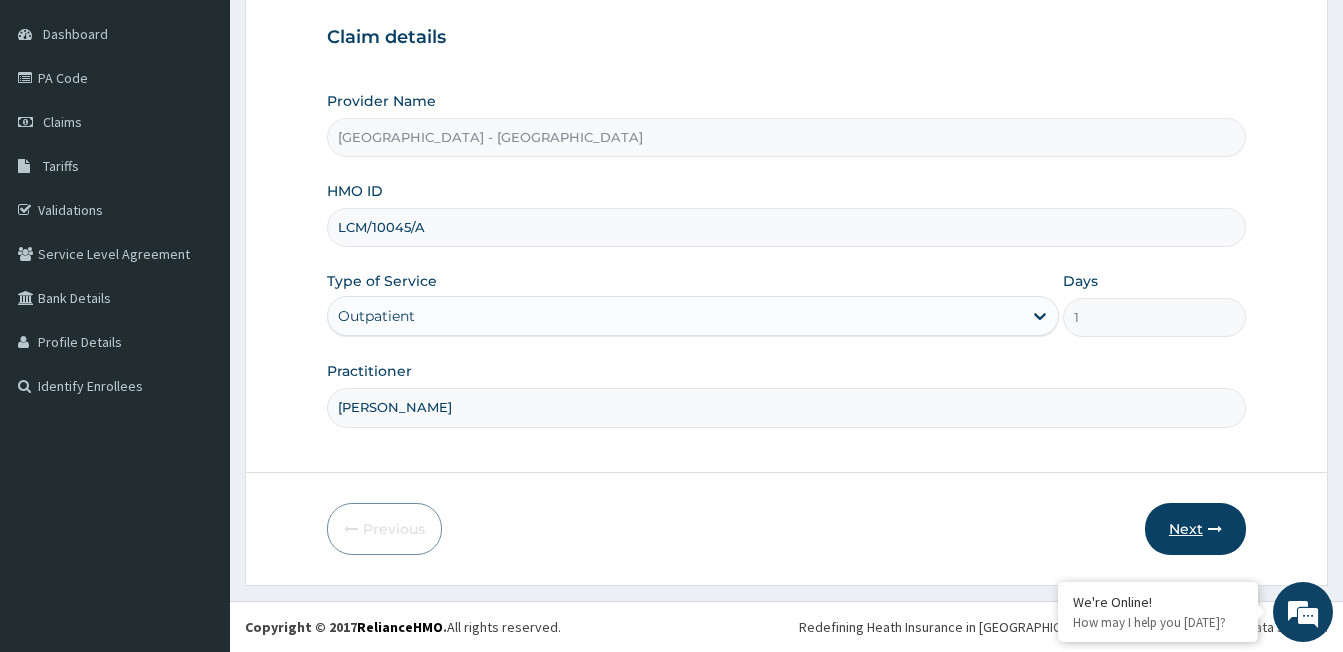 click on "Next" at bounding box center [1195, 529] 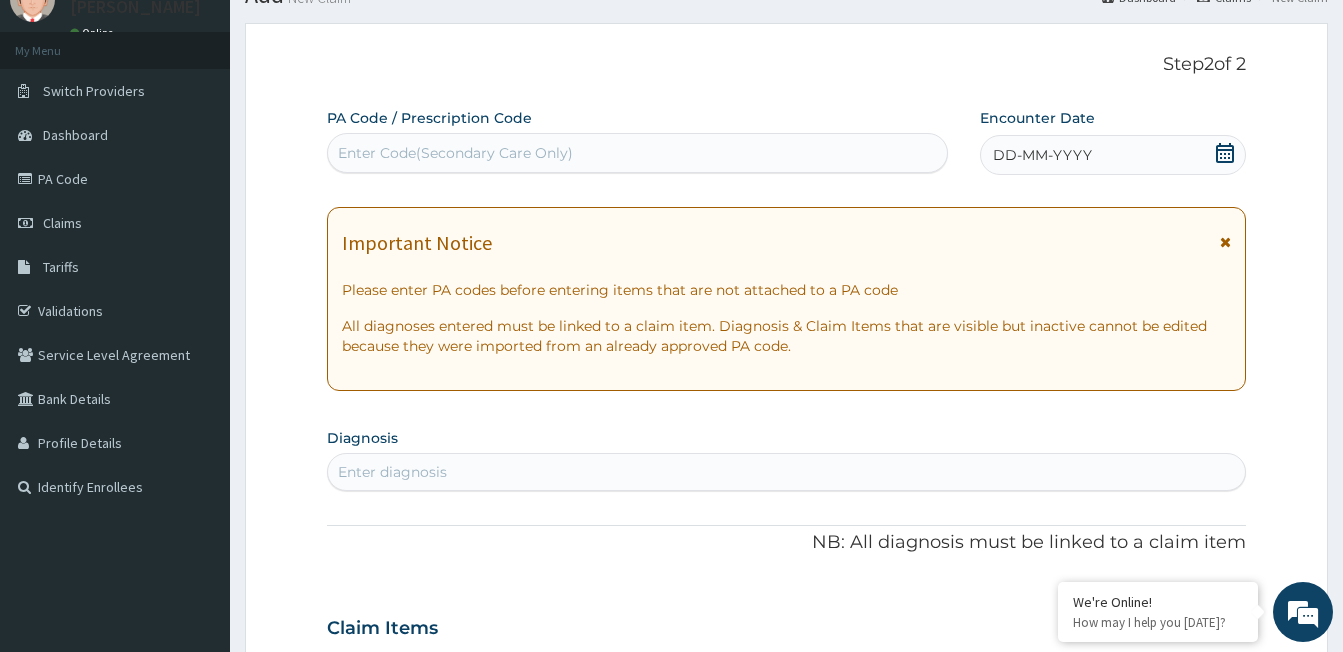 scroll, scrollTop: 0, scrollLeft: 0, axis: both 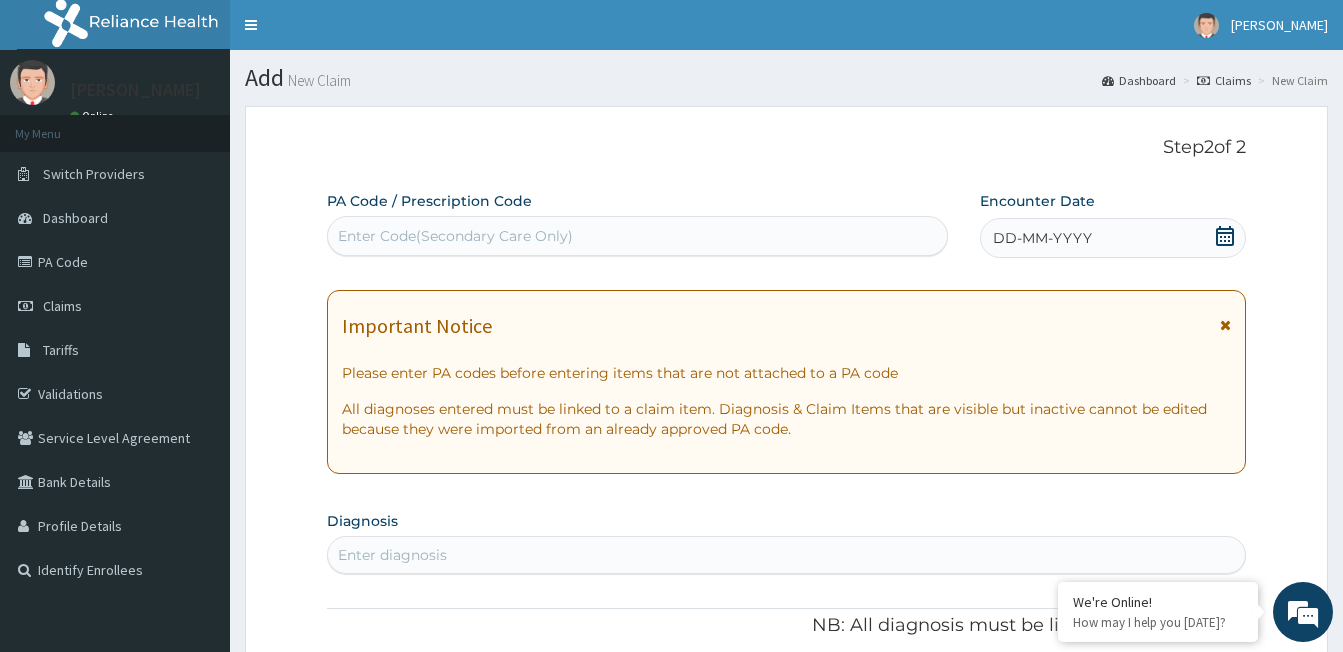 click on "DD-MM-YYYY" at bounding box center [1113, 238] 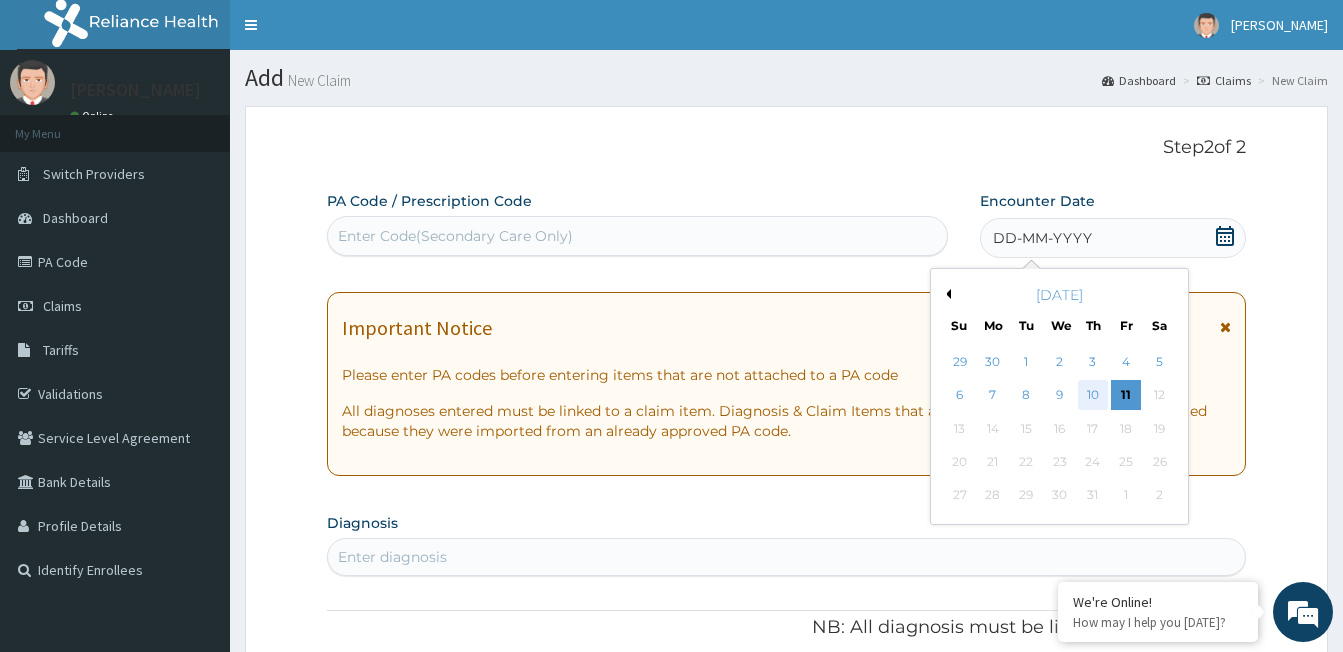 click on "10" at bounding box center (1093, 396) 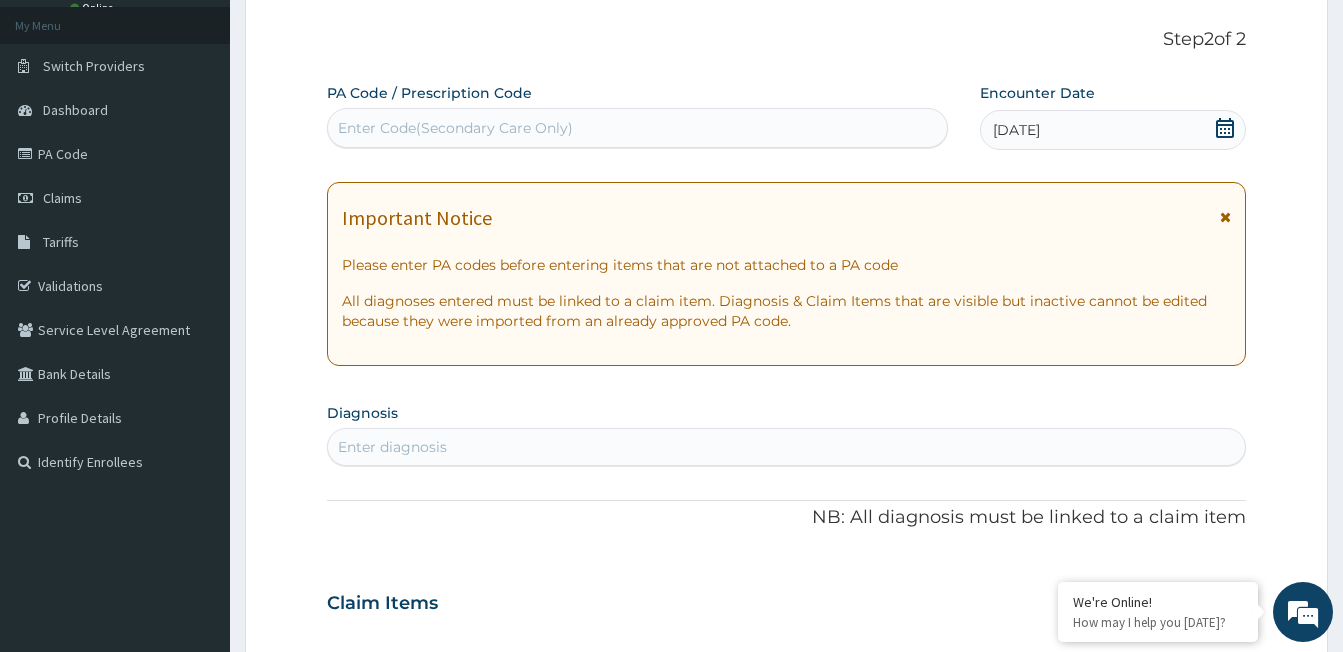 scroll, scrollTop: 200, scrollLeft: 0, axis: vertical 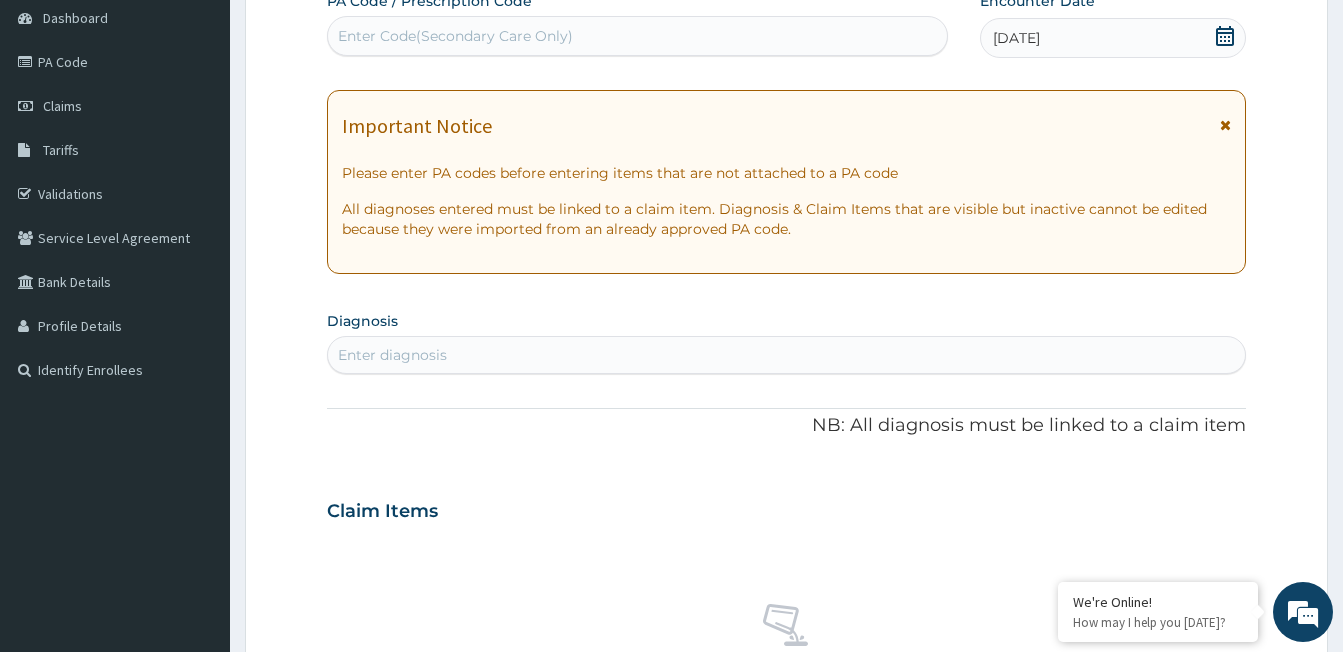 click on "Enter diagnosis" at bounding box center (392, 355) 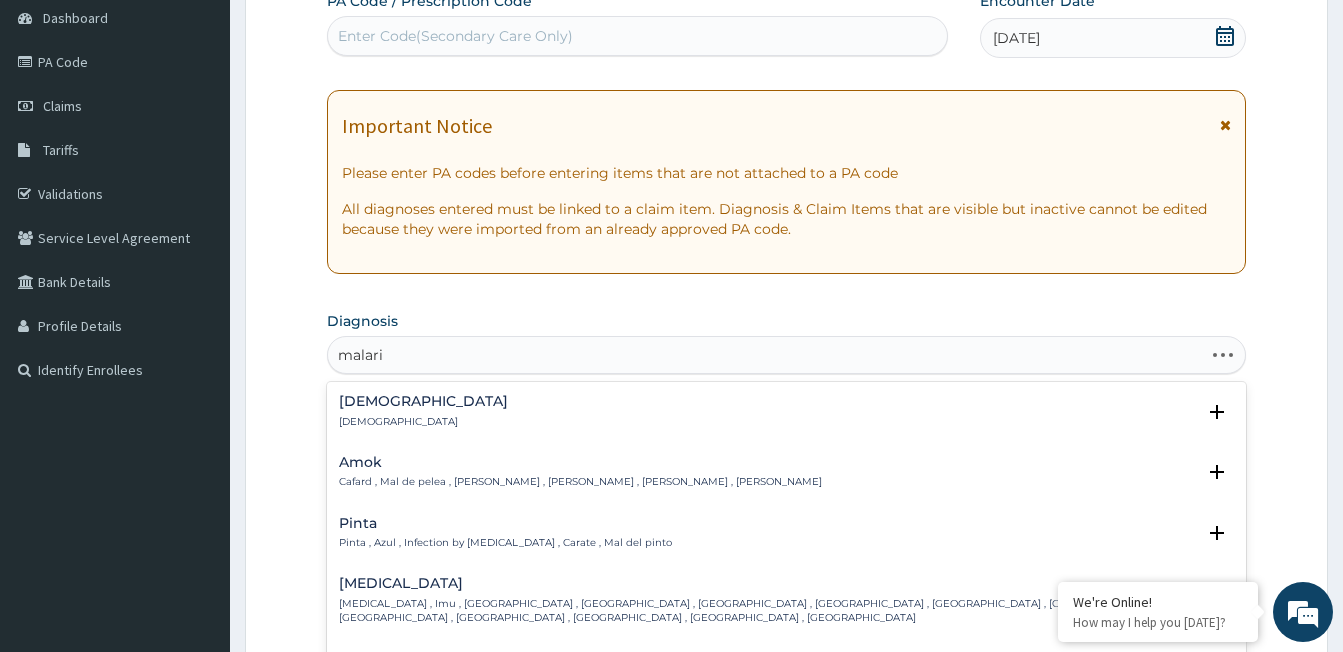 type on "malaria" 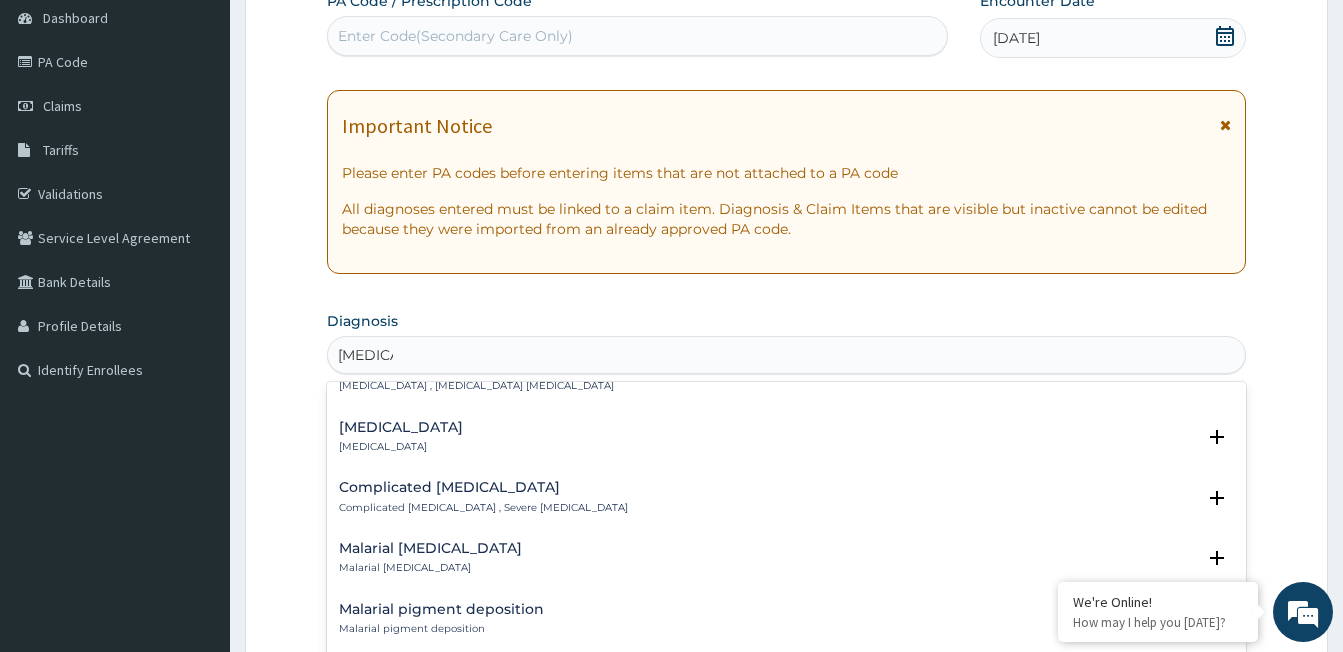 scroll, scrollTop: 900, scrollLeft: 0, axis: vertical 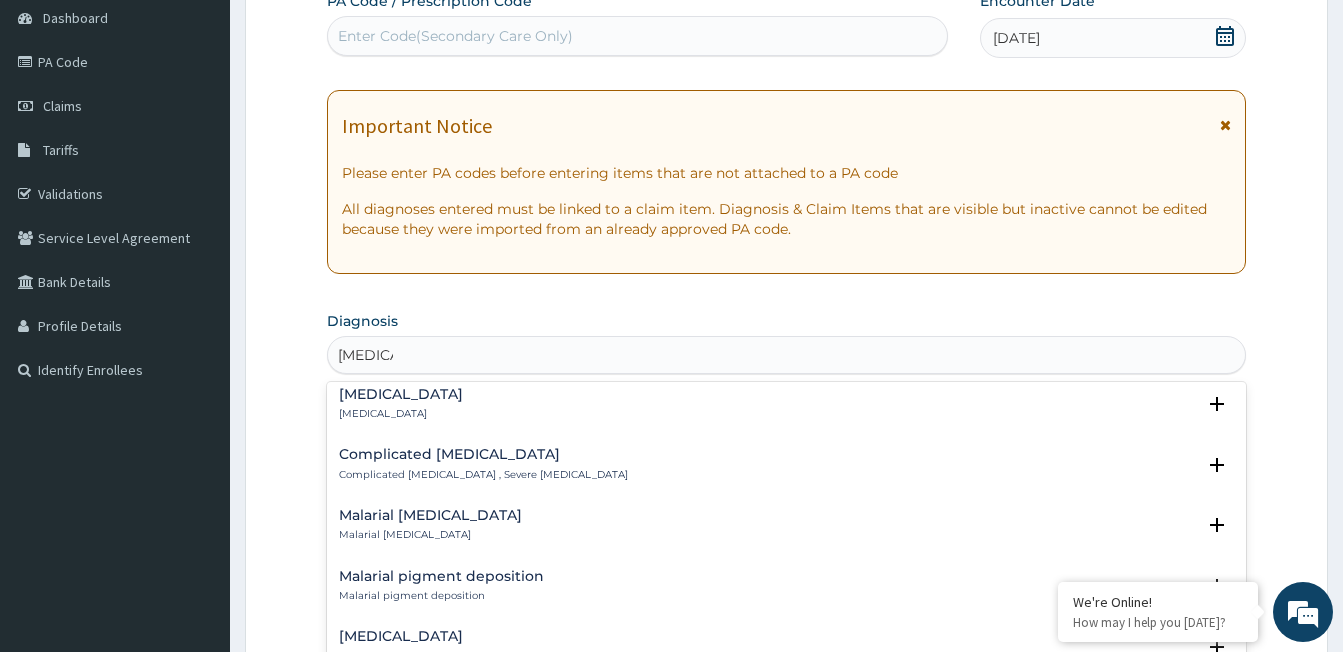 click on "Complicated malaria Complicated malaria , Severe malaria" at bounding box center (483, 464) 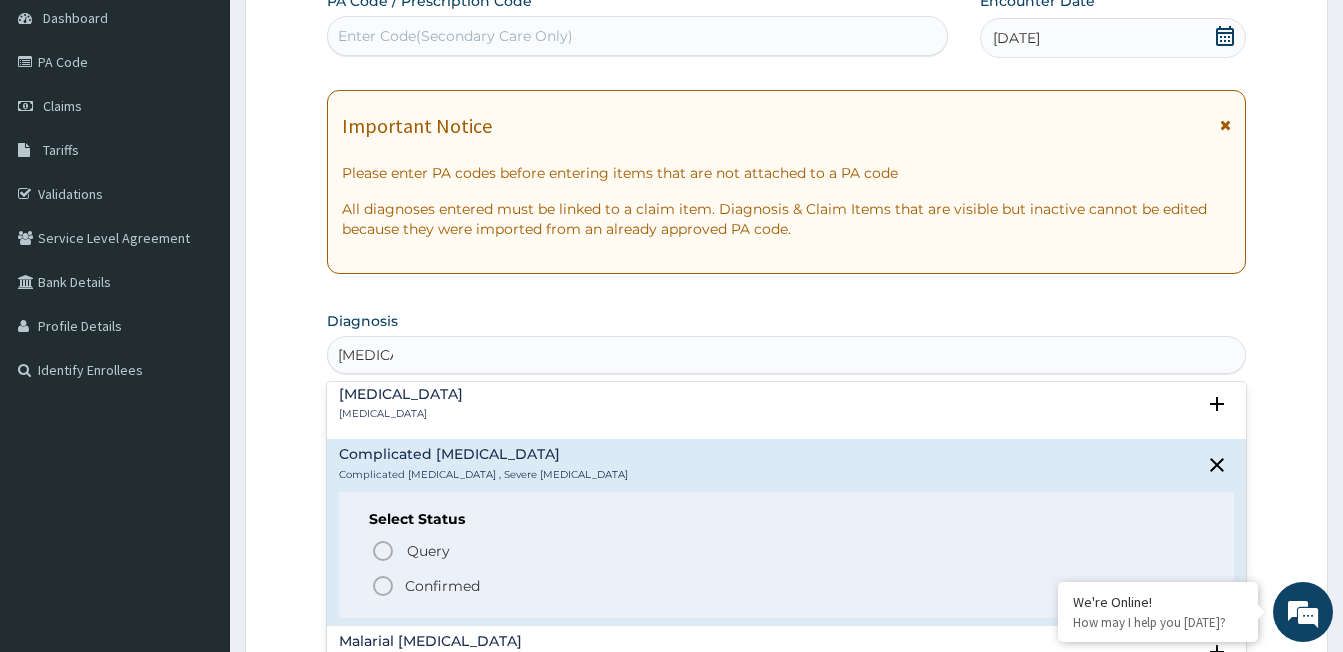 click 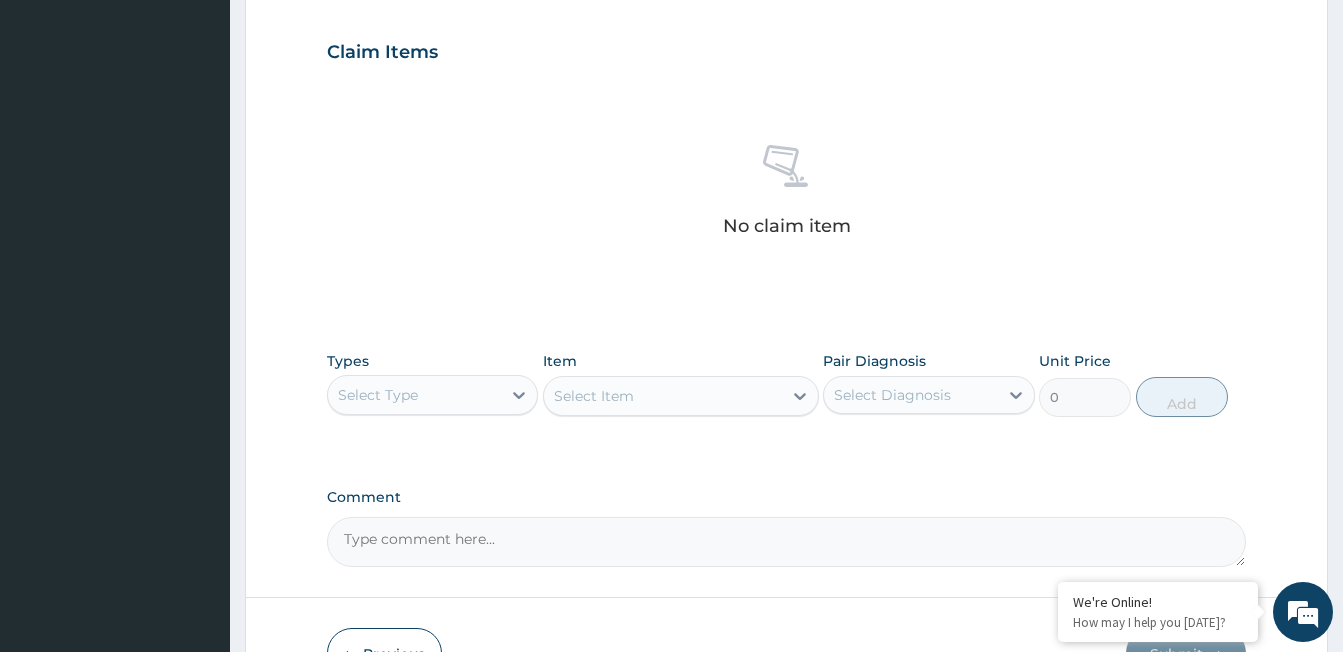 scroll, scrollTop: 700, scrollLeft: 0, axis: vertical 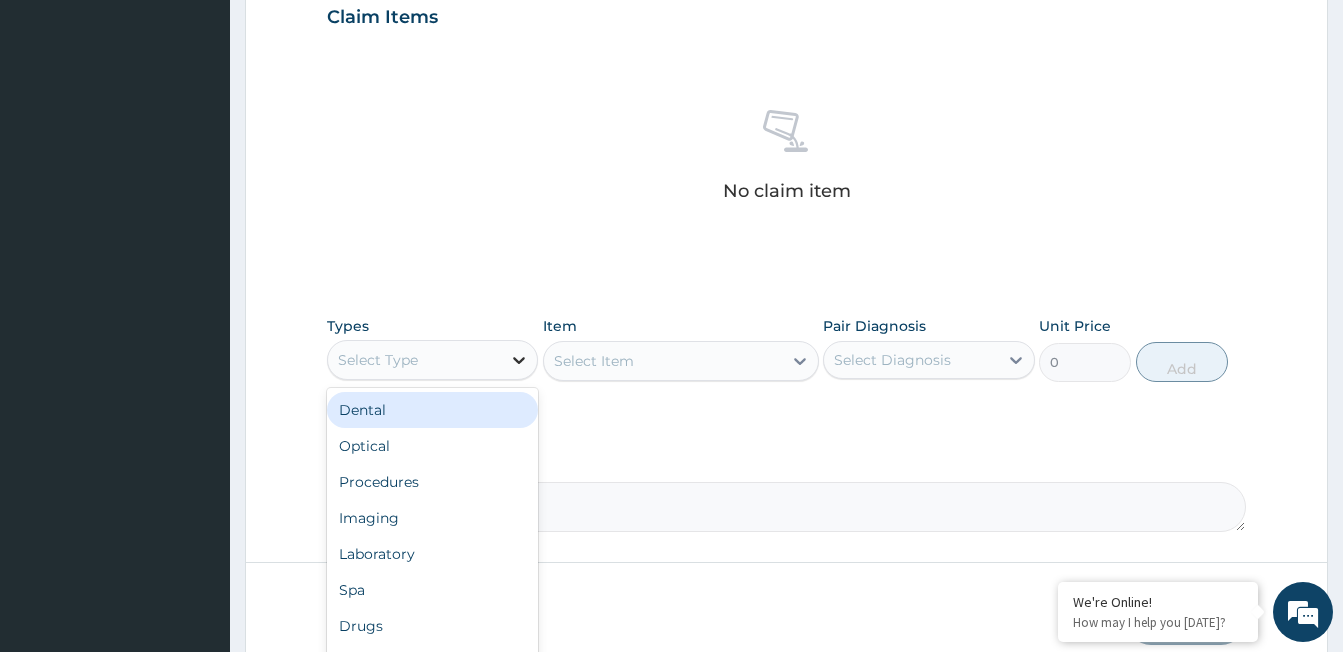 click 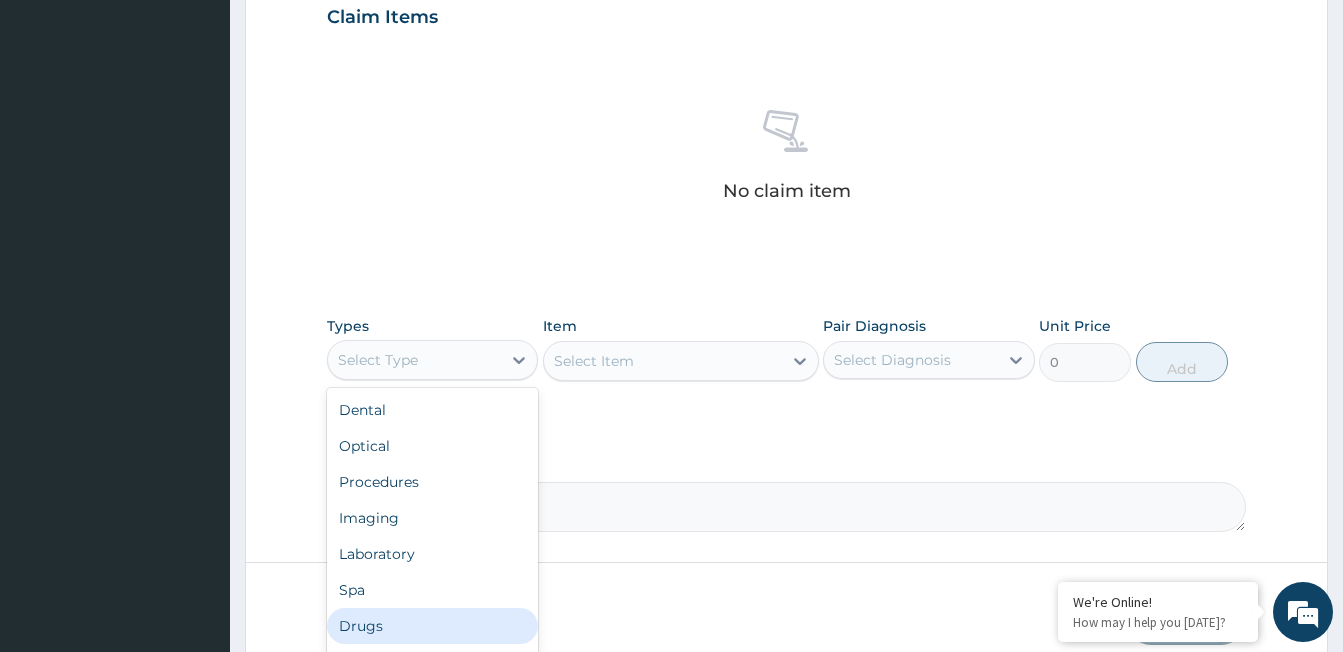 click on "Drugs" at bounding box center [432, 626] 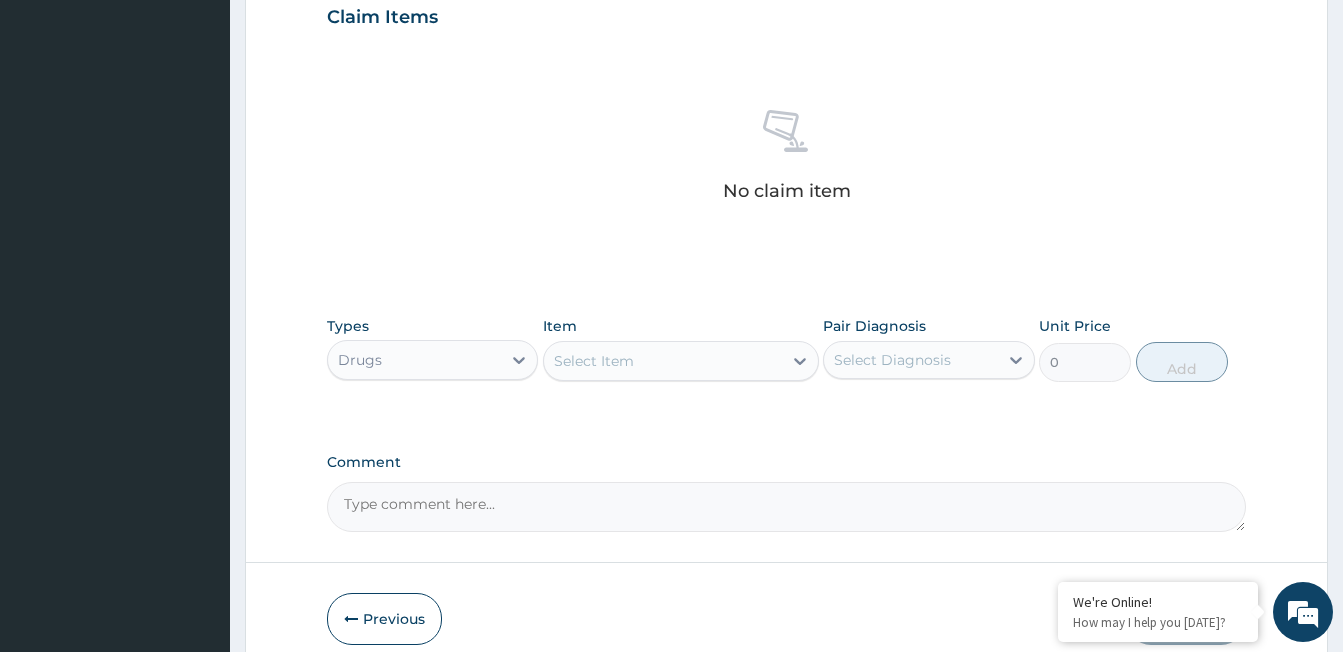 click on "Select Item" at bounding box center [663, 361] 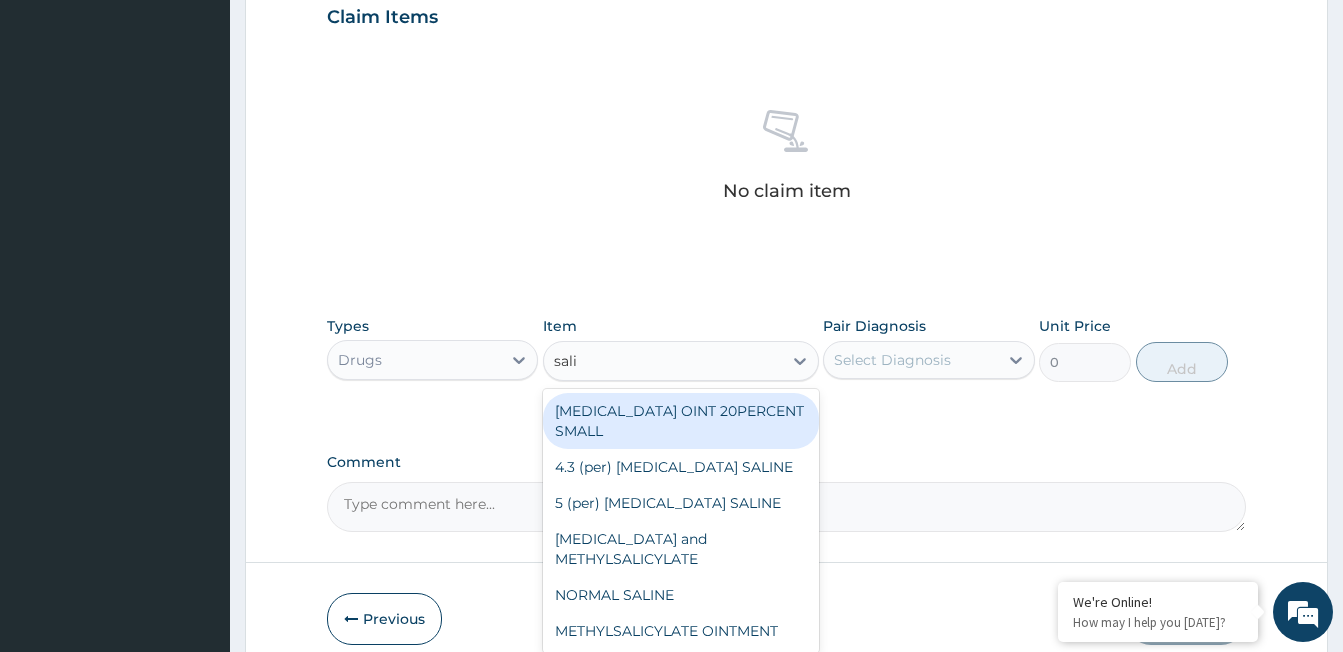 type on "salin" 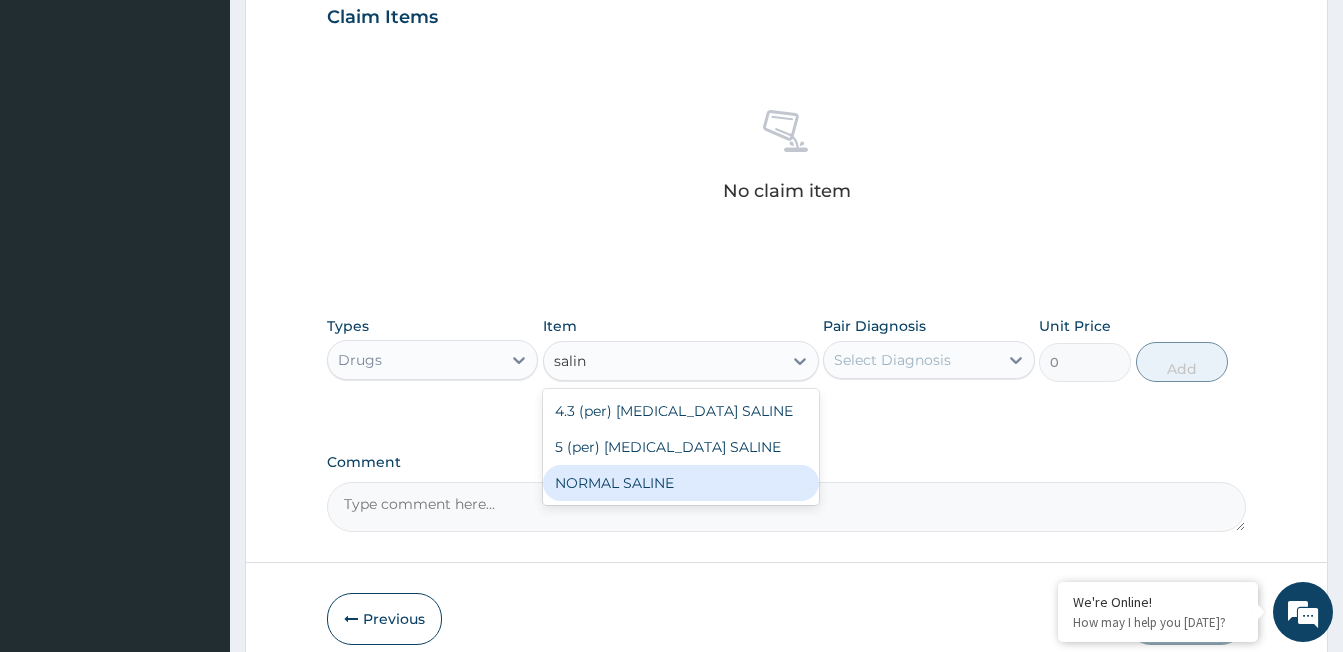click on "NORMAL SALINE" at bounding box center [681, 483] 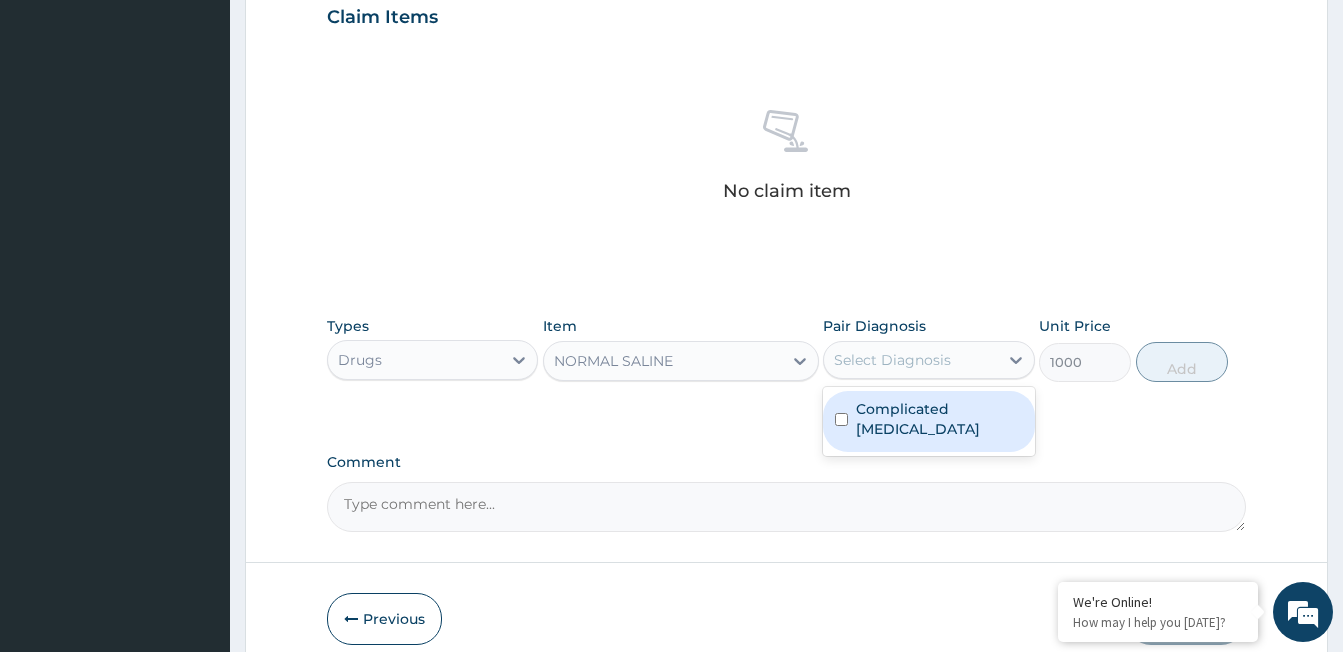 click on "Select Diagnosis" at bounding box center [892, 360] 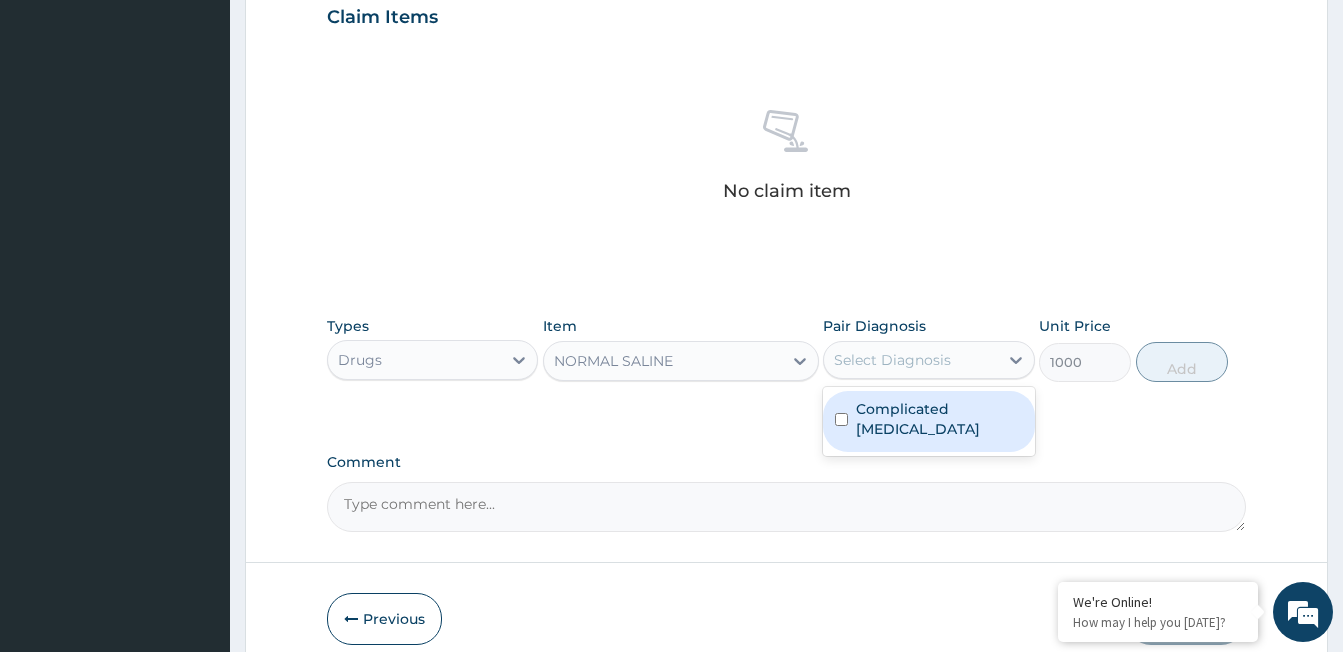 click on "Complicated [MEDICAL_DATA]" at bounding box center [939, 419] 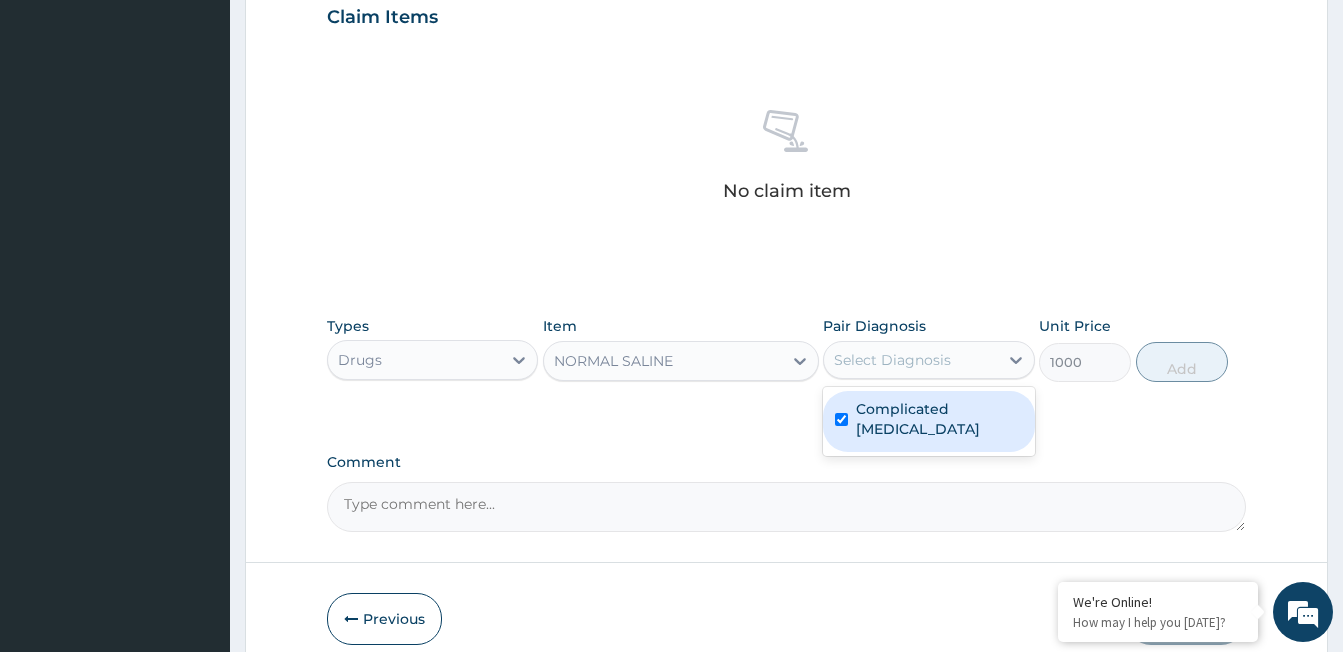 checkbox on "true" 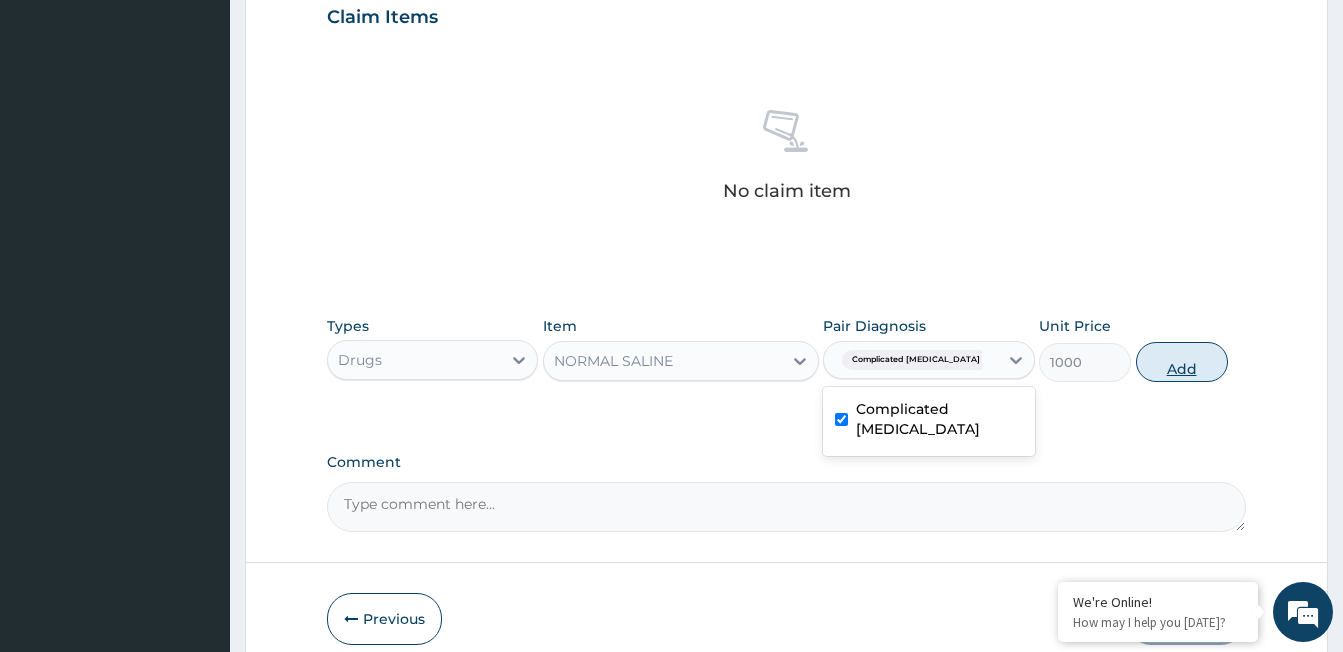 click on "Add" at bounding box center [1182, 362] 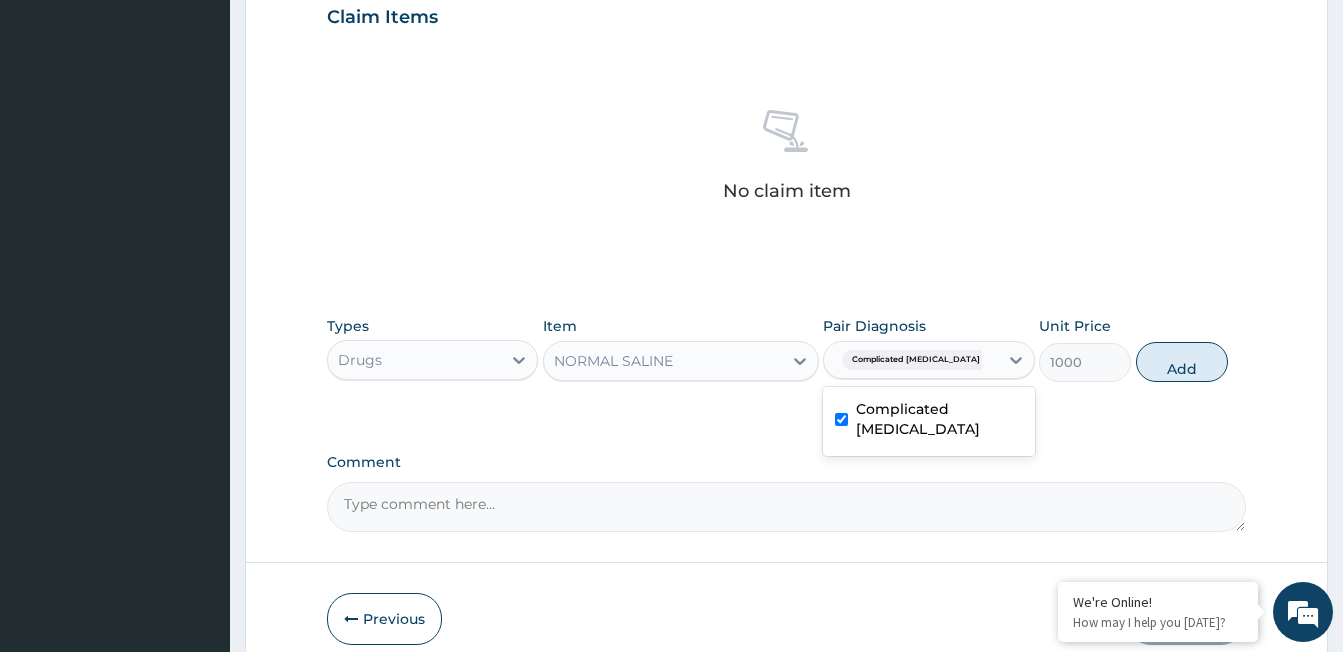 type on "0" 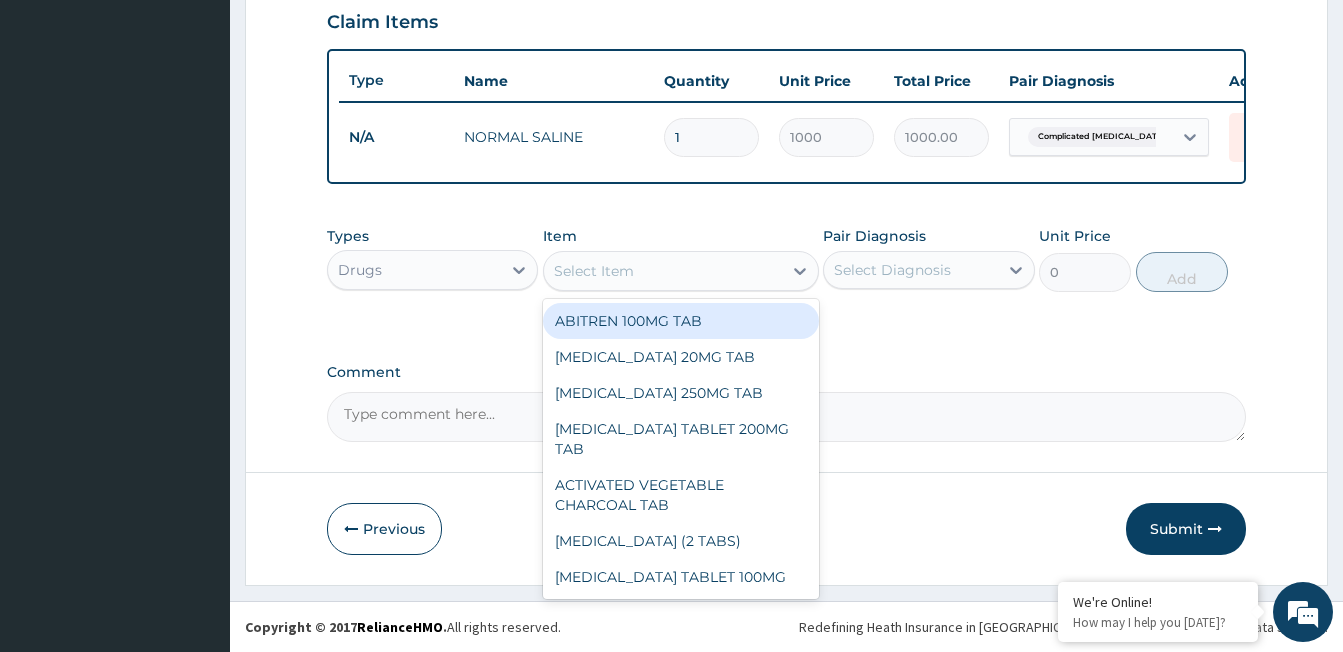 click on "Select Item" at bounding box center (594, 271) 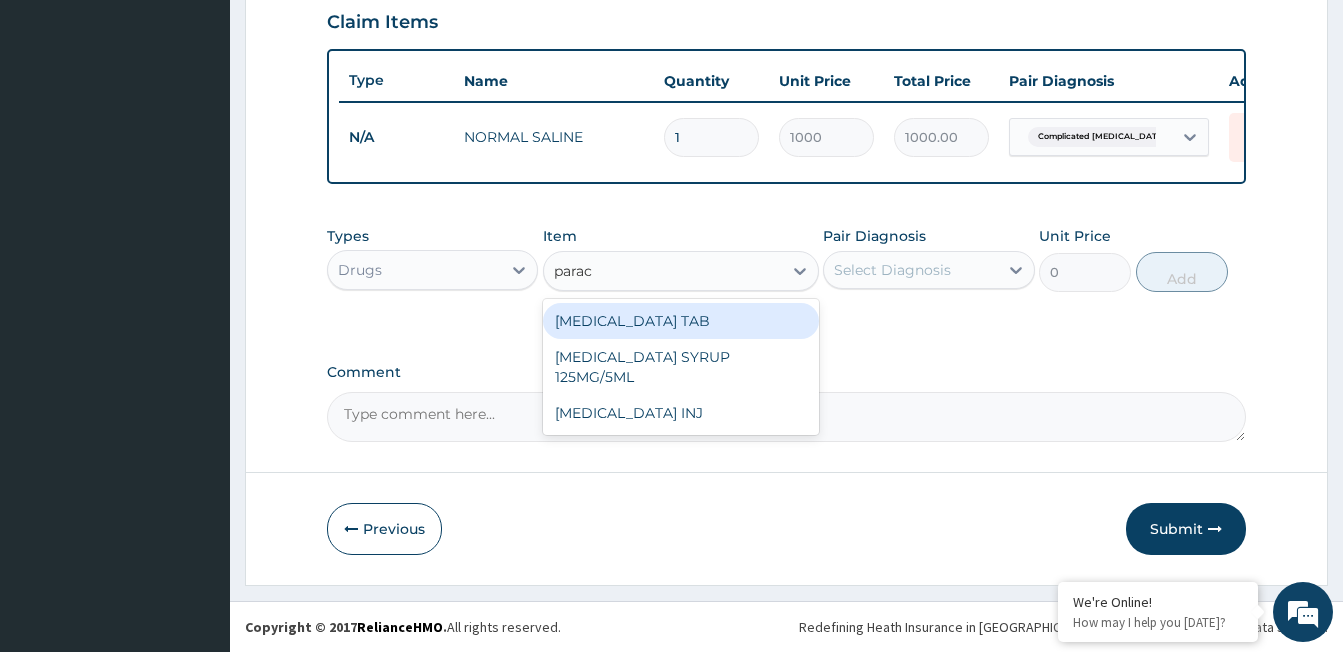 type on "parace" 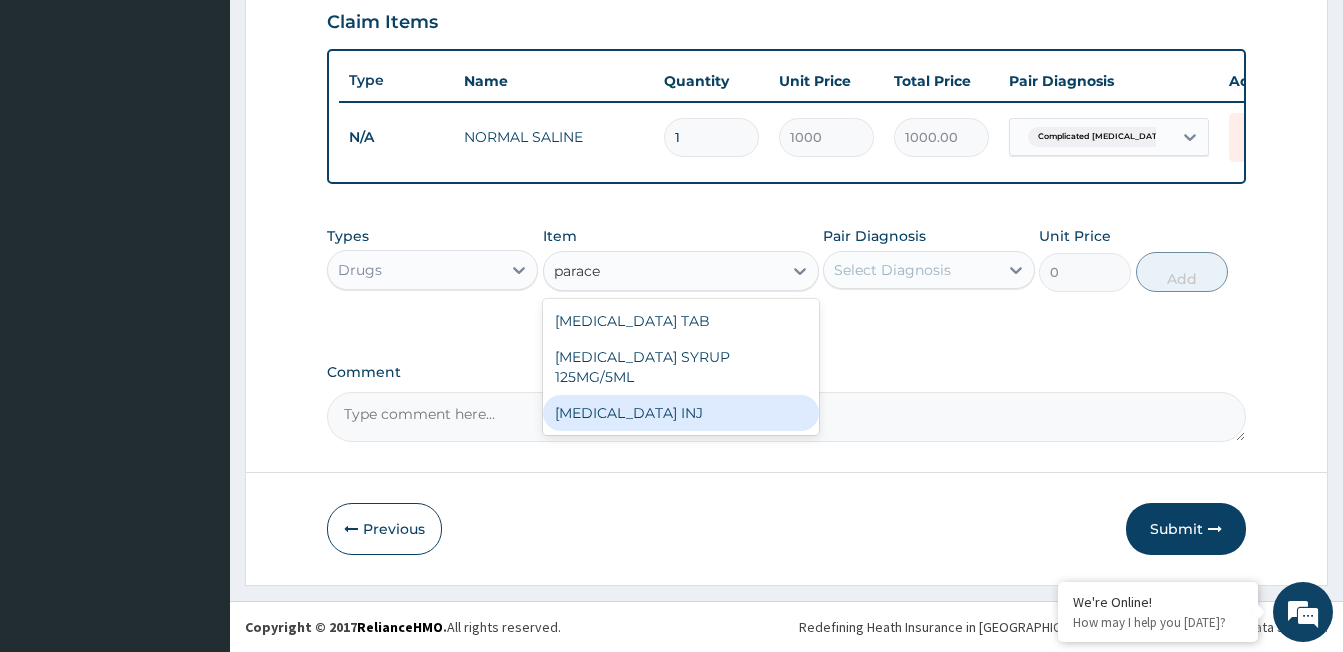click on "[MEDICAL_DATA] INJ" at bounding box center (681, 413) 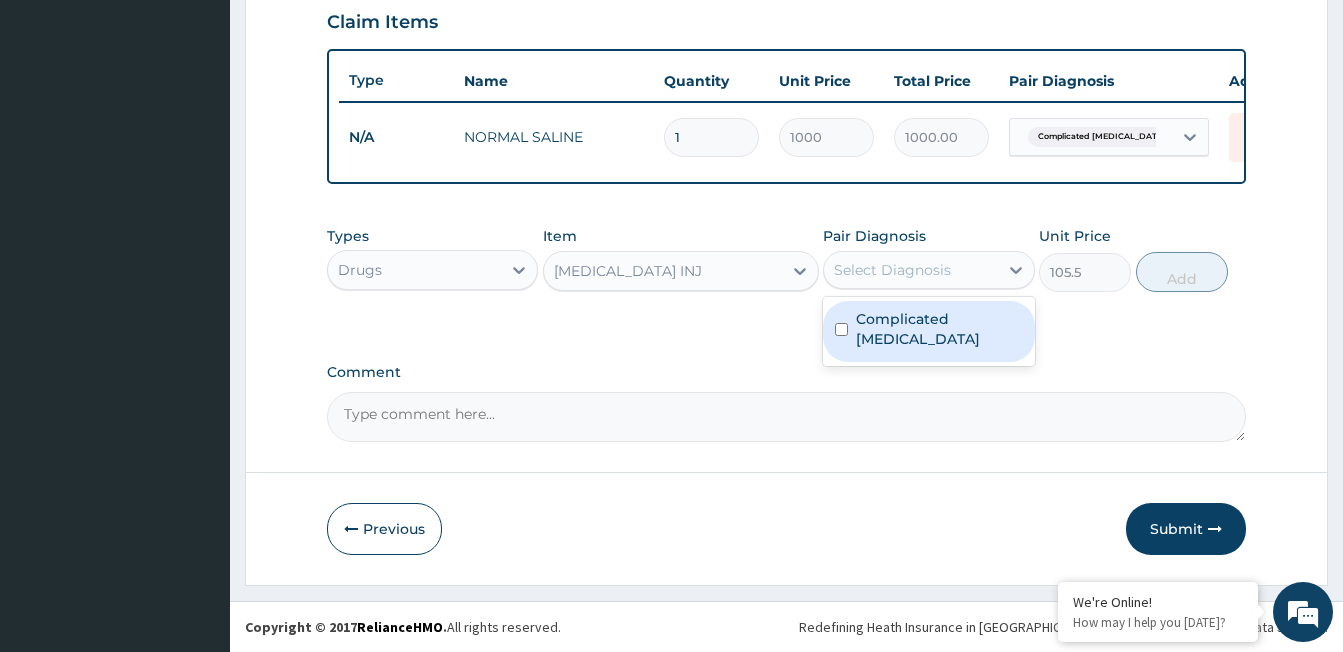 click on "Select Diagnosis" at bounding box center (892, 270) 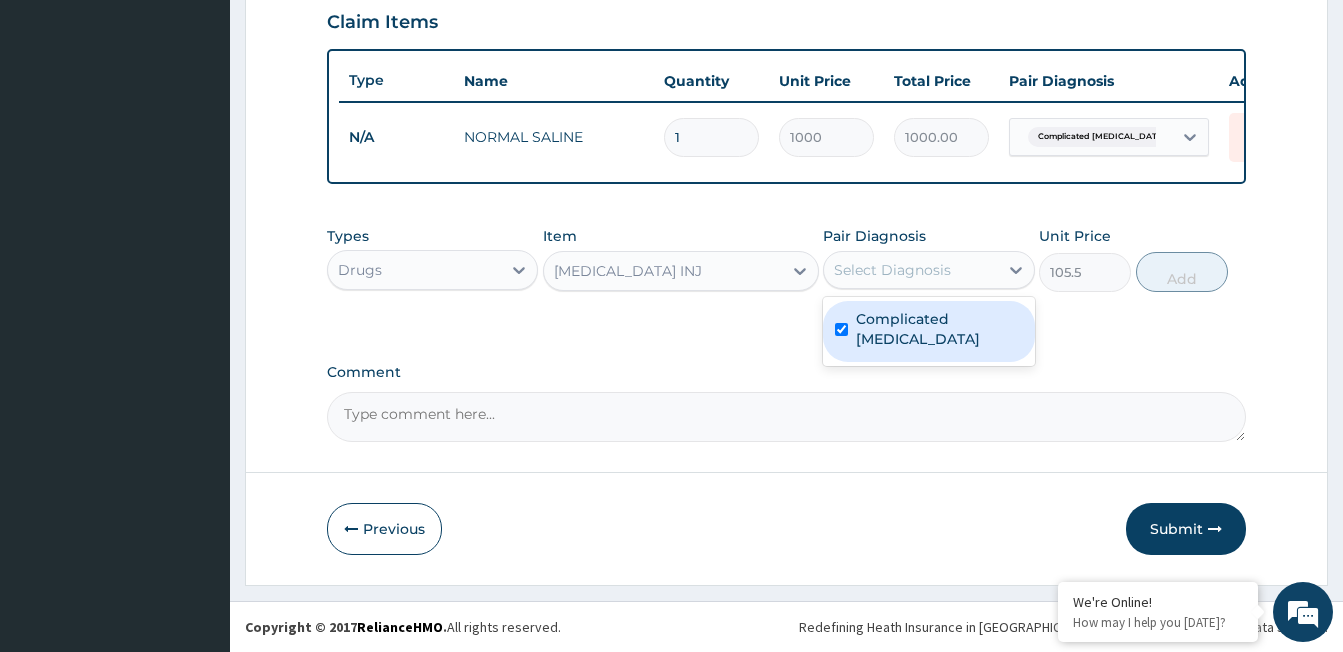 checkbox on "true" 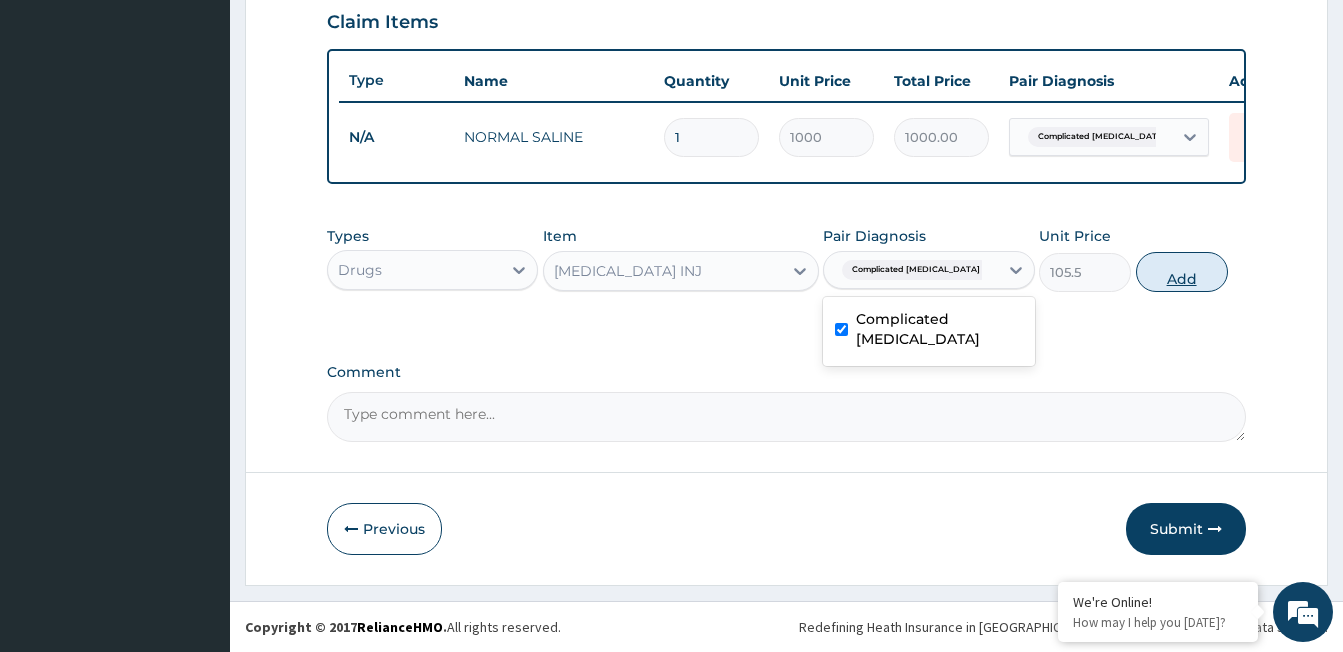 click on "Add" at bounding box center (1182, 272) 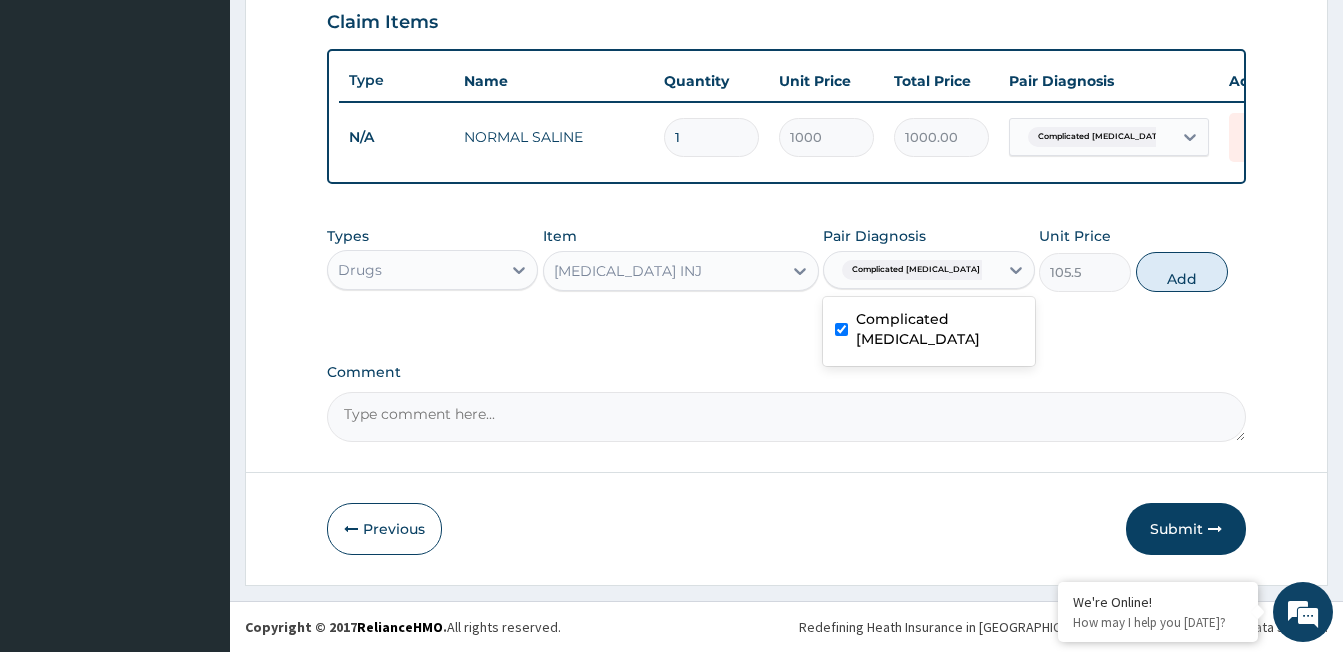 type on "0" 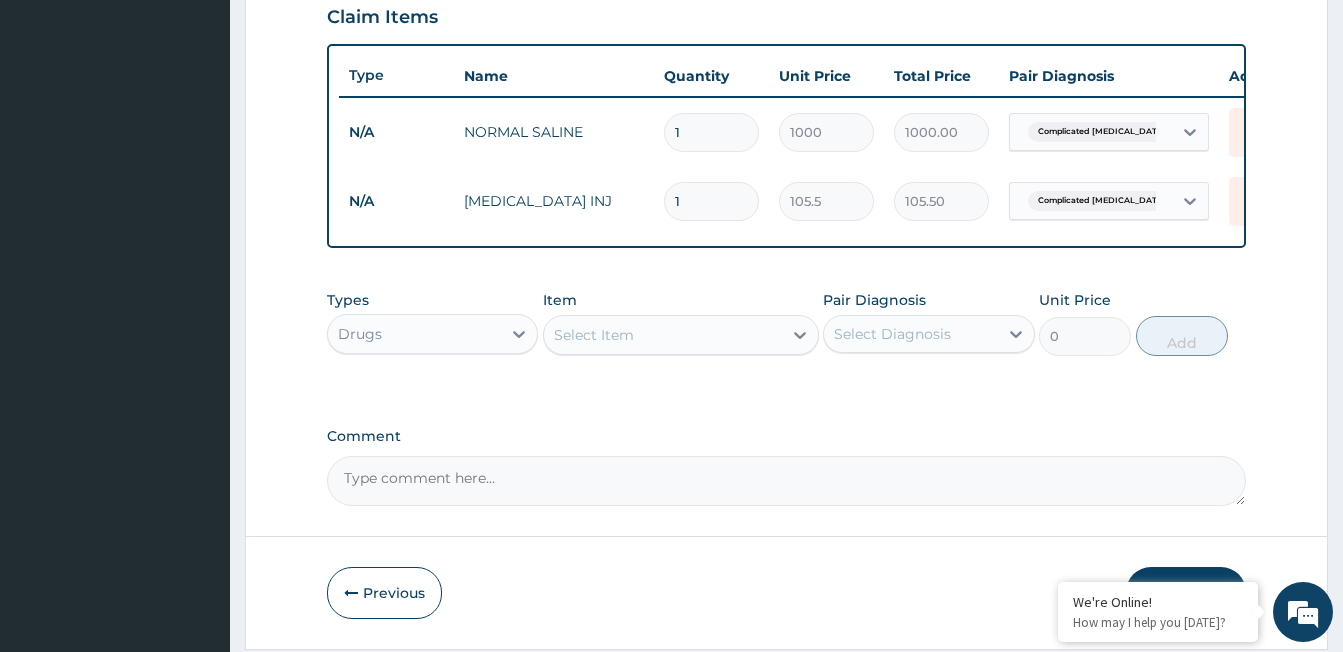 click on "Select Item" at bounding box center (663, 335) 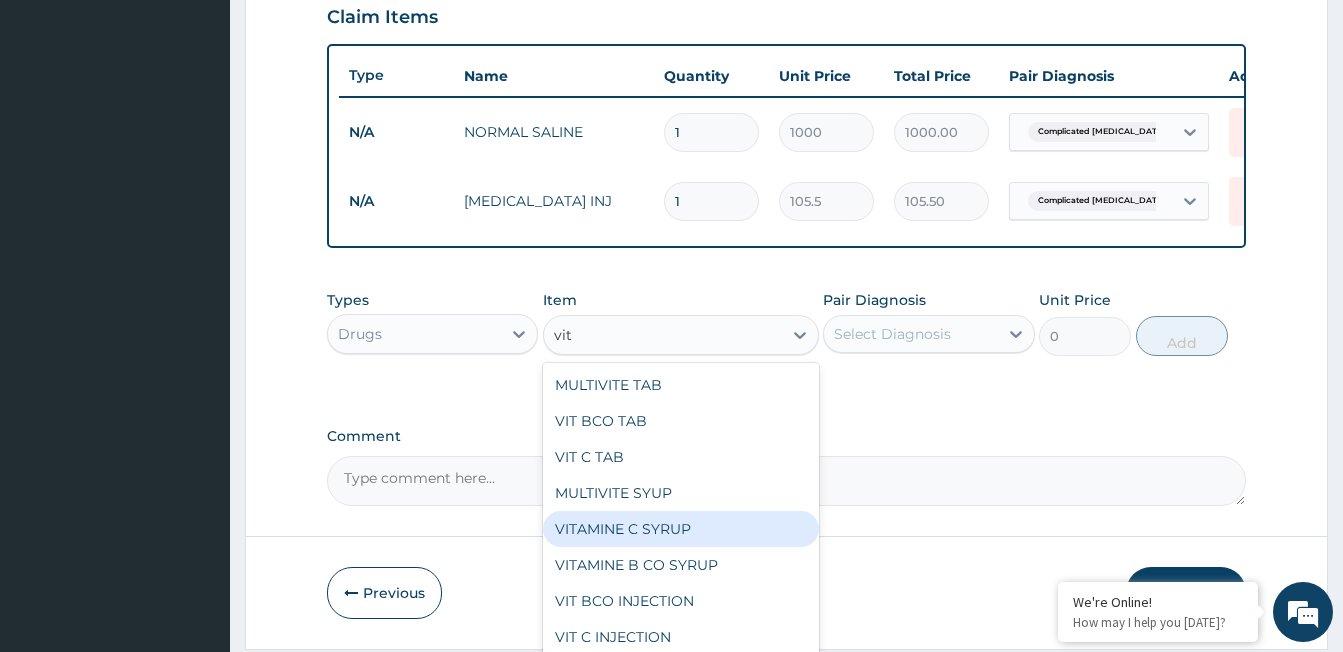 type on "vit" 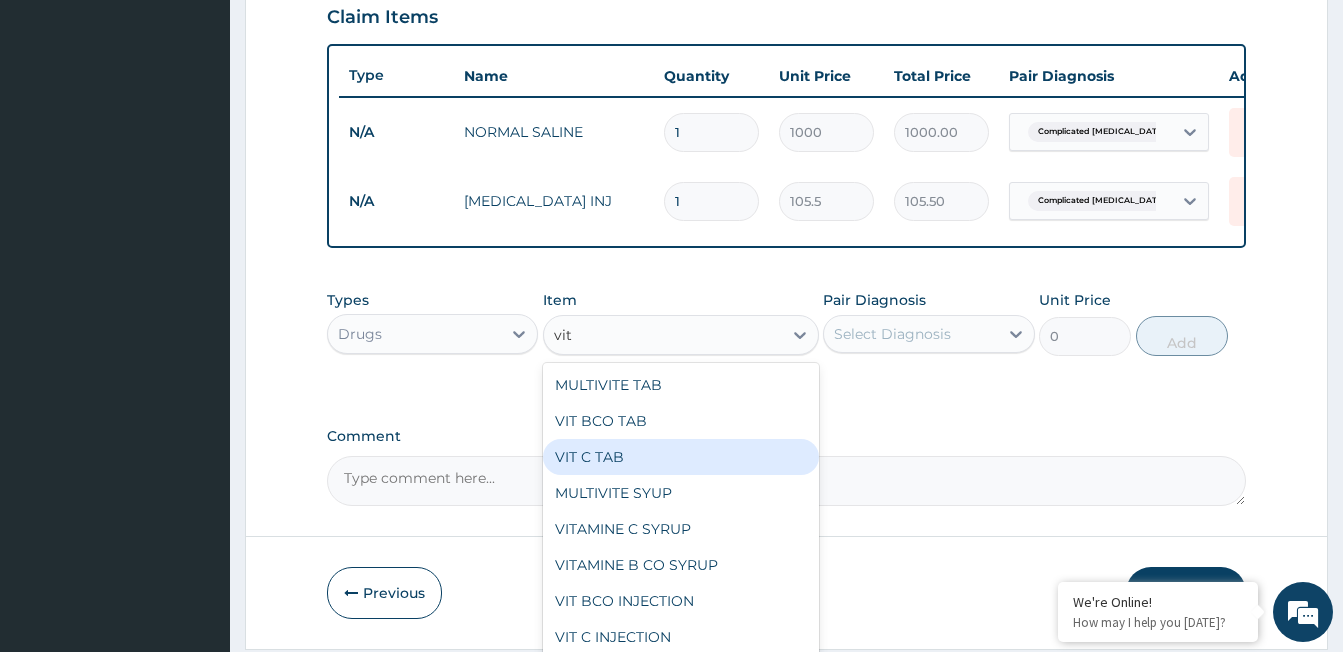 scroll, scrollTop: 200, scrollLeft: 0, axis: vertical 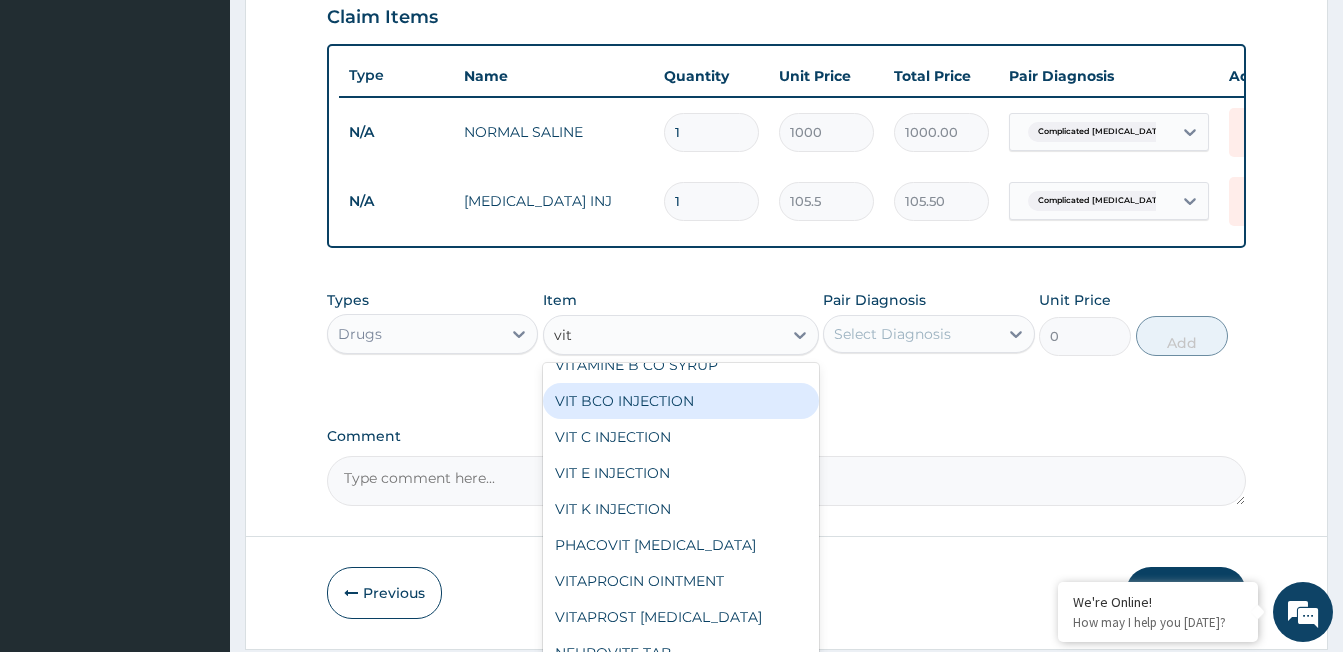 click on "VIT BCO INJECTION" at bounding box center [681, 401] 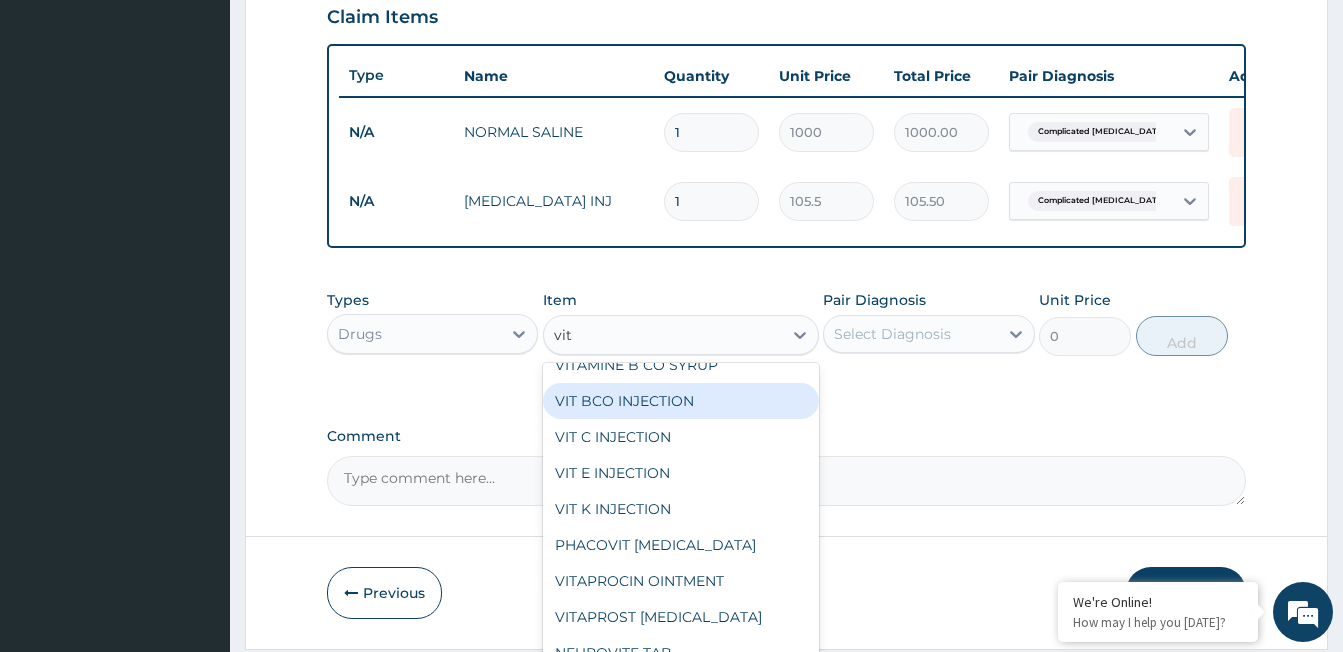 type 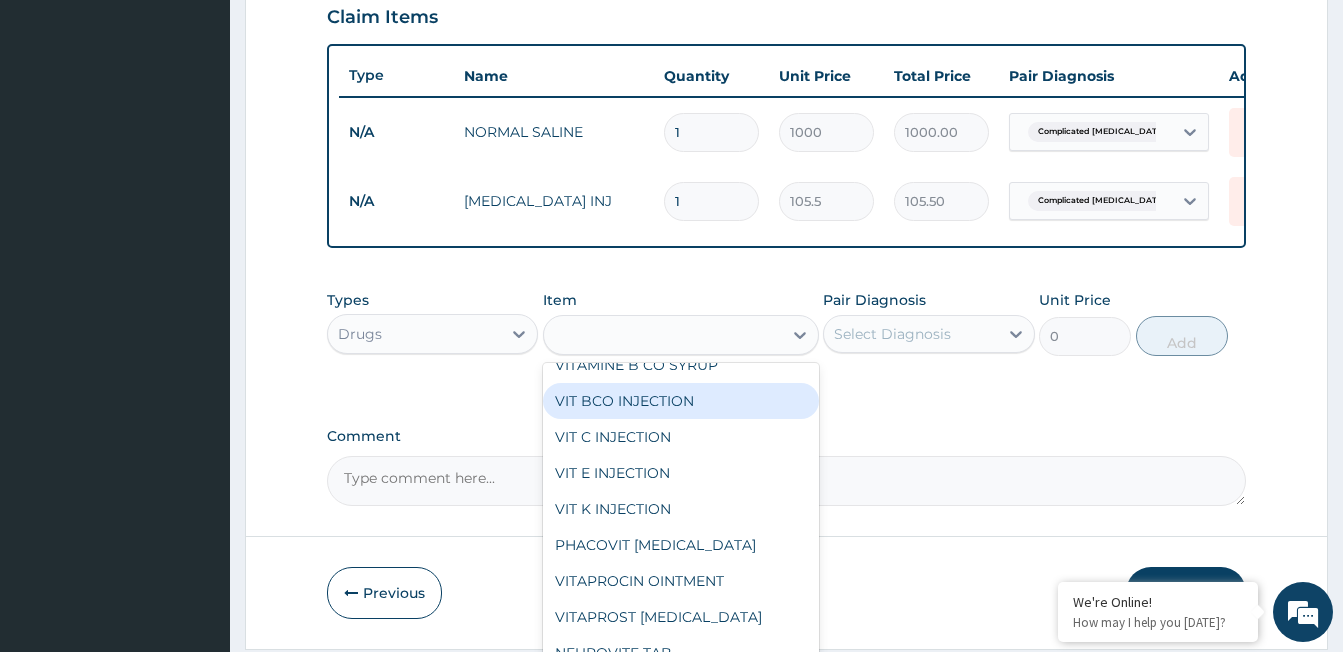 type on "115" 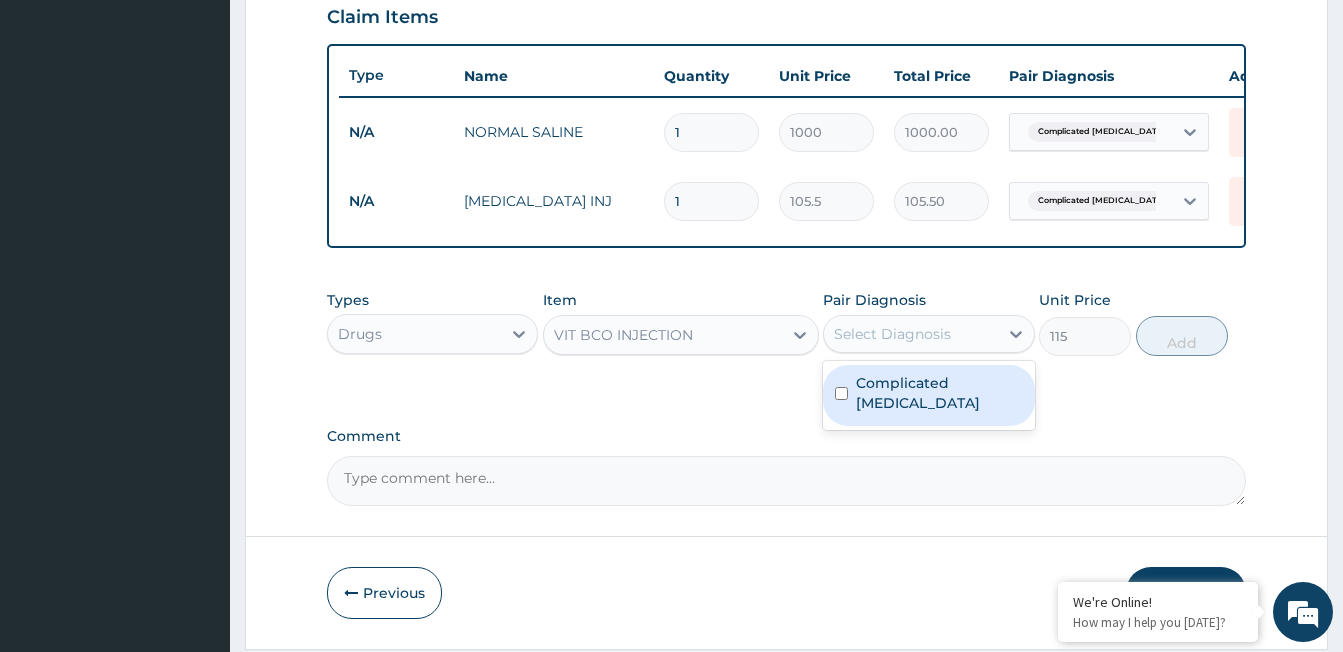 click on "Select Diagnosis" at bounding box center [892, 334] 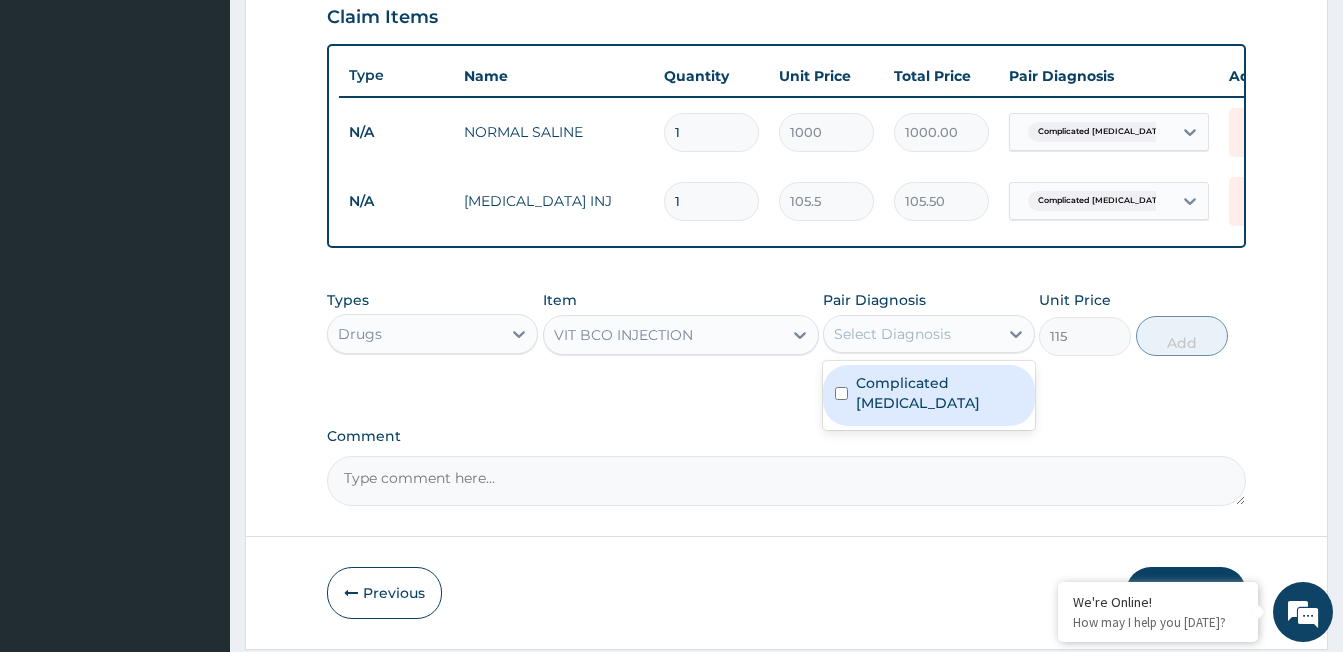 click on "Complicated [MEDICAL_DATA]" at bounding box center (939, 393) 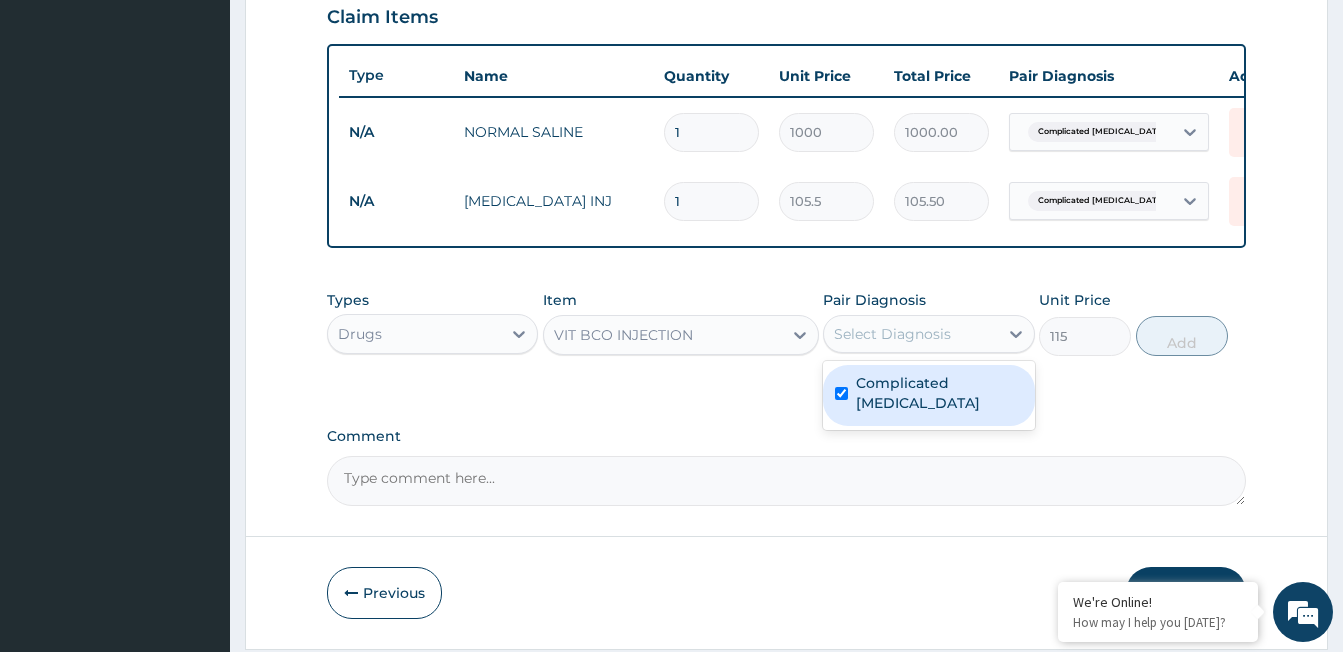 checkbox on "true" 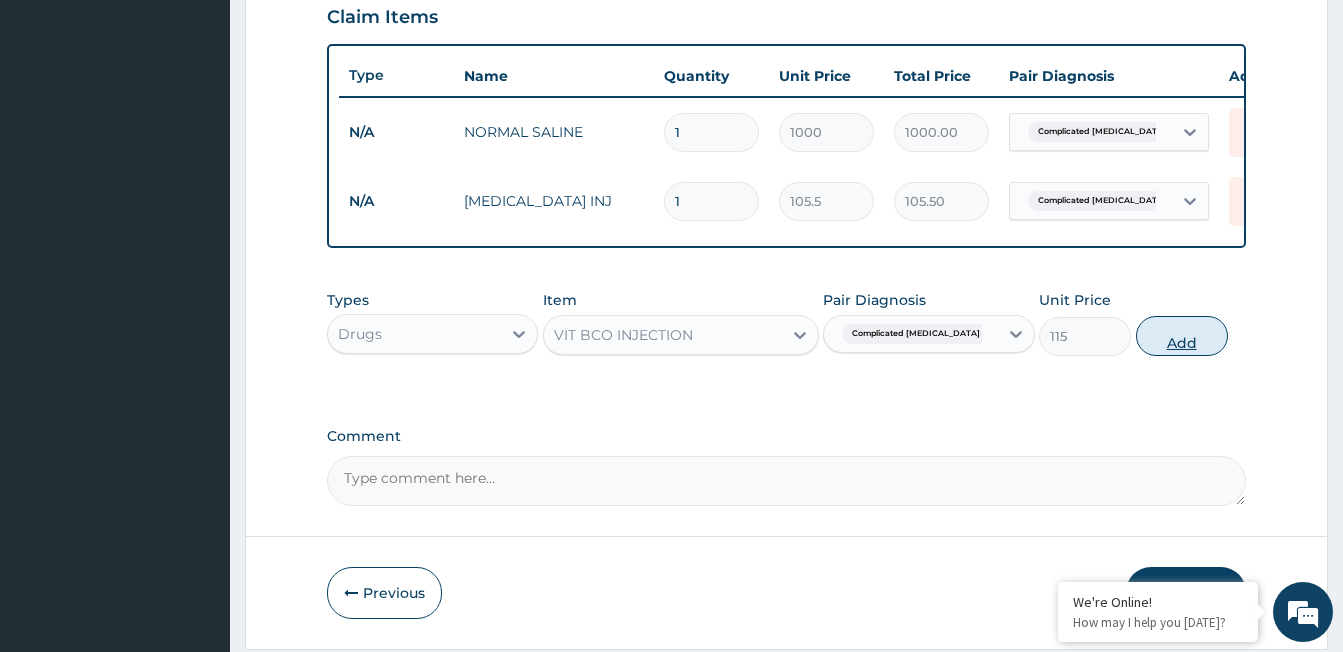 click on "Add" at bounding box center (1182, 336) 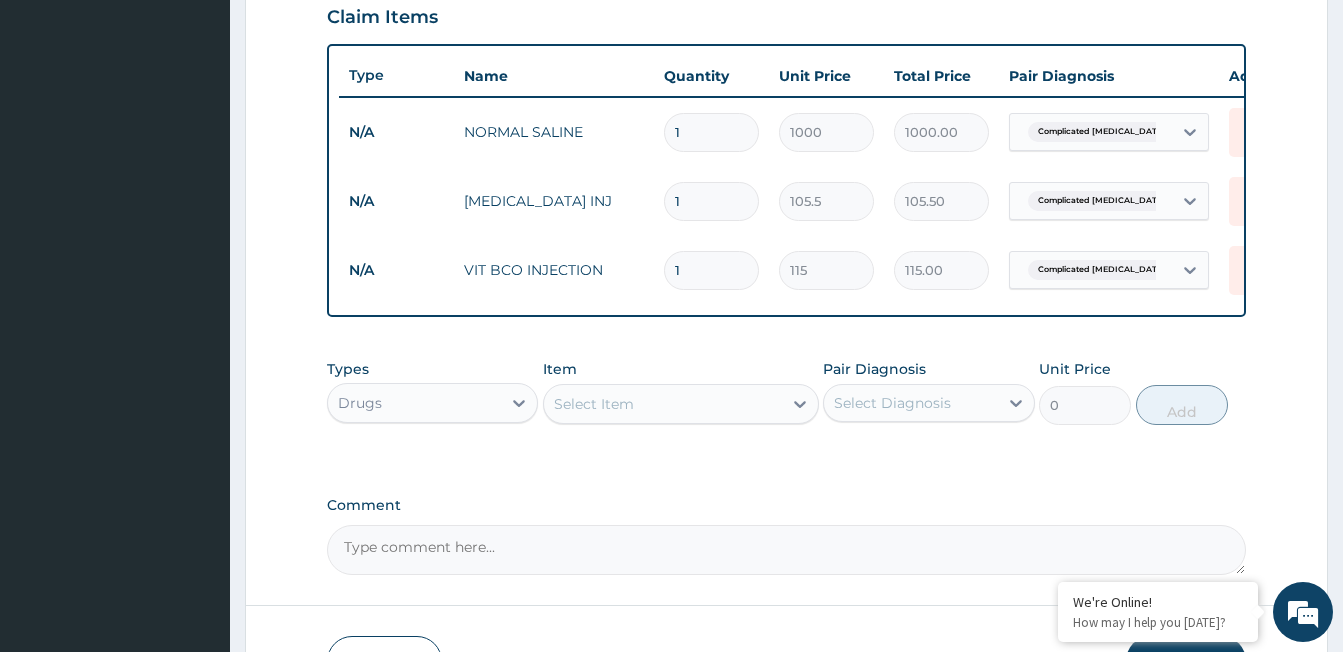 click on "1" at bounding box center [711, 132] 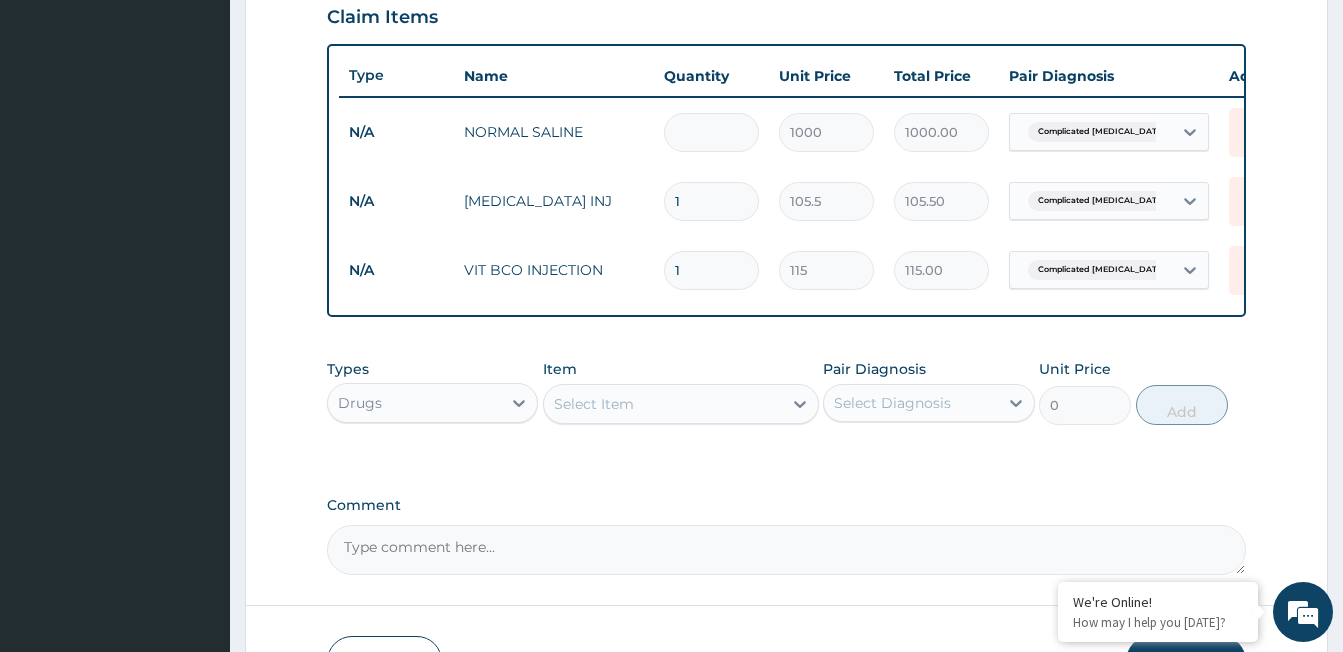 type on "0.00" 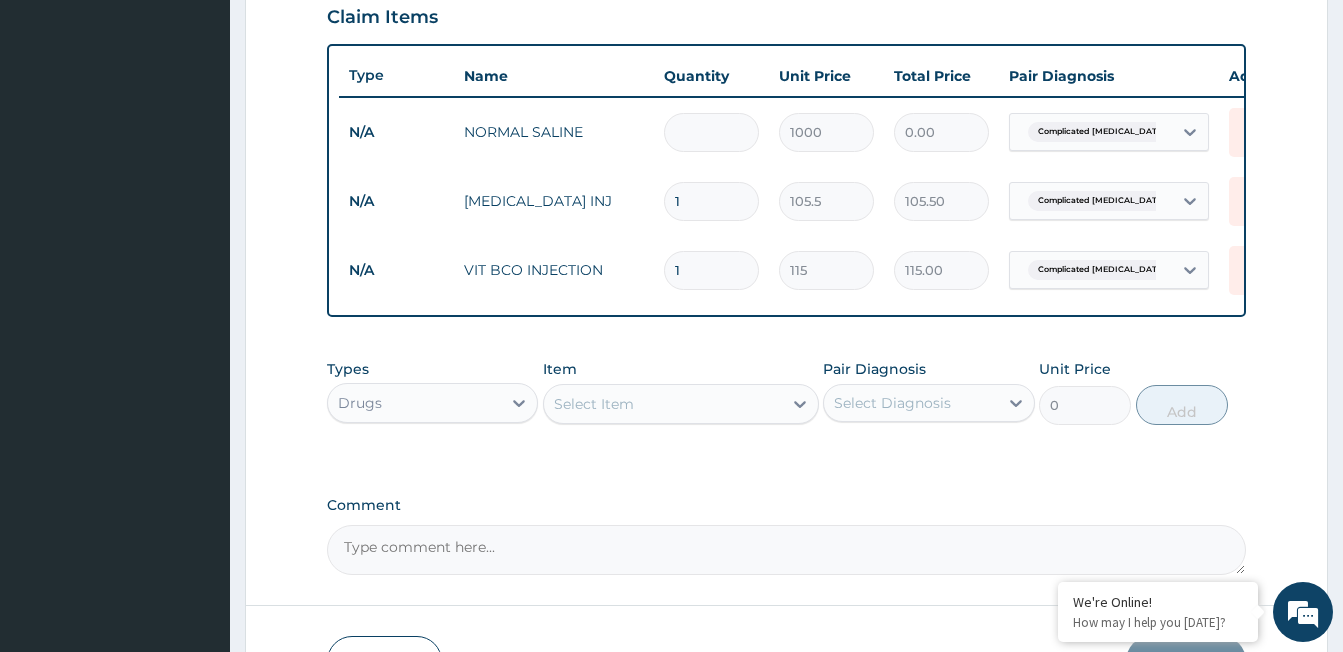 type on "2" 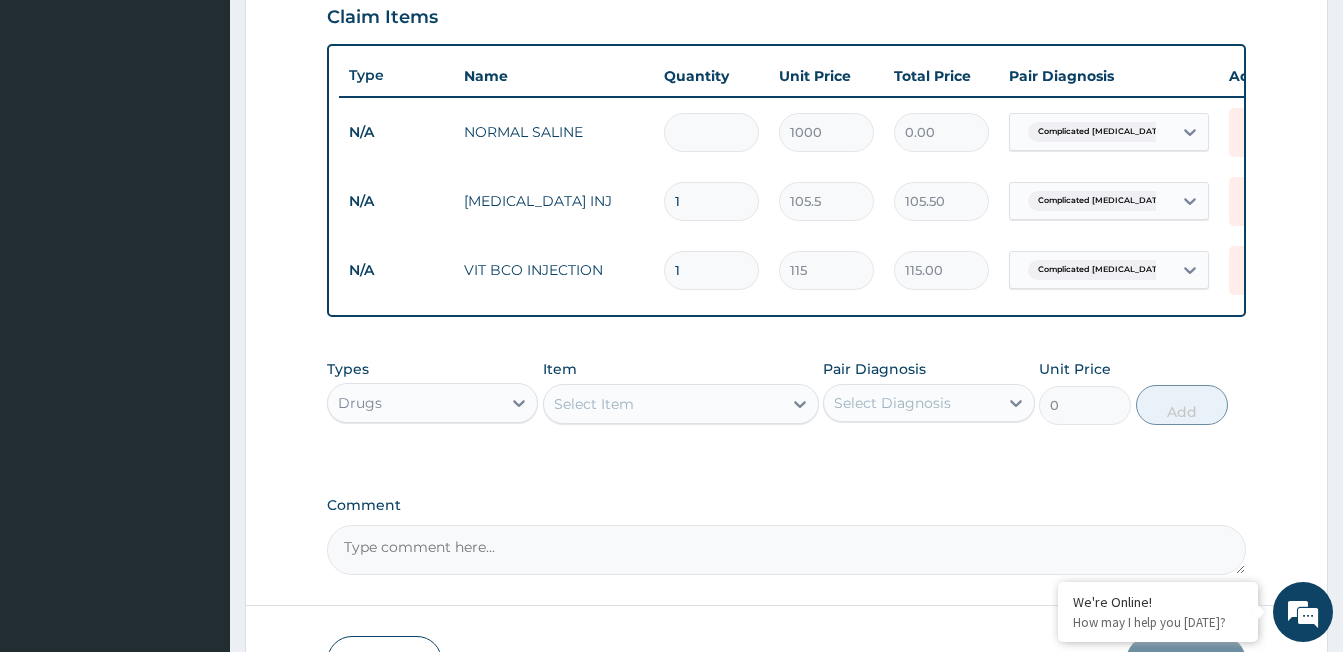 type on "2000.00" 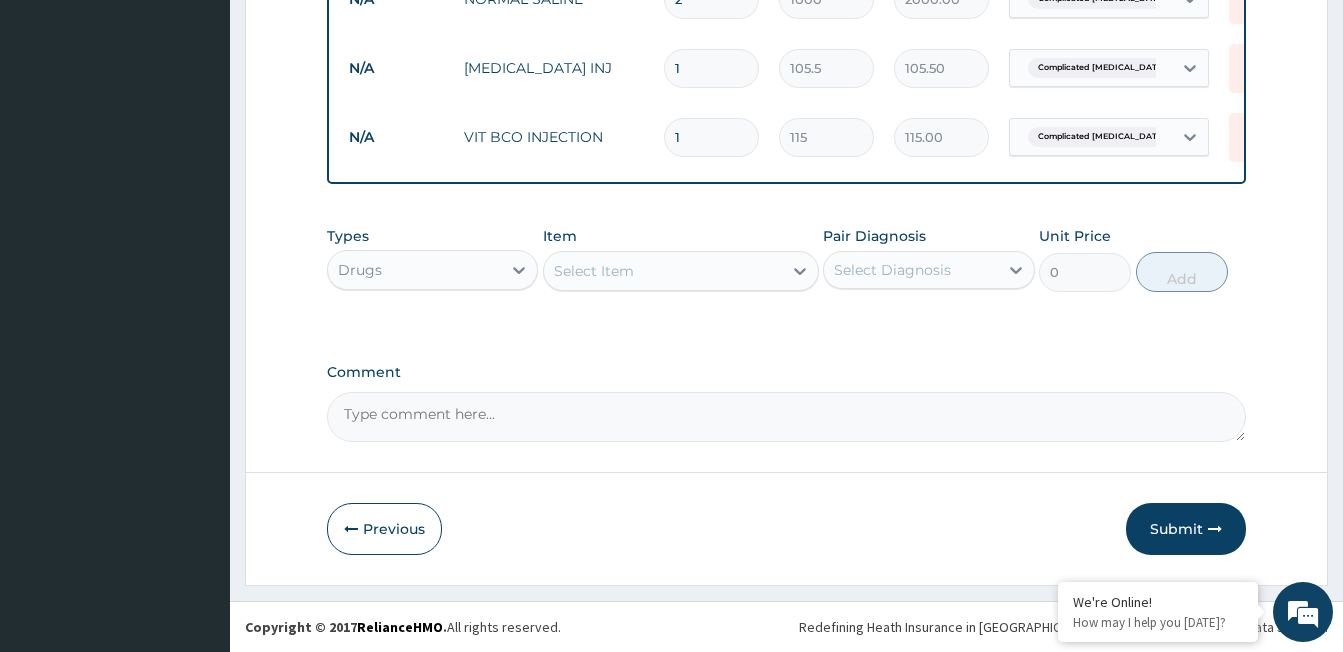 scroll, scrollTop: 848, scrollLeft: 0, axis: vertical 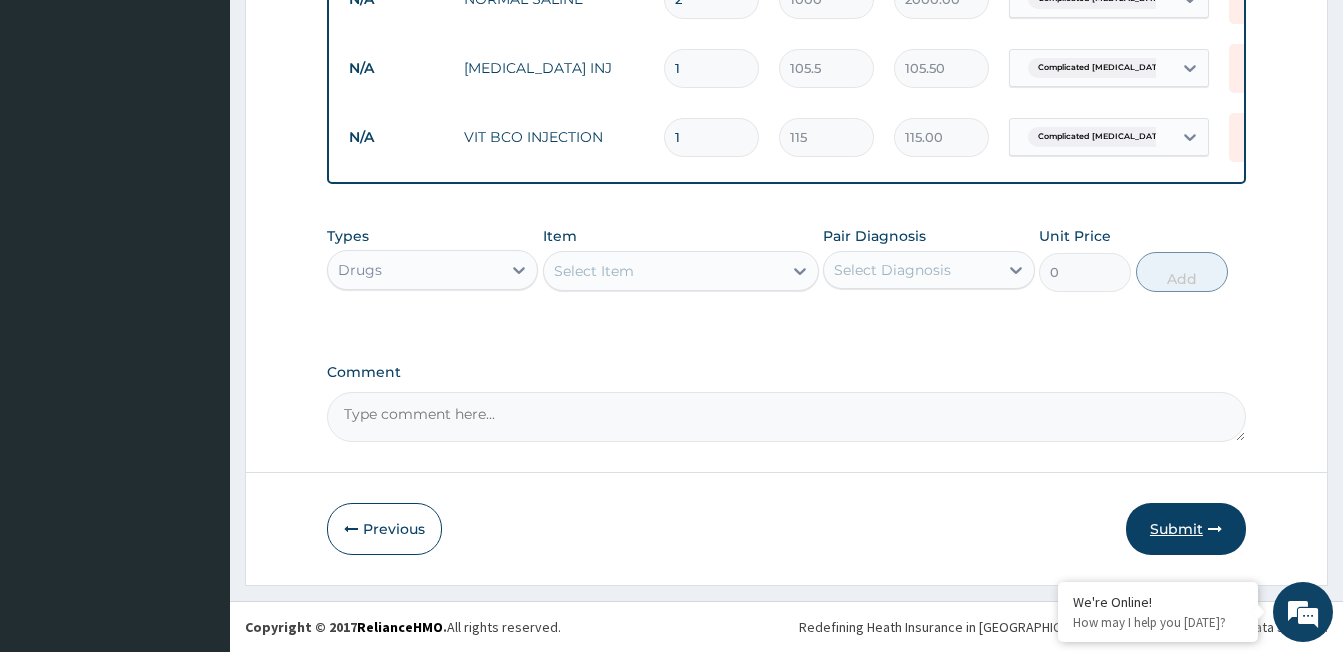 type on "2" 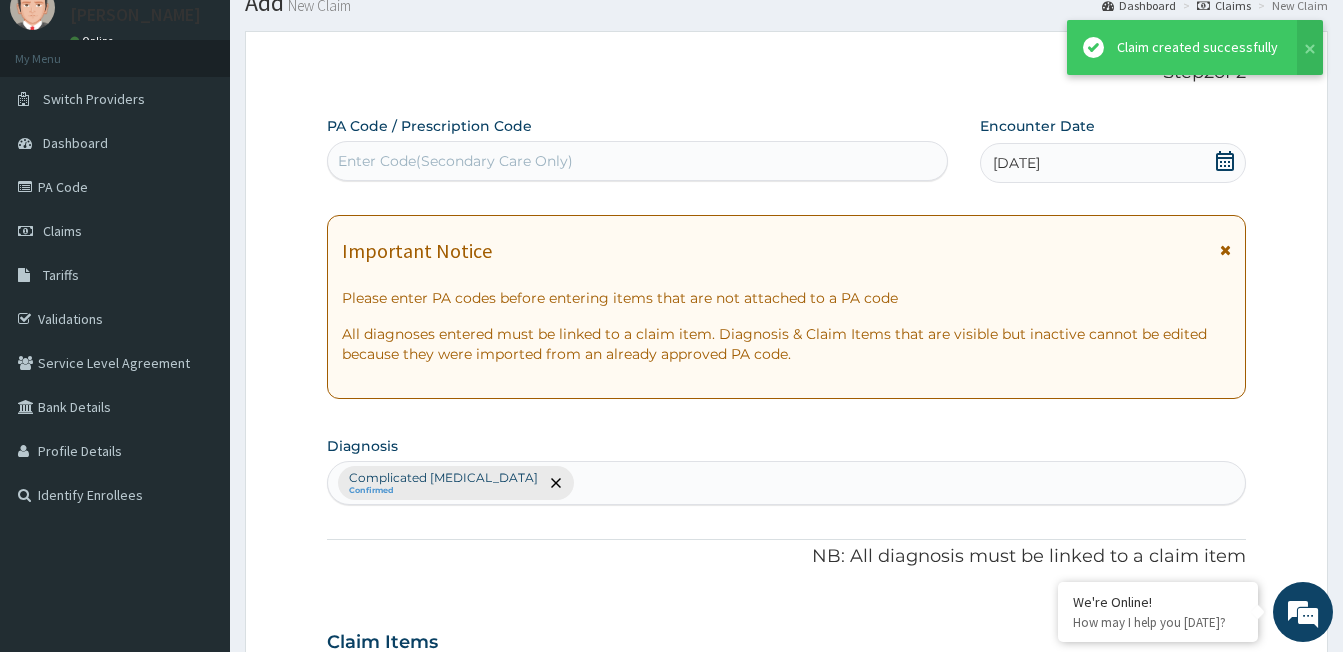 scroll, scrollTop: 848, scrollLeft: 0, axis: vertical 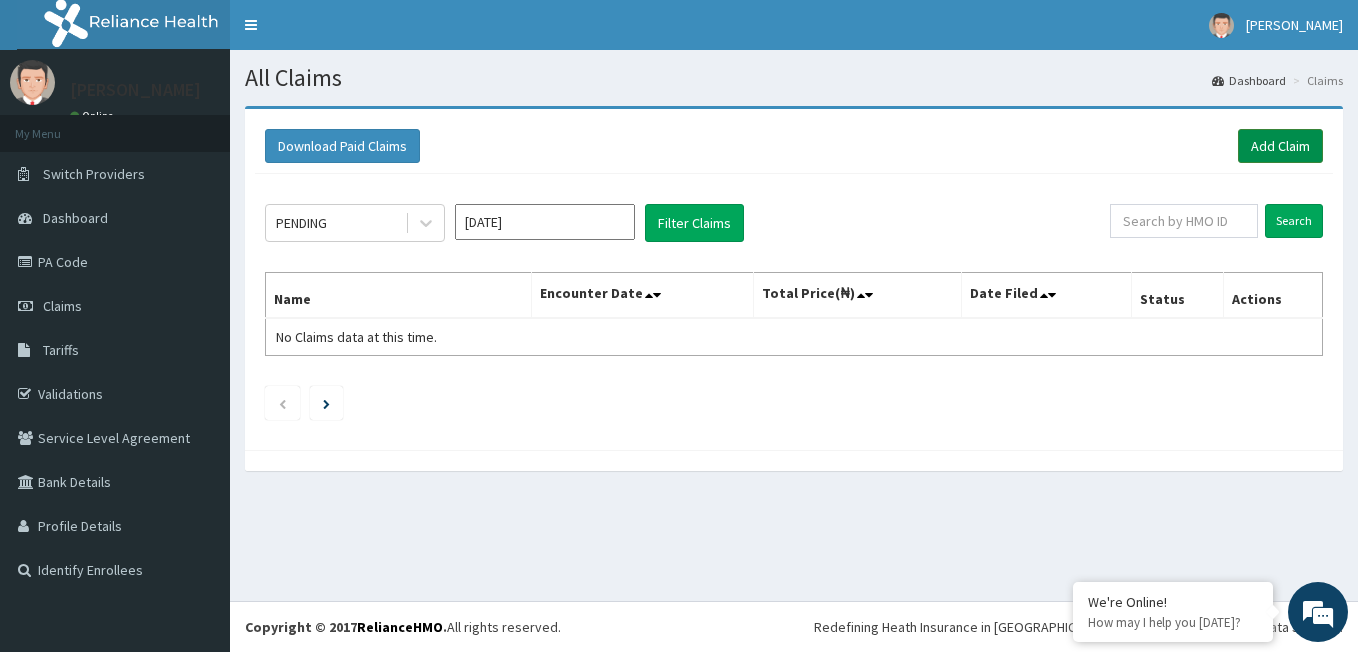 click on "Add Claim" at bounding box center (1280, 146) 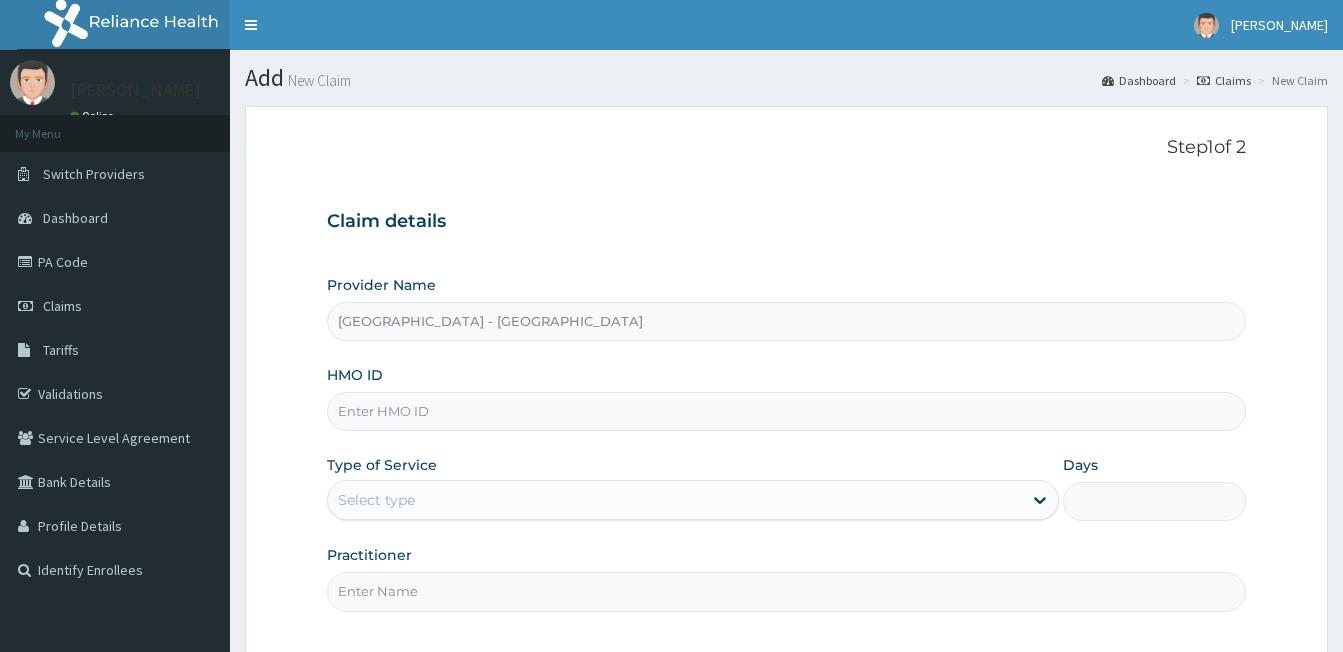 scroll, scrollTop: 0, scrollLeft: 0, axis: both 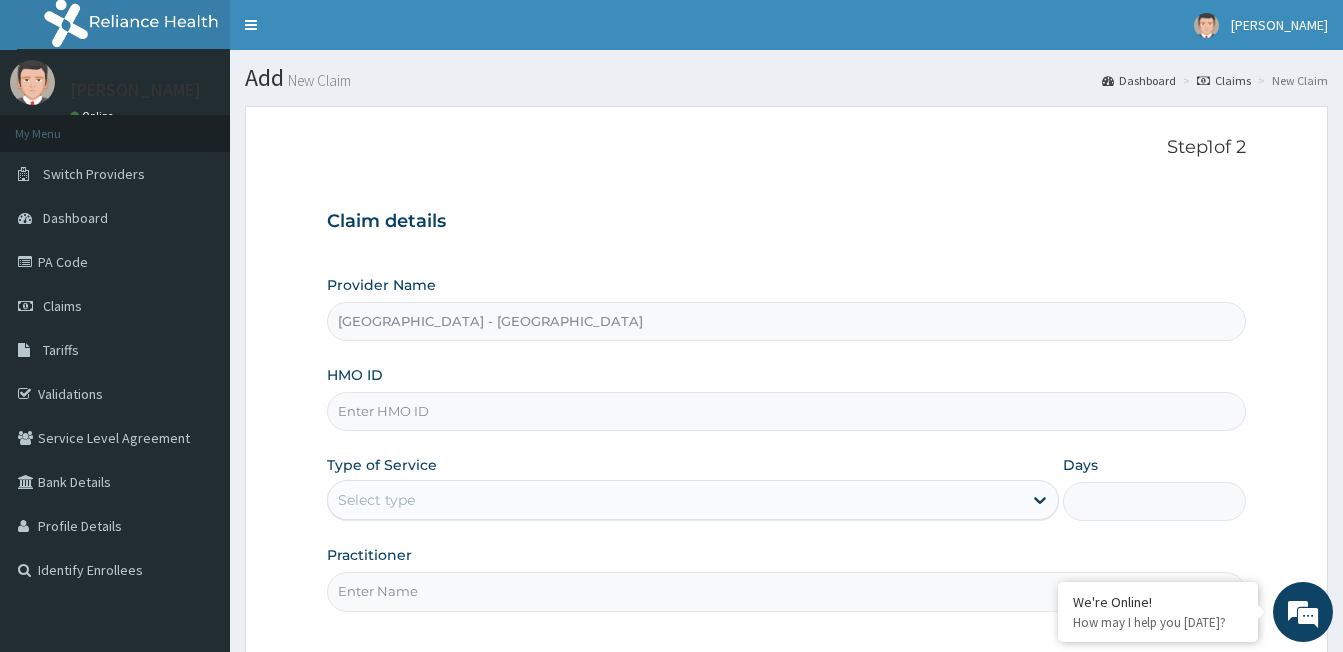 click on "HMO ID" at bounding box center [786, 411] 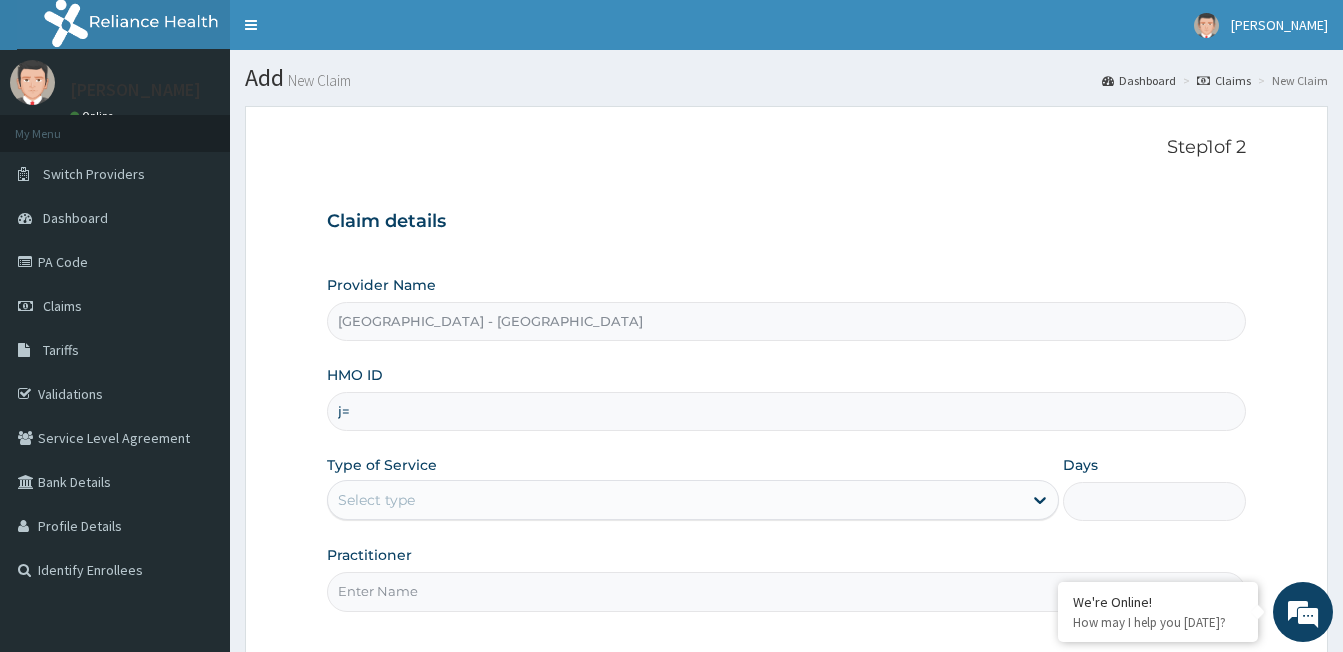 type on "j" 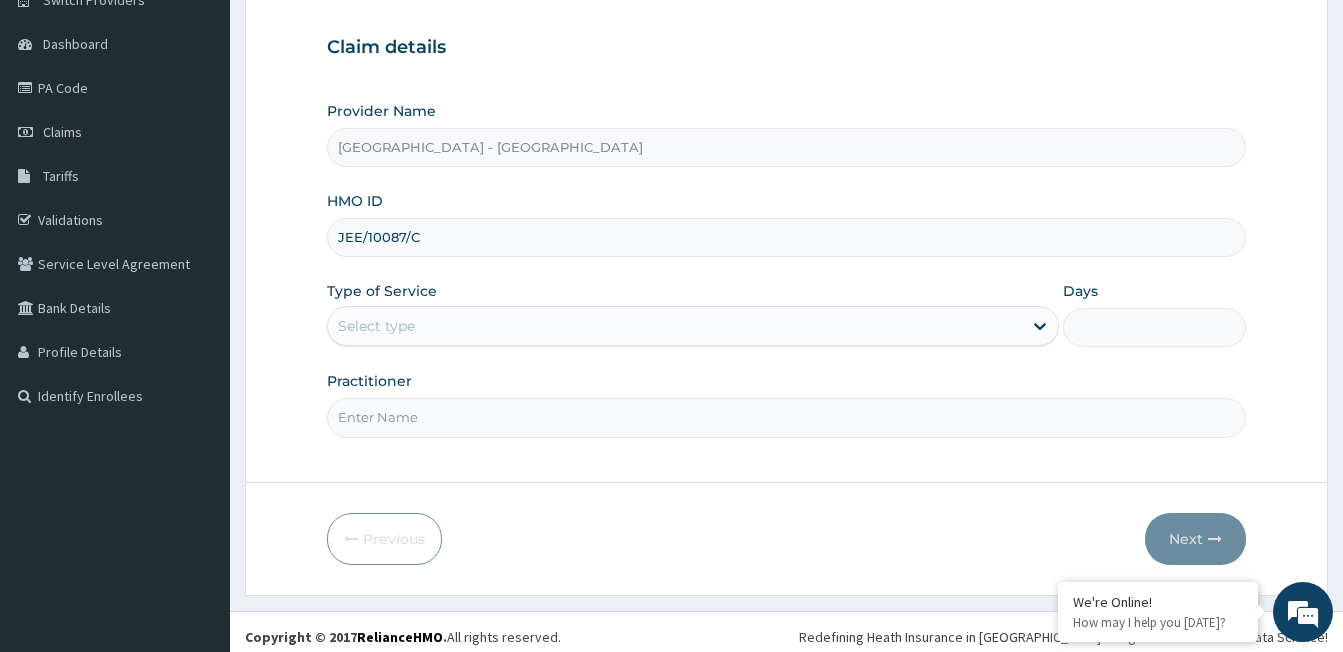 scroll, scrollTop: 184, scrollLeft: 0, axis: vertical 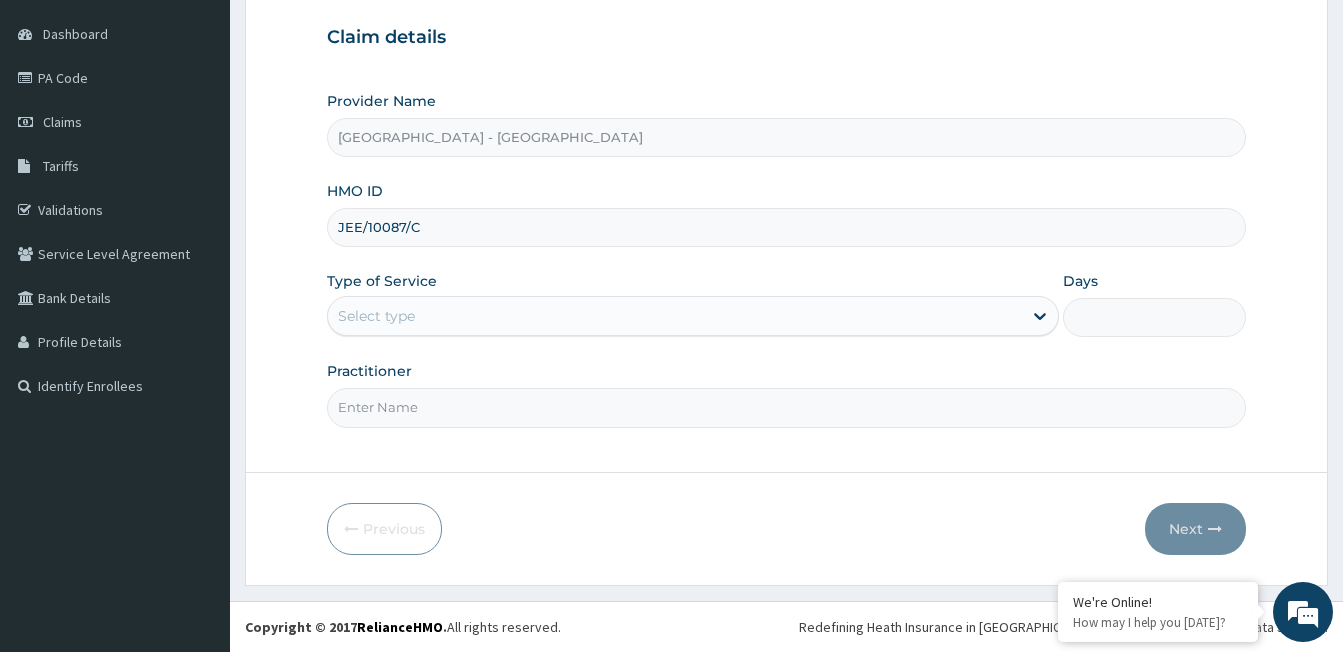 type on "JEE/10087/C" 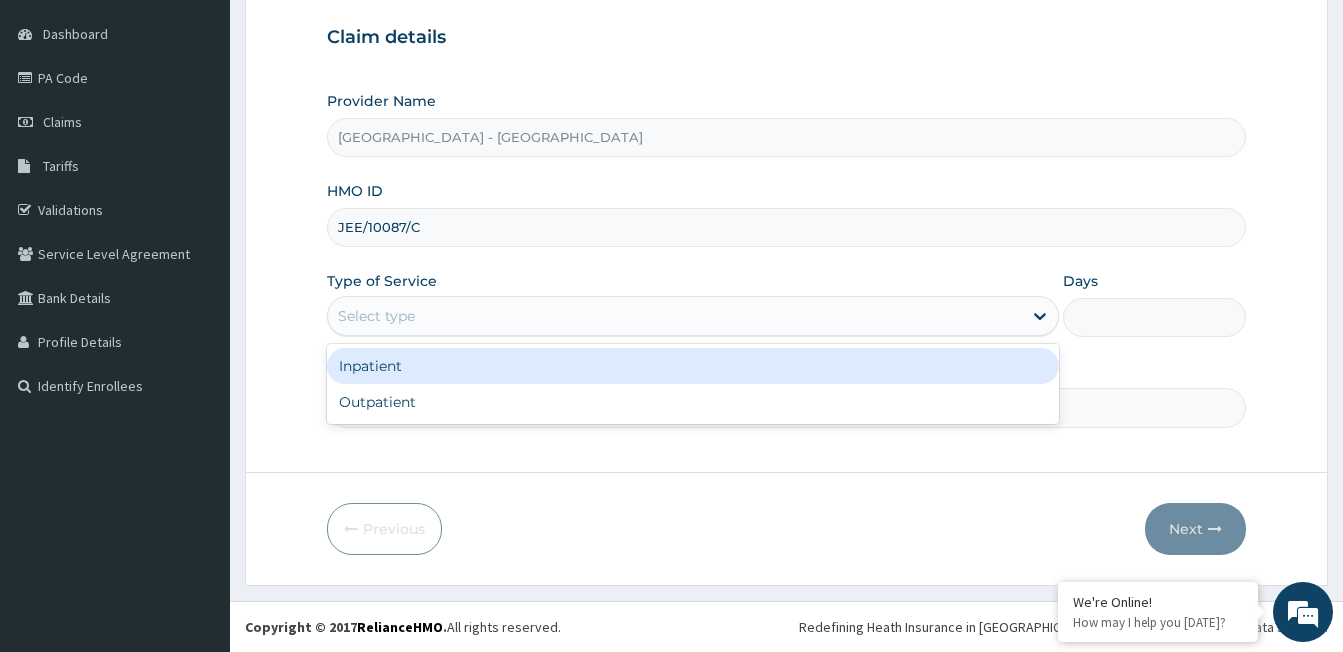 click on "Select type" at bounding box center (376, 316) 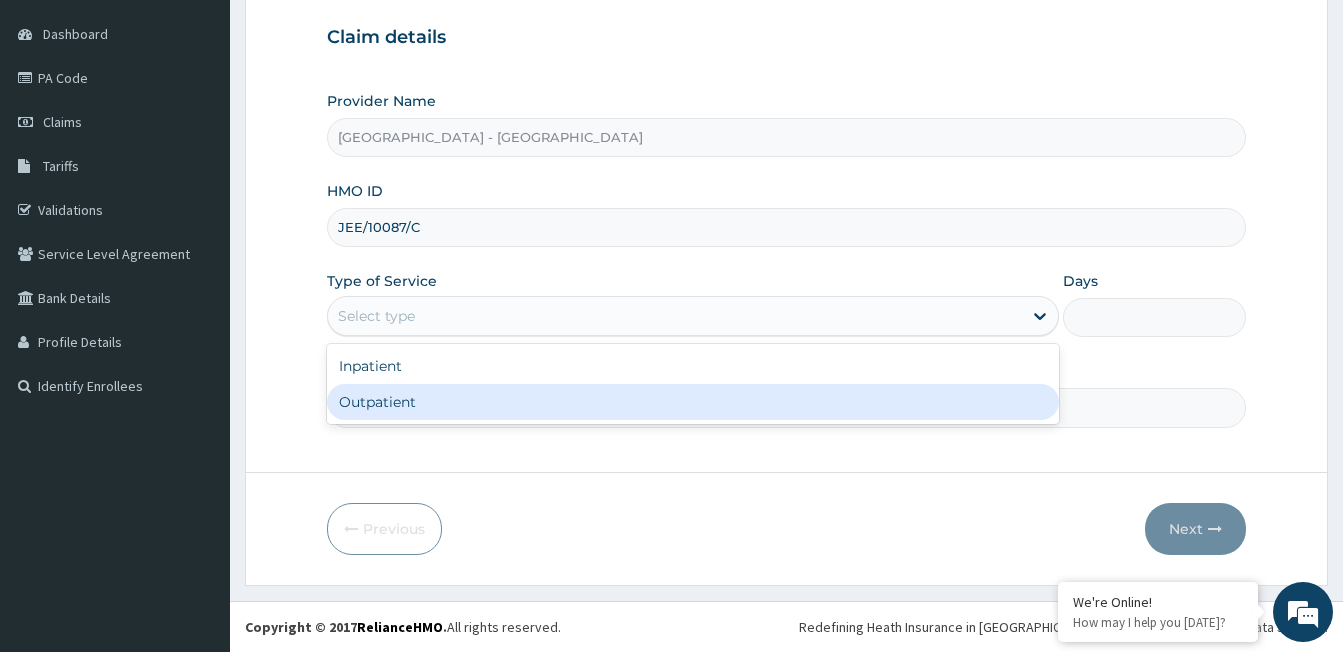 click on "Outpatient" at bounding box center (693, 402) 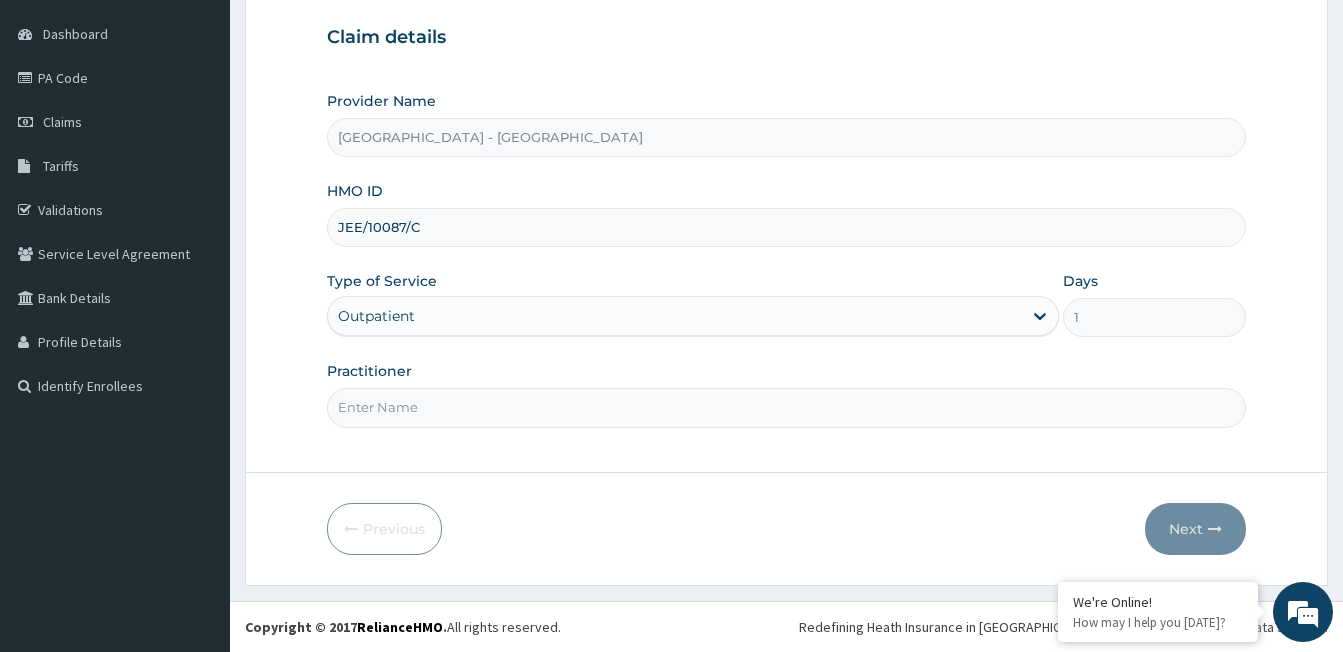 click on "Practitioner" at bounding box center [786, 407] 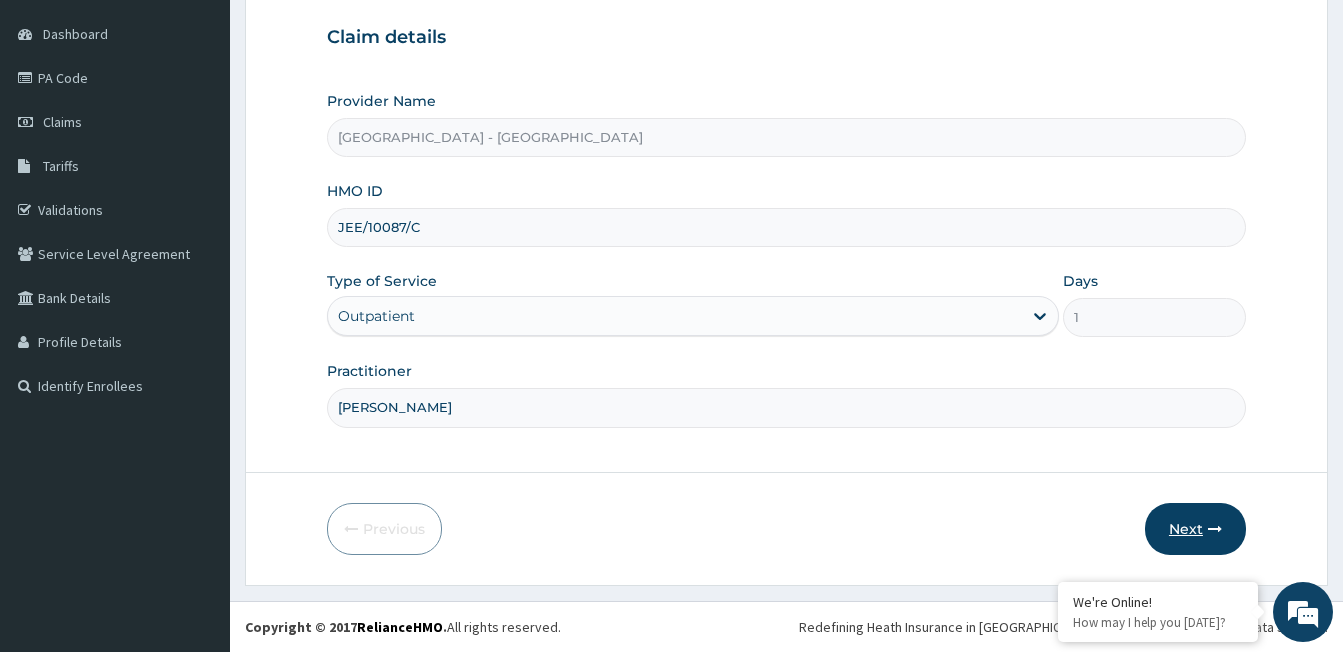 click on "Next" at bounding box center (1195, 529) 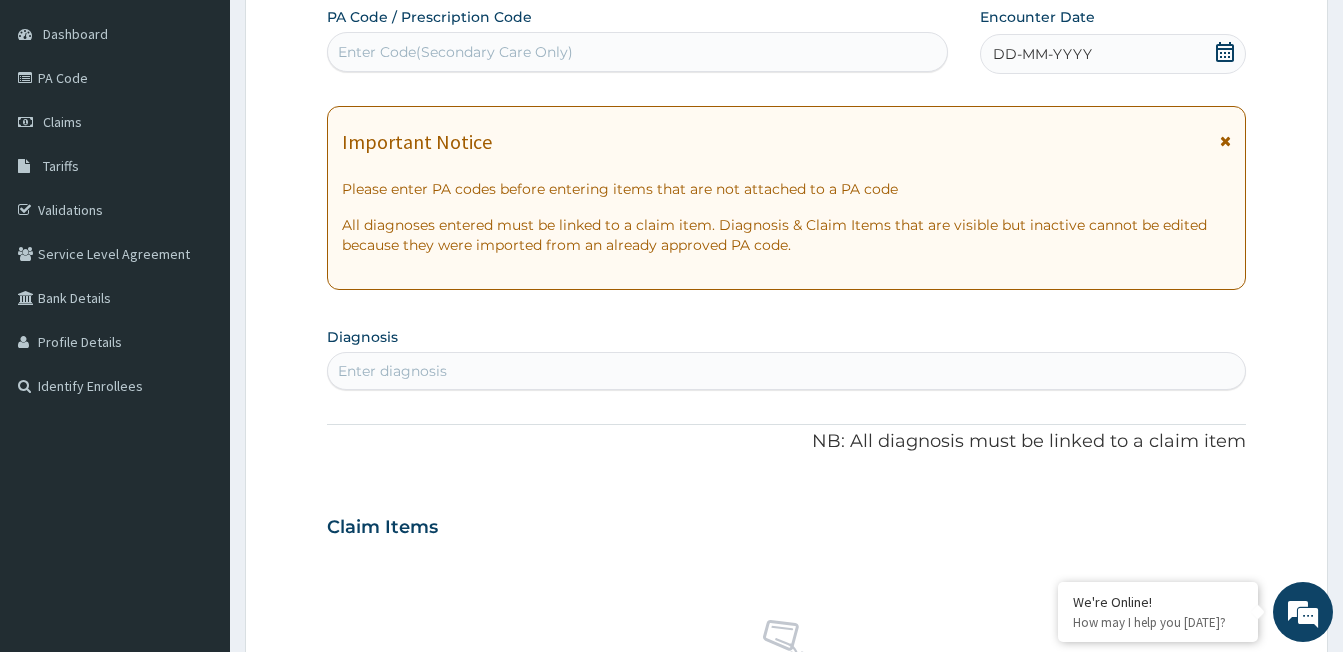 click on "DD-MM-YYYY" at bounding box center (1042, 54) 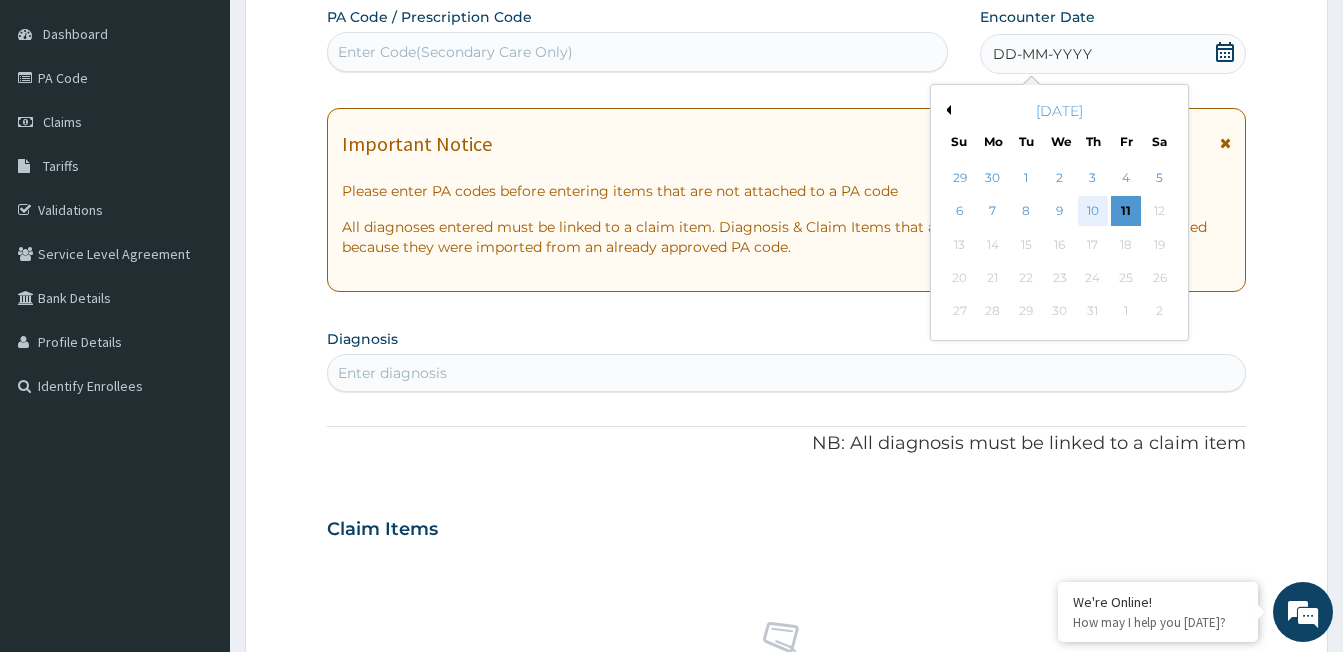 click on "10" at bounding box center (1093, 212) 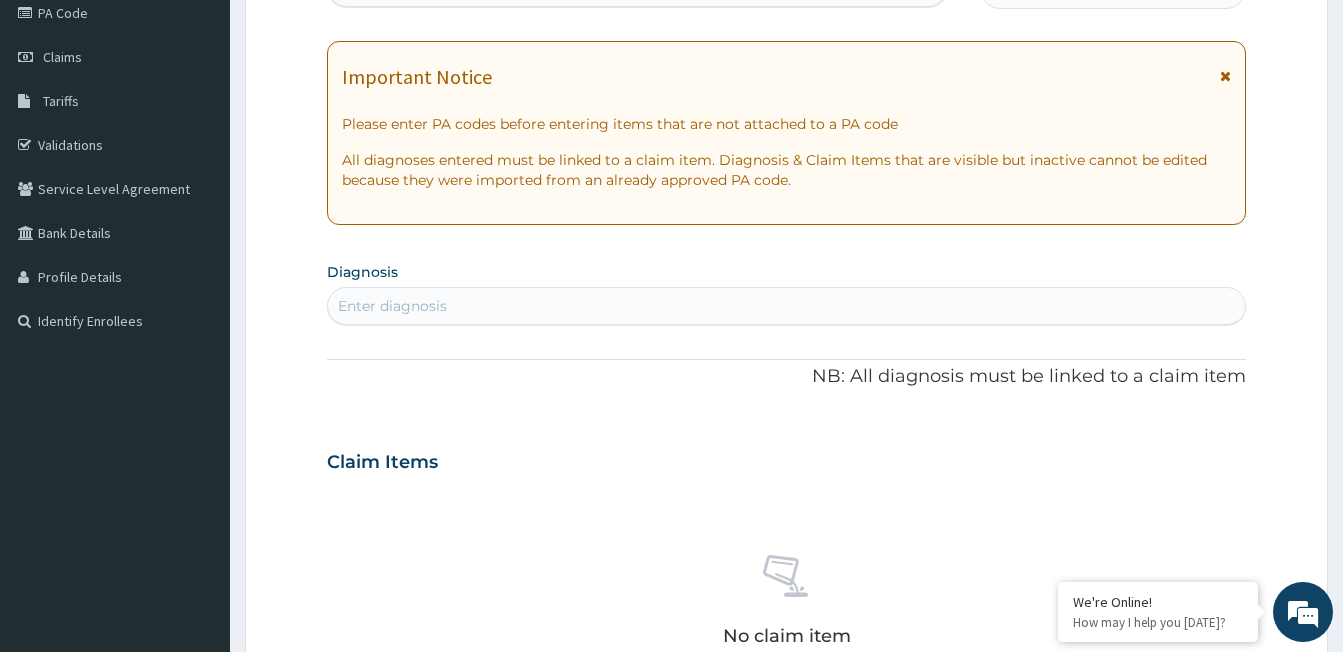 scroll, scrollTop: 284, scrollLeft: 0, axis: vertical 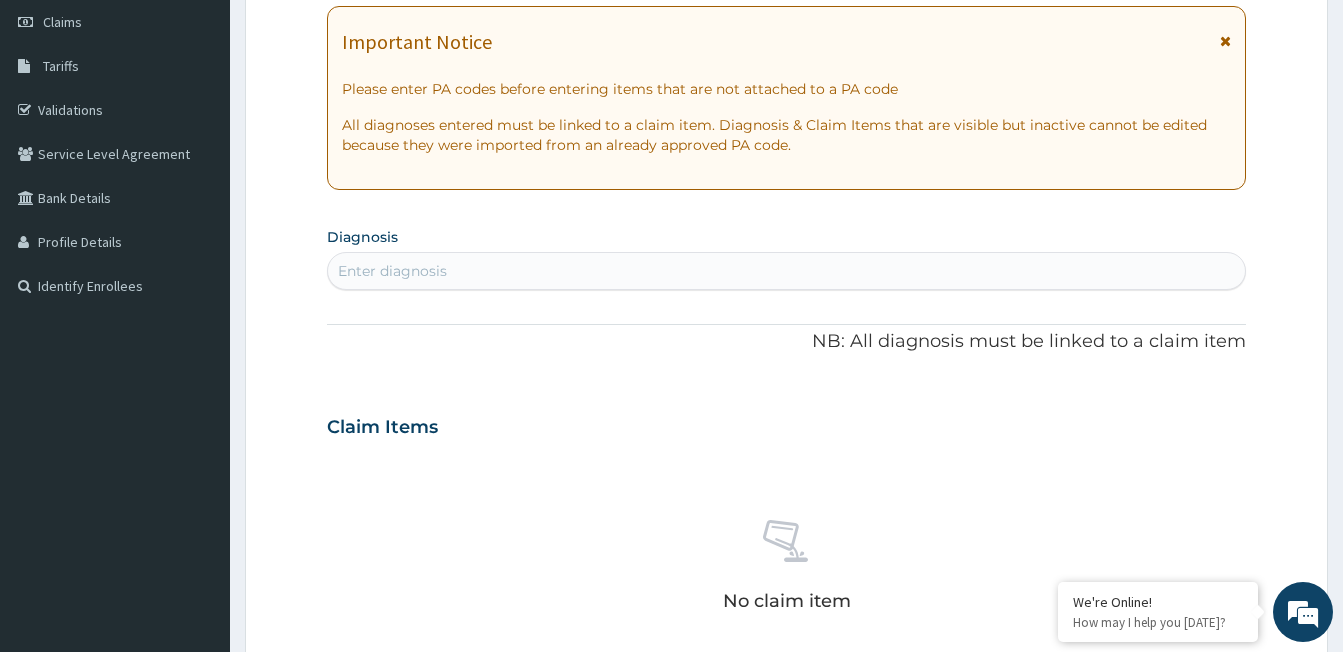 click on "Enter diagnosis" at bounding box center (392, 271) 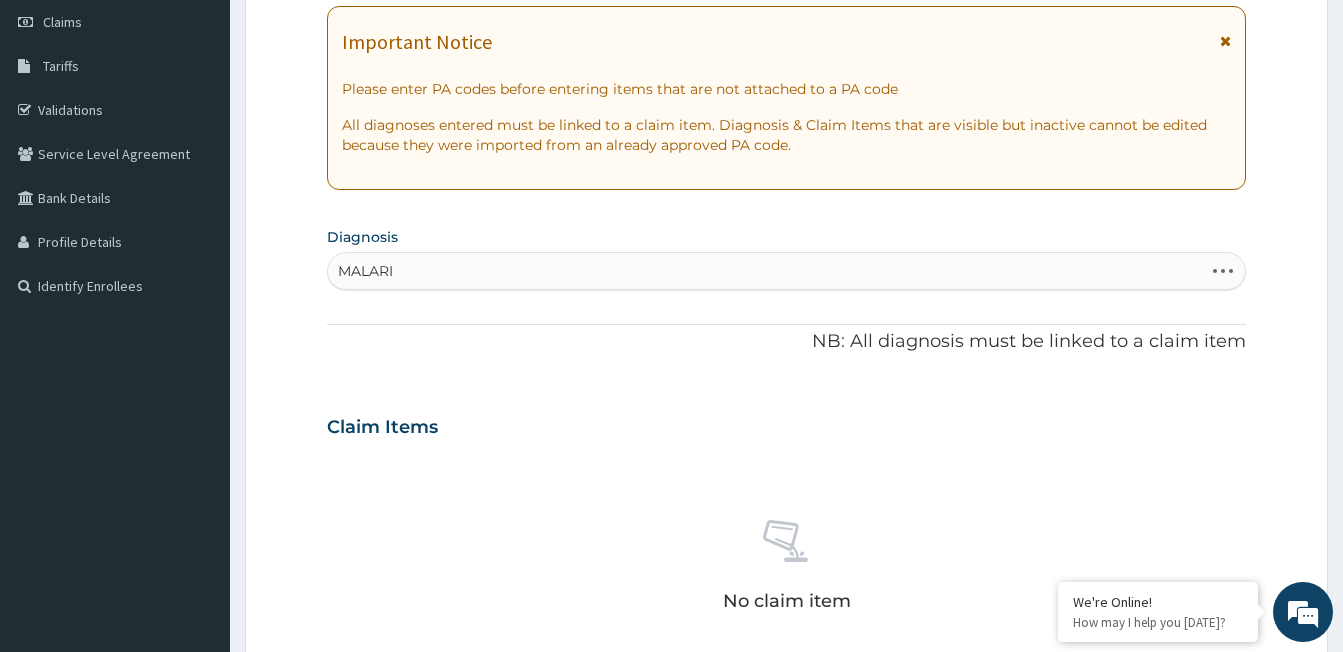 type on "[MEDICAL_DATA]" 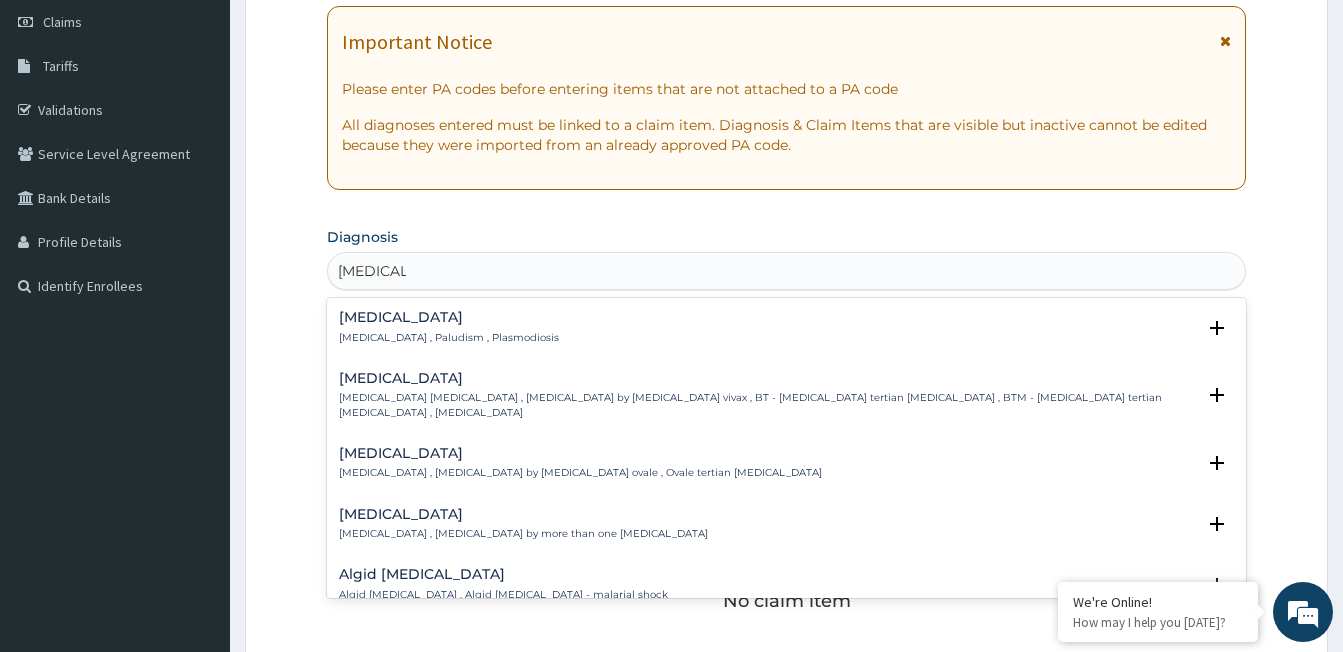 click on "[MEDICAL_DATA]" at bounding box center (449, 317) 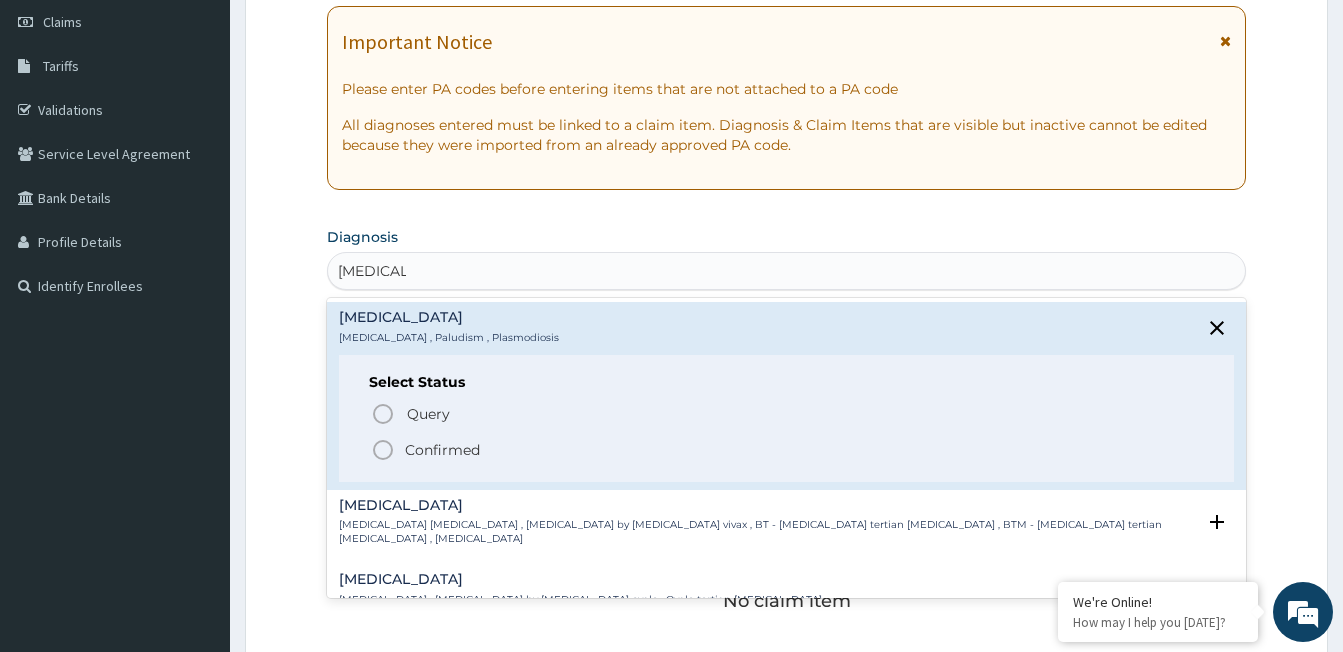 click 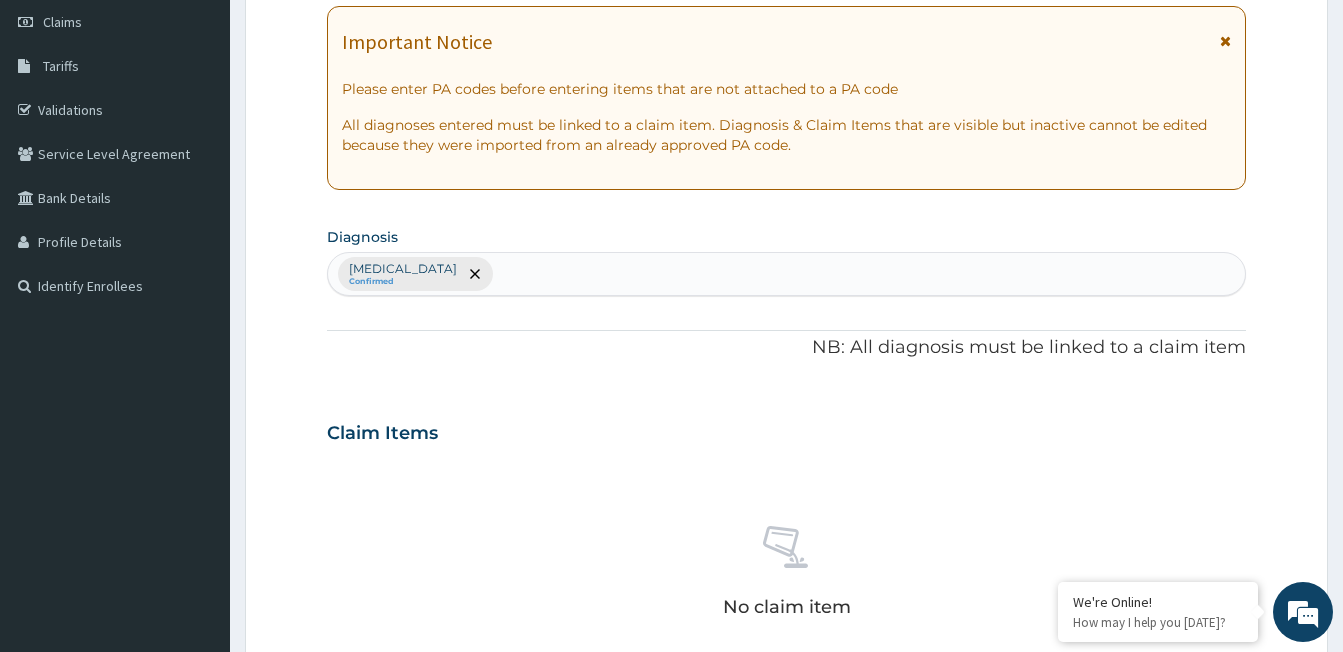 click on "[MEDICAL_DATA] Confirmed" at bounding box center (786, 274) 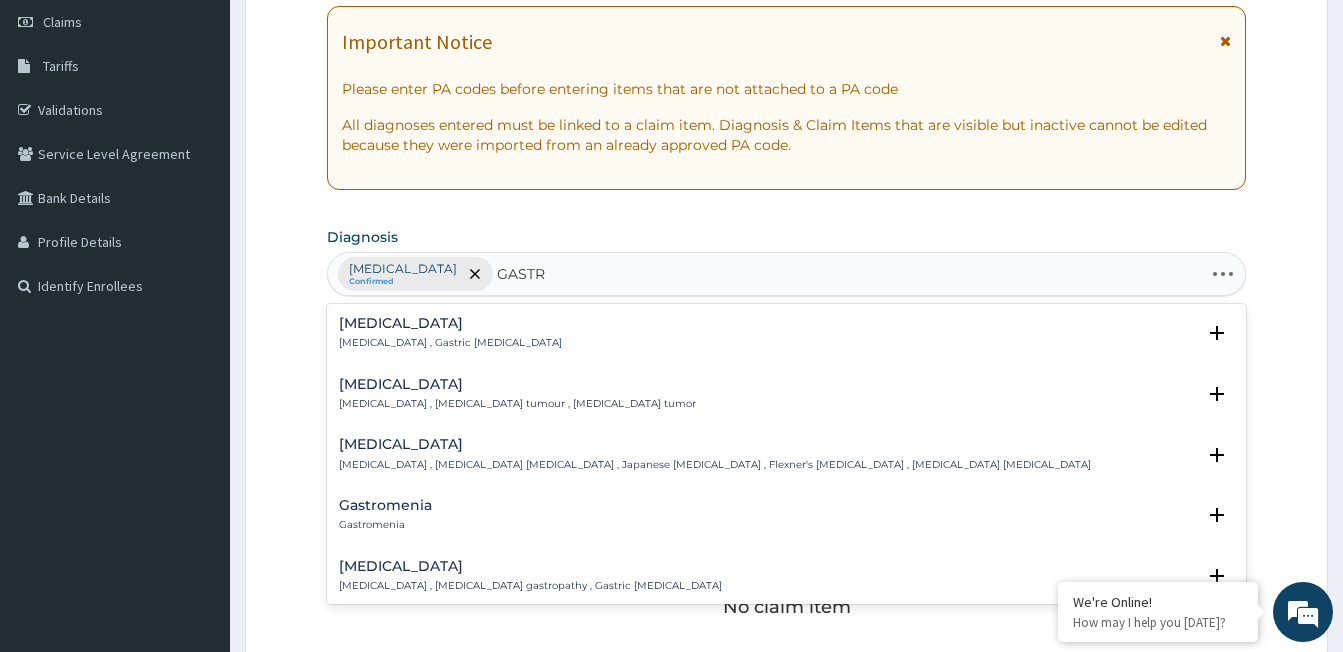 type on "[MEDICAL_DATA]" 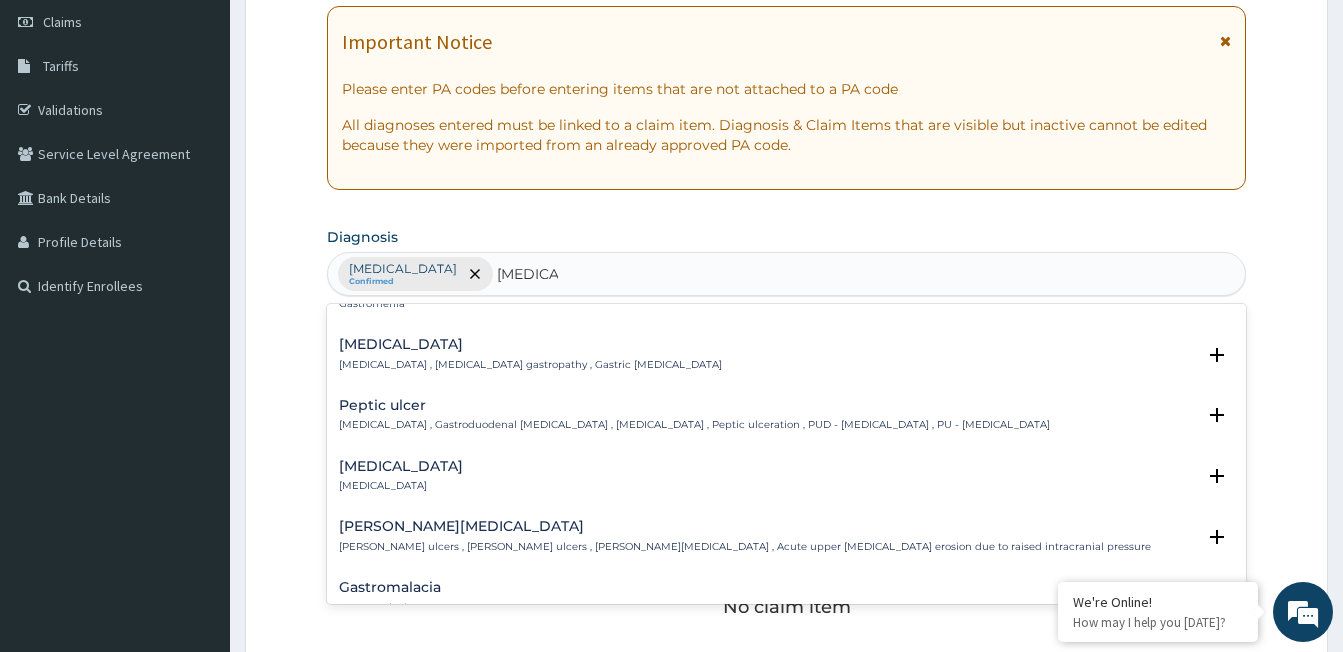scroll, scrollTop: 200, scrollLeft: 0, axis: vertical 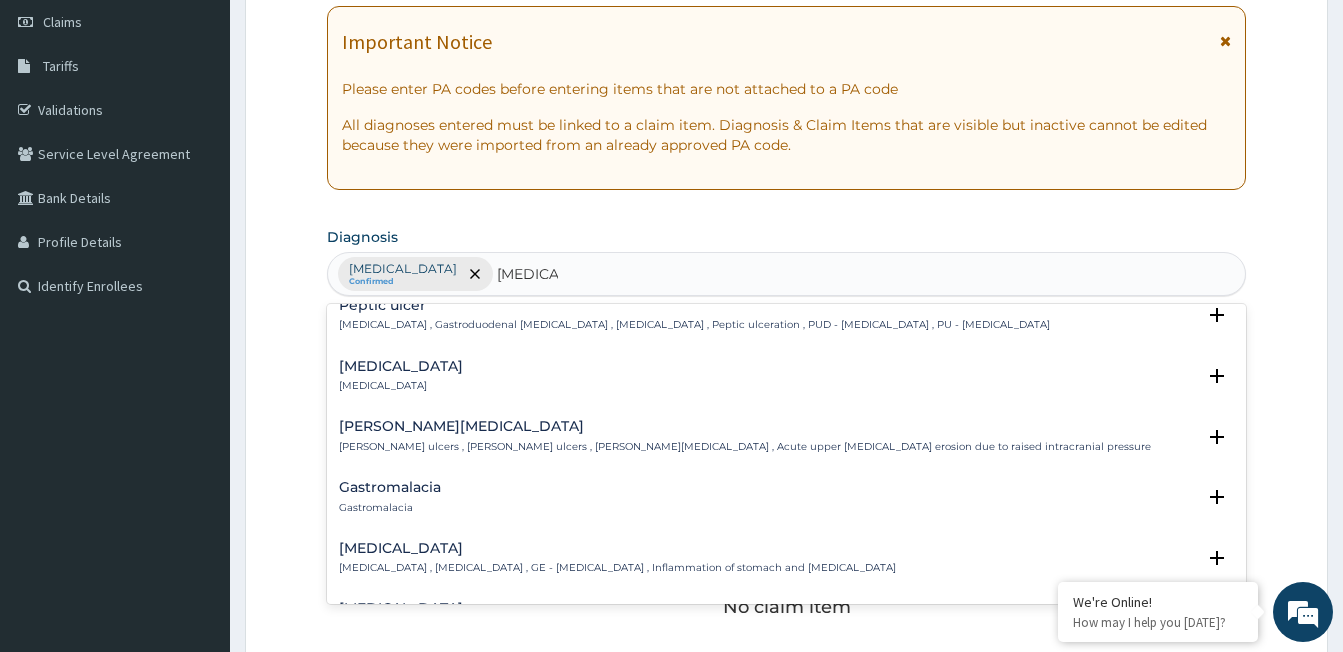 click on "[MEDICAL_DATA]" at bounding box center (617, 548) 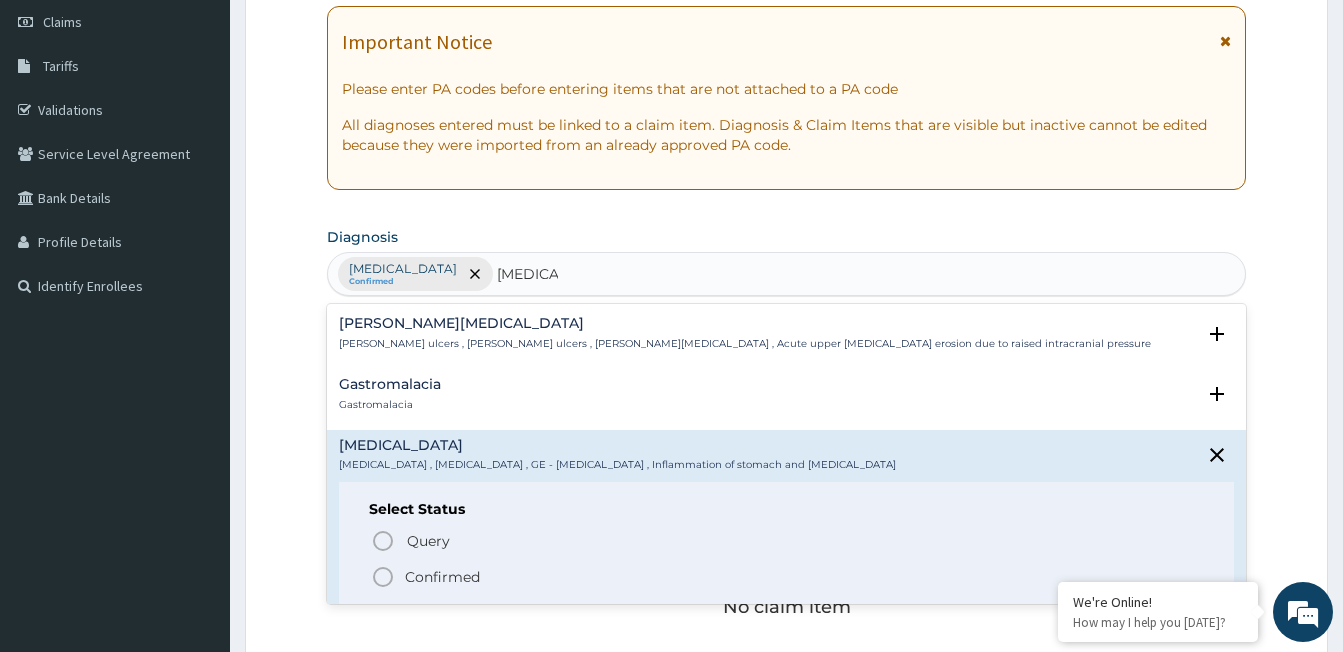 scroll, scrollTop: 400, scrollLeft: 0, axis: vertical 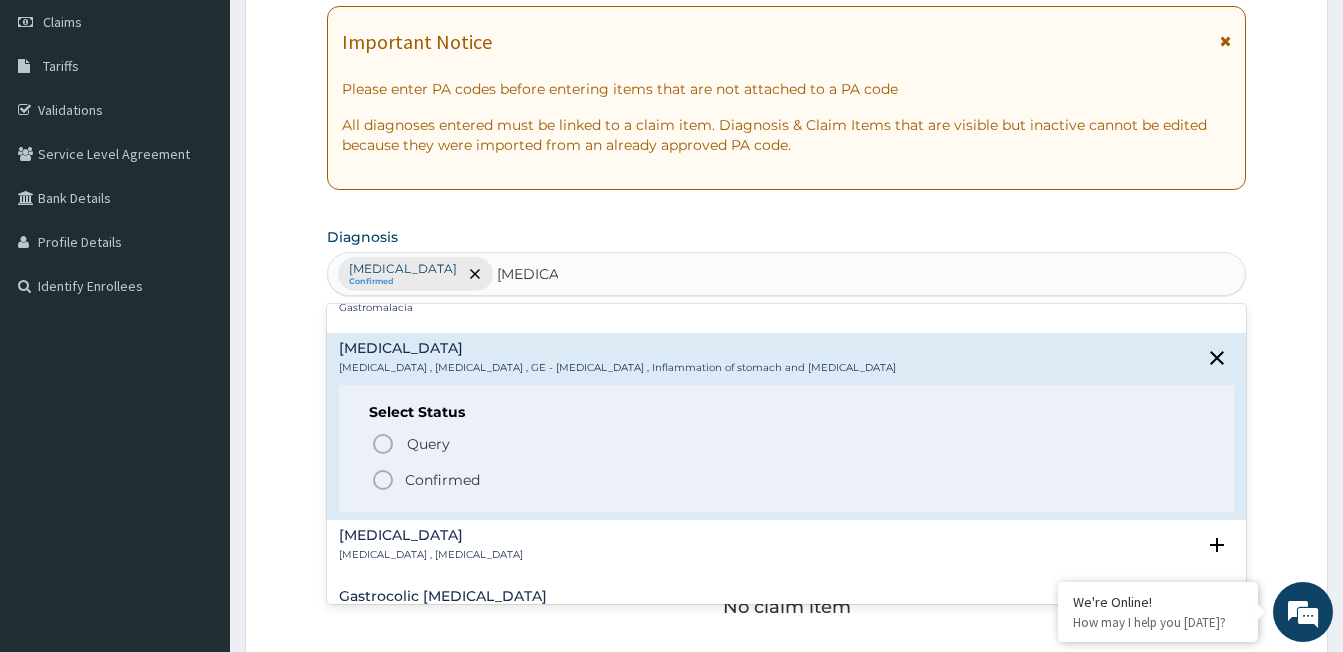 click 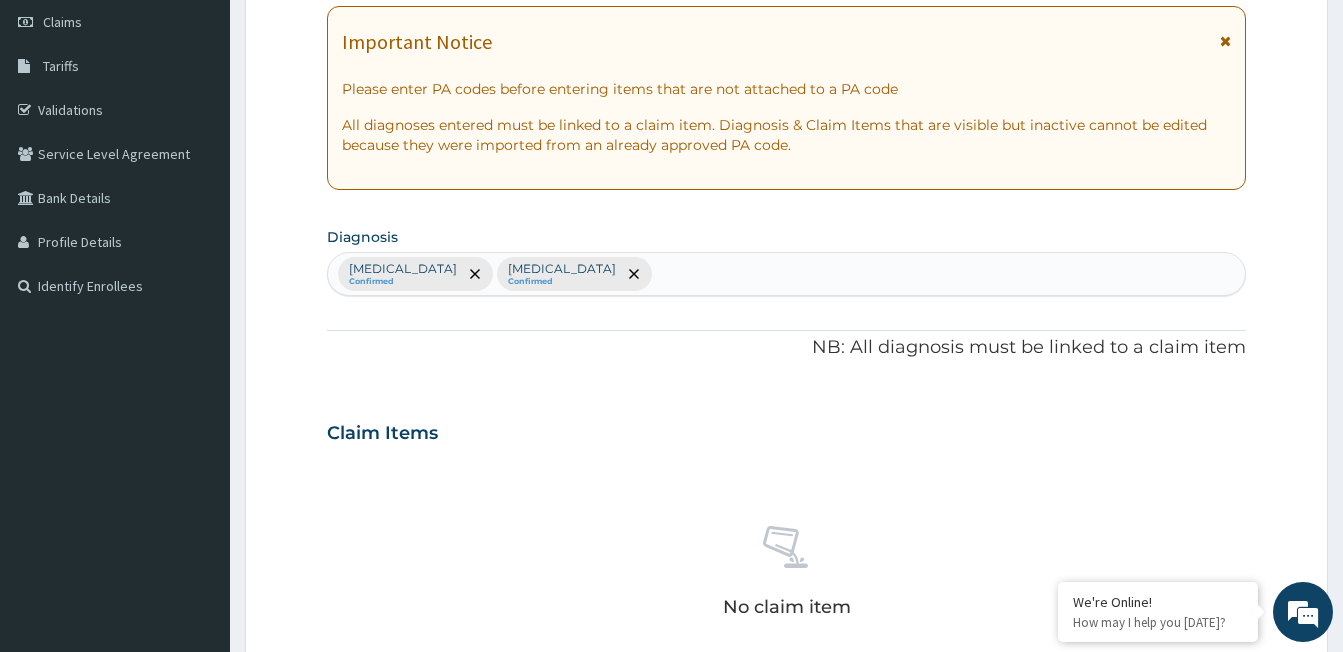 click on "[MEDICAL_DATA] Confirmed [MEDICAL_DATA] Confirmed" at bounding box center [786, 274] 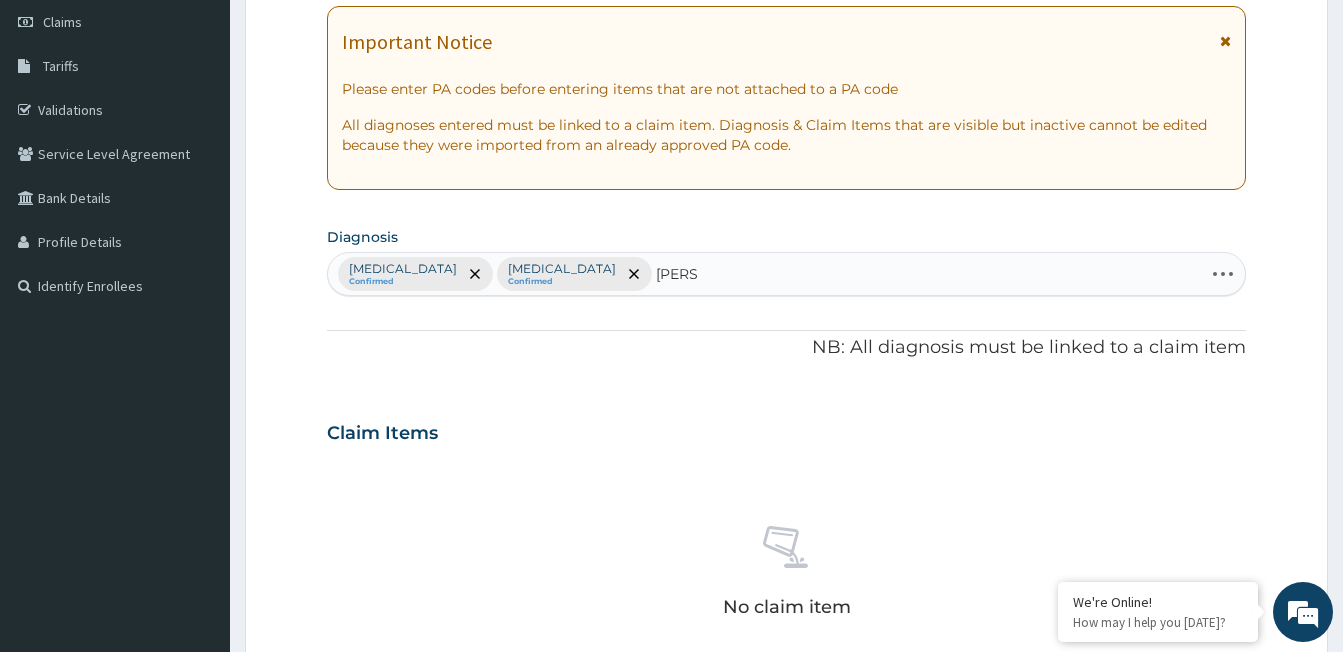 type on "SALMO" 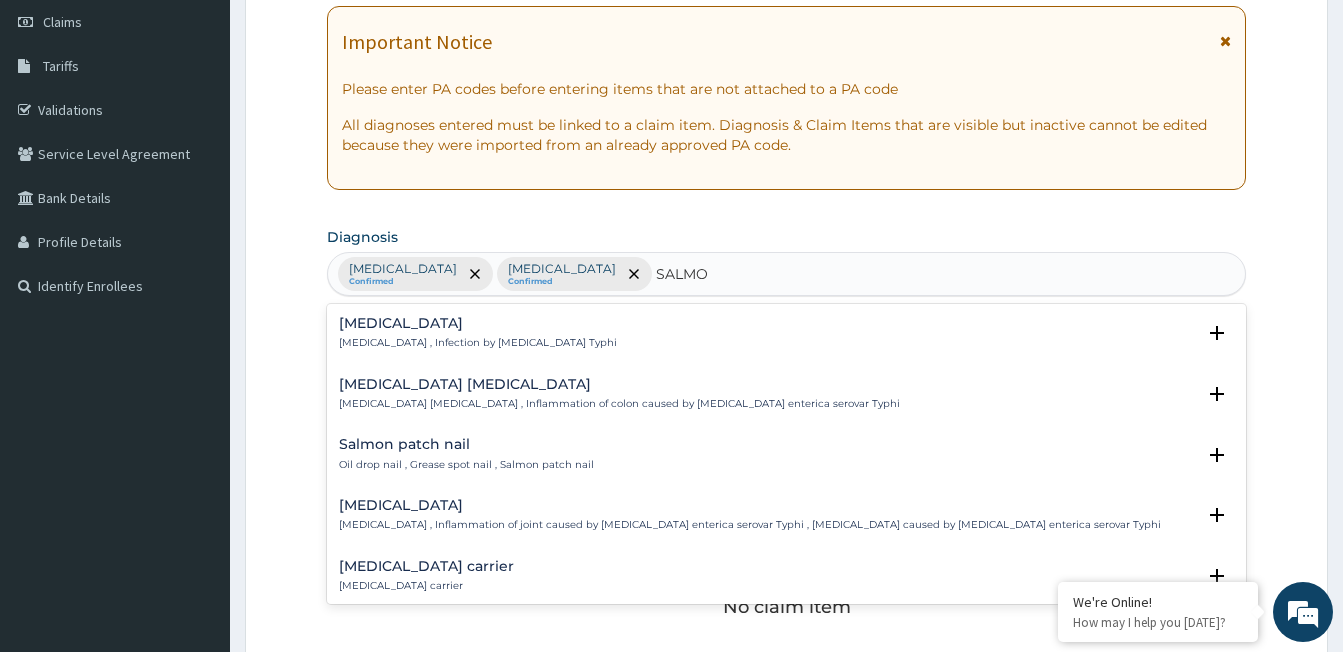 click on "[MEDICAL_DATA] , Infection by [MEDICAL_DATA] Typhi" at bounding box center (478, 343) 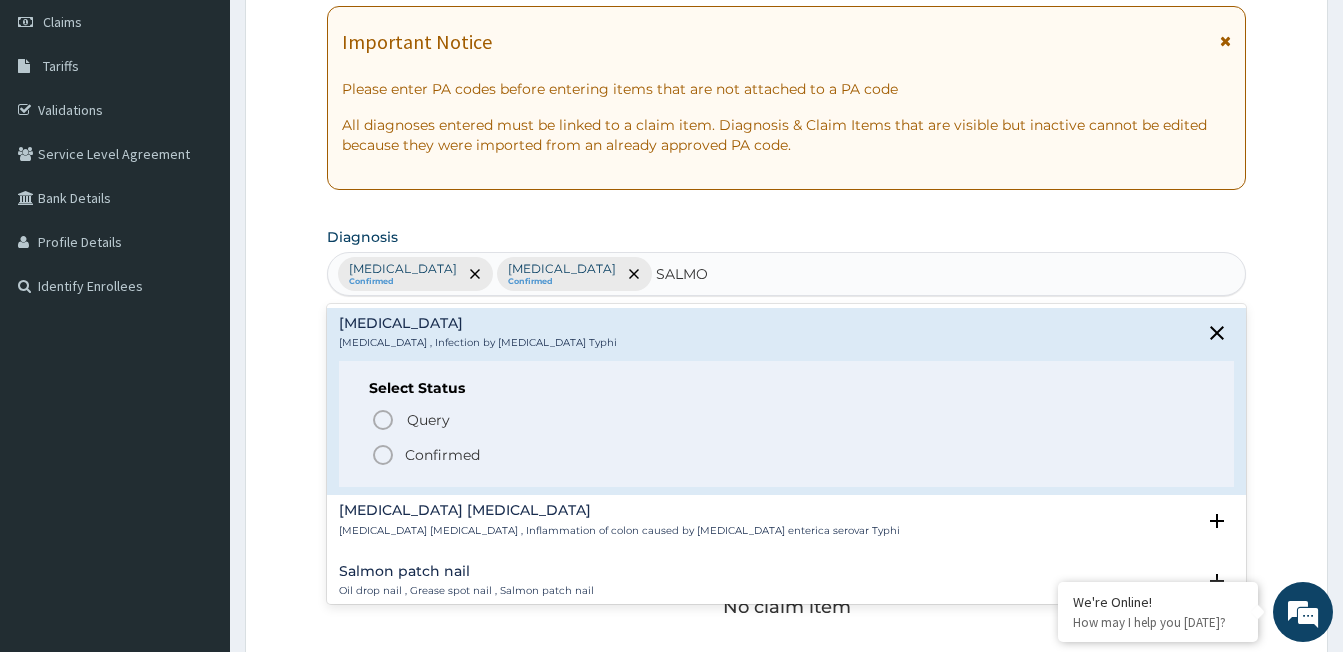 click 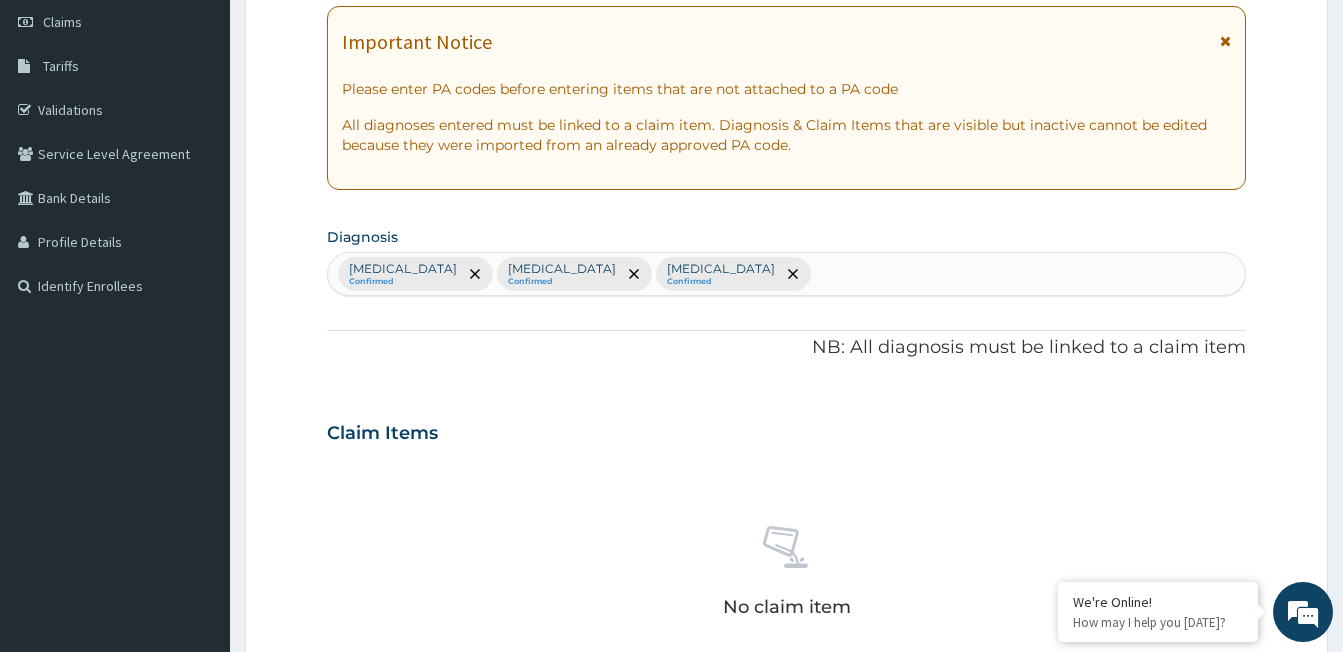 click on "[MEDICAL_DATA] Confirmed [MEDICAL_DATA] Confirmed [MEDICAL_DATA] Confirmed" at bounding box center [786, 274] 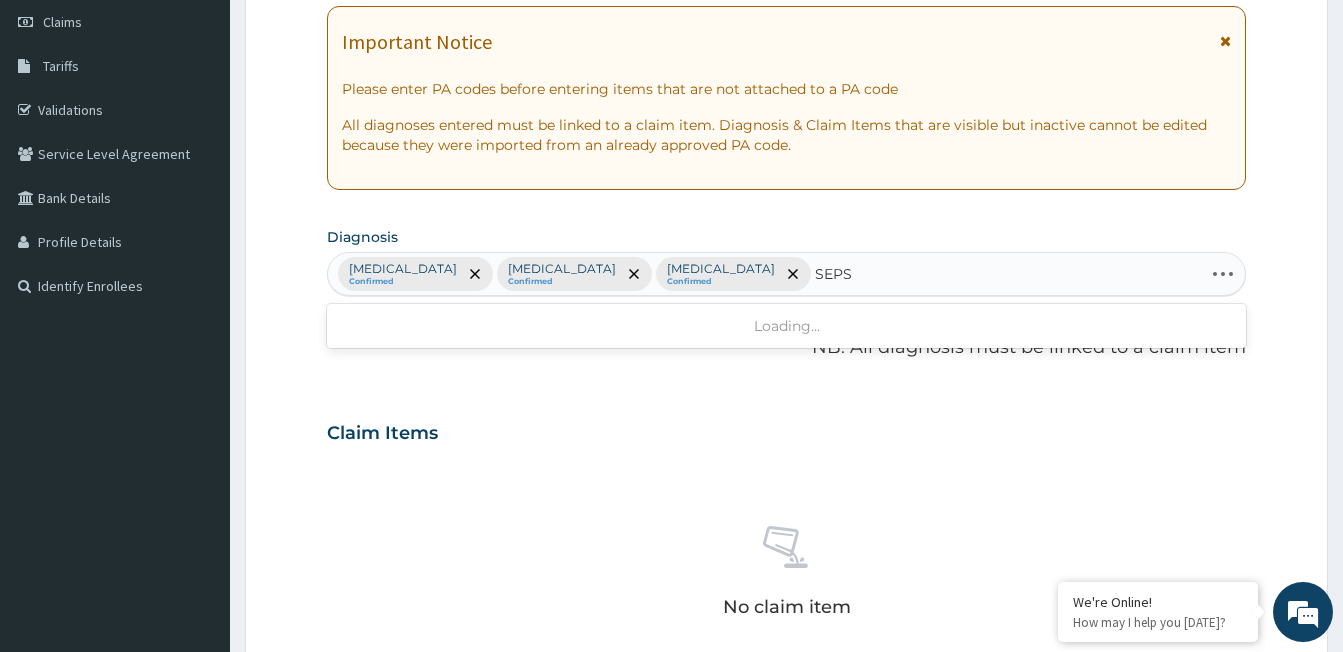 type on "SEPSI" 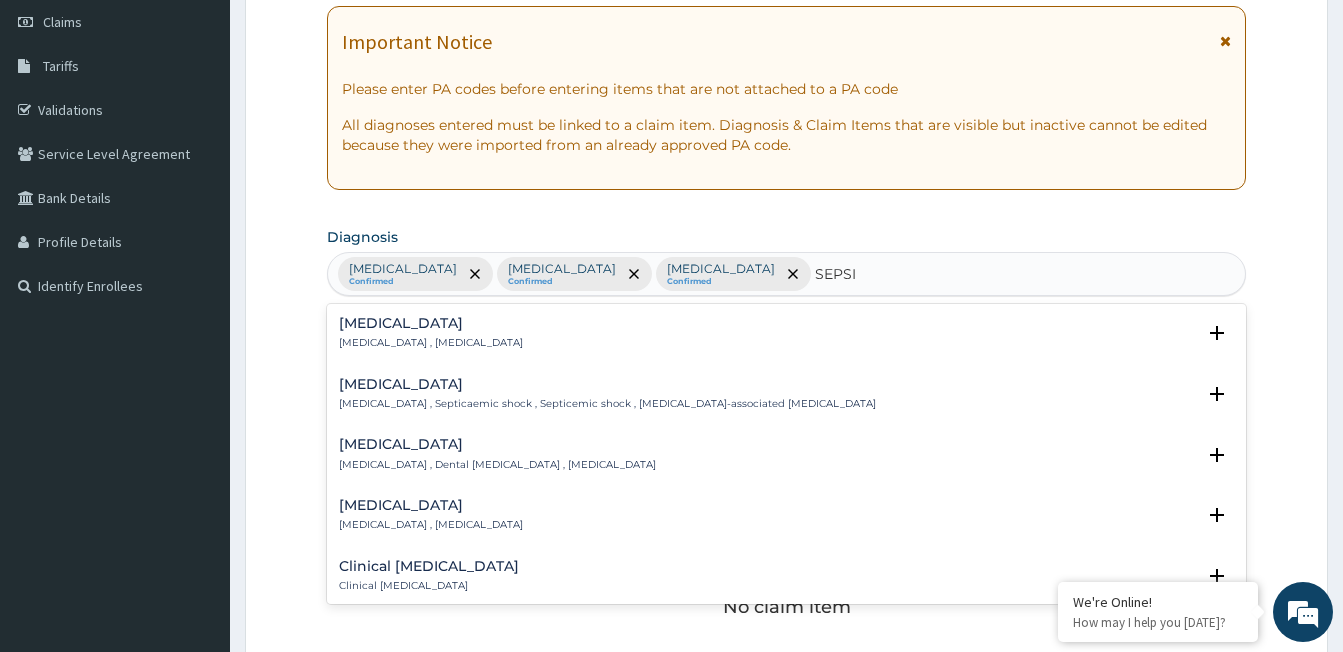 click on "[MEDICAL_DATA]" at bounding box center (431, 323) 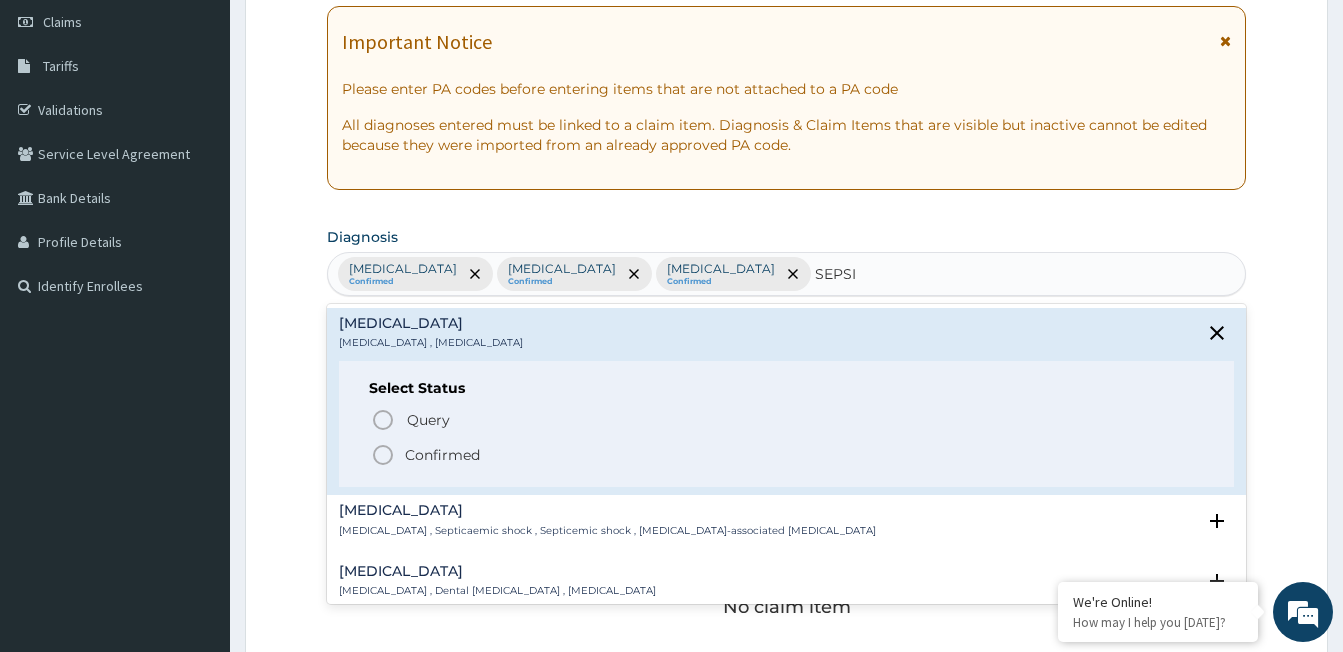 click 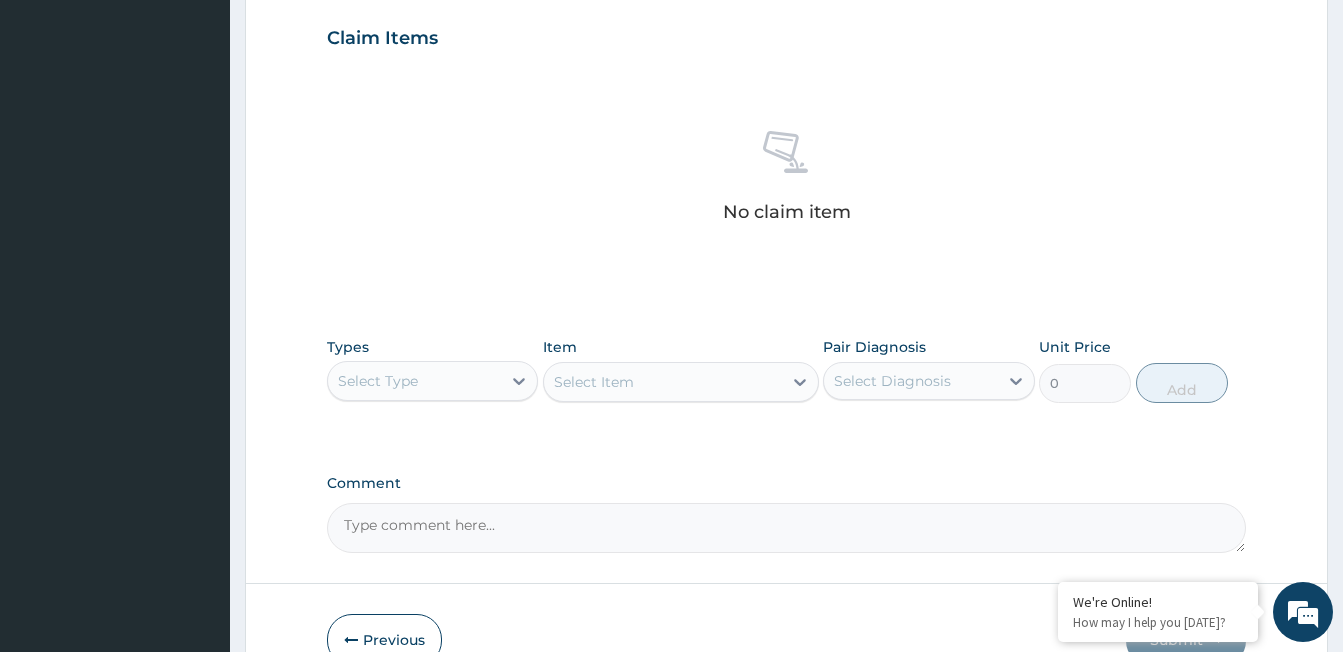scroll, scrollTop: 784, scrollLeft: 0, axis: vertical 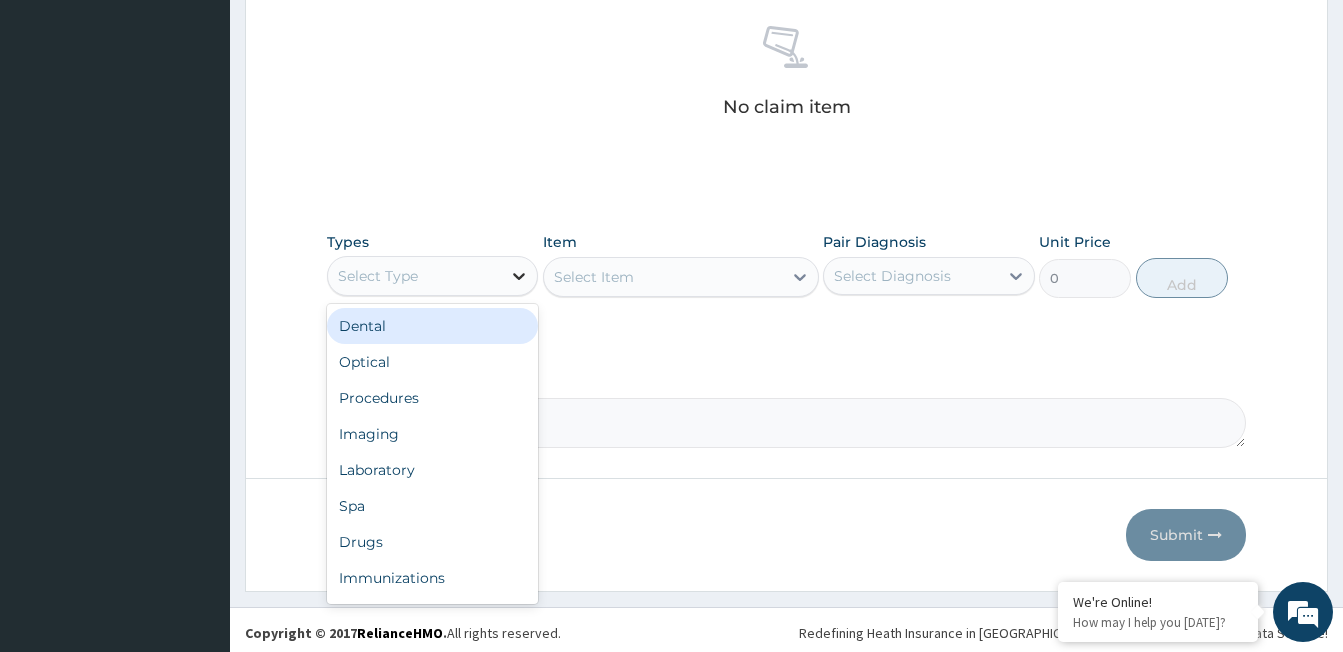 click 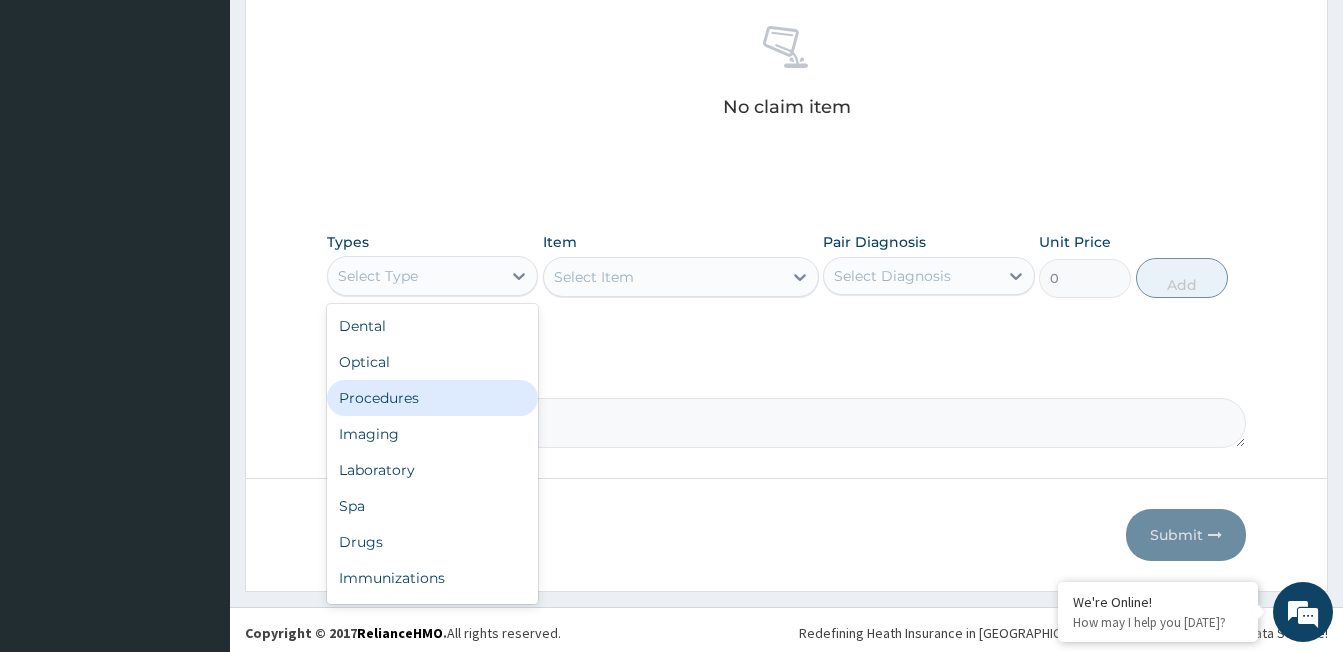 click on "Procedures" at bounding box center [432, 398] 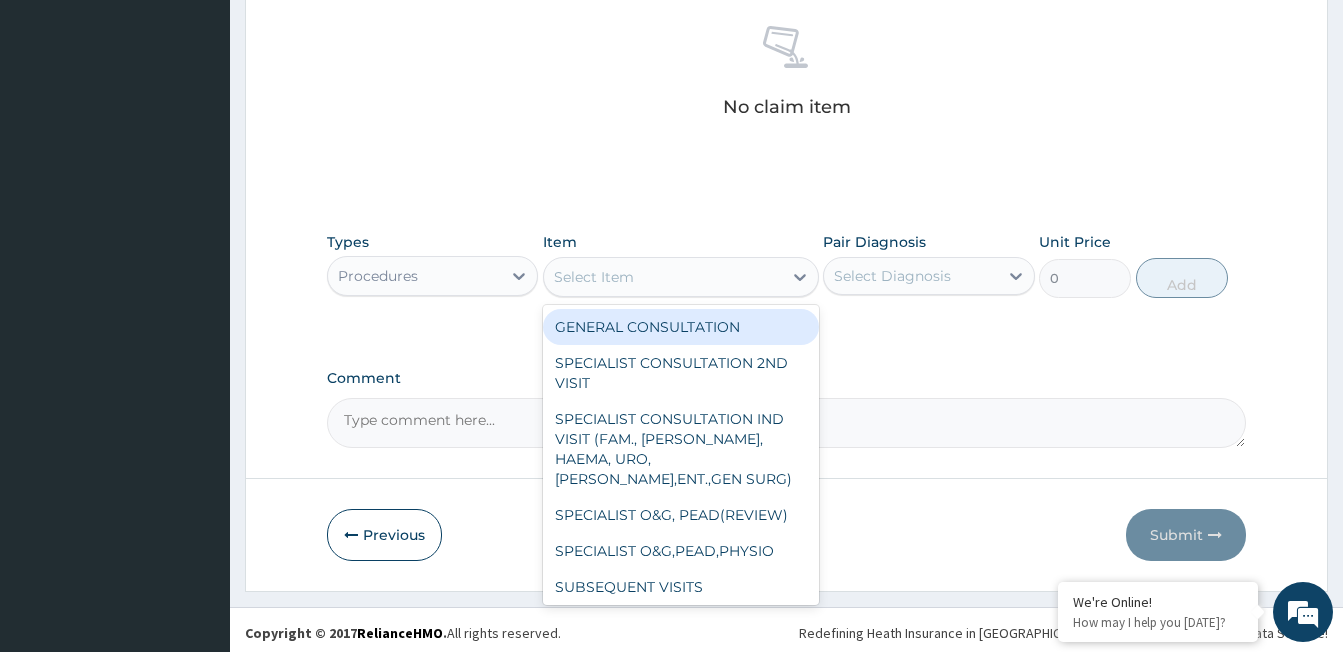 click on "Select Item" at bounding box center (663, 277) 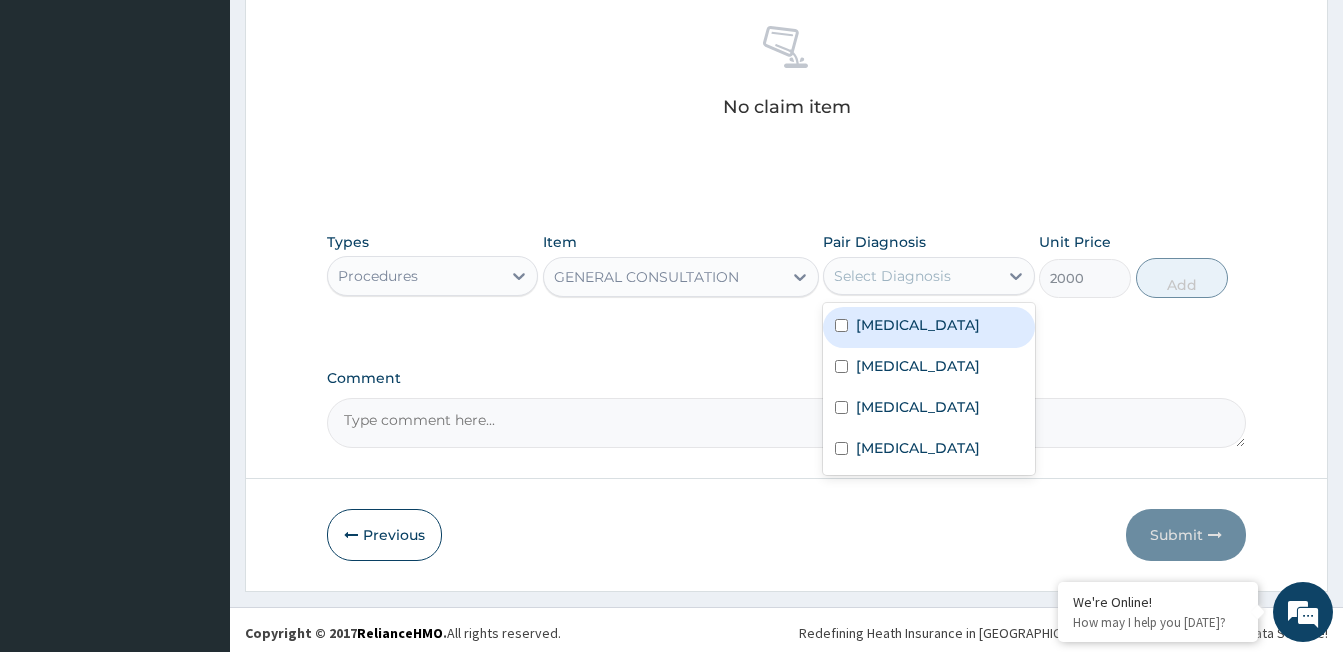 click on "Select Diagnosis" at bounding box center (892, 276) 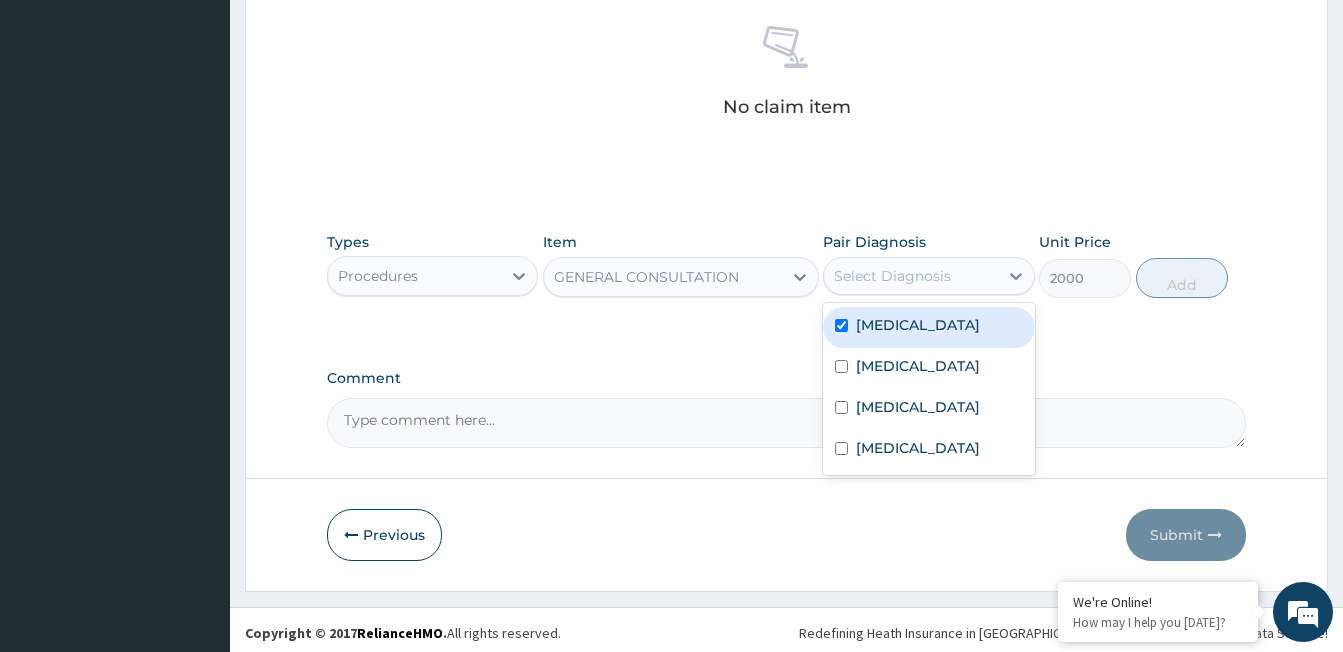 checkbox on "true" 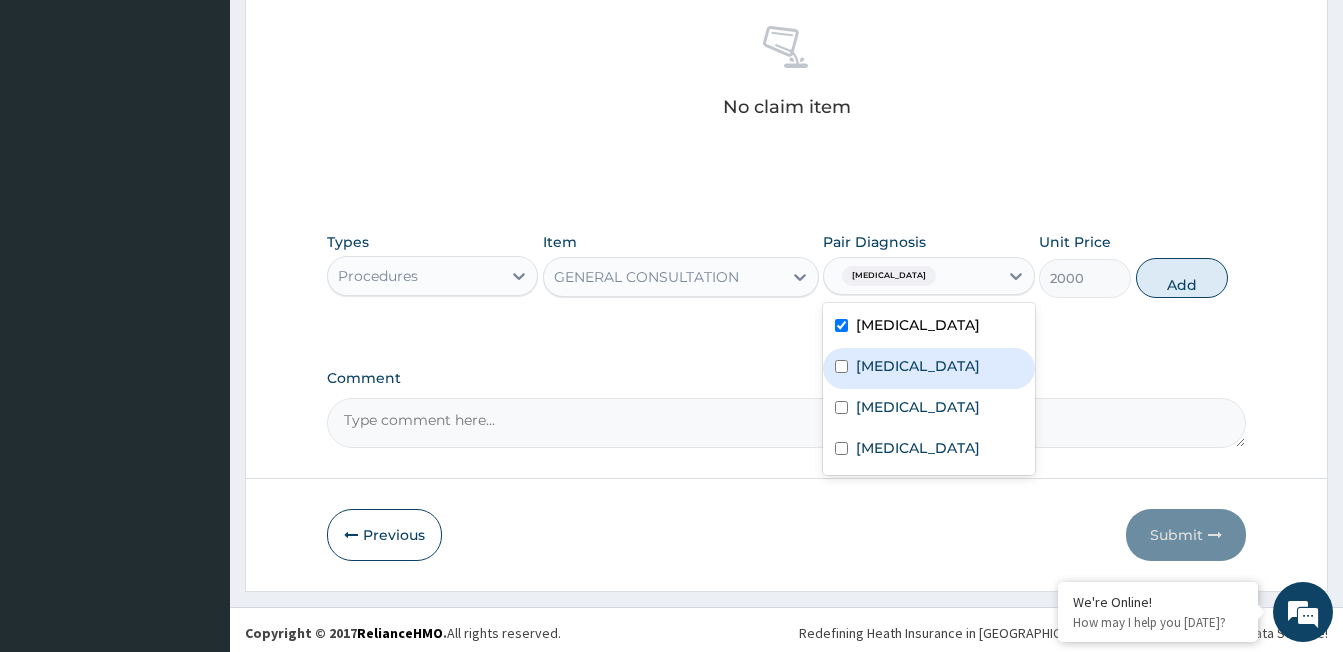 click on "Gastroenteritis" at bounding box center [918, 366] 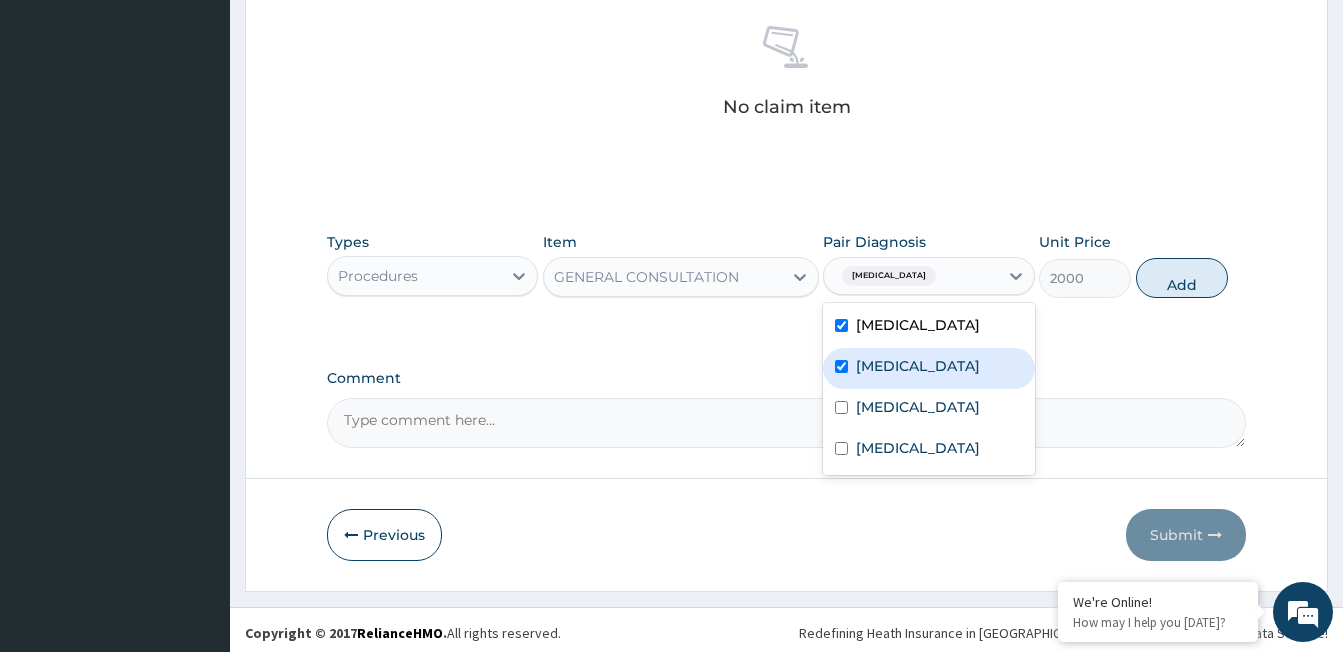 checkbox on "true" 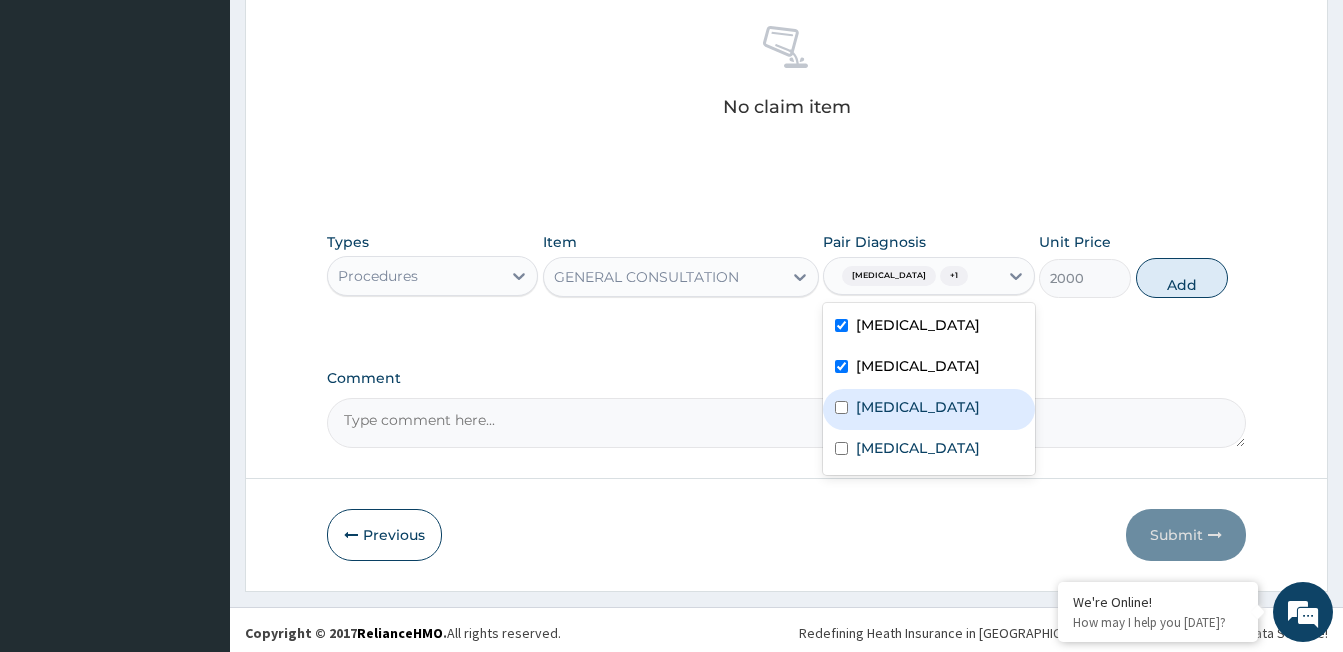 click on "Typhoid fever" at bounding box center (918, 407) 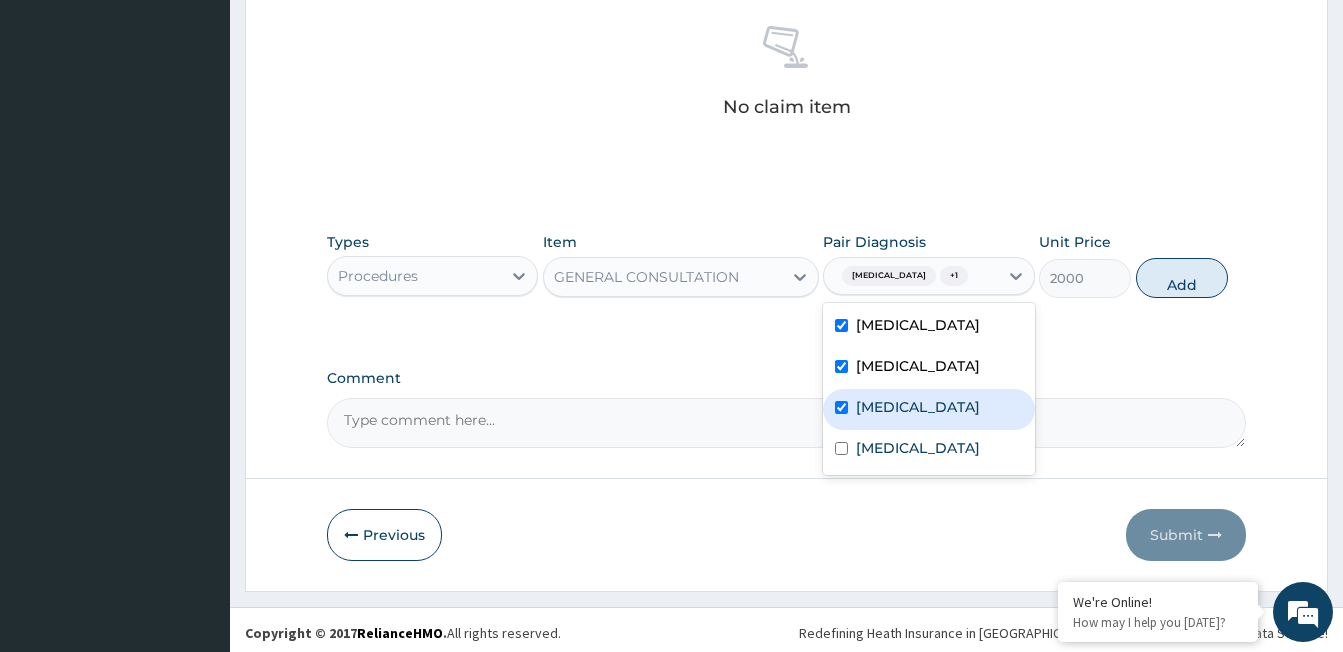 checkbox on "true" 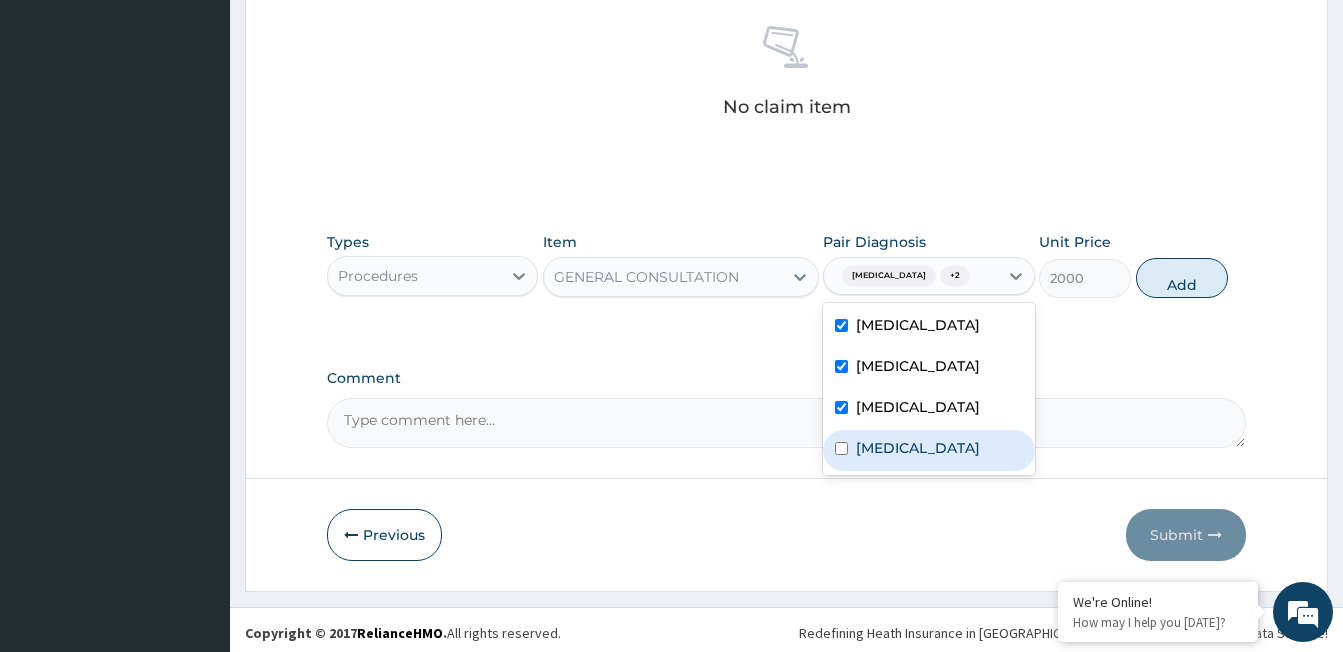 drag, startPoint x: 879, startPoint y: 453, endPoint x: 994, endPoint y: 376, distance: 138.39798 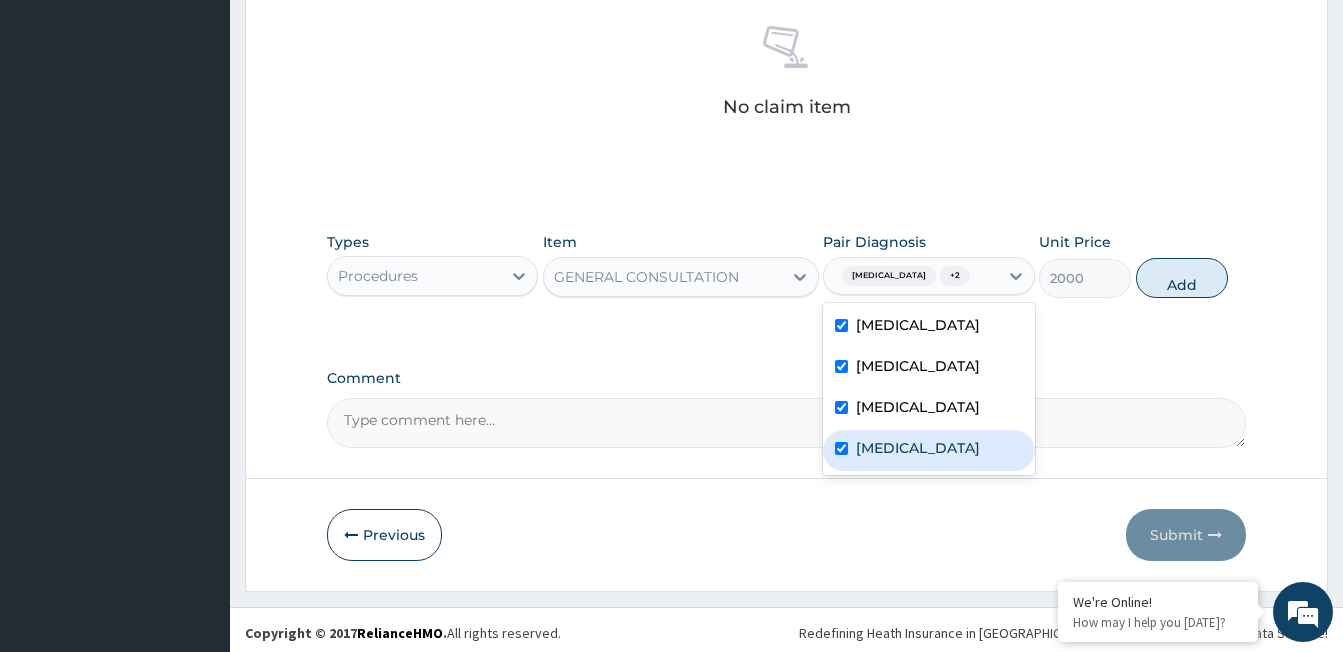 checkbox on "true" 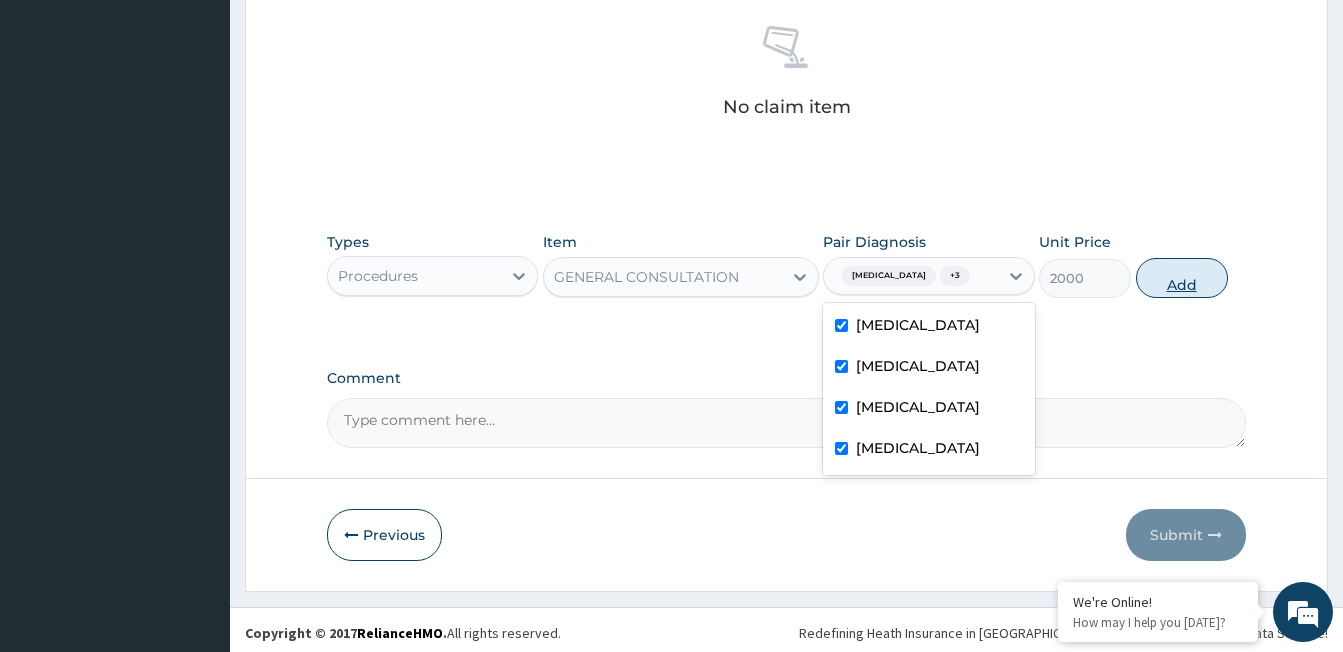 click on "Add" at bounding box center [1182, 278] 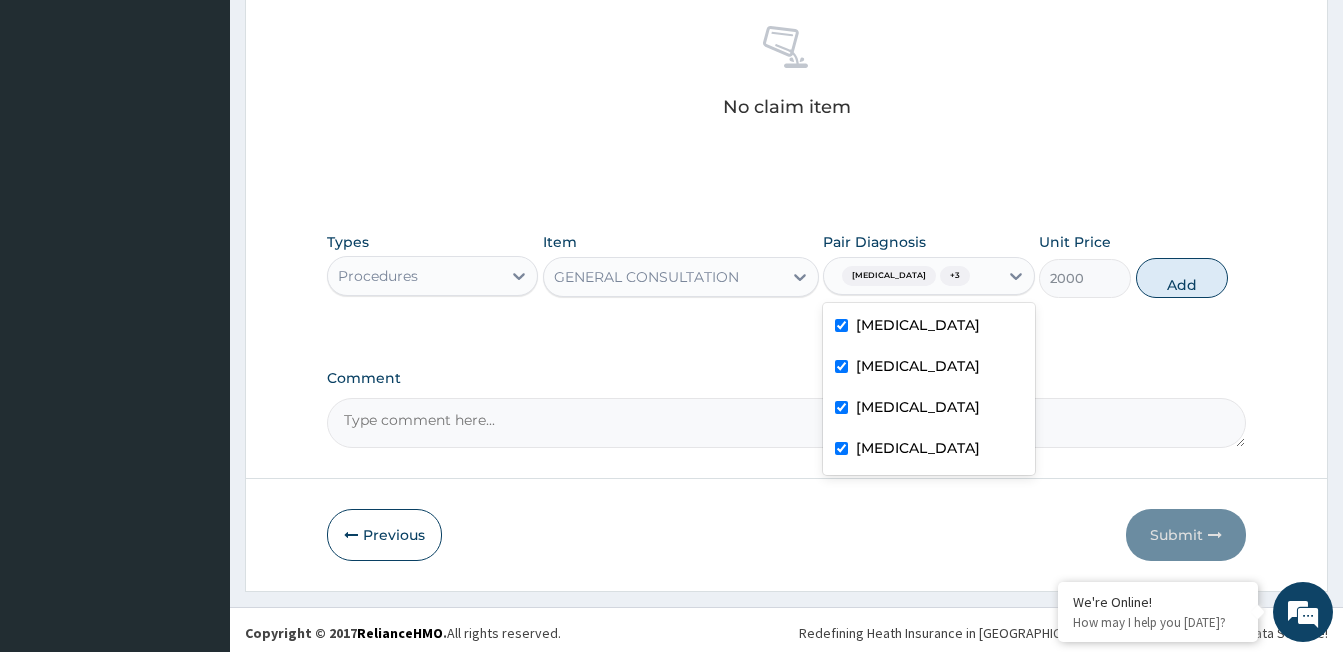 type on "0" 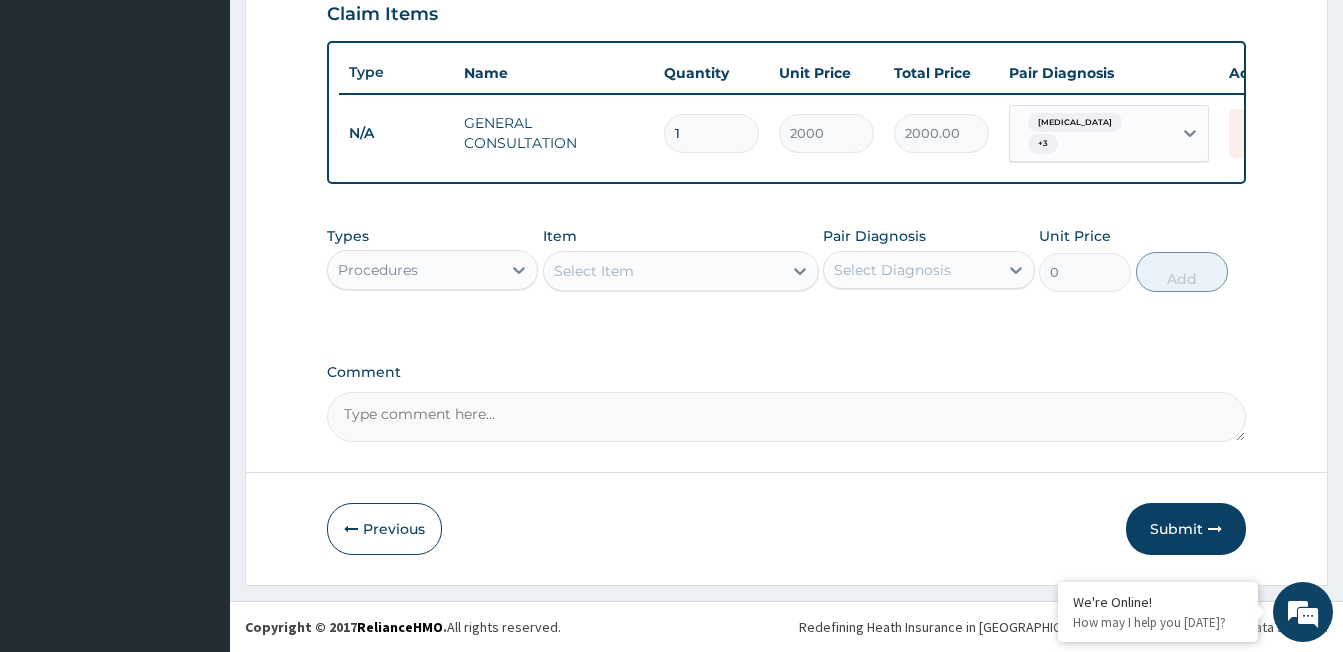 scroll, scrollTop: 710, scrollLeft: 0, axis: vertical 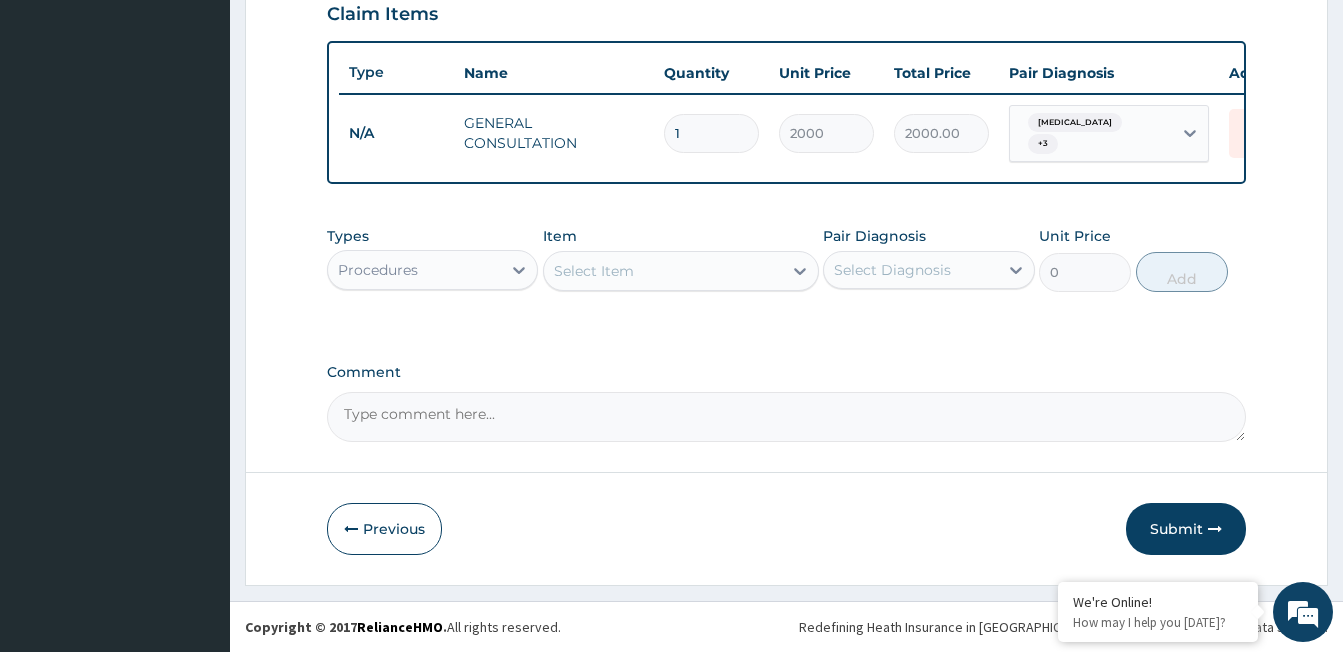 click on "Procedures" at bounding box center (414, 270) 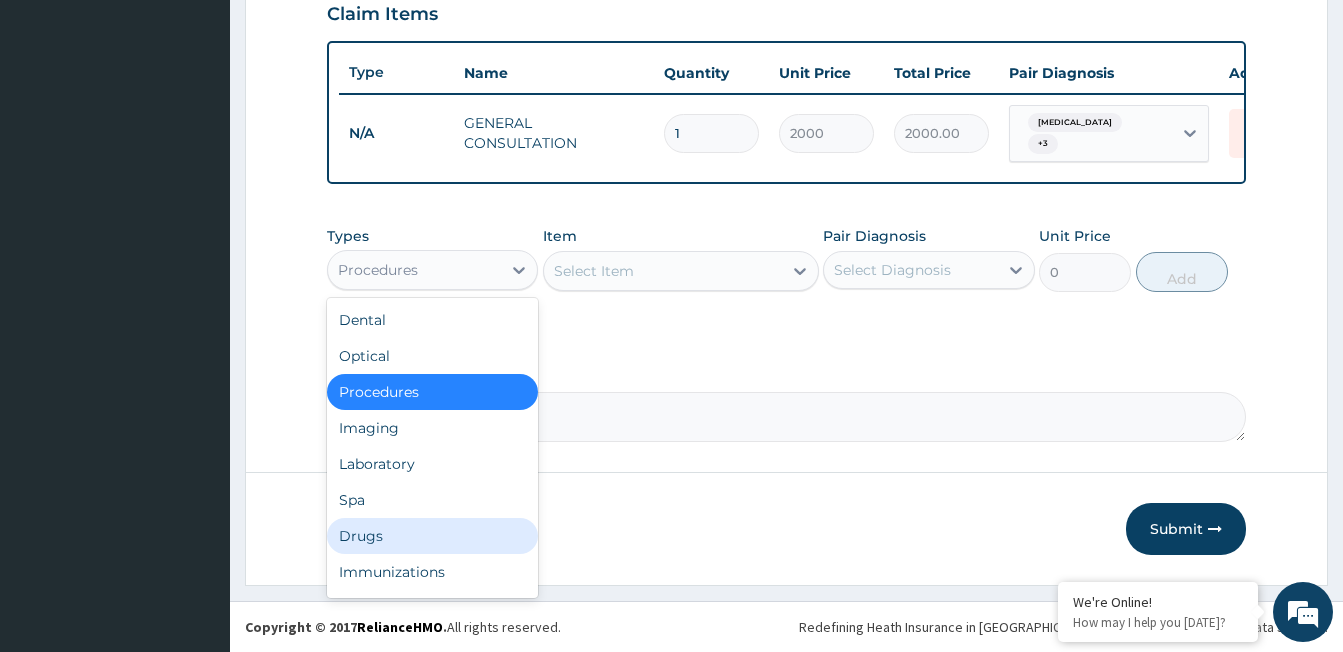 click on "Drugs" at bounding box center [432, 536] 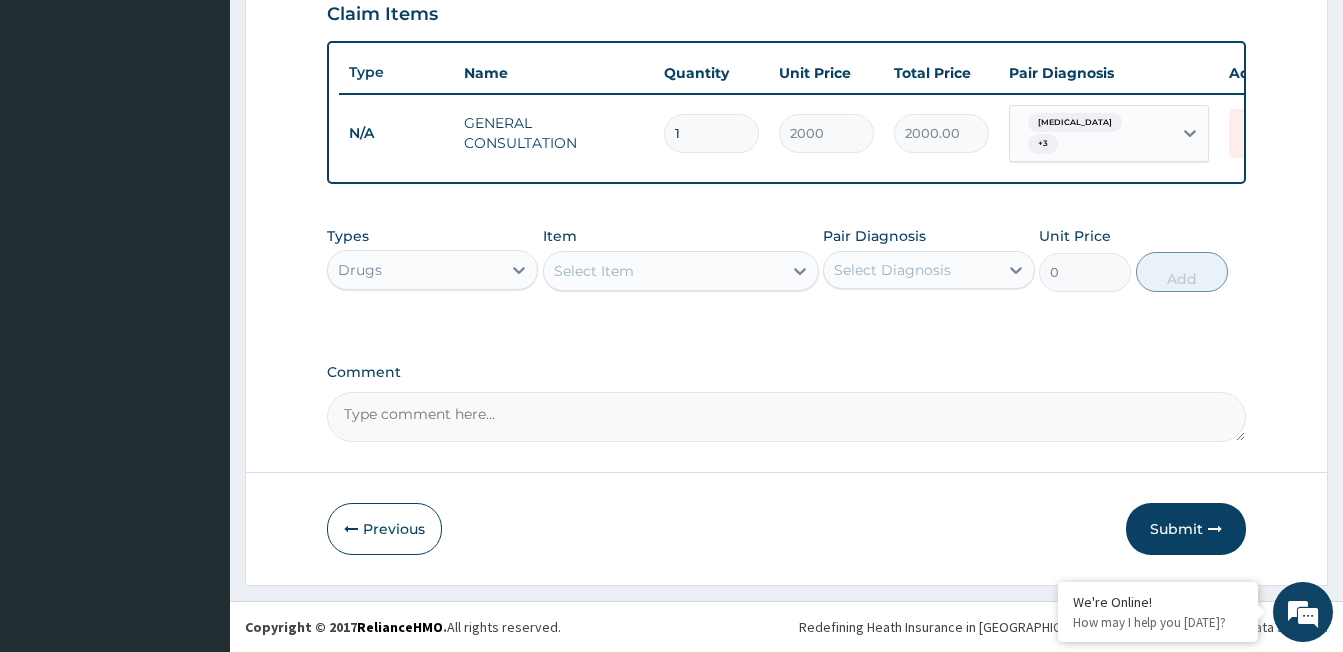 click on "Select Item" at bounding box center (594, 271) 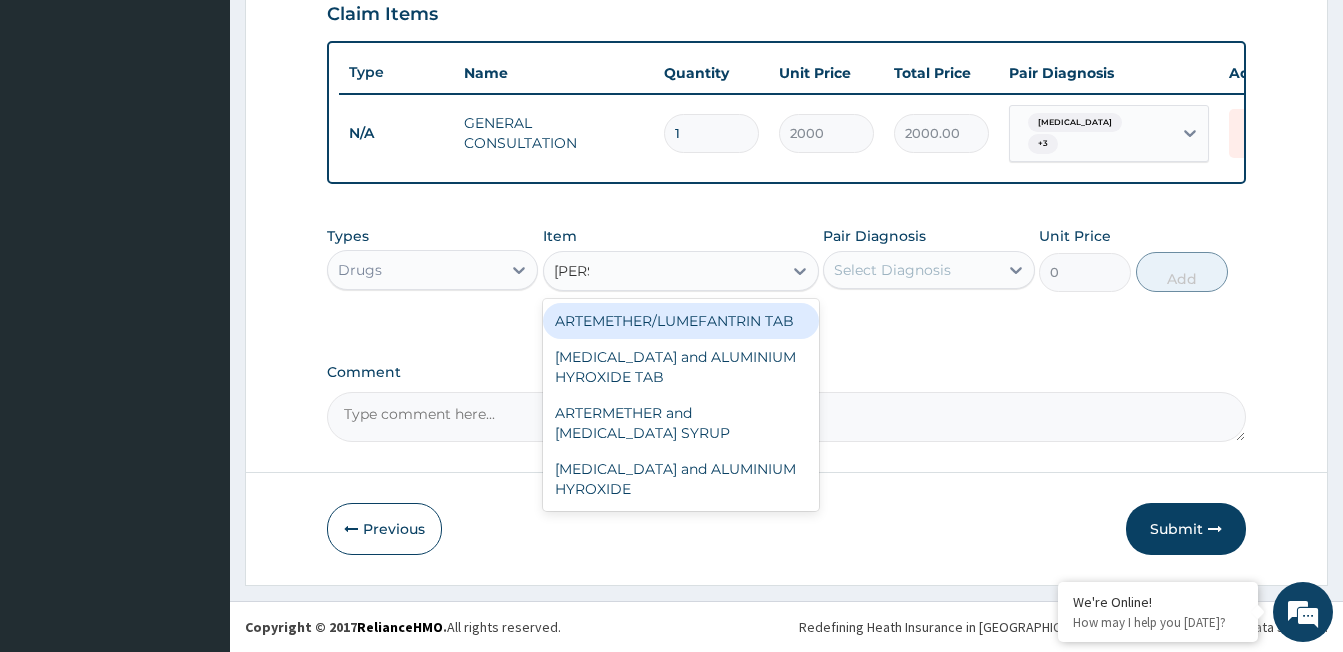 type on "LUME" 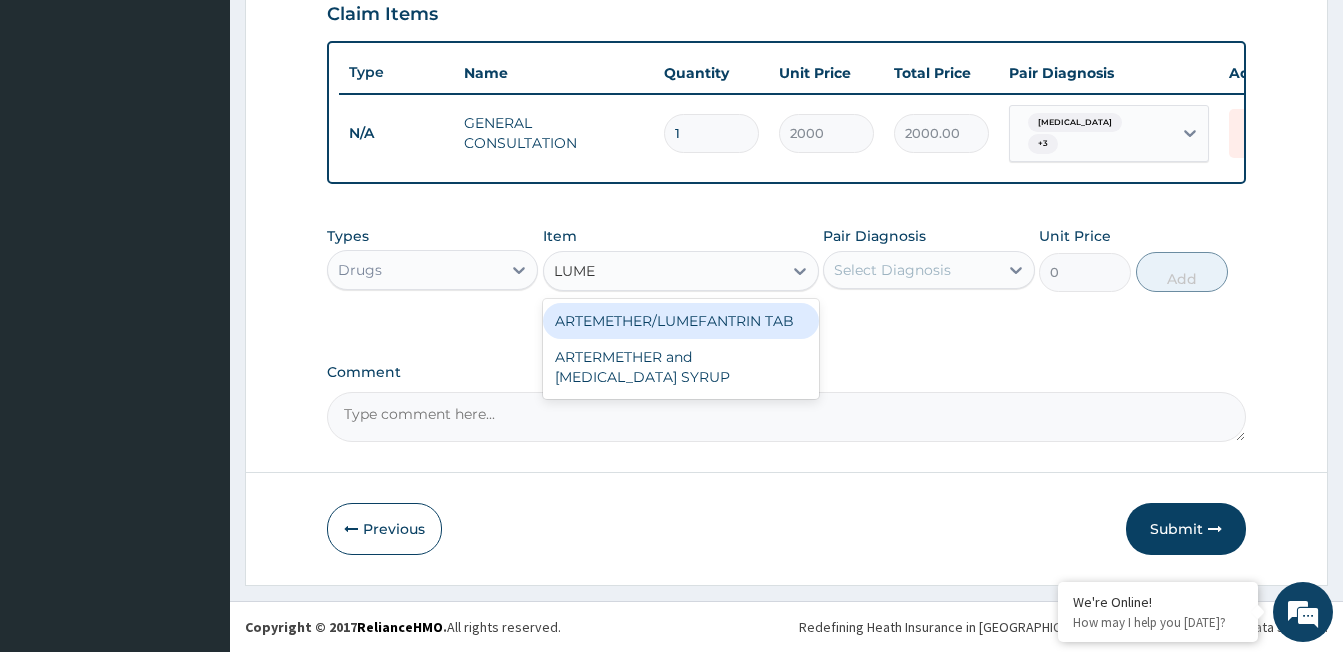 click on "ARTEMETHER/LUMEFANTRIN TAB" at bounding box center [681, 321] 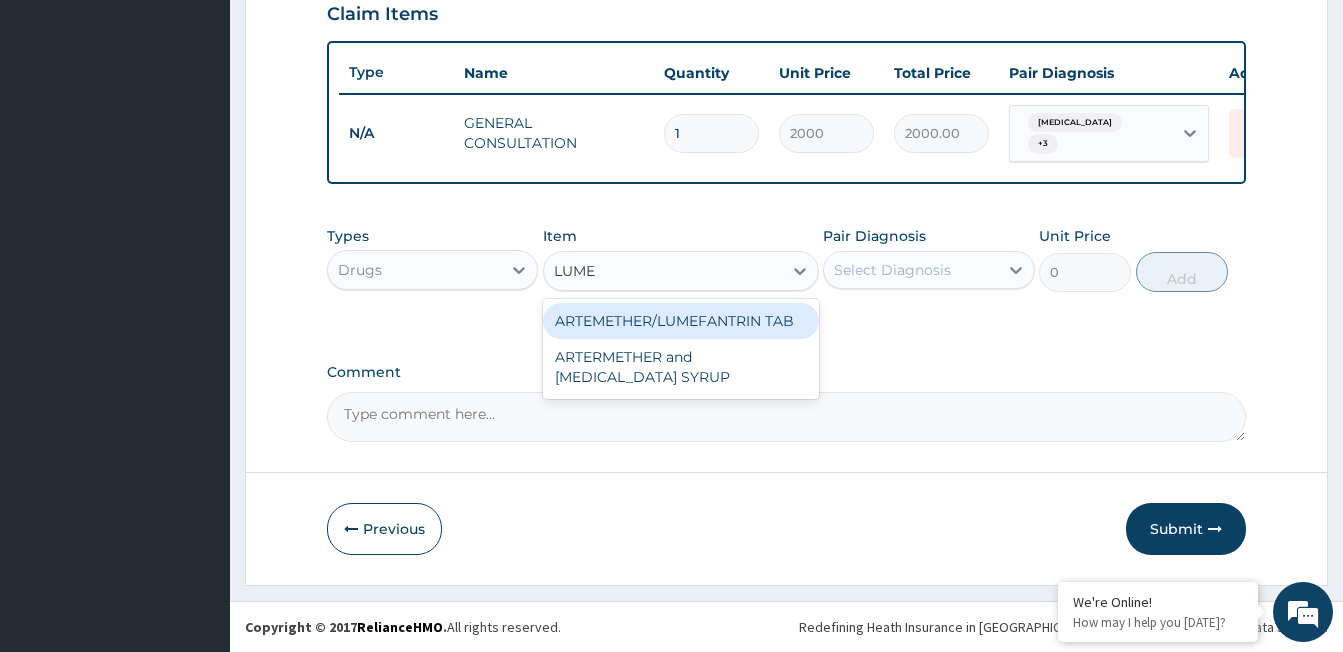 type 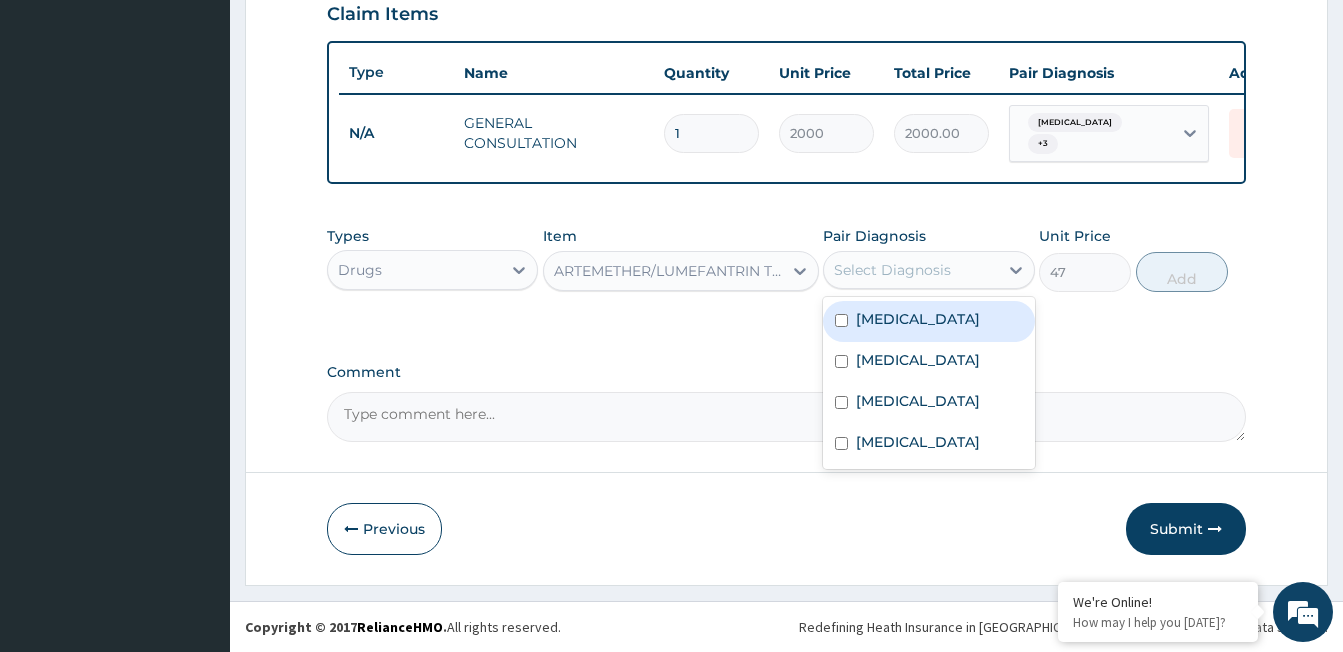 click on "Select Diagnosis" at bounding box center (892, 270) 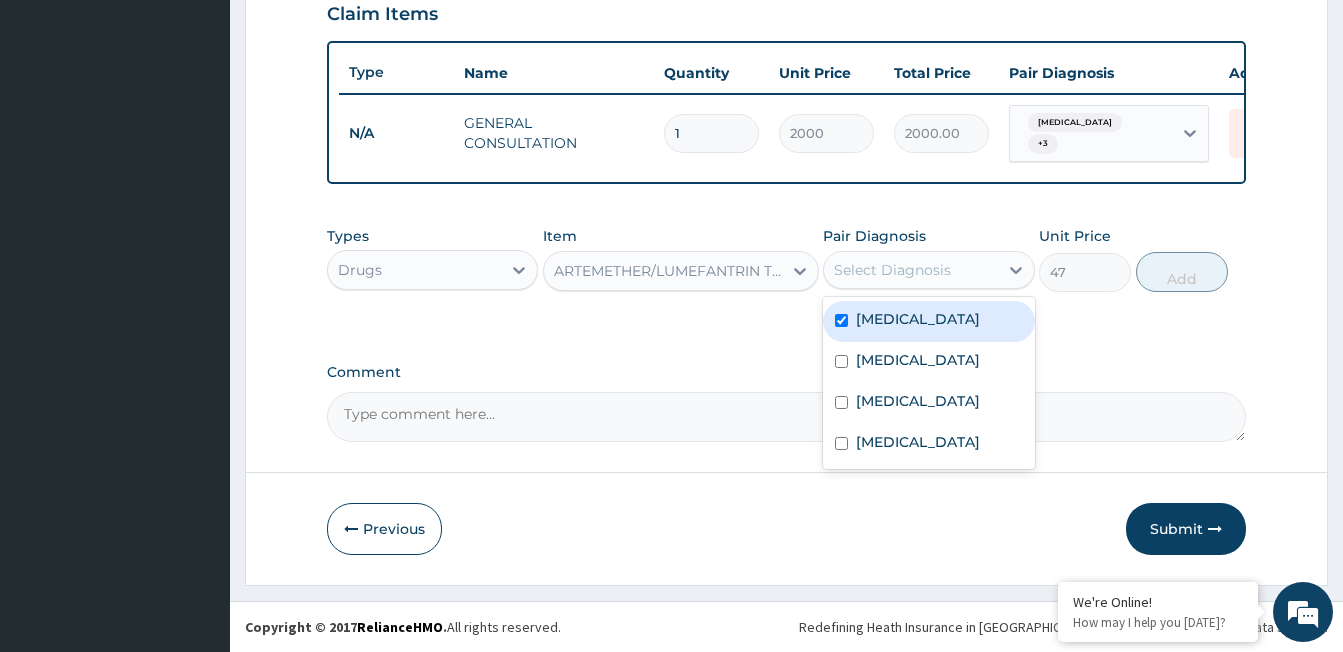 checkbox on "true" 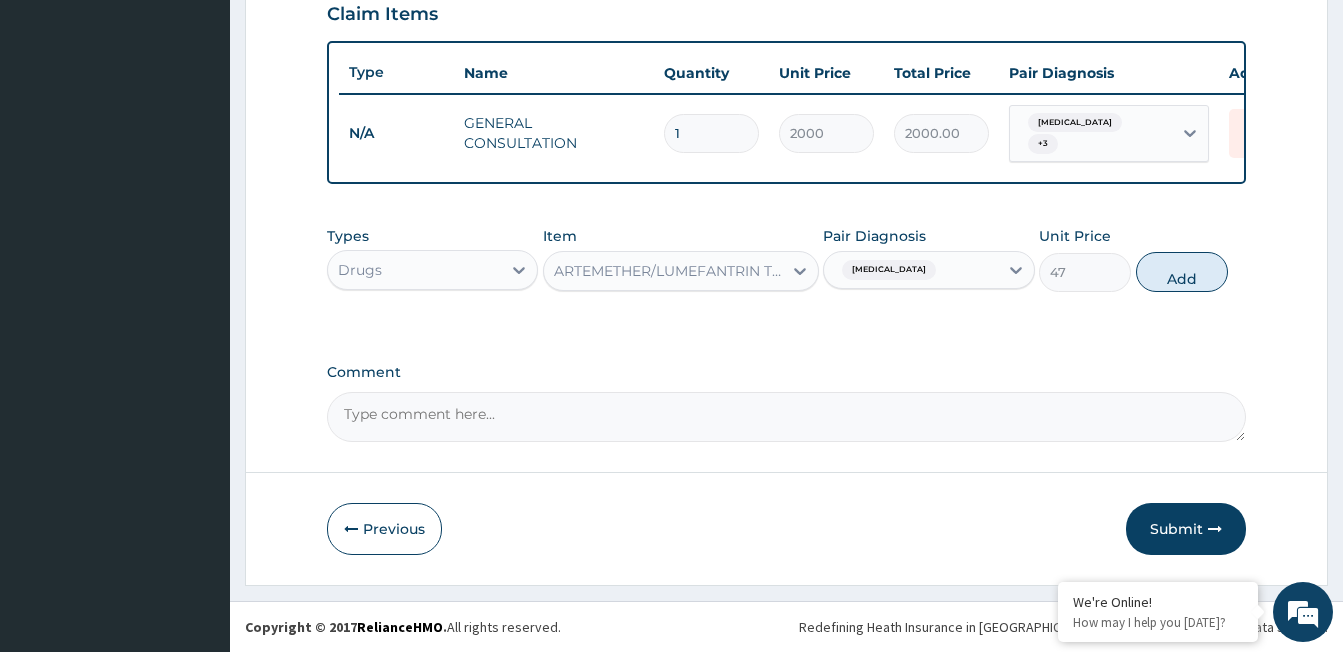 drag, startPoint x: 1155, startPoint y: 273, endPoint x: 875, endPoint y: 292, distance: 280.6439 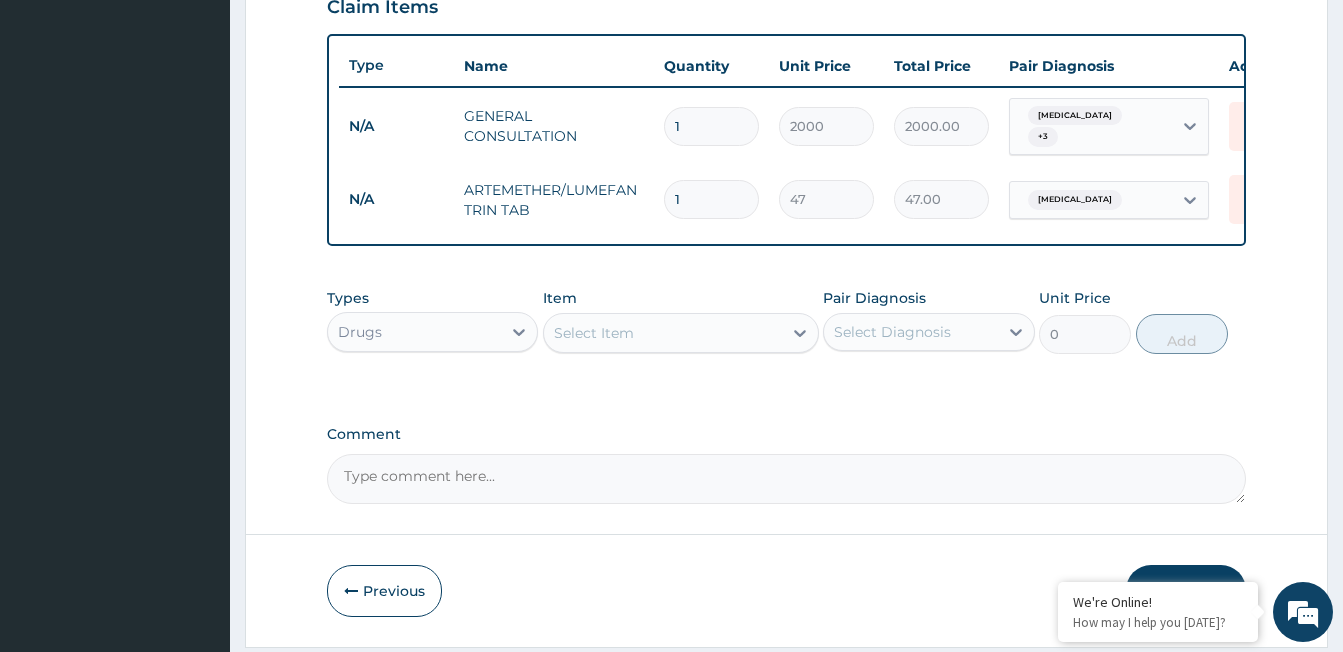 click on "Select Item" at bounding box center [594, 333] 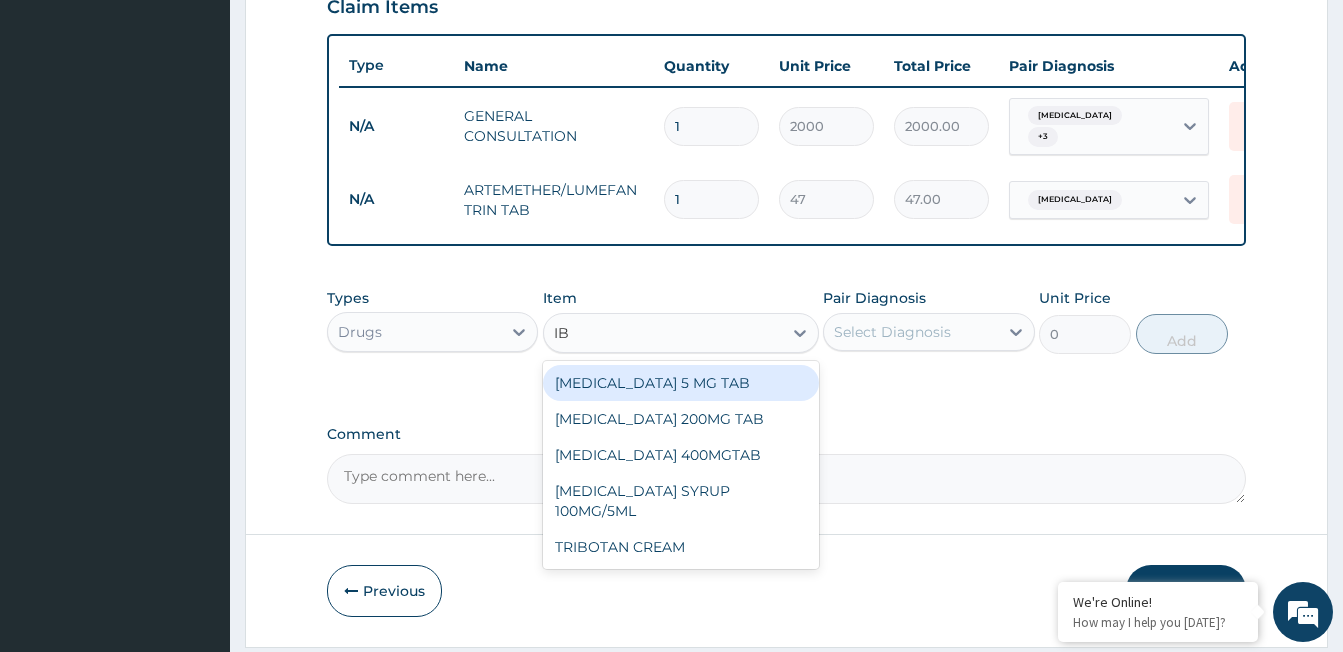 type on "IBU" 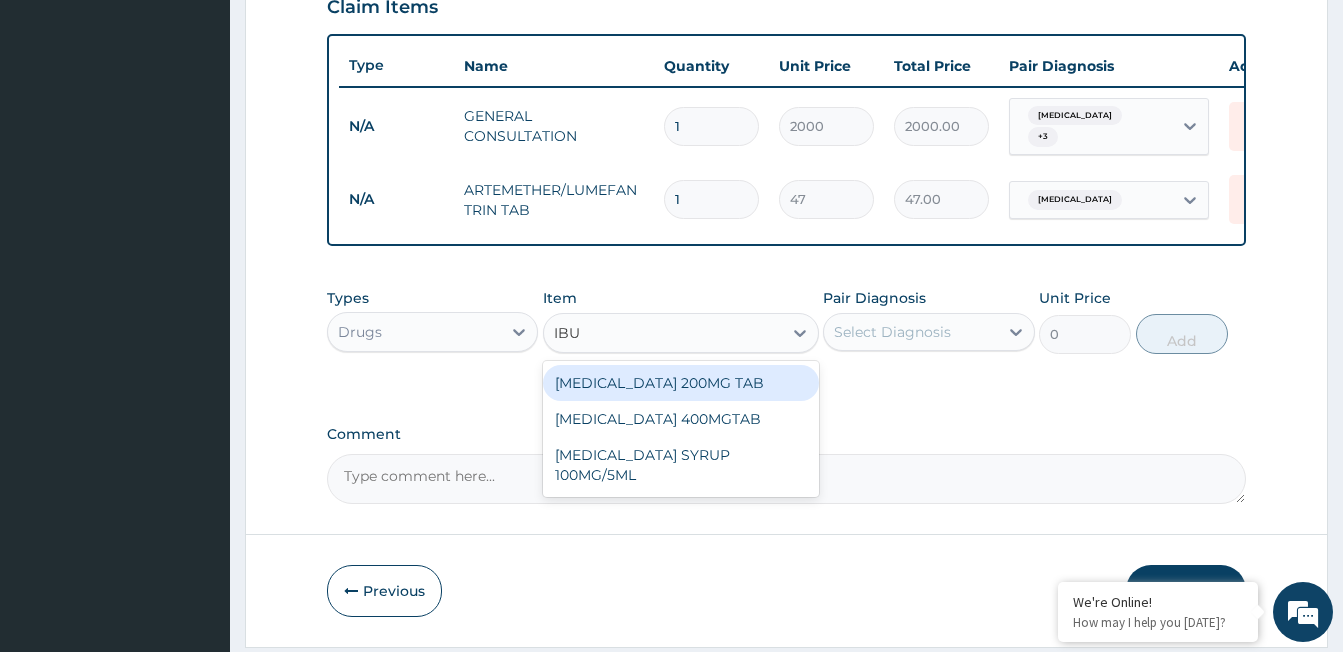 click on "IBUPROFEN 200MG TAB" at bounding box center (681, 383) 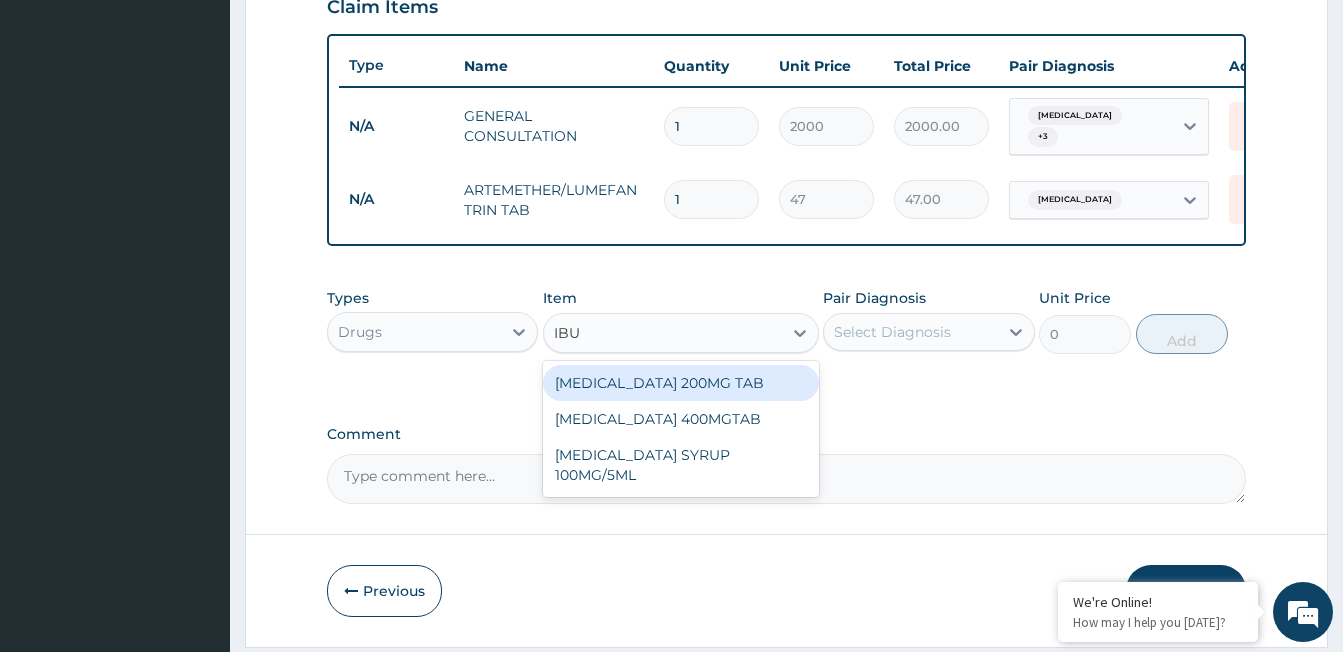 type 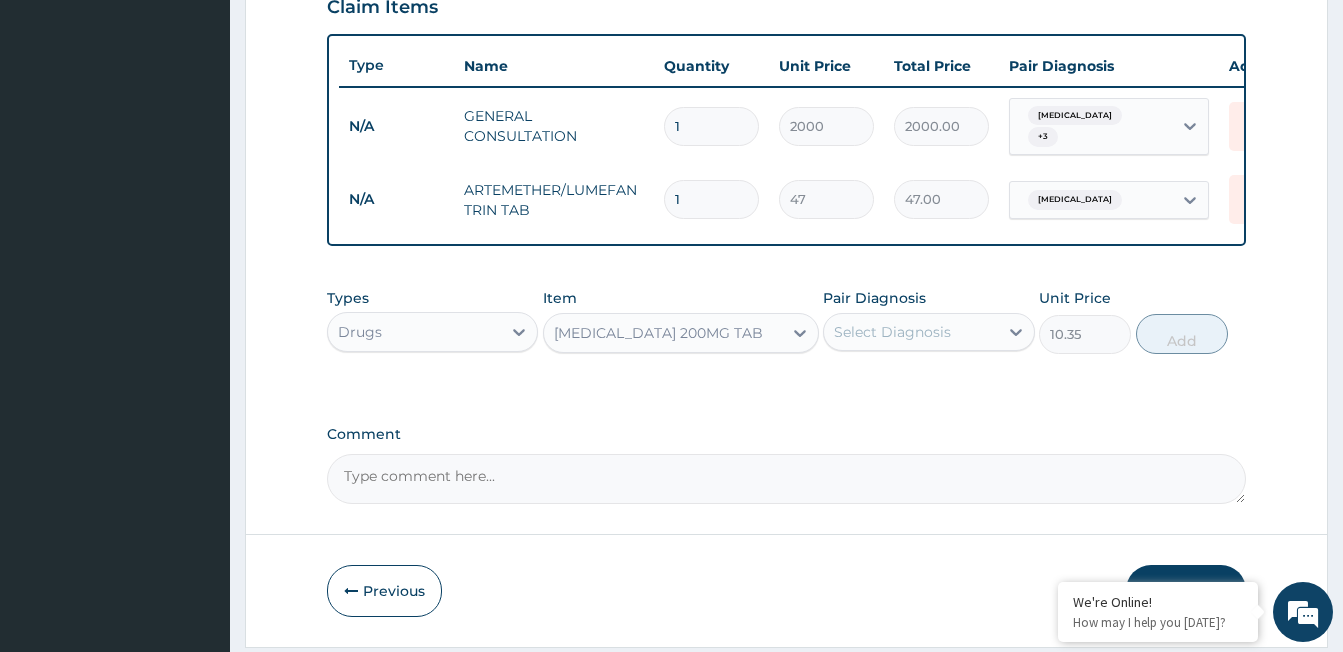 click on "Select Diagnosis" at bounding box center [892, 332] 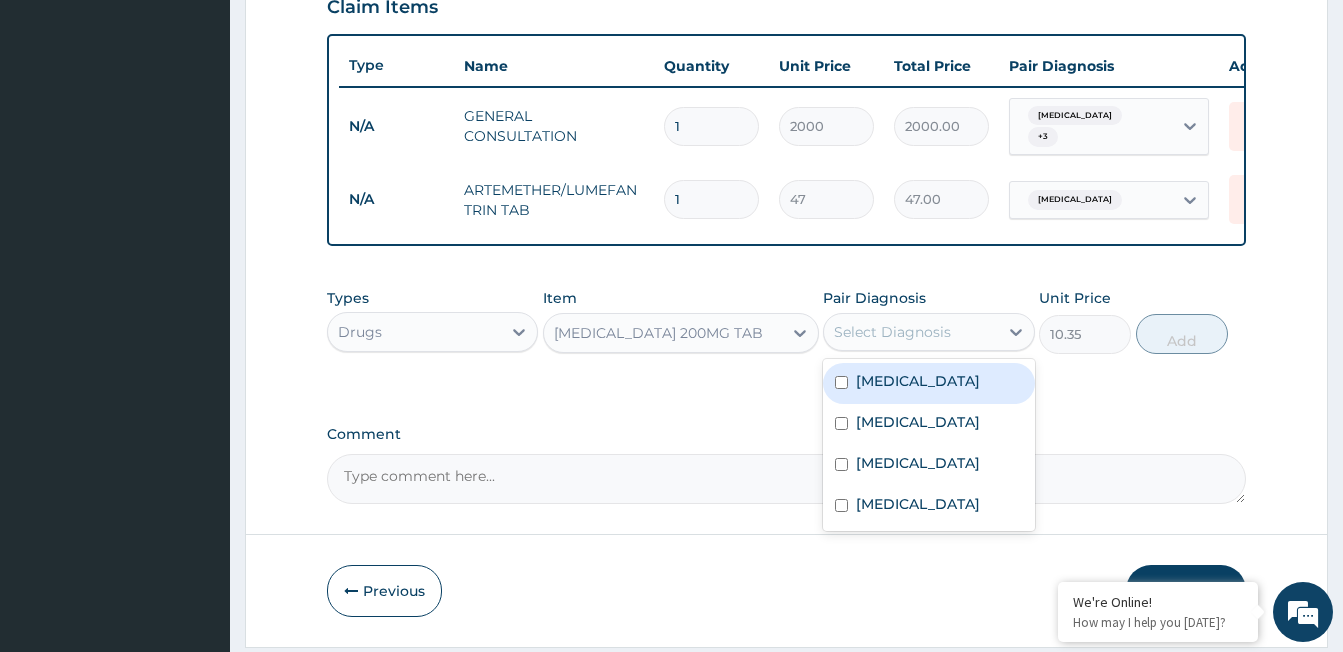 click on "Malaria" at bounding box center [918, 381] 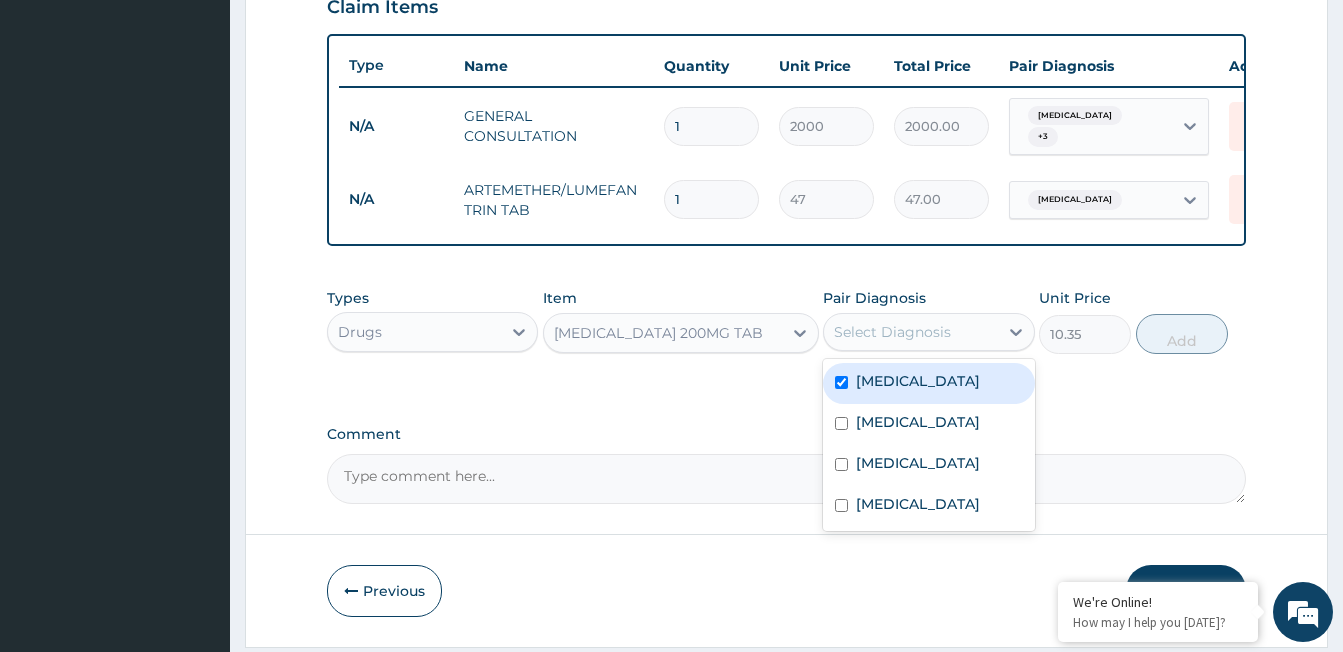 checkbox on "true" 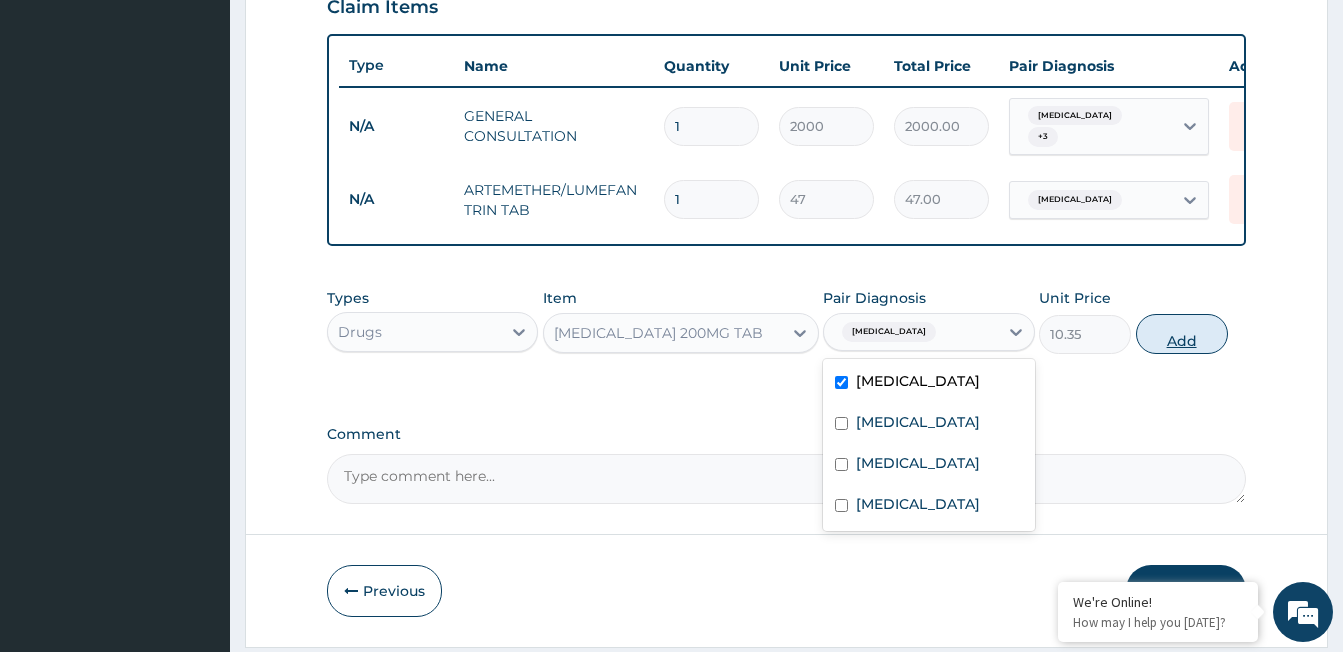 click on "Add" at bounding box center [1182, 334] 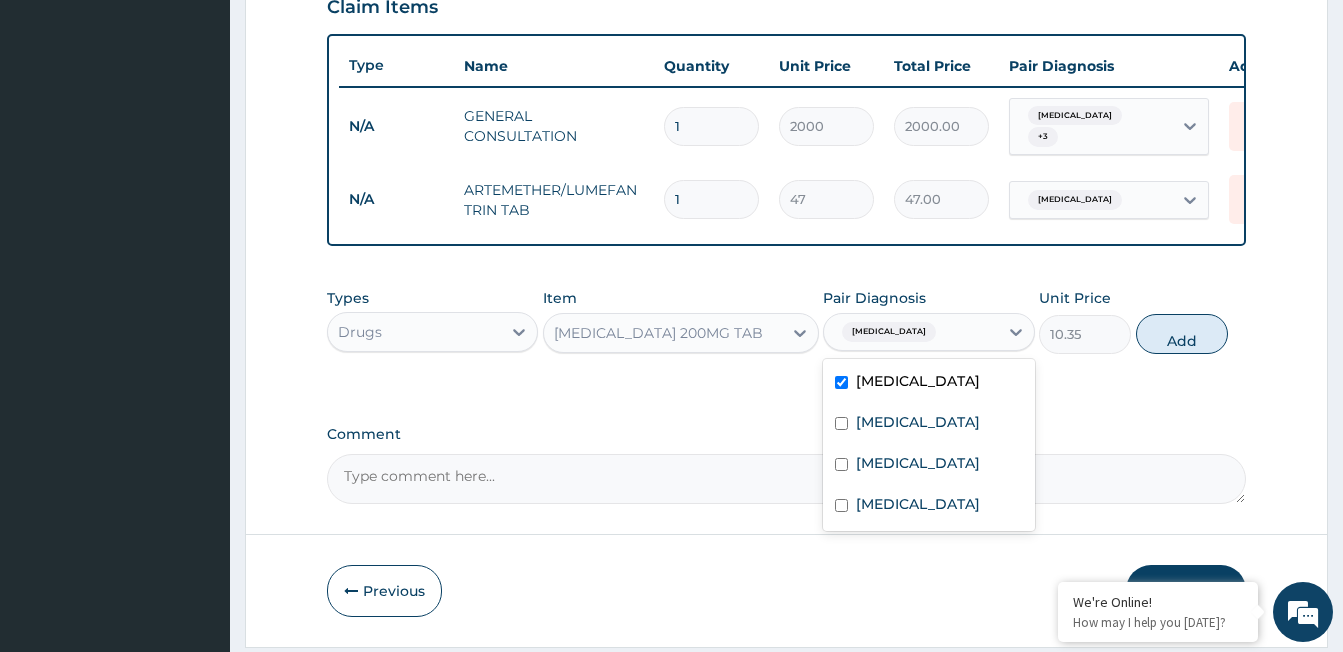 type on "0" 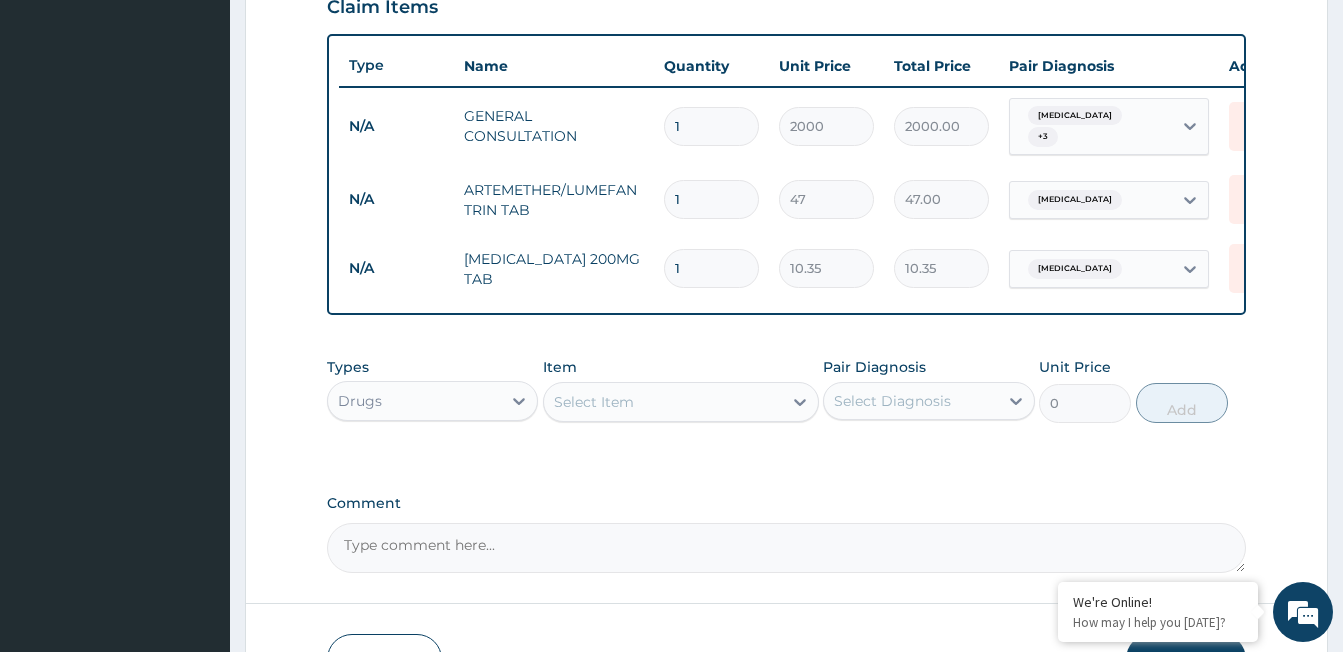 click on "Select Item" at bounding box center [663, 402] 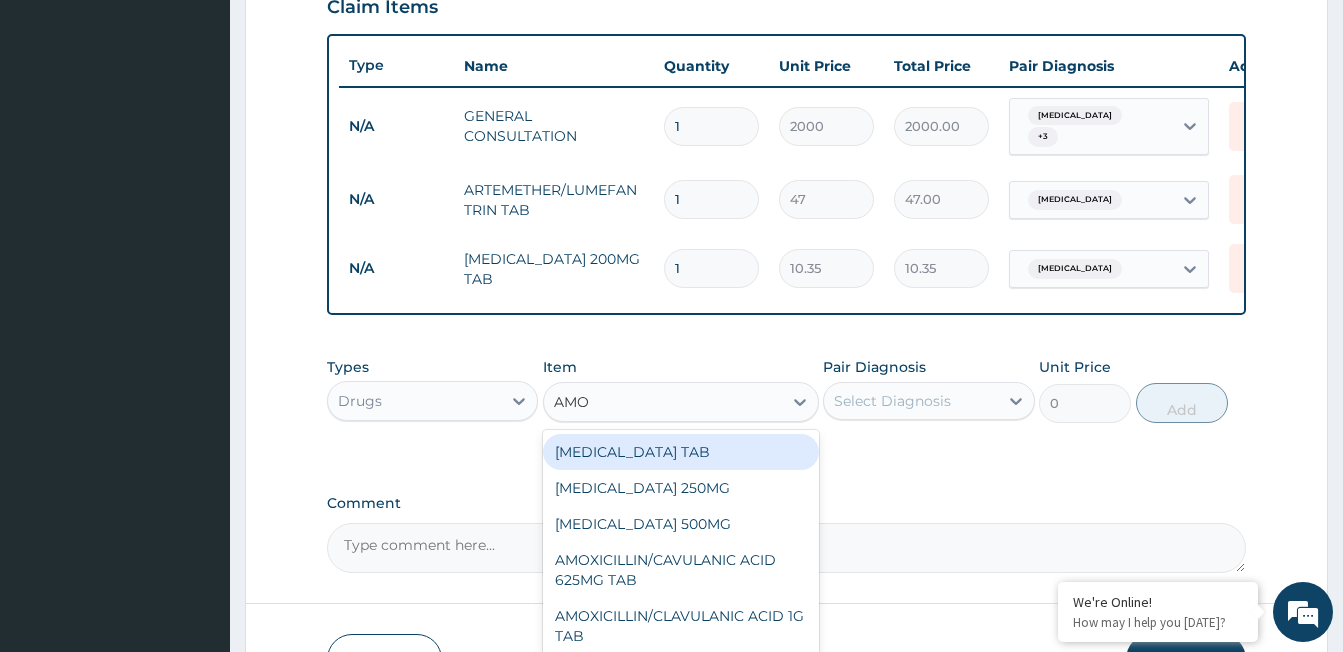 type on "AMOX" 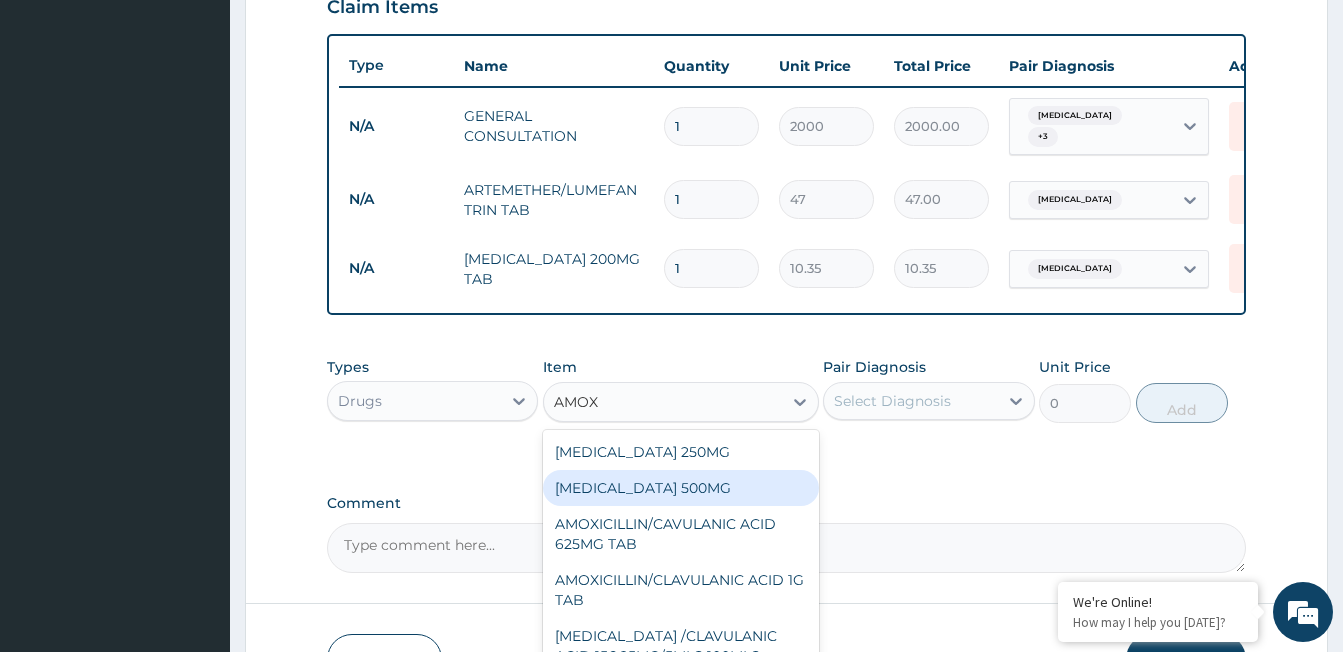 click on "AMOXICILLIN 500MG" at bounding box center [681, 488] 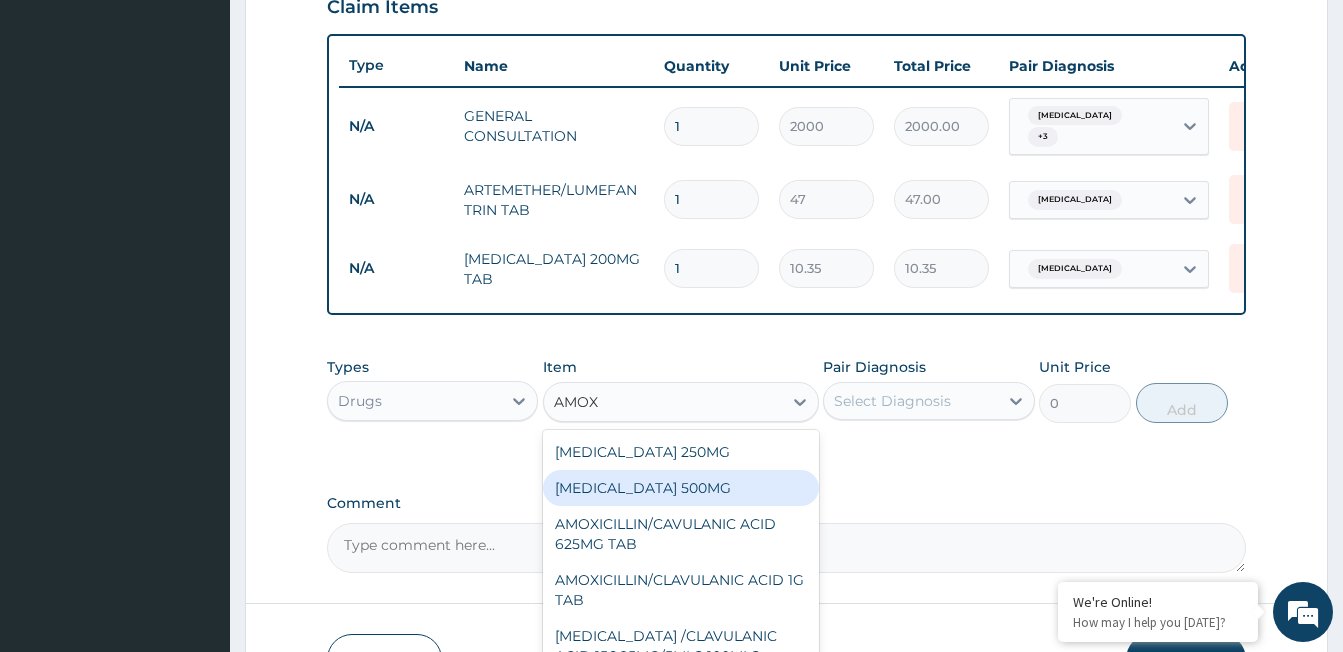 type 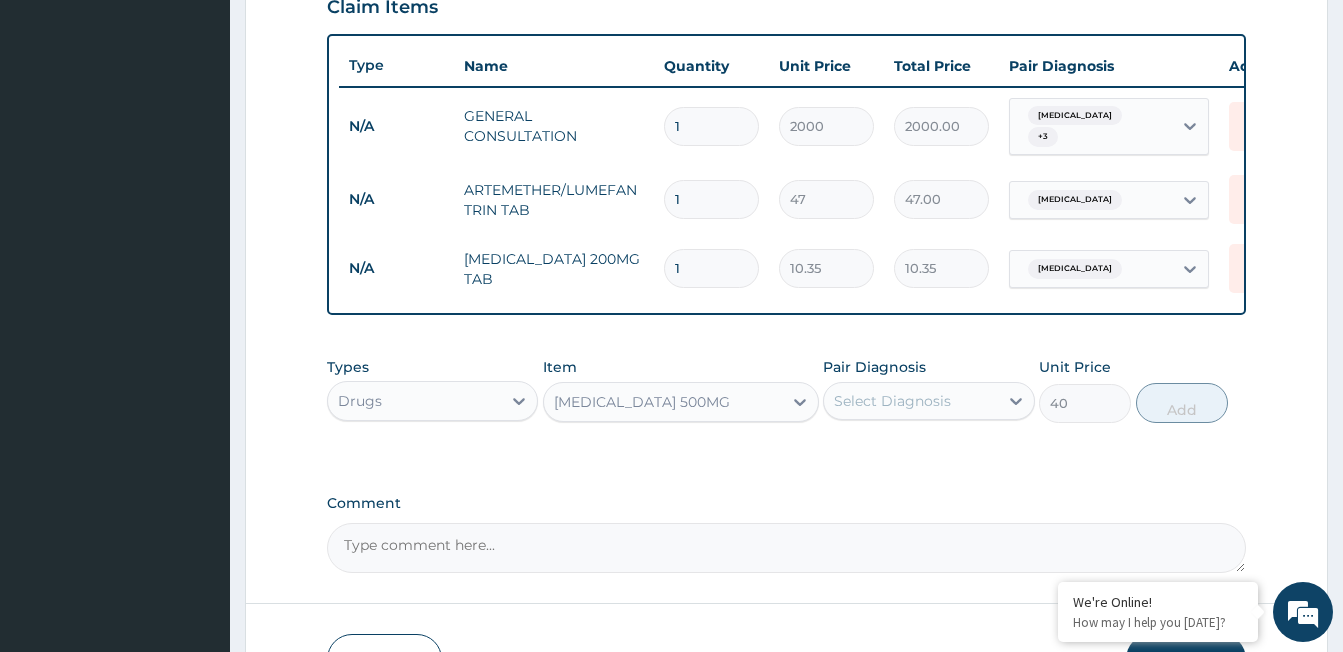 click on "Select Diagnosis" at bounding box center (892, 401) 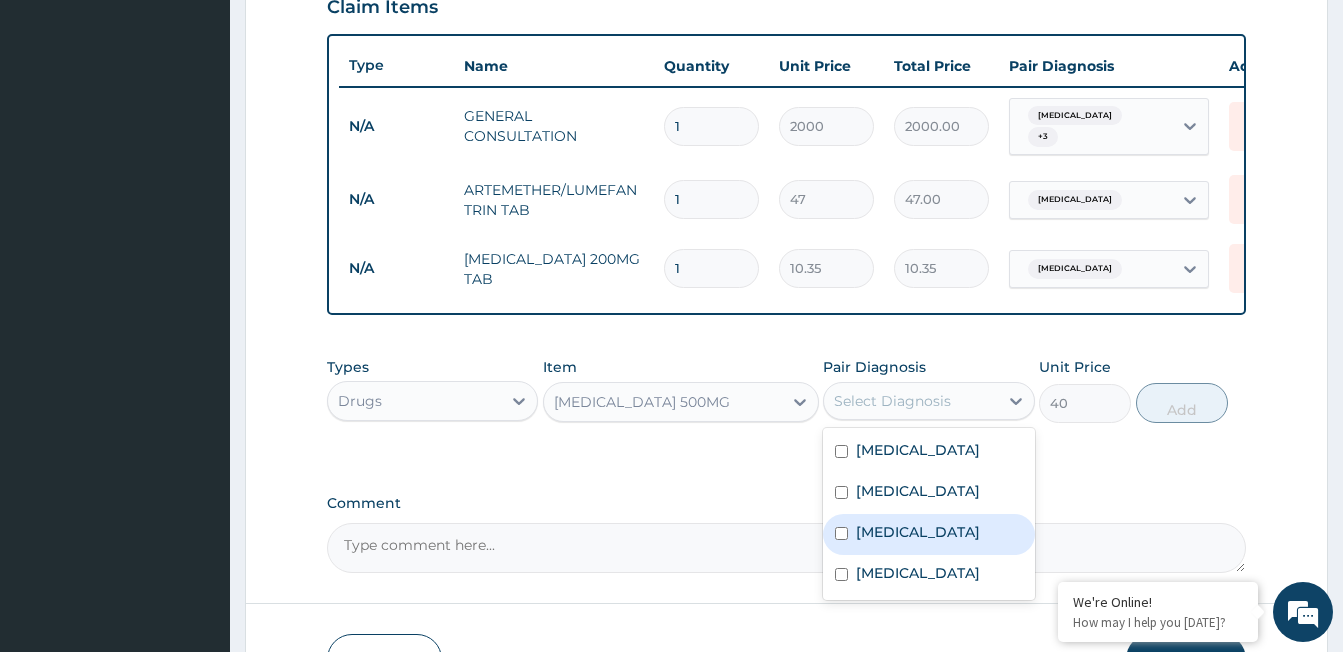 click on "Typhoid fever" at bounding box center [918, 532] 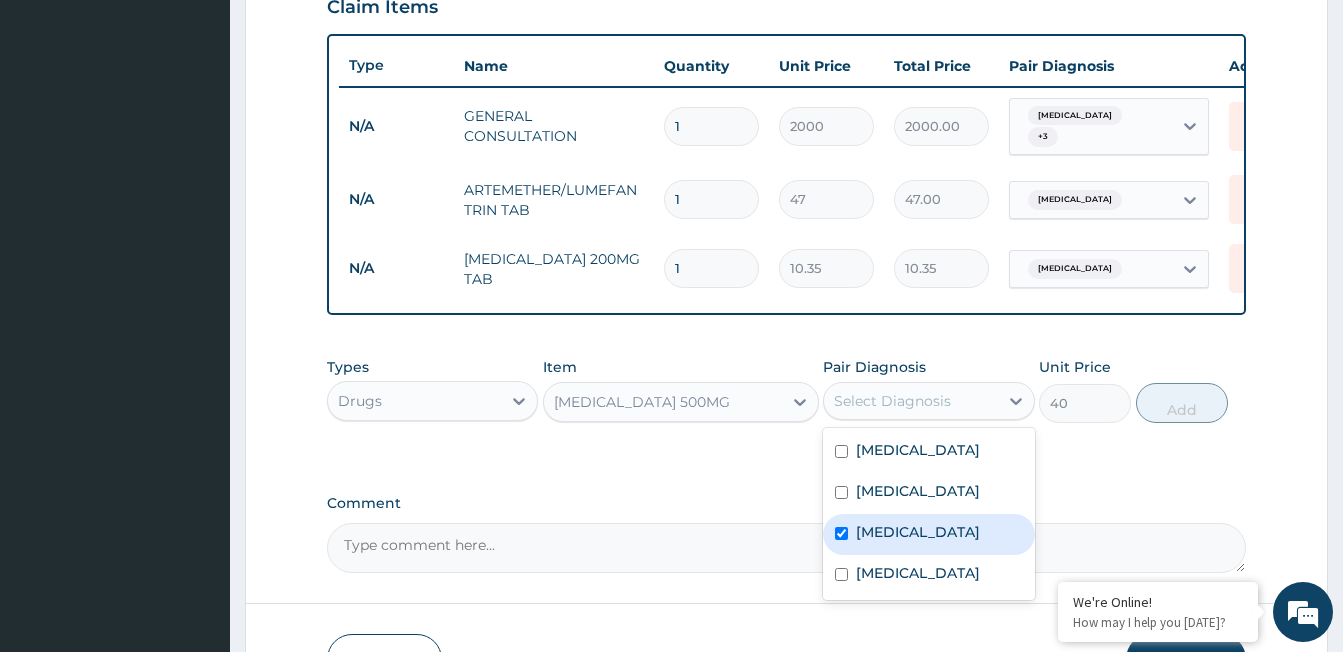 checkbox on "true" 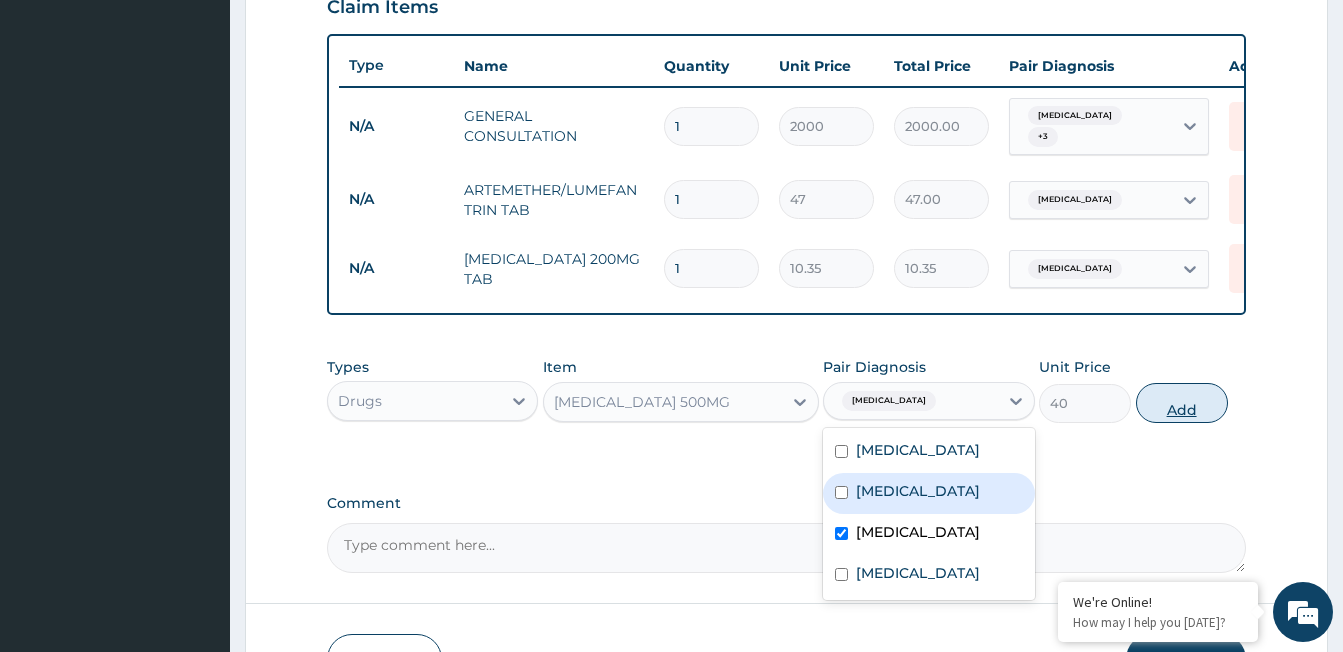 click on "Add" at bounding box center [1182, 403] 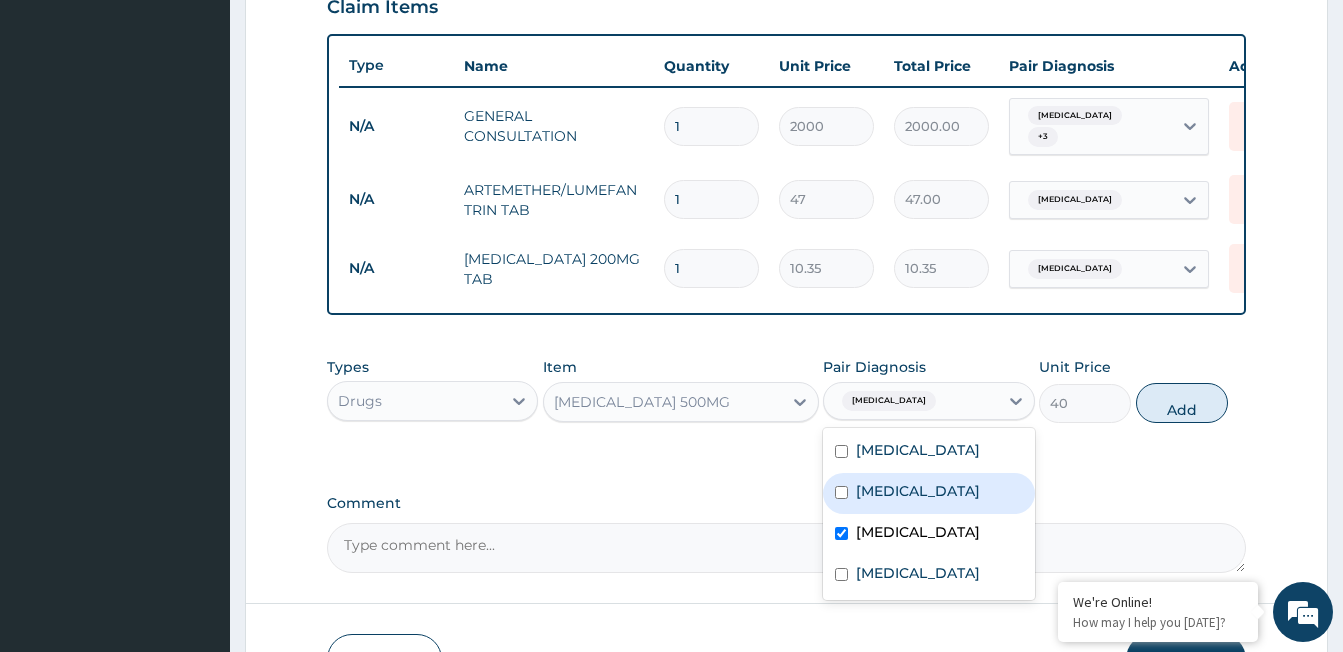 type on "0" 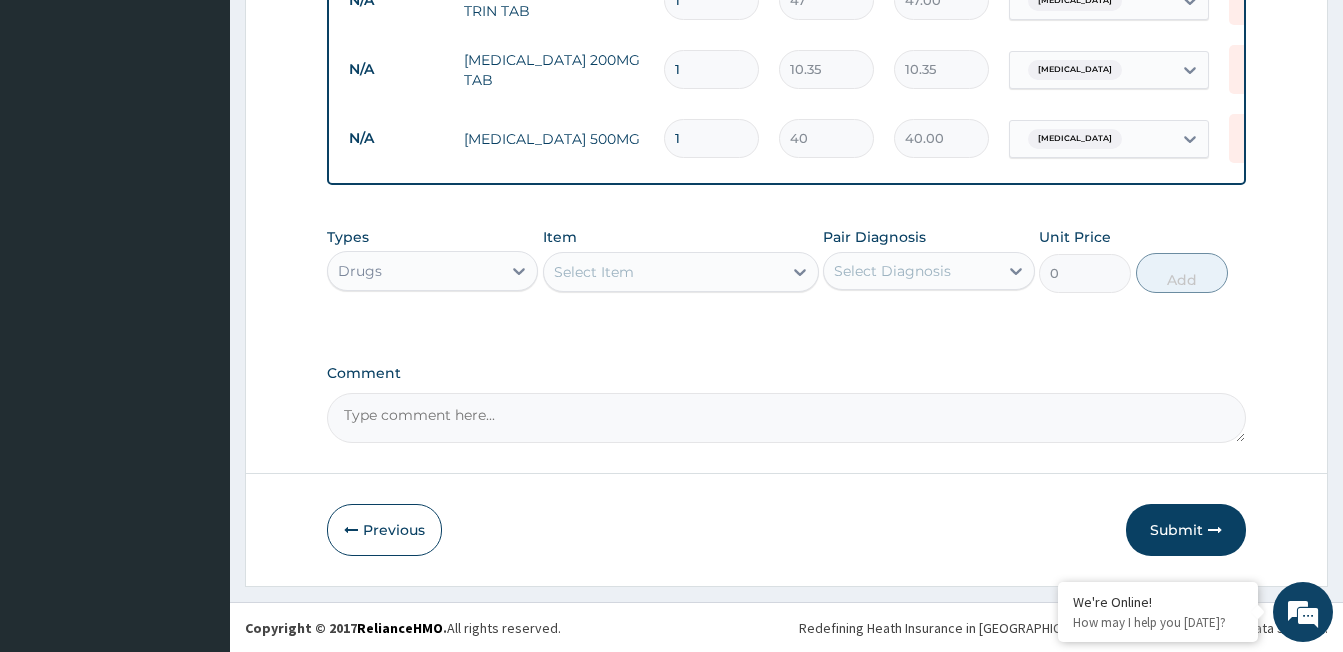 scroll, scrollTop: 910, scrollLeft: 0, axis: vertical 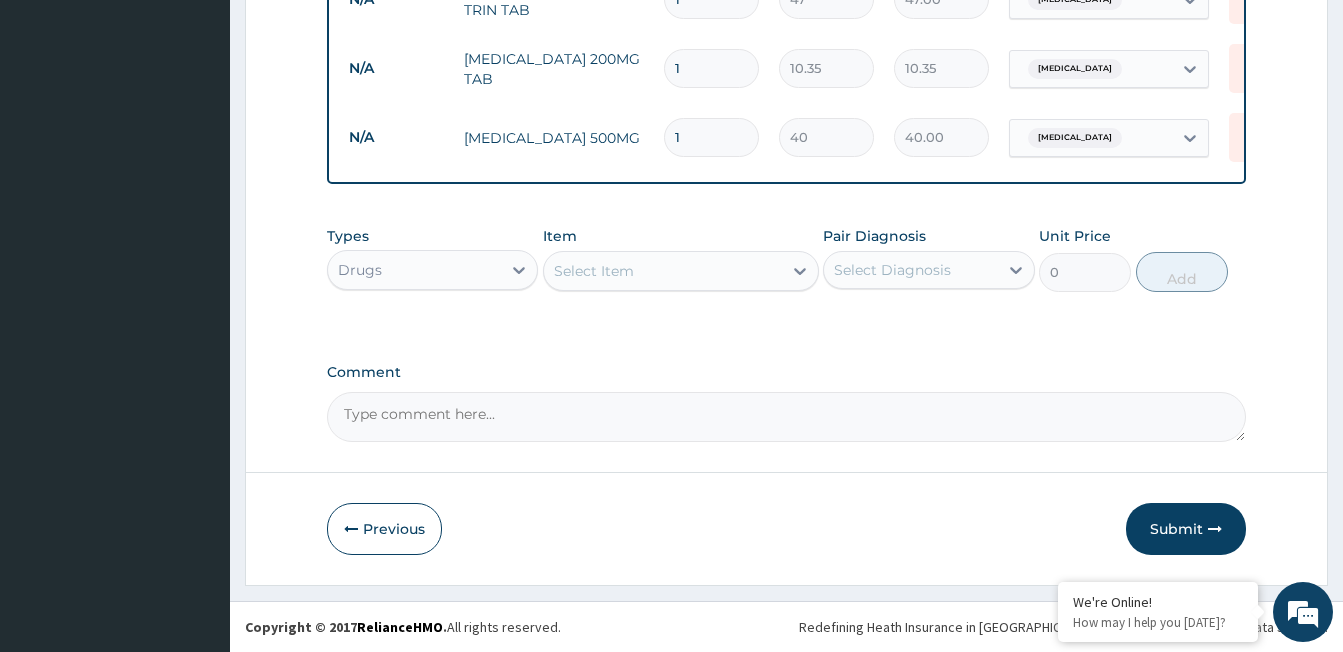 click on "Select Item" at bounding box center (663, 271) 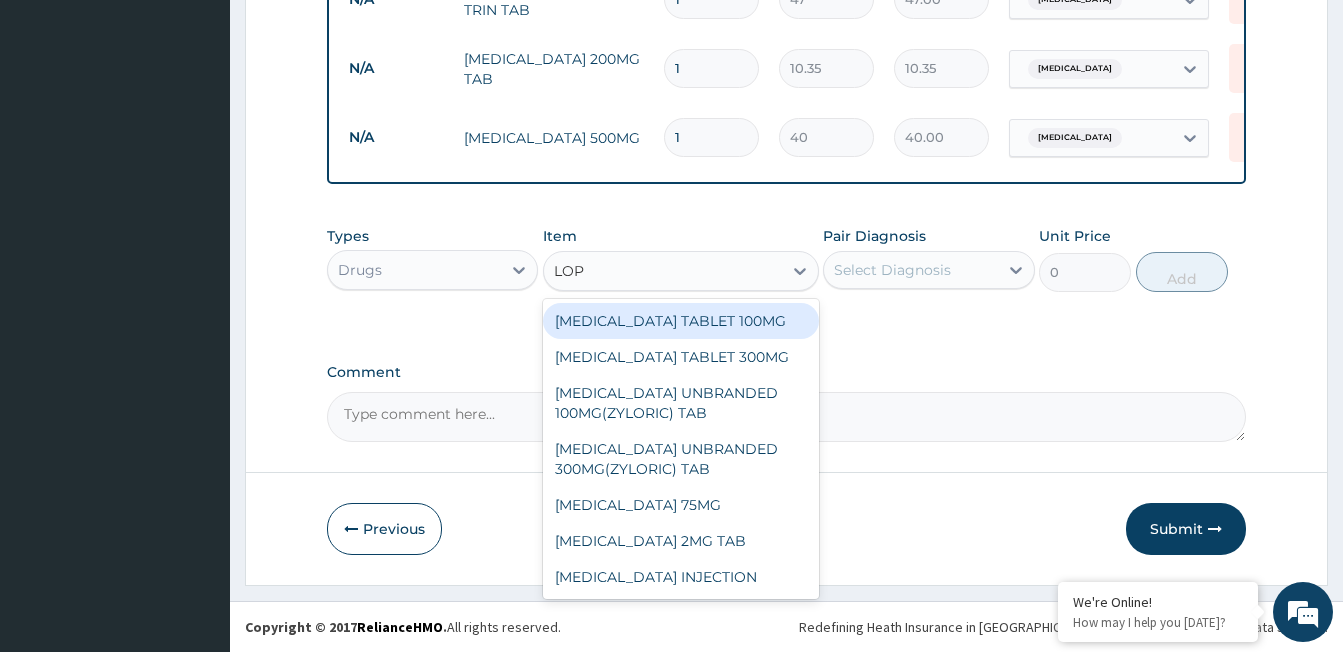 type on "LOPE" 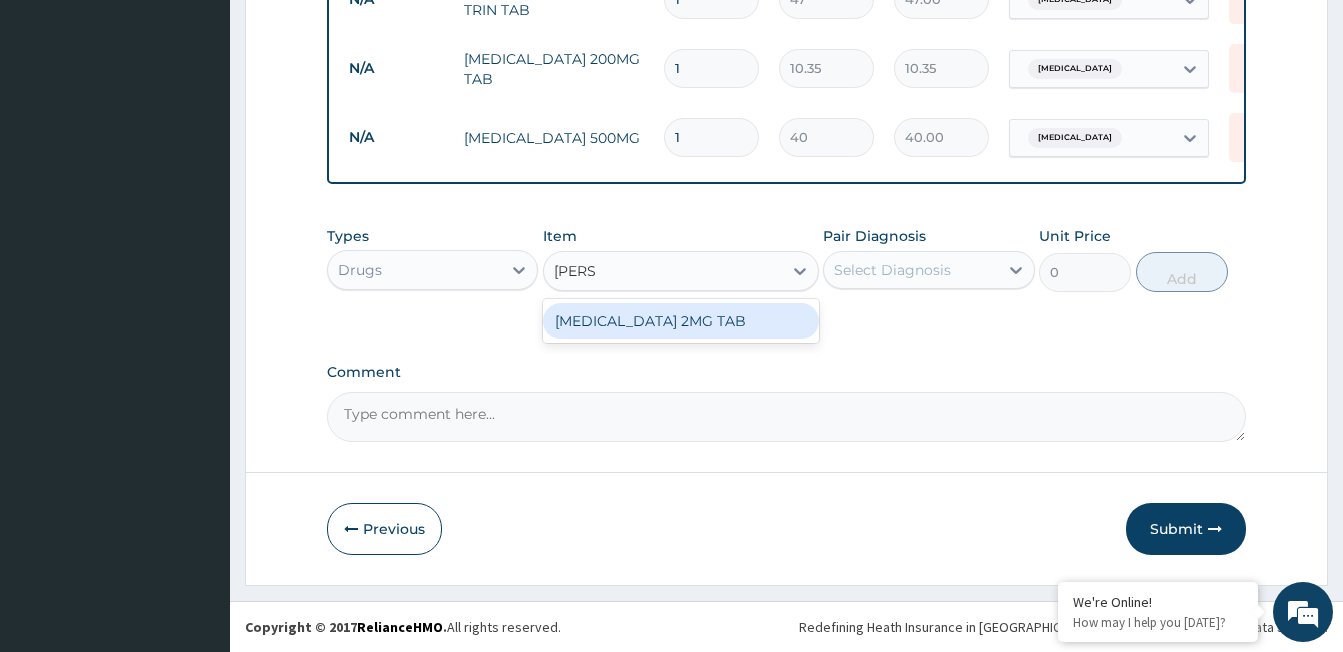 click on "LOPERAMIDE 2MG TAB" at bounding box center (681, 321) 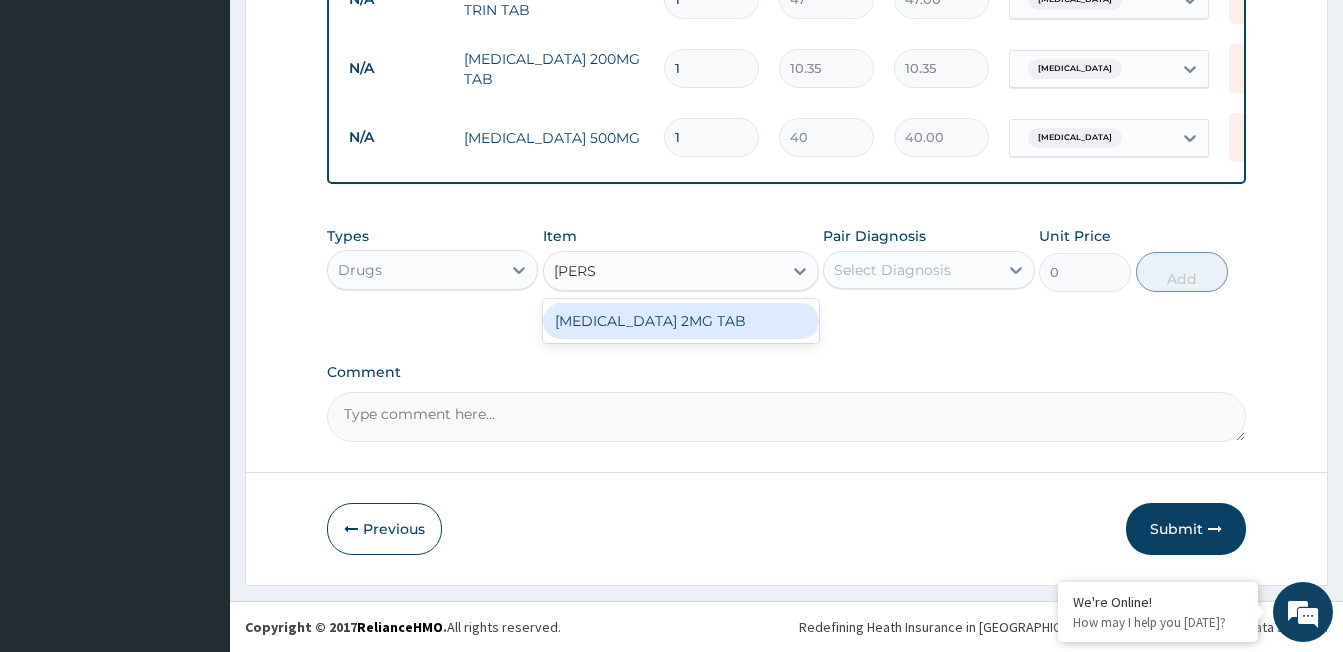 type 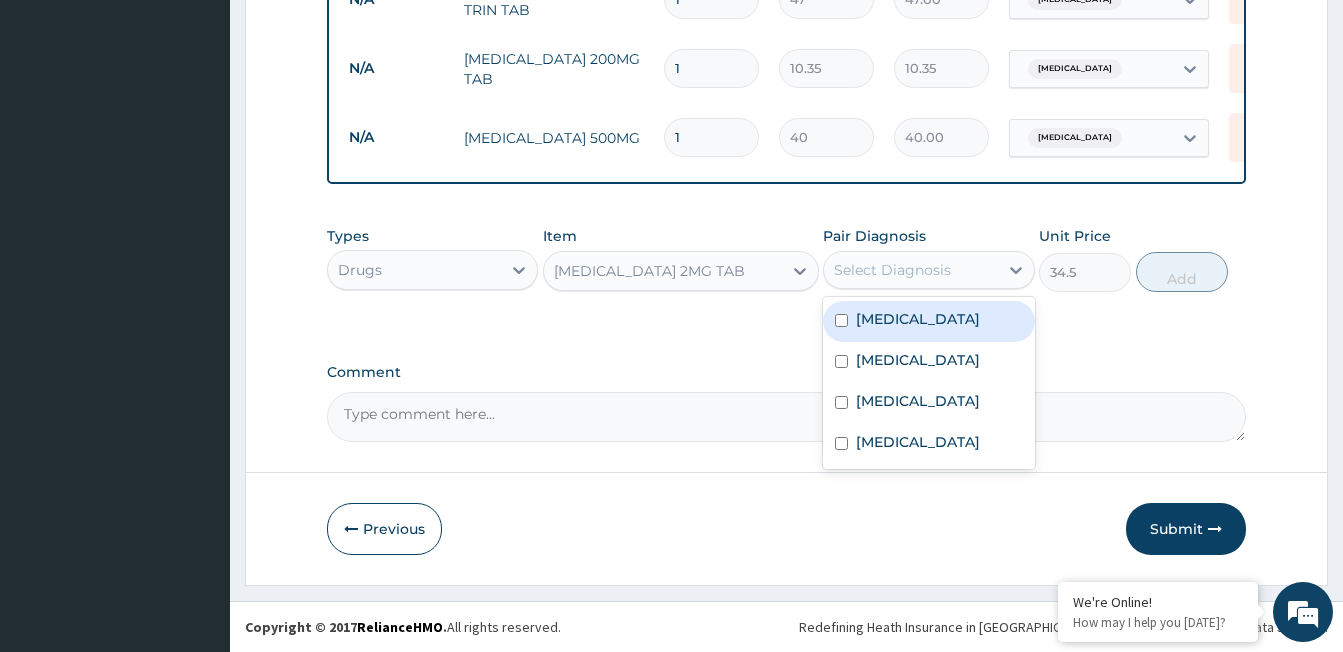 click on "Select Diagnosis" at bounding box center (892, 270) 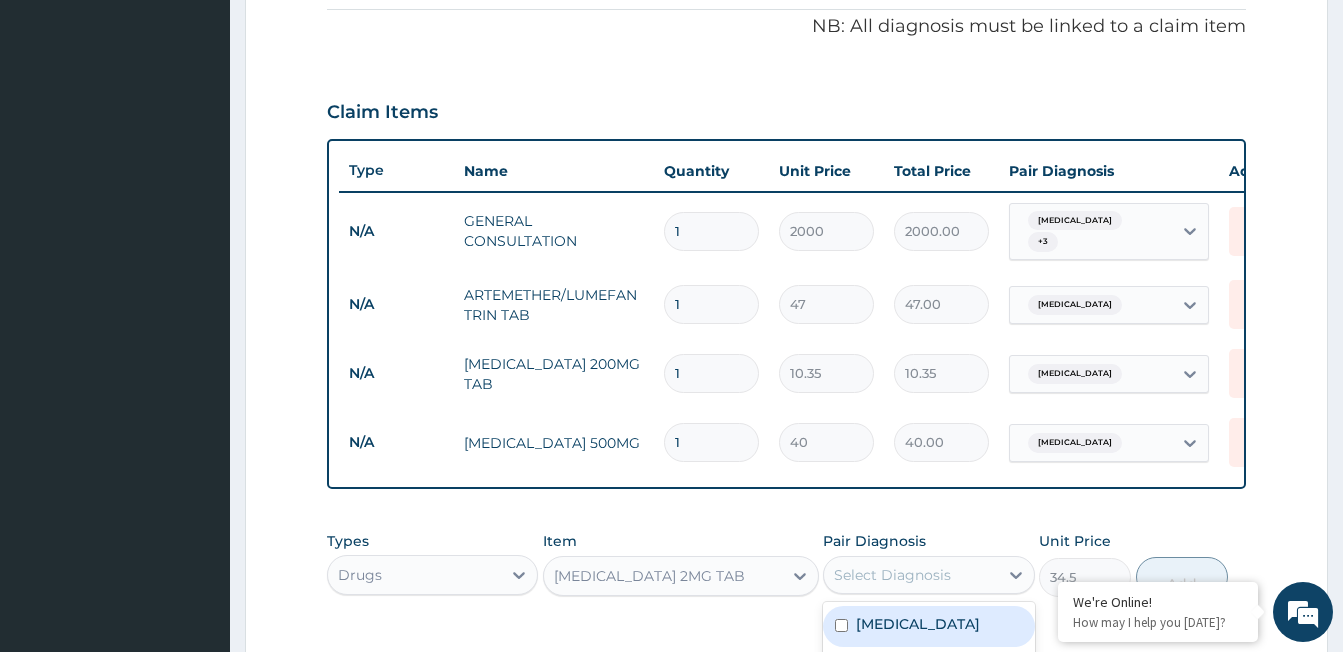 scroll, scrollTop: 510, scrollLeft: 0, axis: vertical 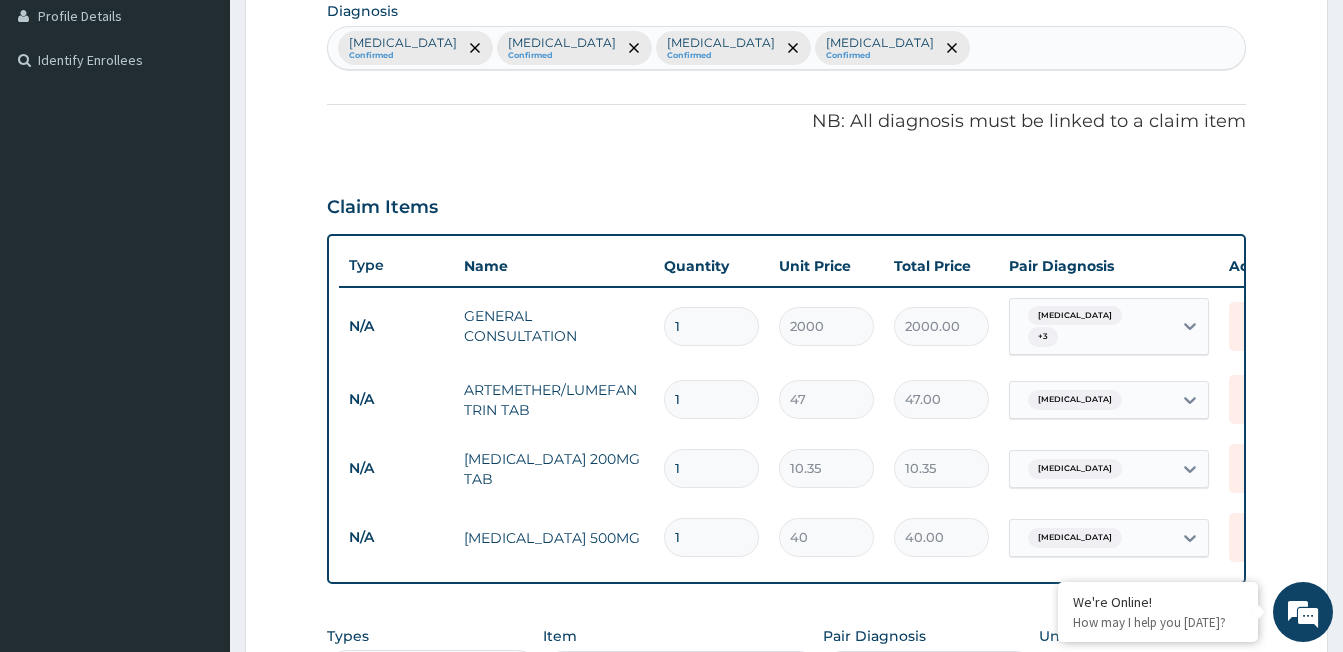 click on "Malaria Confirmed Gastroenteritis Confirmed Typhoid fever Confirmed Sepsis Confirmed" at bounding box center (786, 48) 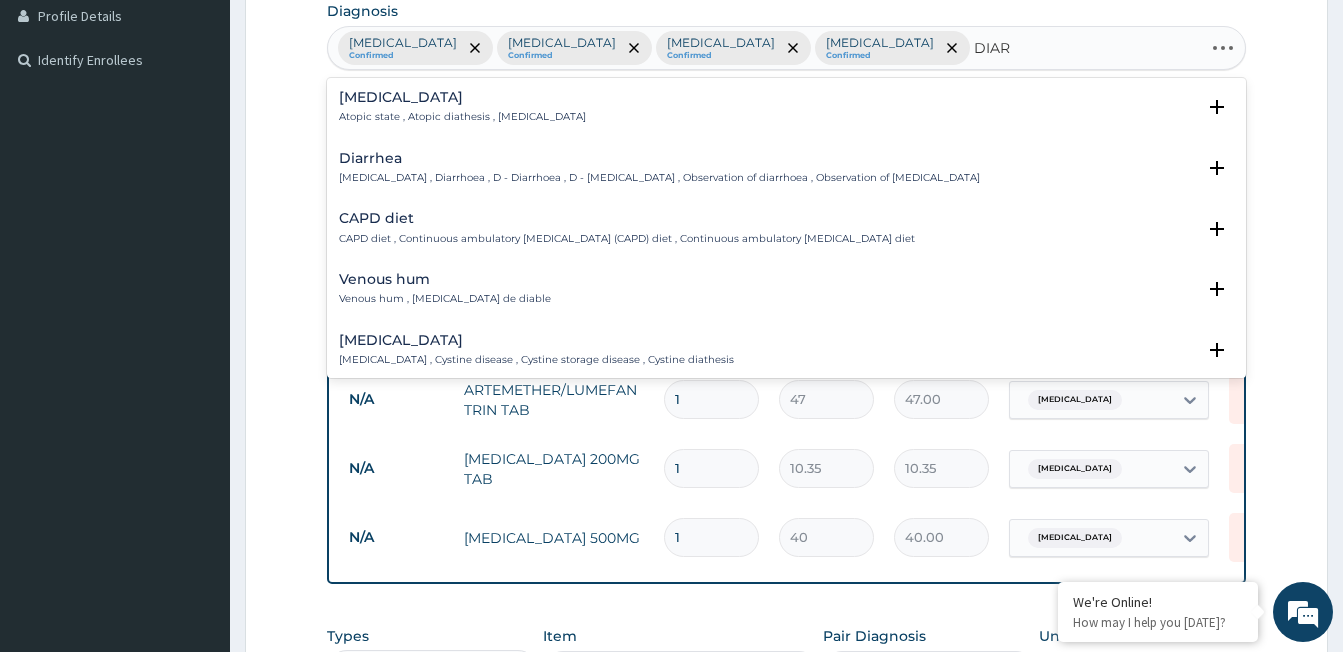 type on "DIARR" 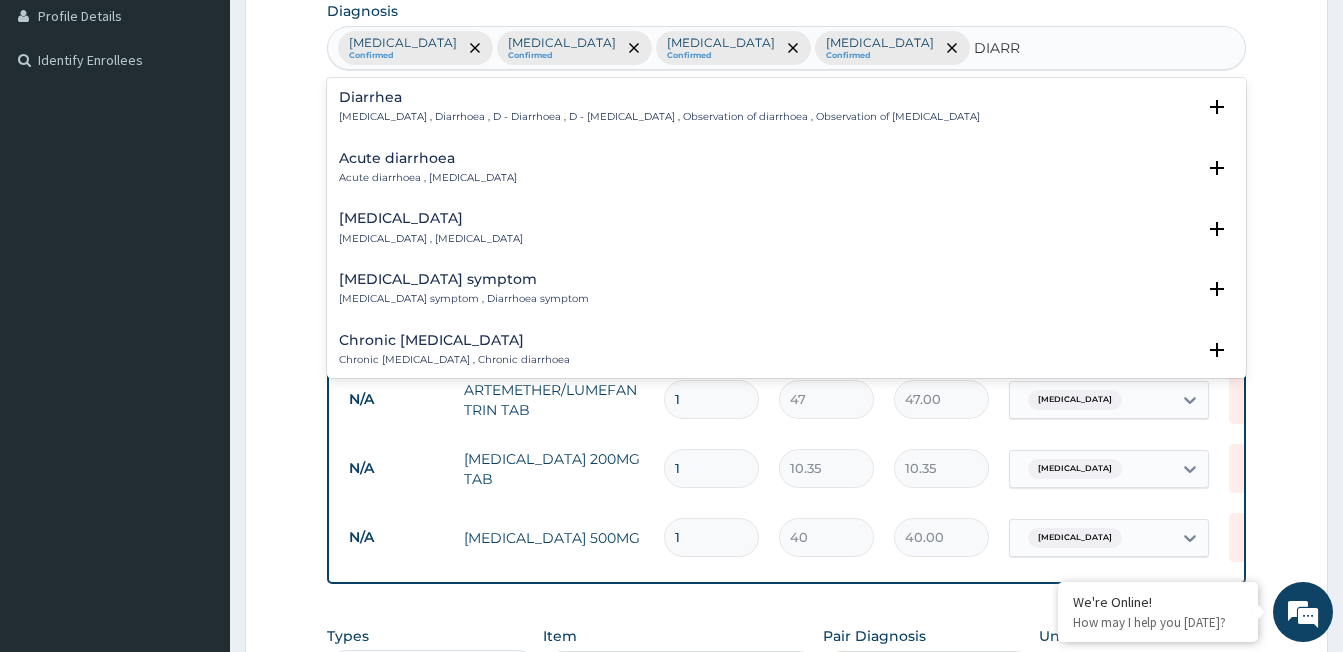 click on "Diarrhea , Diarrhoea , D - Diarrhoea , D - Diarrhea , Observation of diarrhoea , Observation of diarrhea" at bounding box center (659, 117) 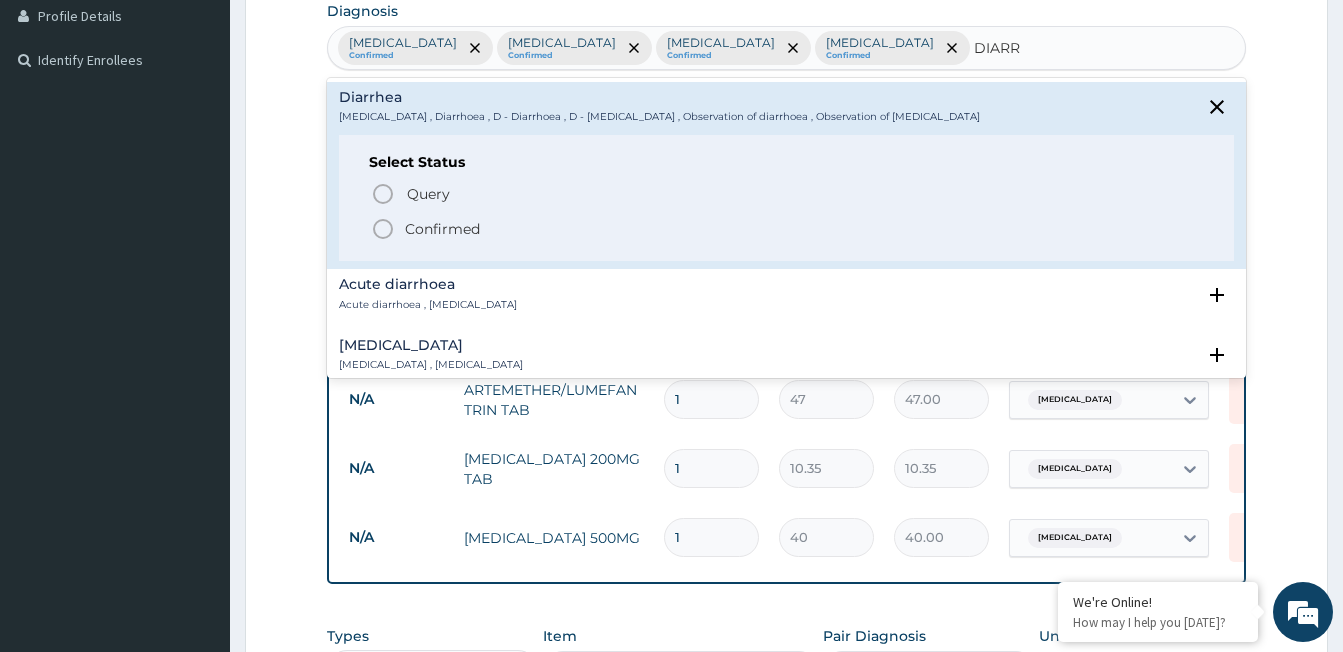 click 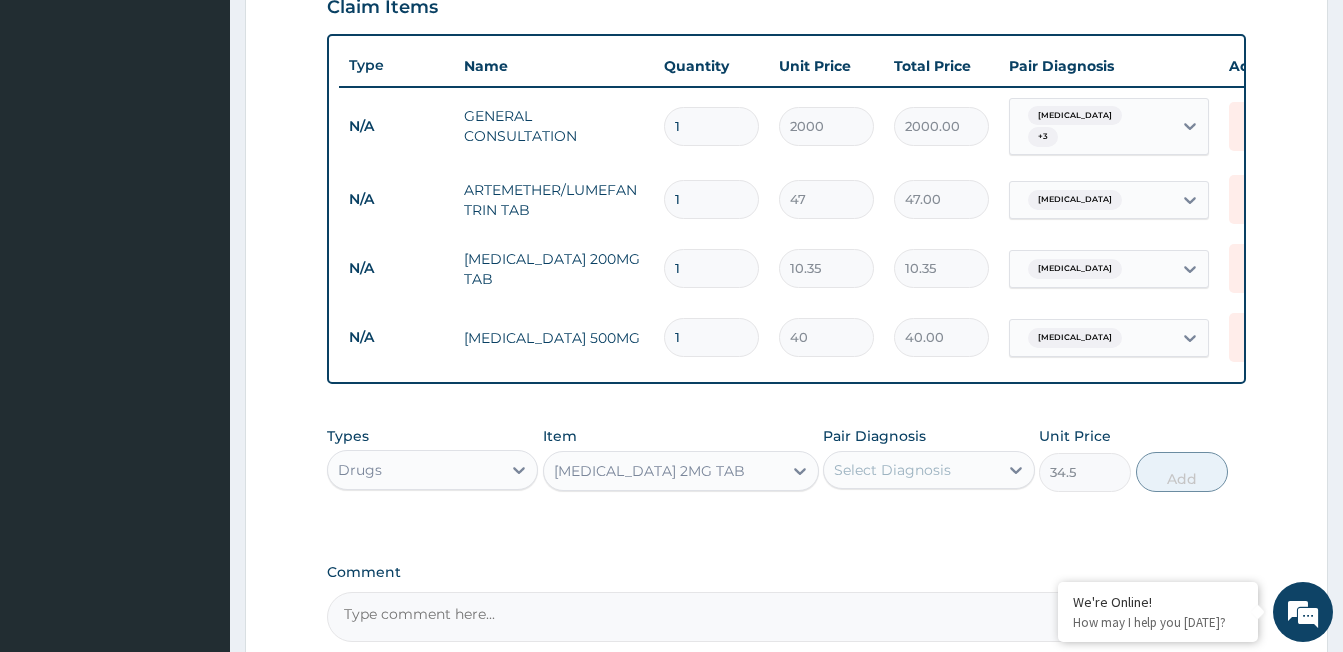 scroll, scrollTop: 910, scrollLeft: 0, axis: vertical 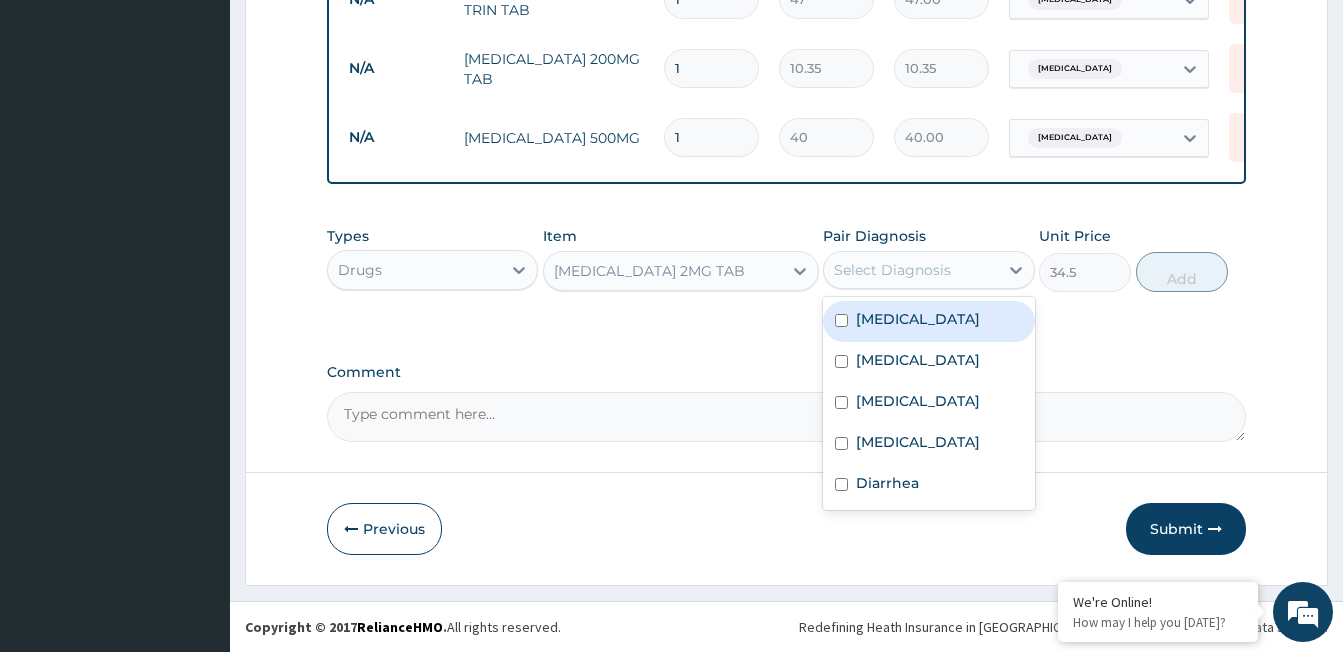 click on "Select Diagnosis" at bounding box center (892, 270) 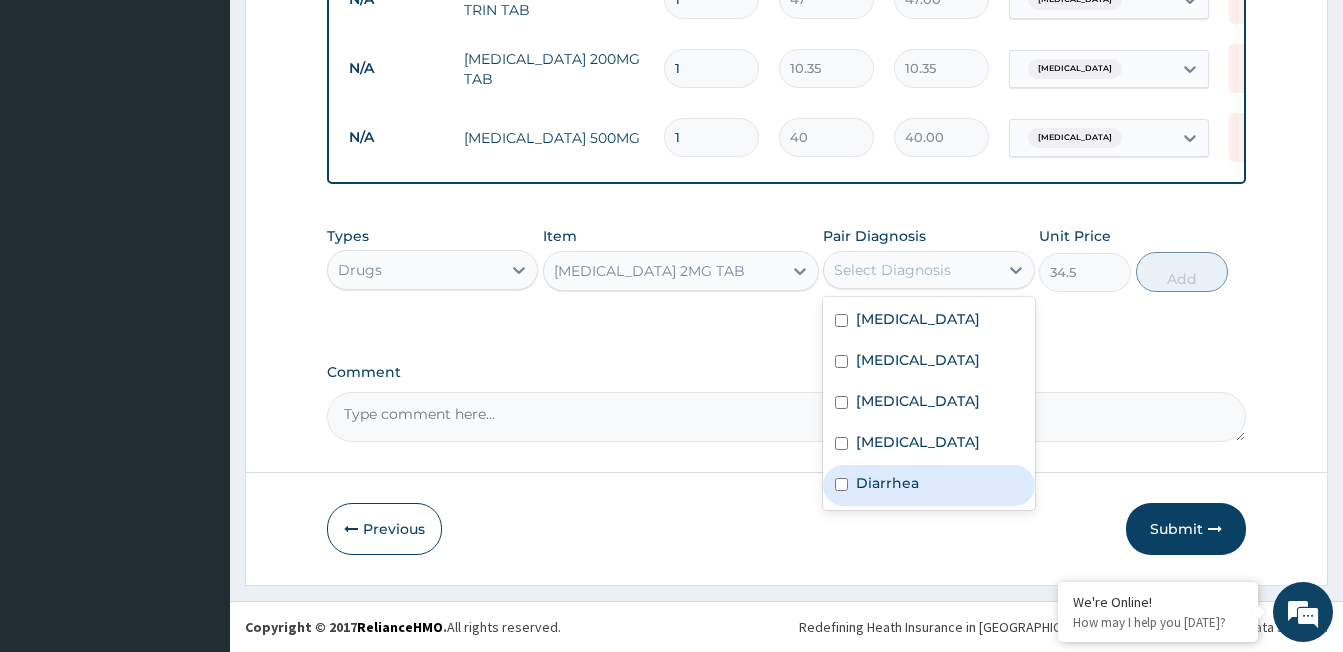 click on "Diarrhea" at bounding box center [887, 483] 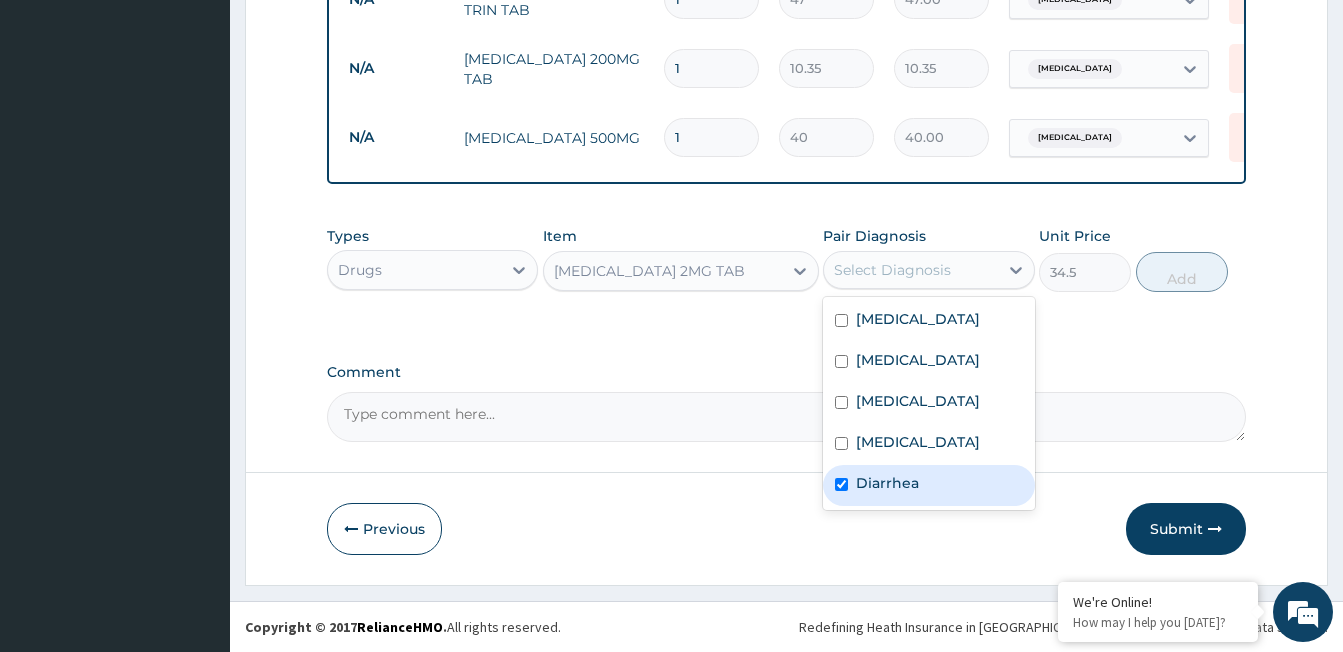 checkbox on "true" 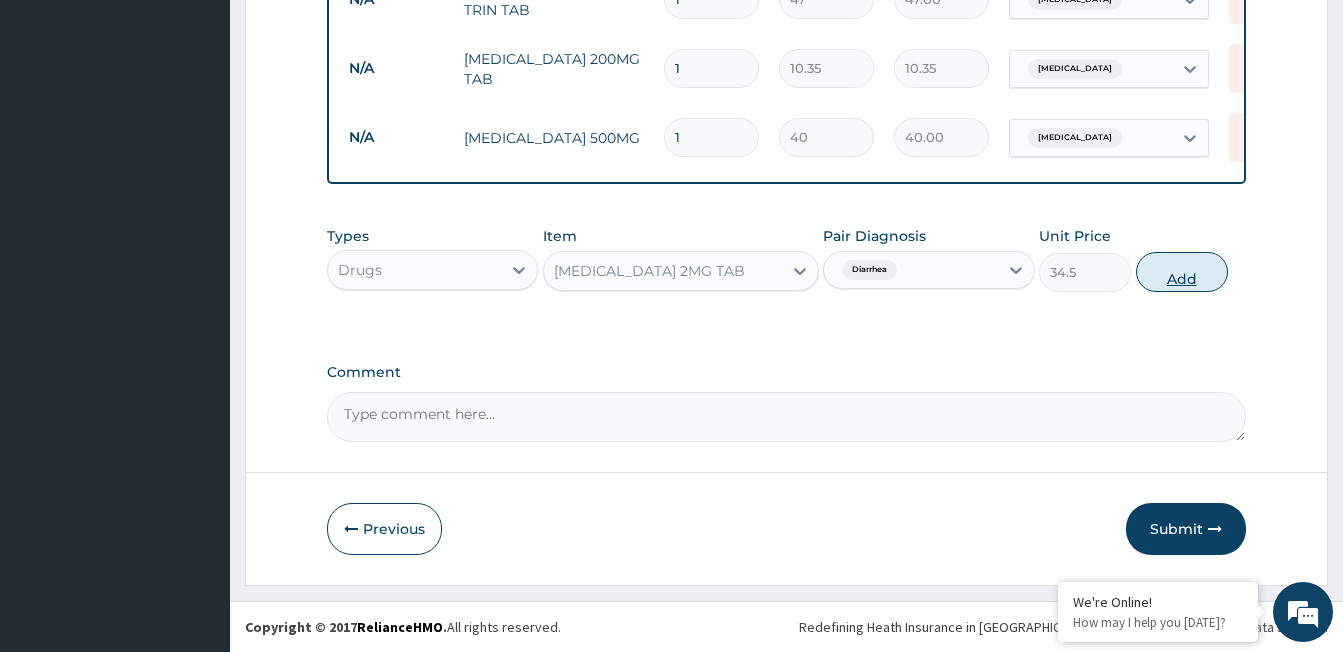 click on "Add" at bounding box center [1182, 272] 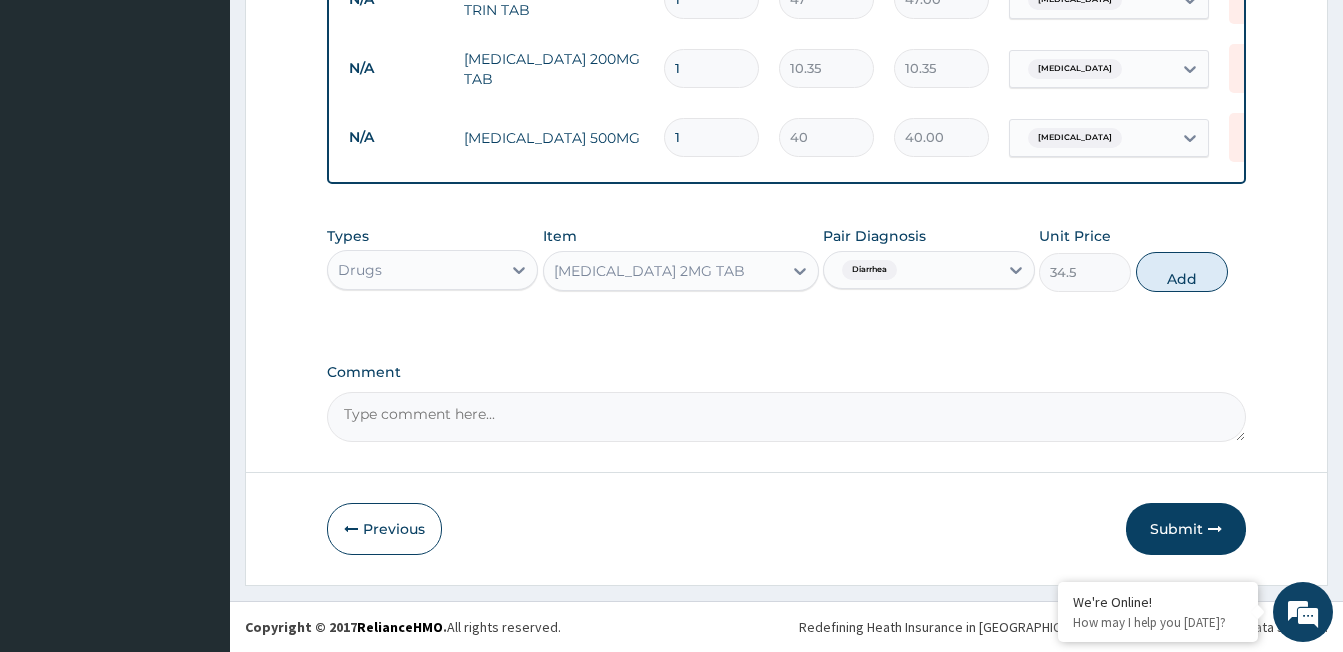 type on "0" 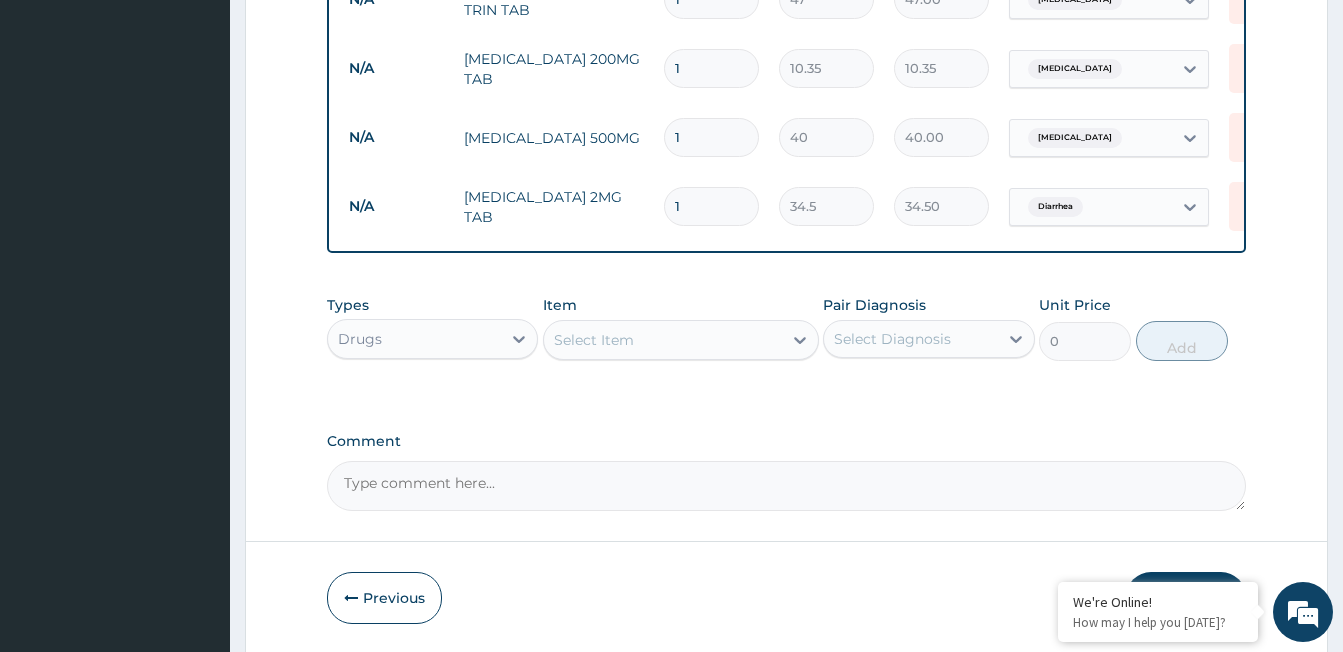 click on "Select Item" at bounding box center (663, 340) 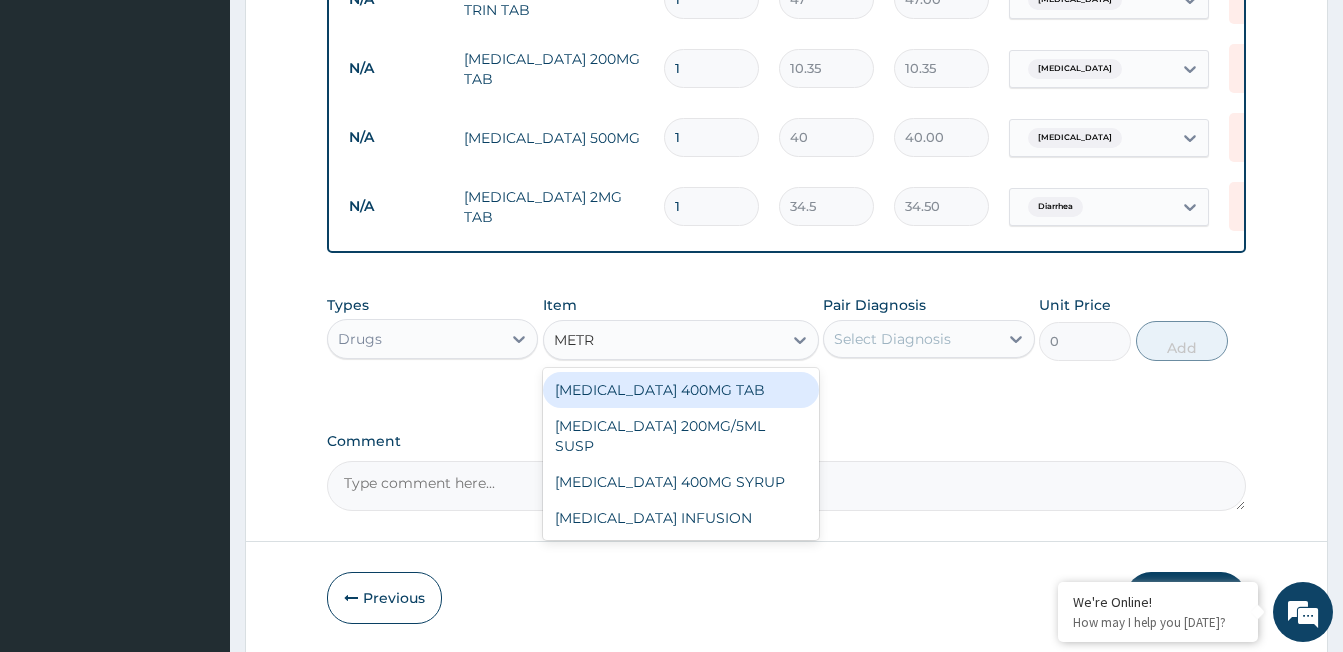 type on "METRO" 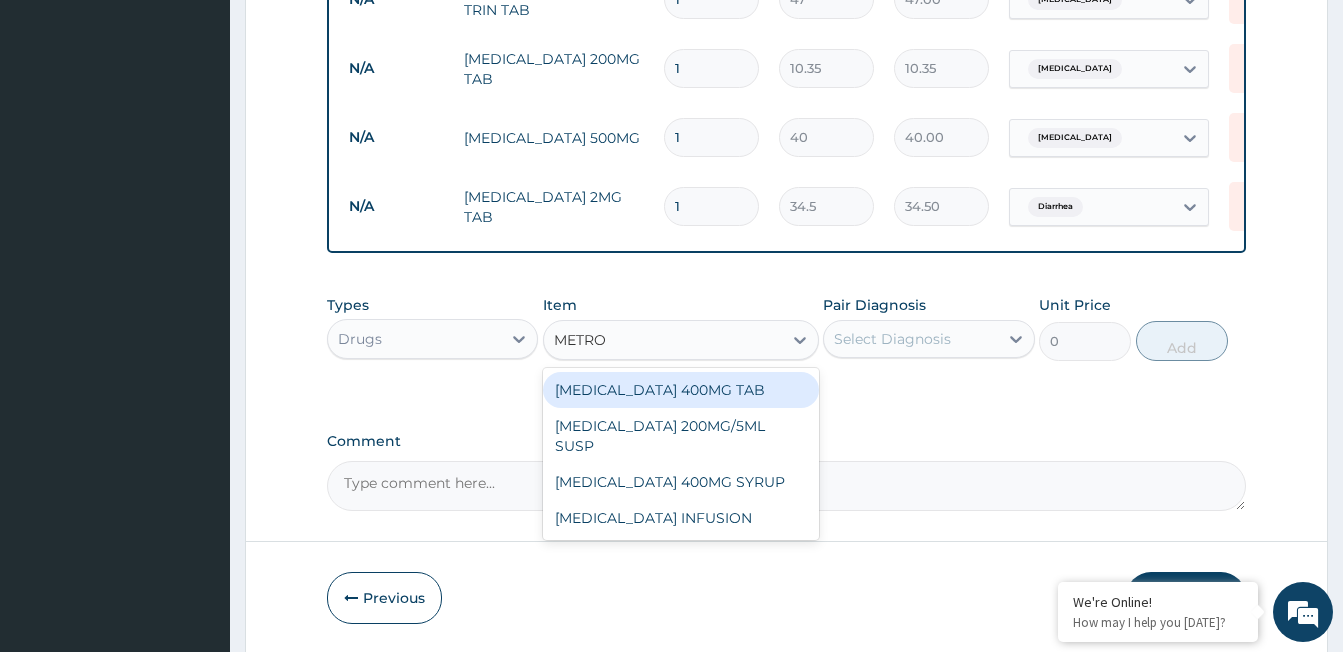 click on "METRONIDAZOLE 400MG TAB" at bounding box center [681, 390] 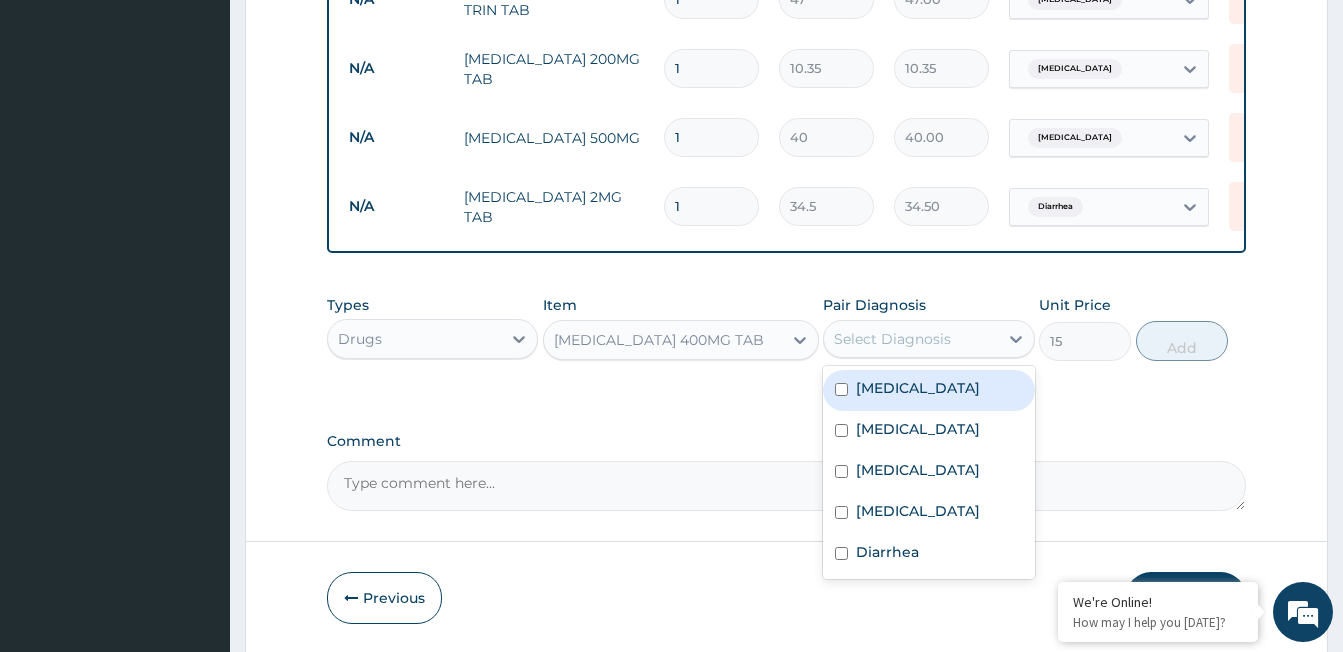 click on "Select Diagnosis" at bounding box center (892, 339) 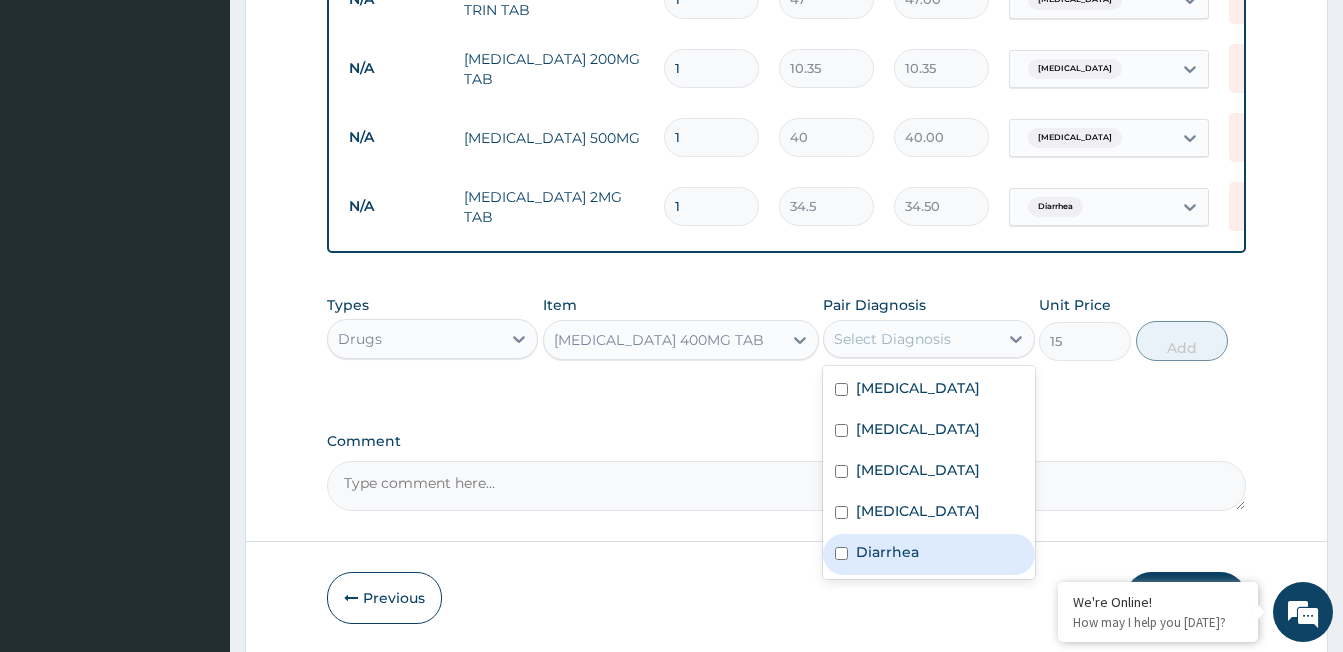 click on "Diarrhea" at bounding box center (887, 552) 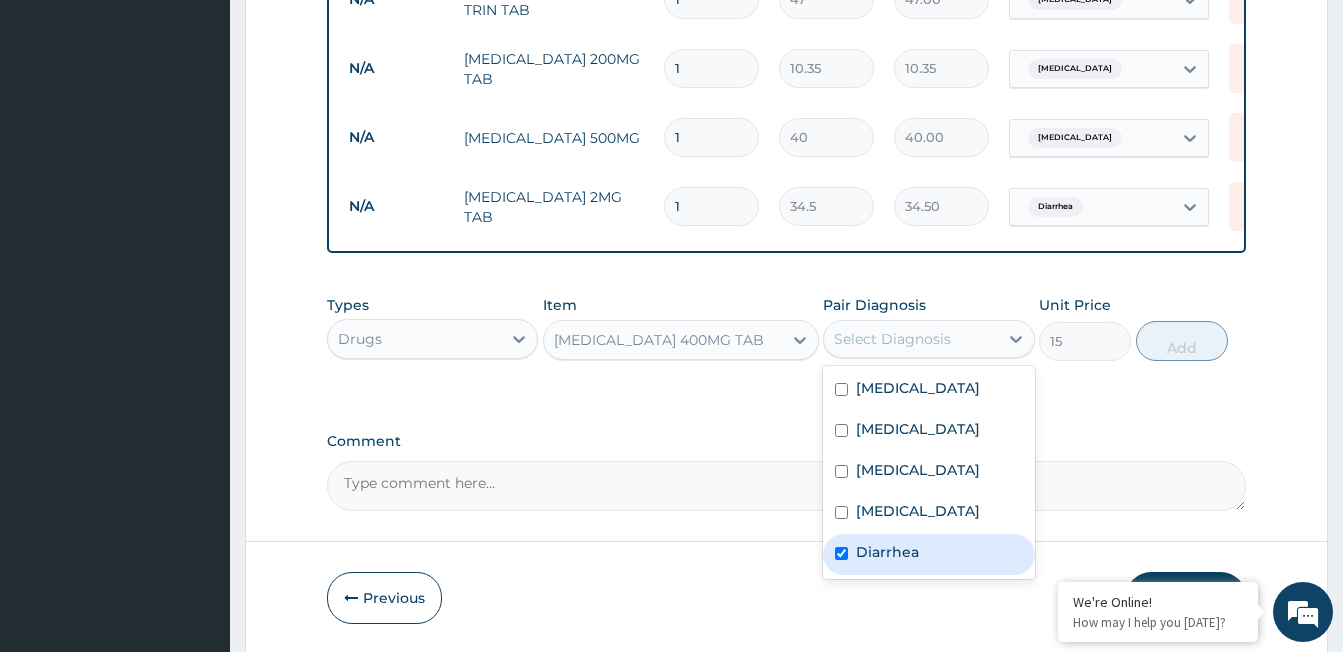 checkbox on "true" 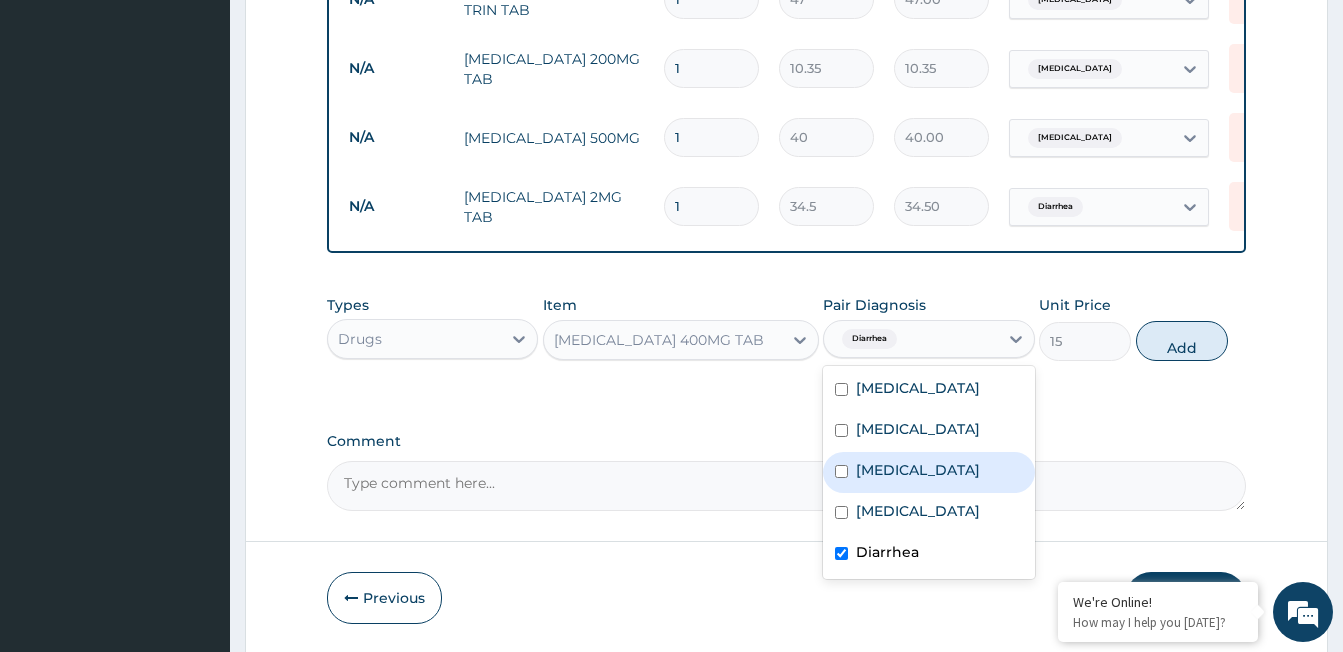 click on "Typhoid fever" at bounding box center (918, 470) 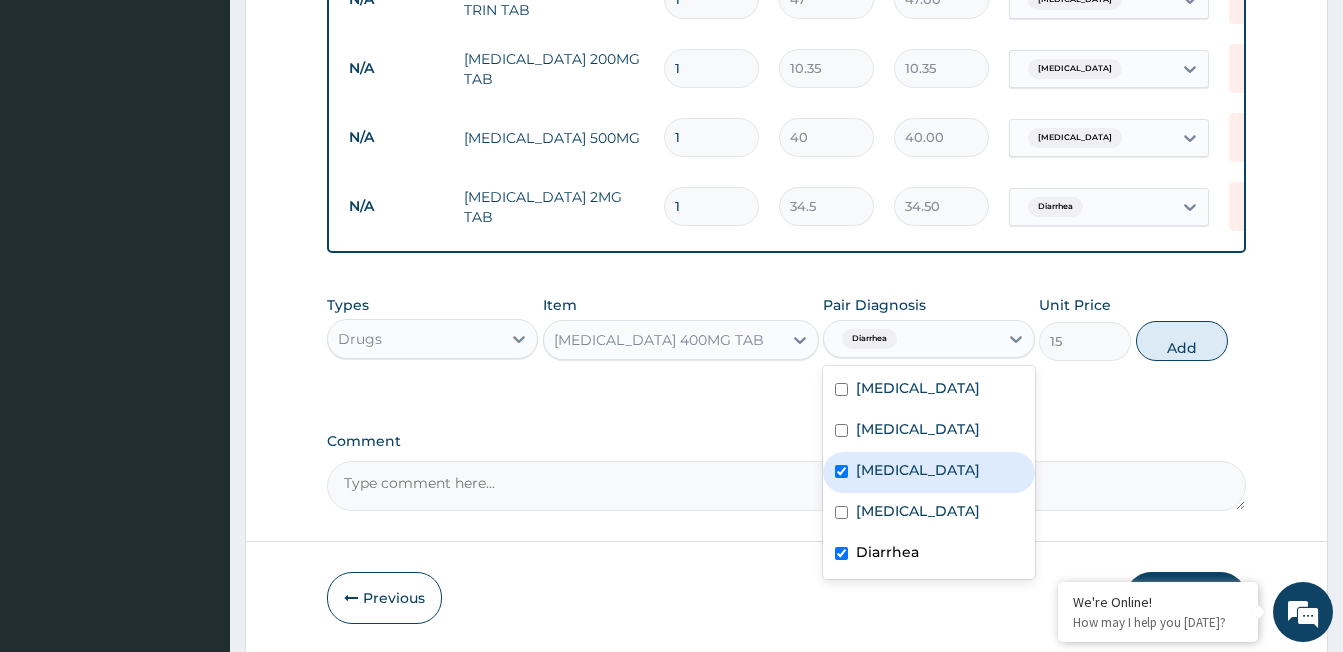 checkbox on "true" 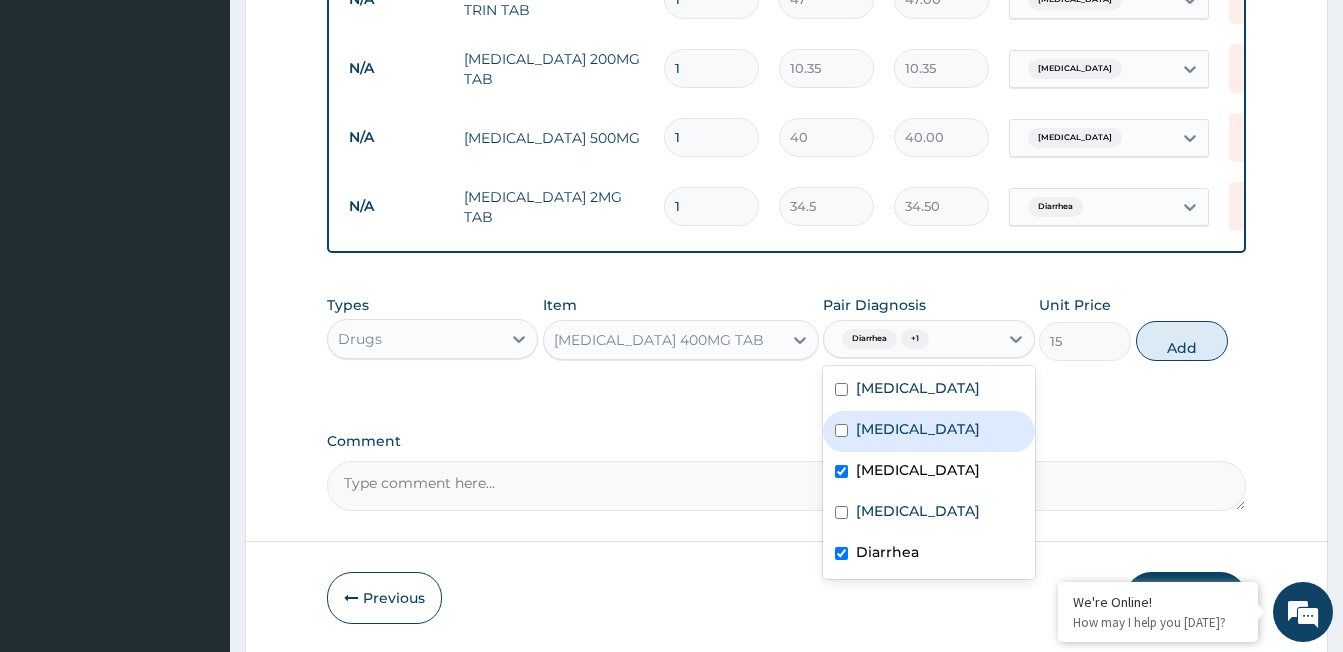 click on "Gastroenteritis" at bounding box center [918, 429] 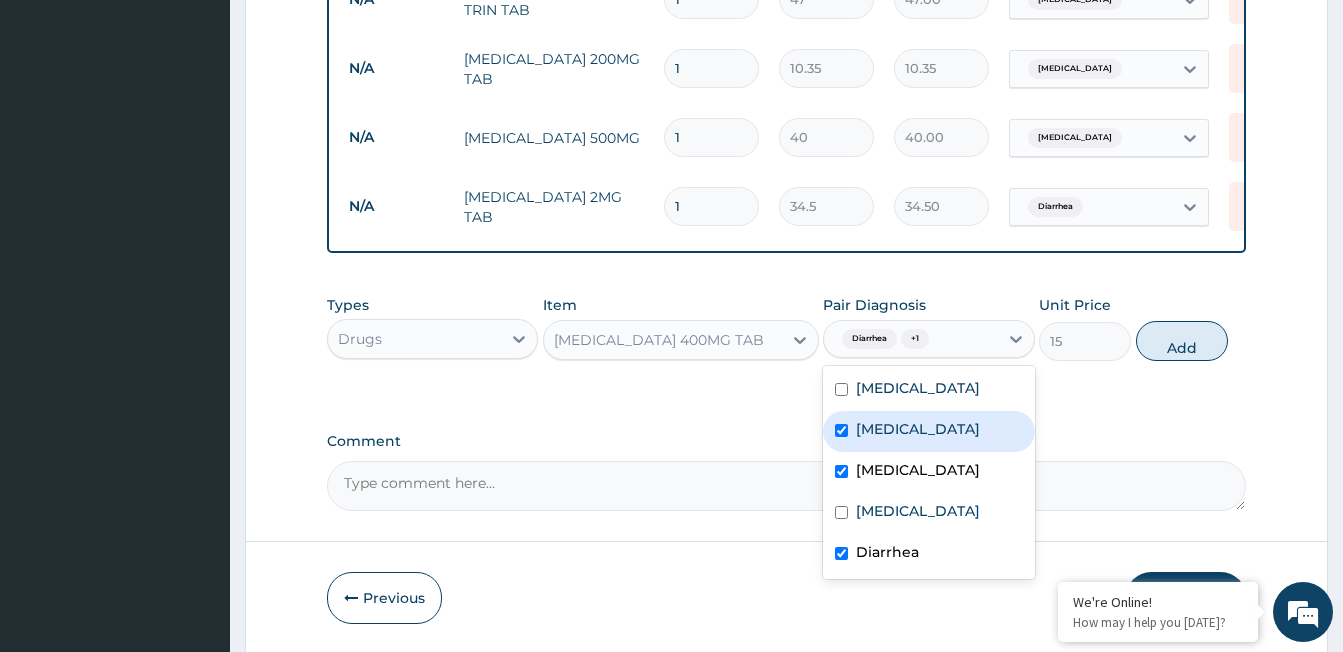 checkbox on "true" 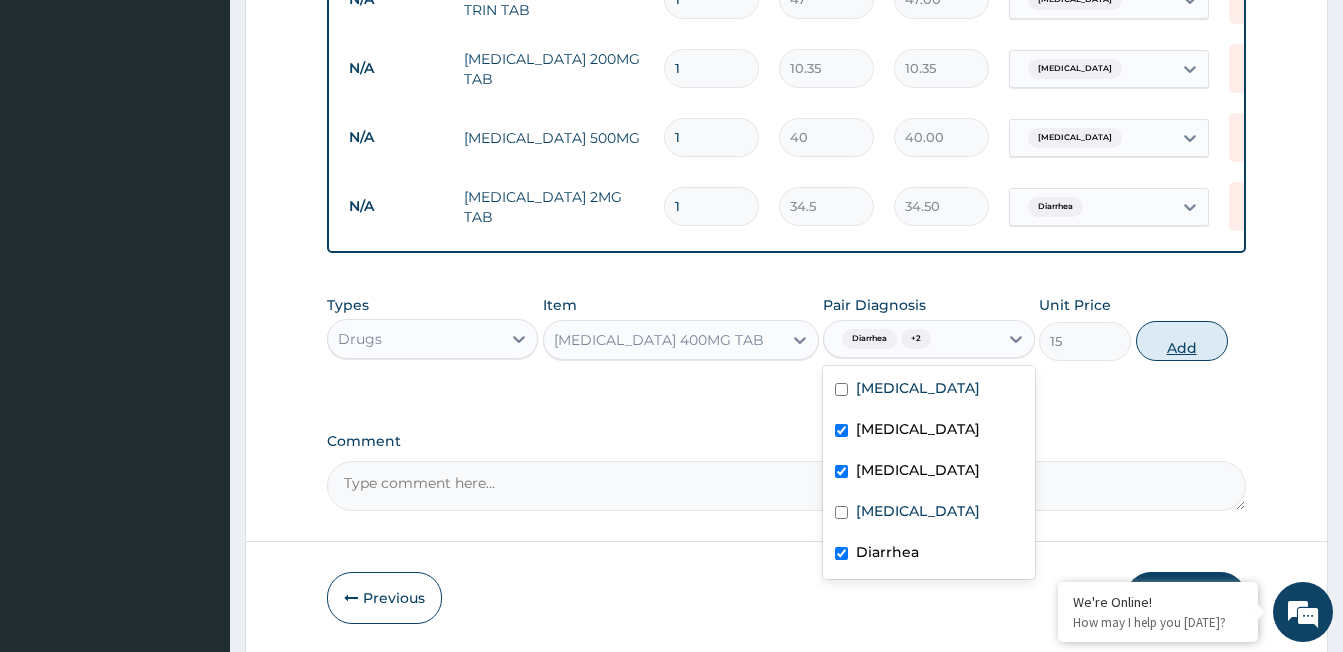 click on "Add" at bounding box center (1182, 341) 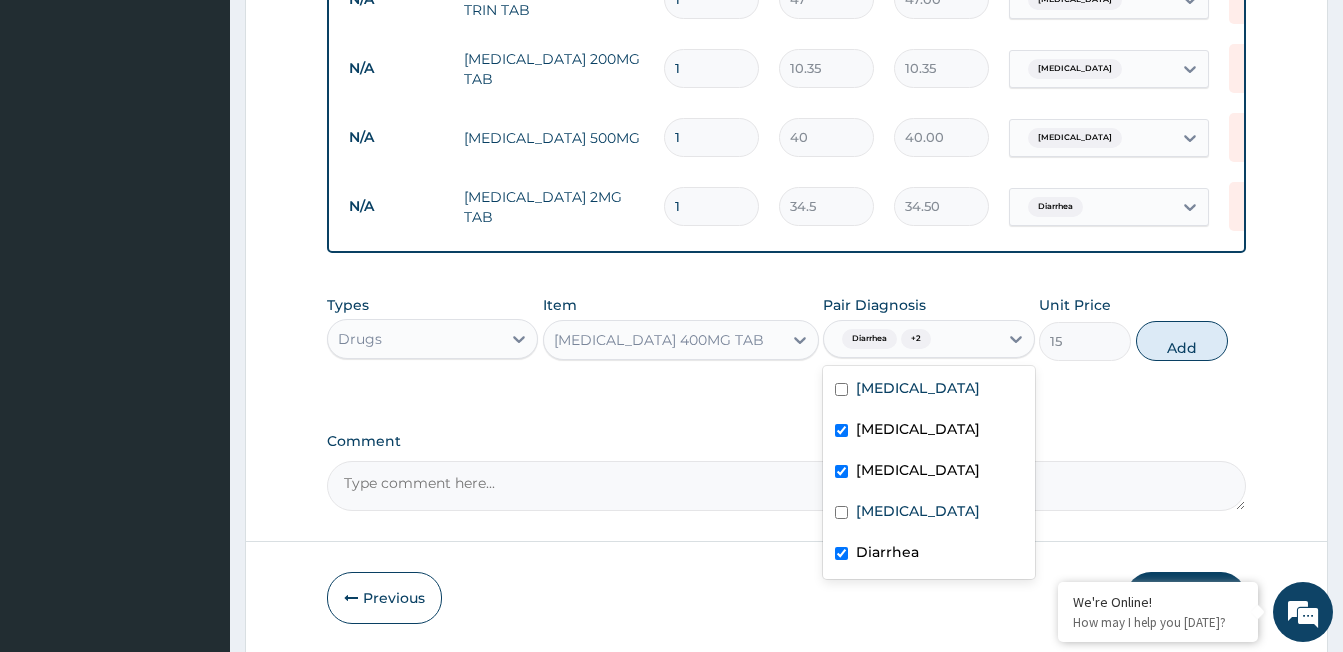 type on "0" 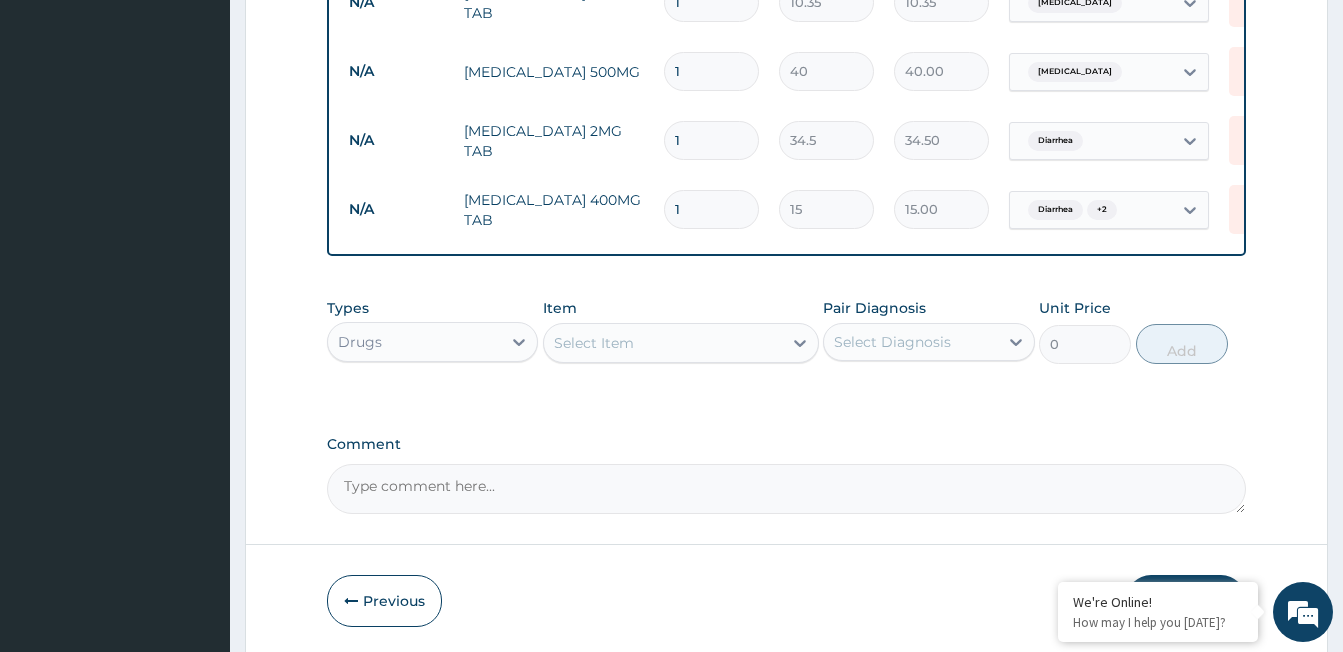 scroll, scrollTop: 1010, scrollLeft: 0, axis: vertical 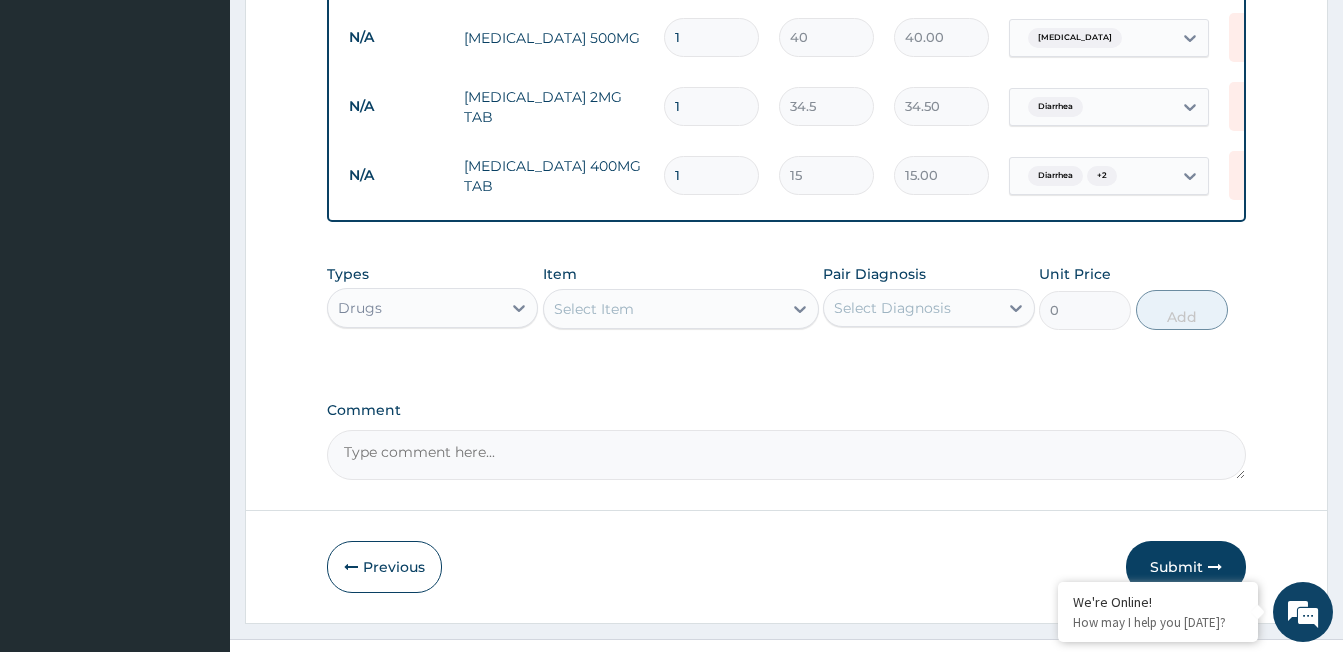click on "Select Item" at bounding box center [594, 309] 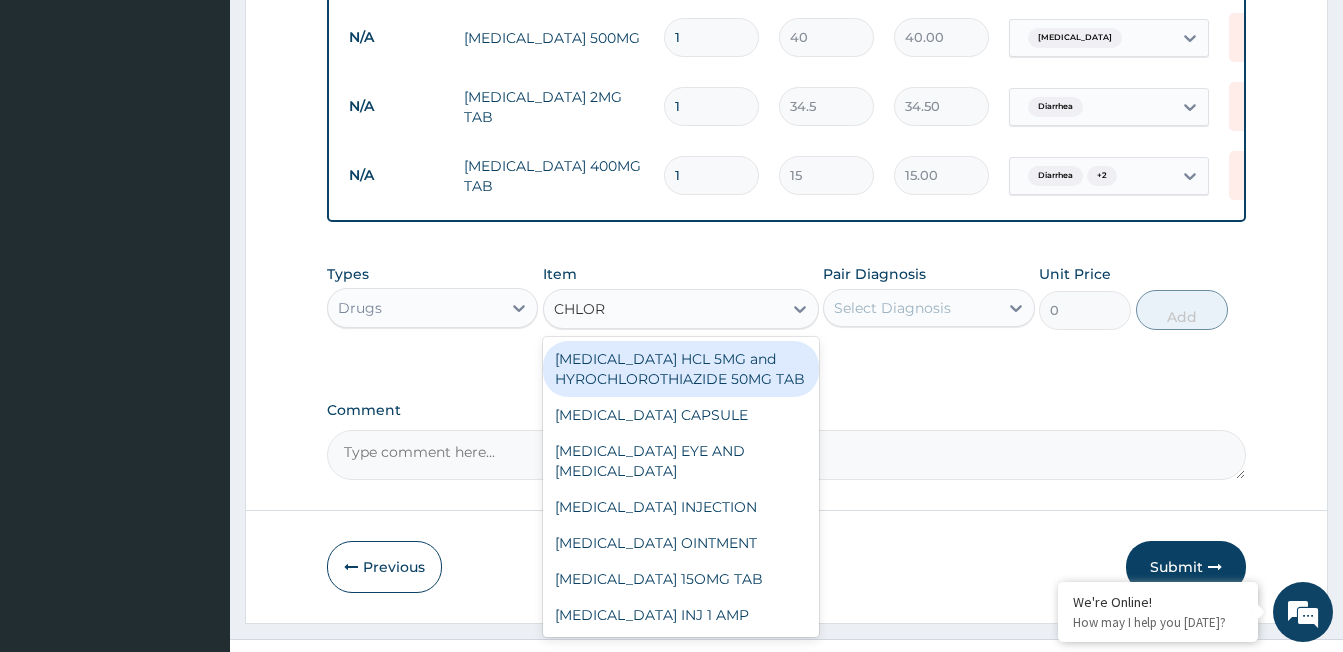 type on "CHLORO" 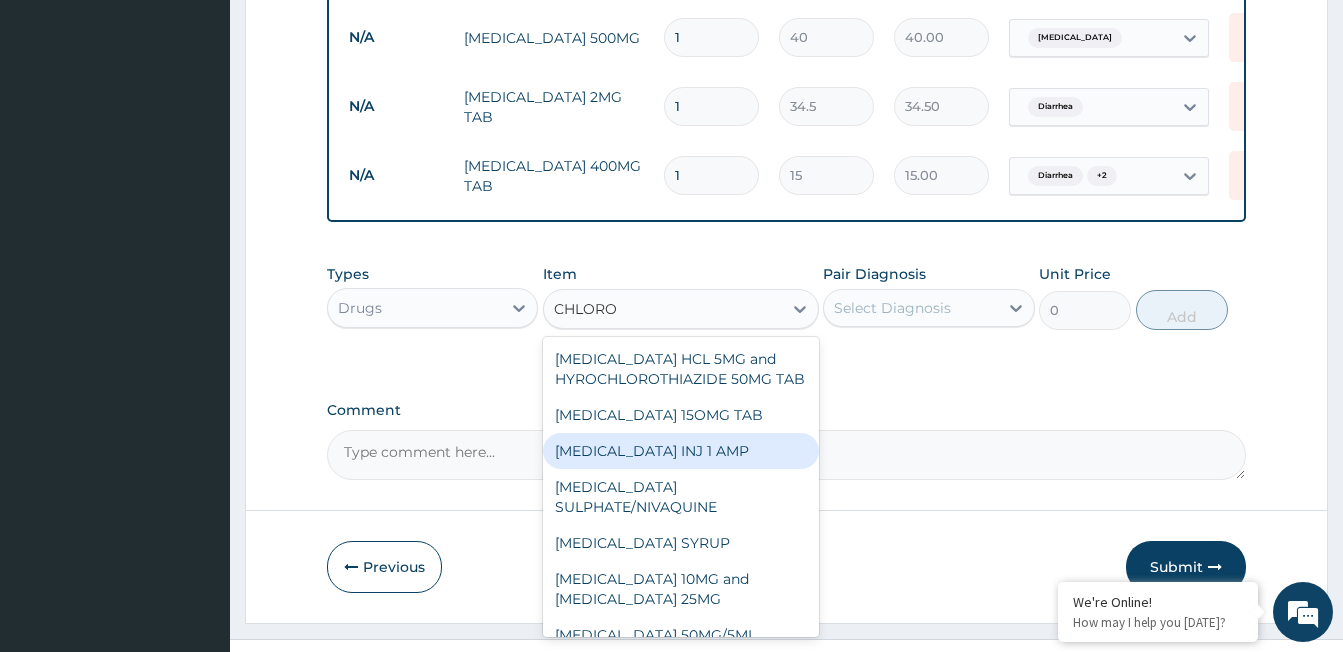 click on "CHLOROQUINE INJ 1 AMP" at bounding box center (681, 451) 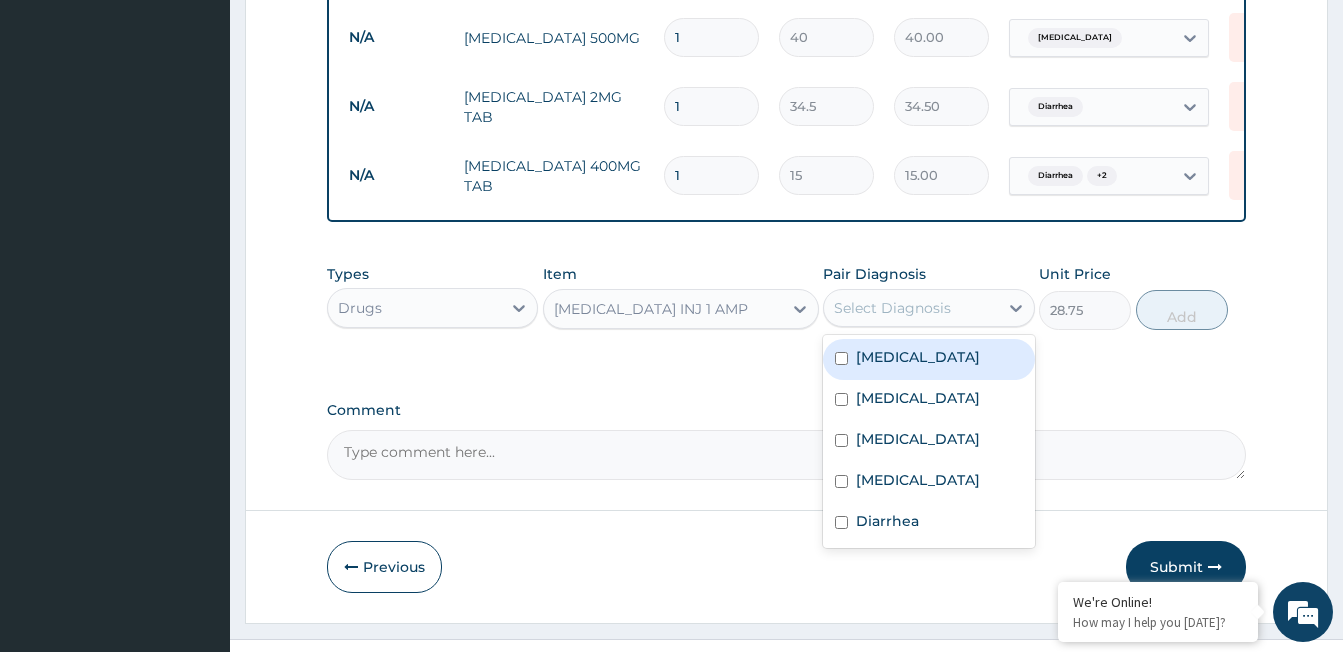 click on "Select Diagnosis" at bounding box center (910, 308) 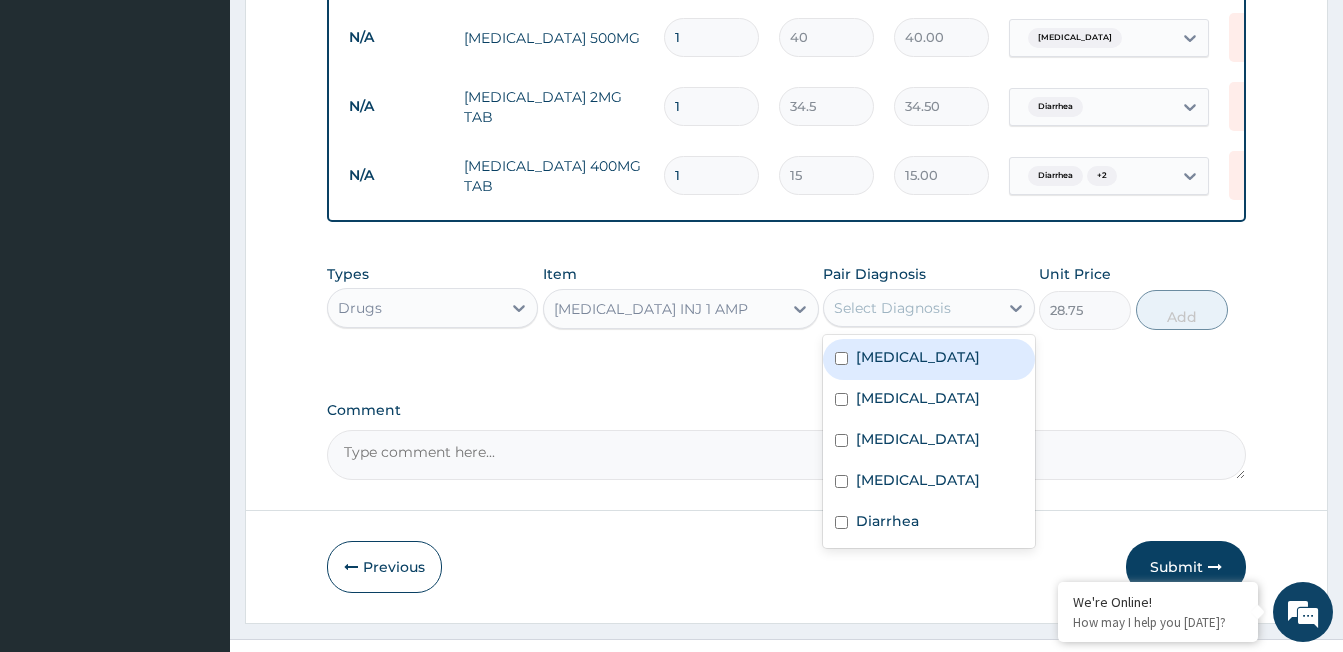 click on "Malaria" at bounding box center (918, 357) 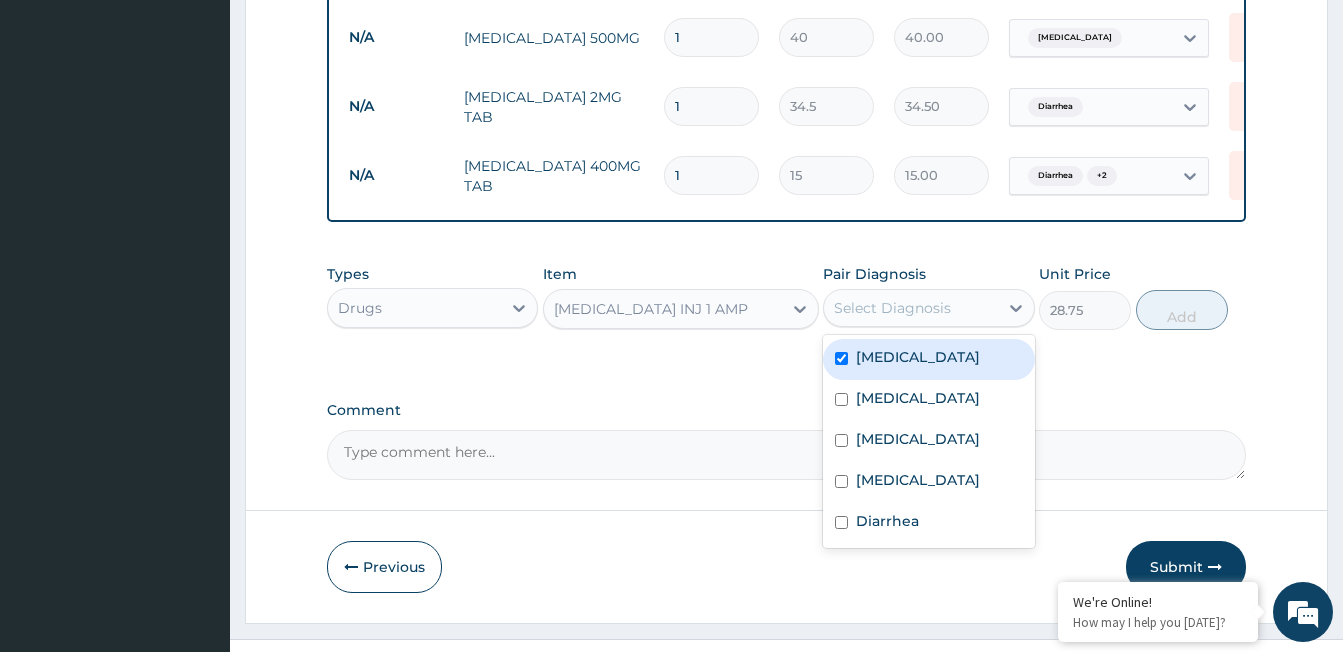 checkbox on "true" 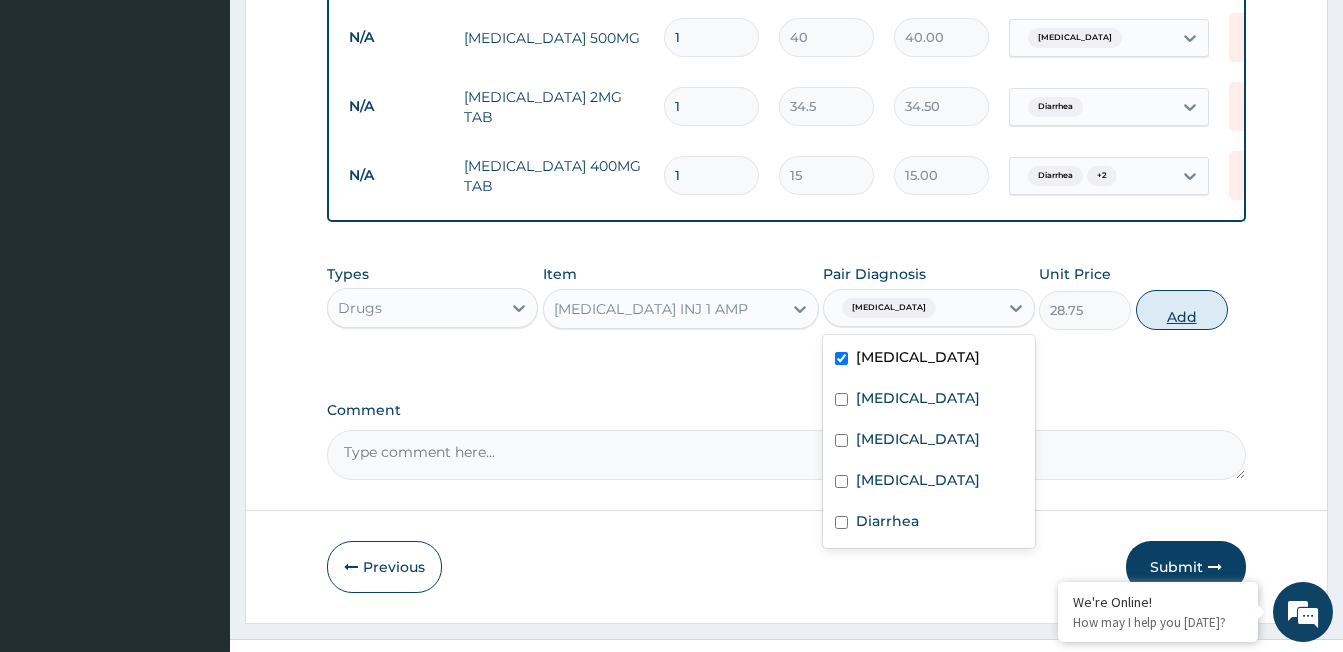 click on "Add" at bounding box center [1182, 310] 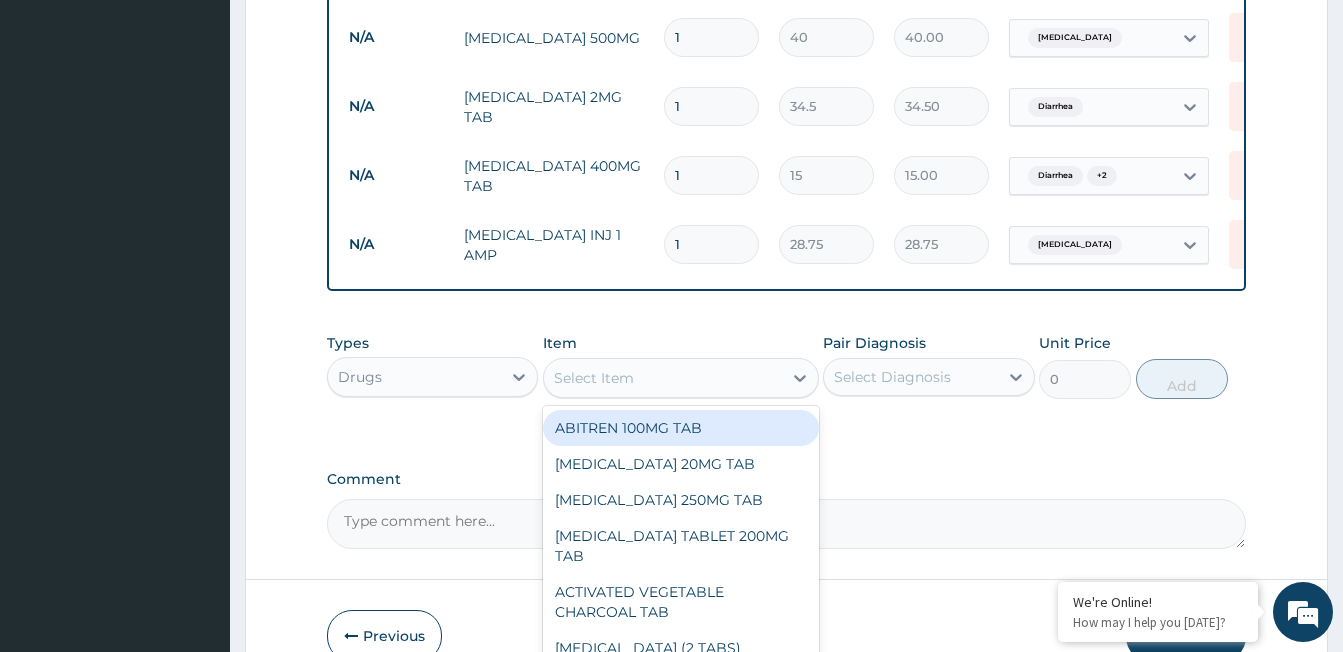 click on "Select Item" at bounding box center (594, 378) 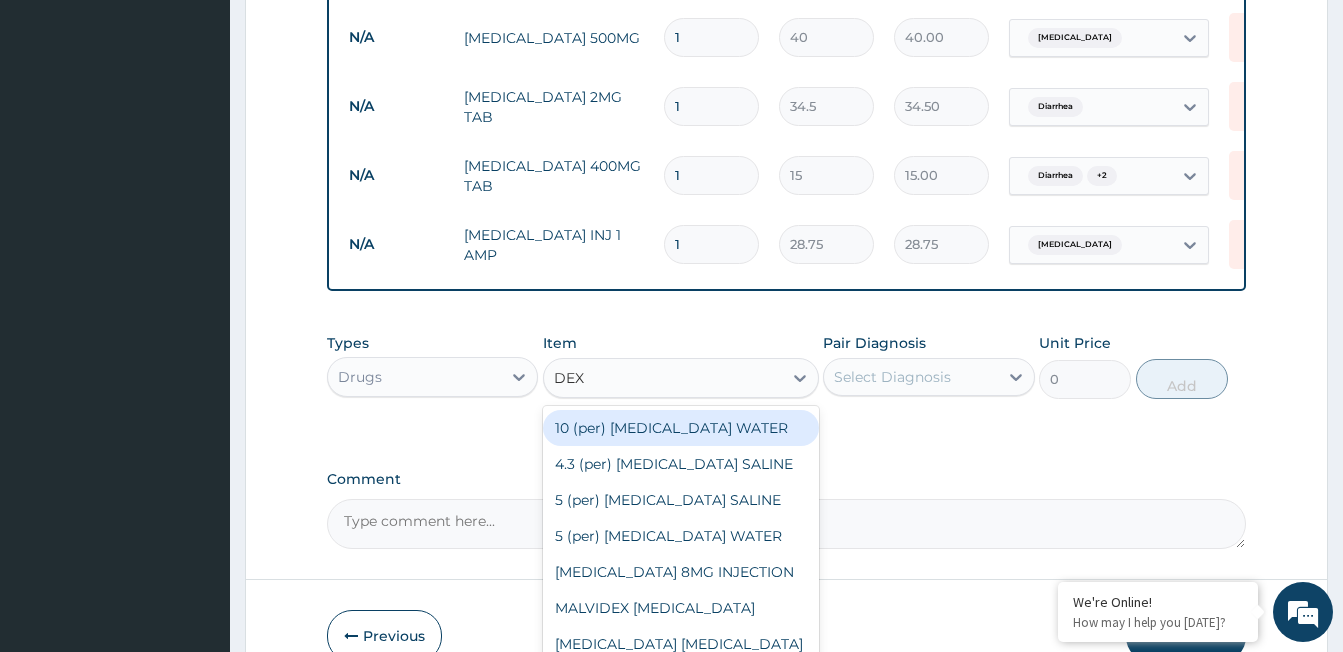 type on "DEXA" 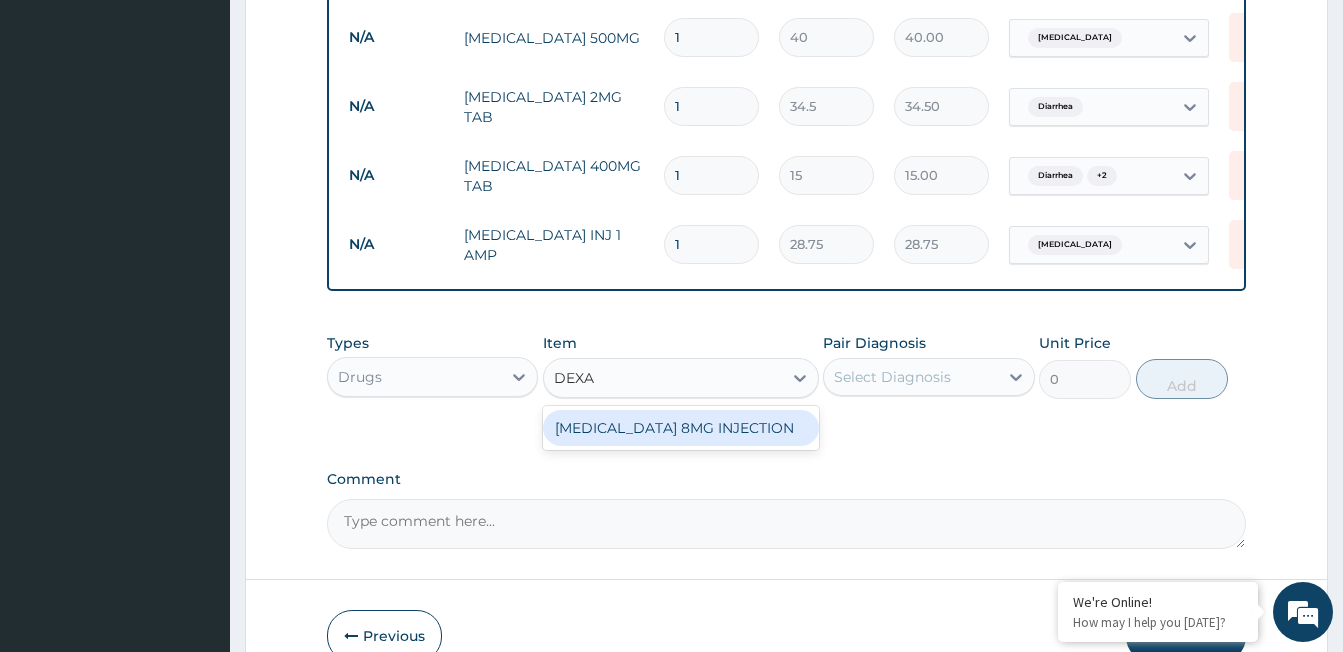 click on "DEXAMETHASONE 8MG INJECTION" at bounding box center [681, 428] 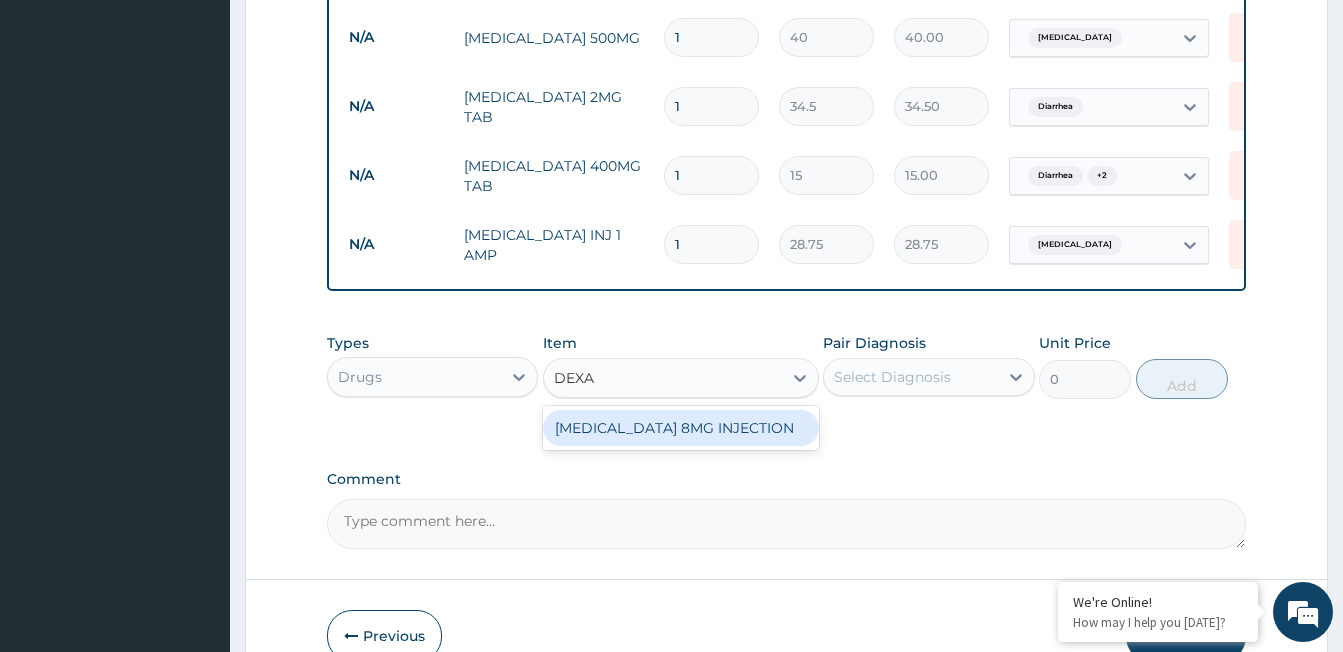 type 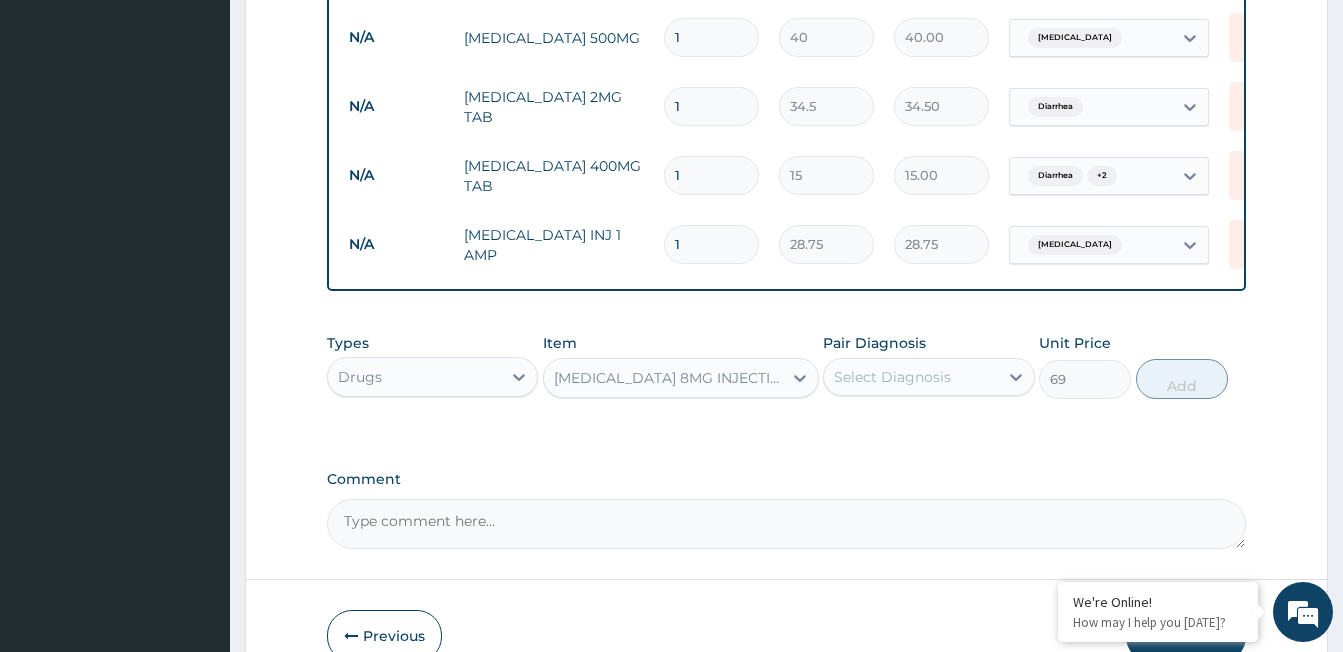 click on "Select Diagnosis" at bounding box center [892, 377] 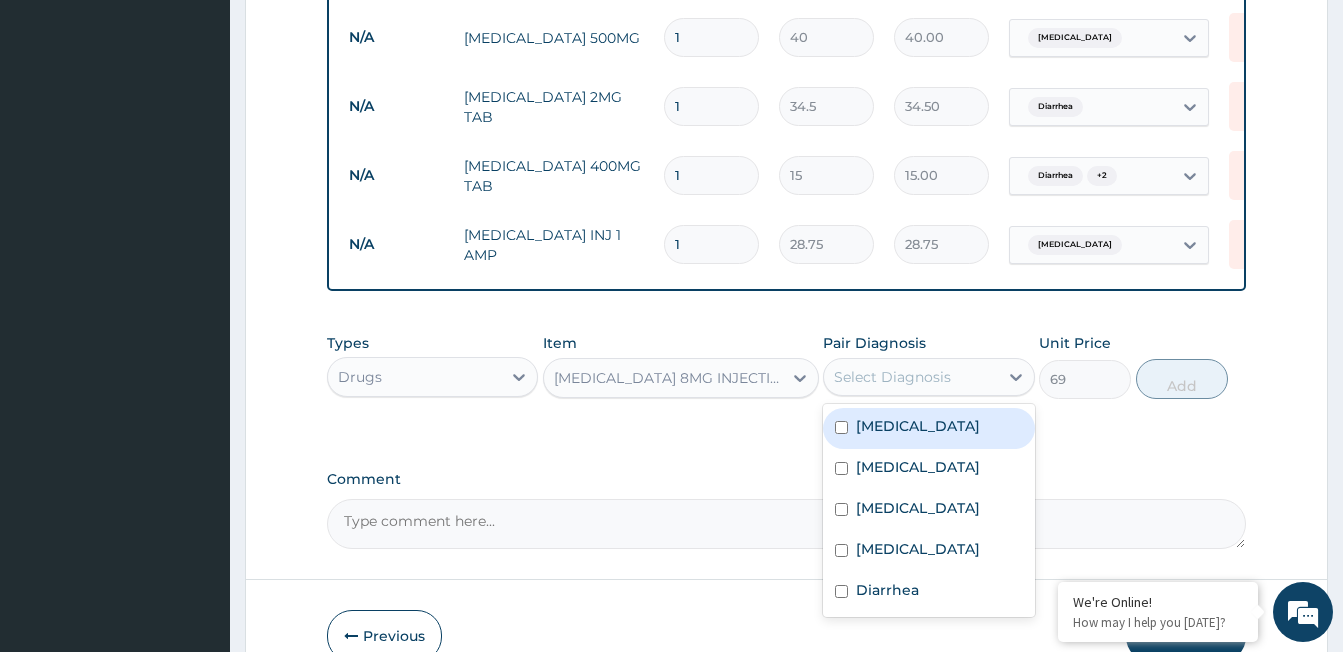 click on "Malaria" at bounding box center (918, 426) 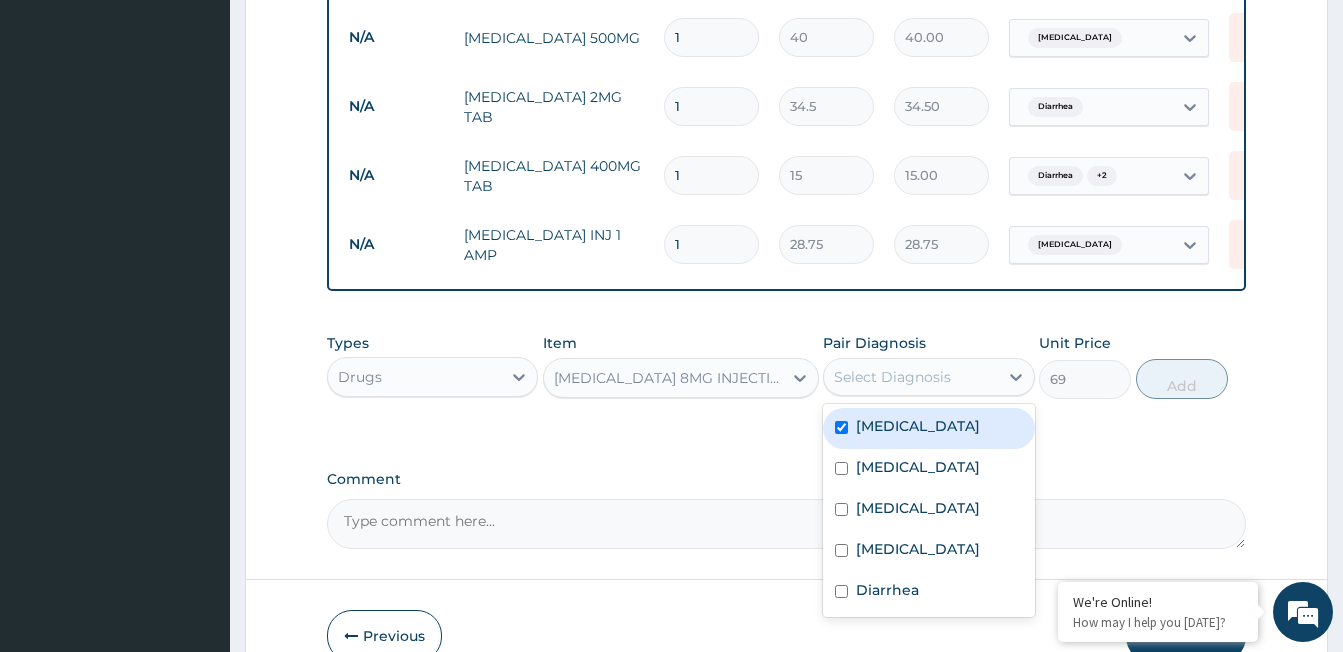 checkbox on "true" 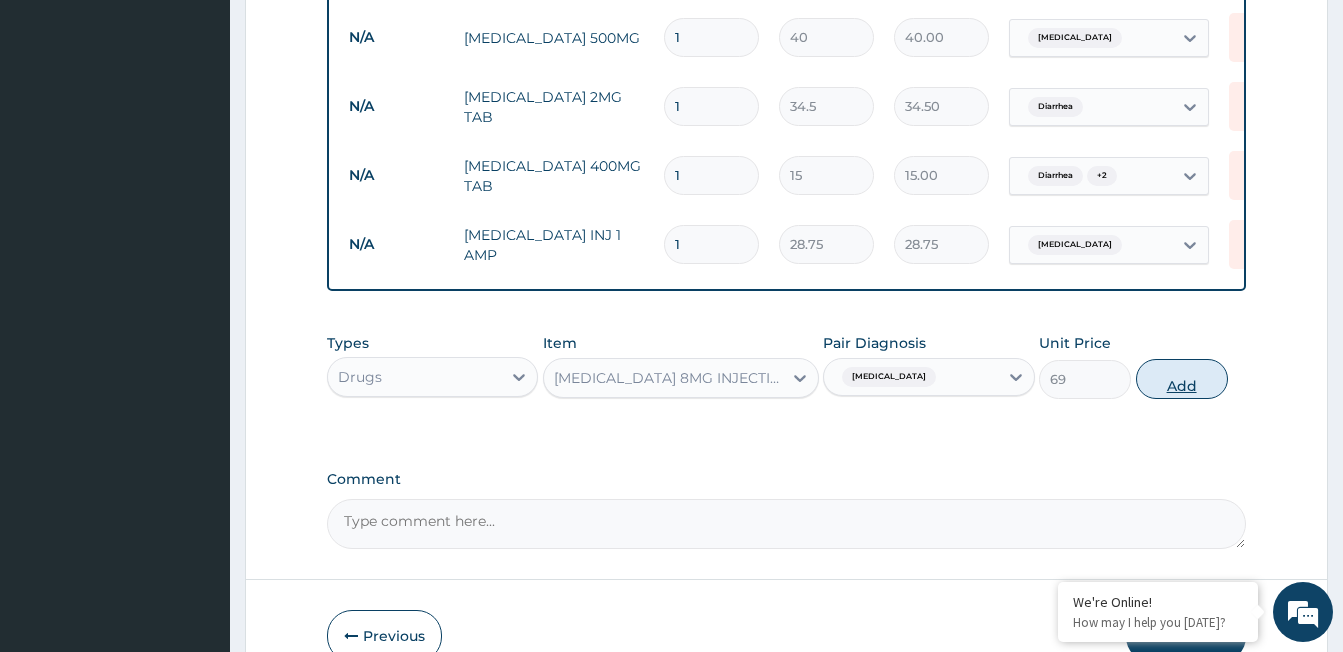 click on "Add" at bounding box center [1182, 379] 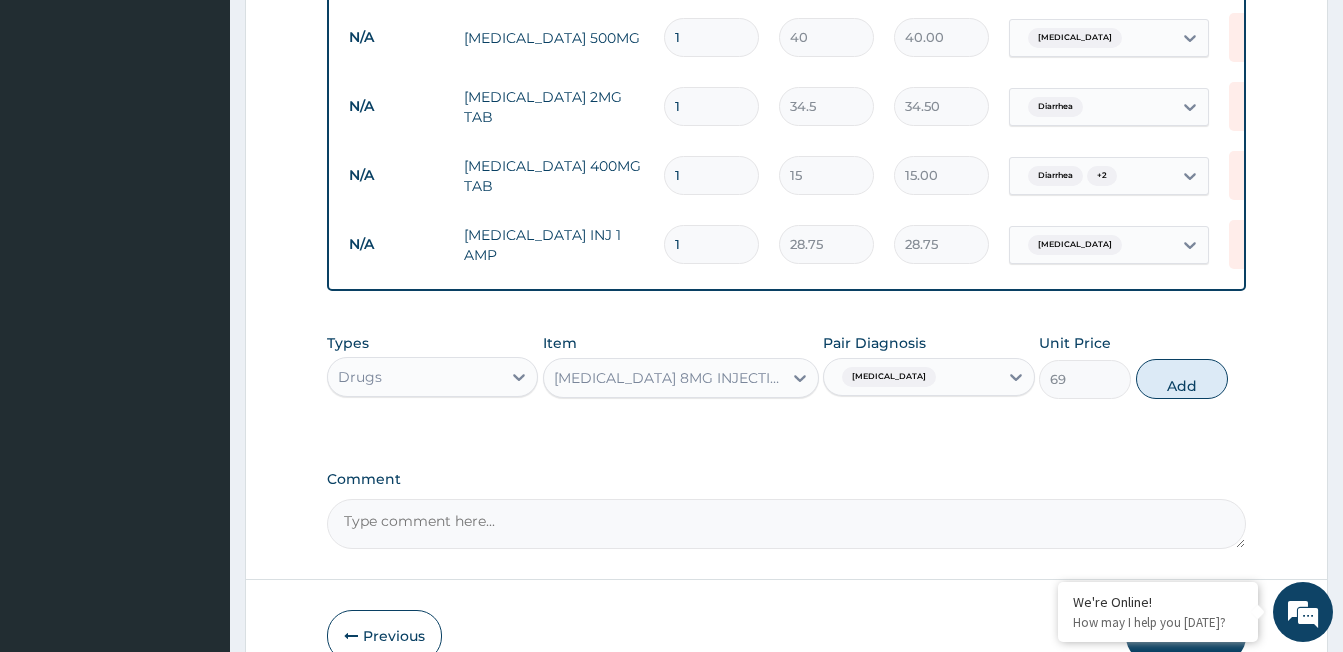 type on "0" 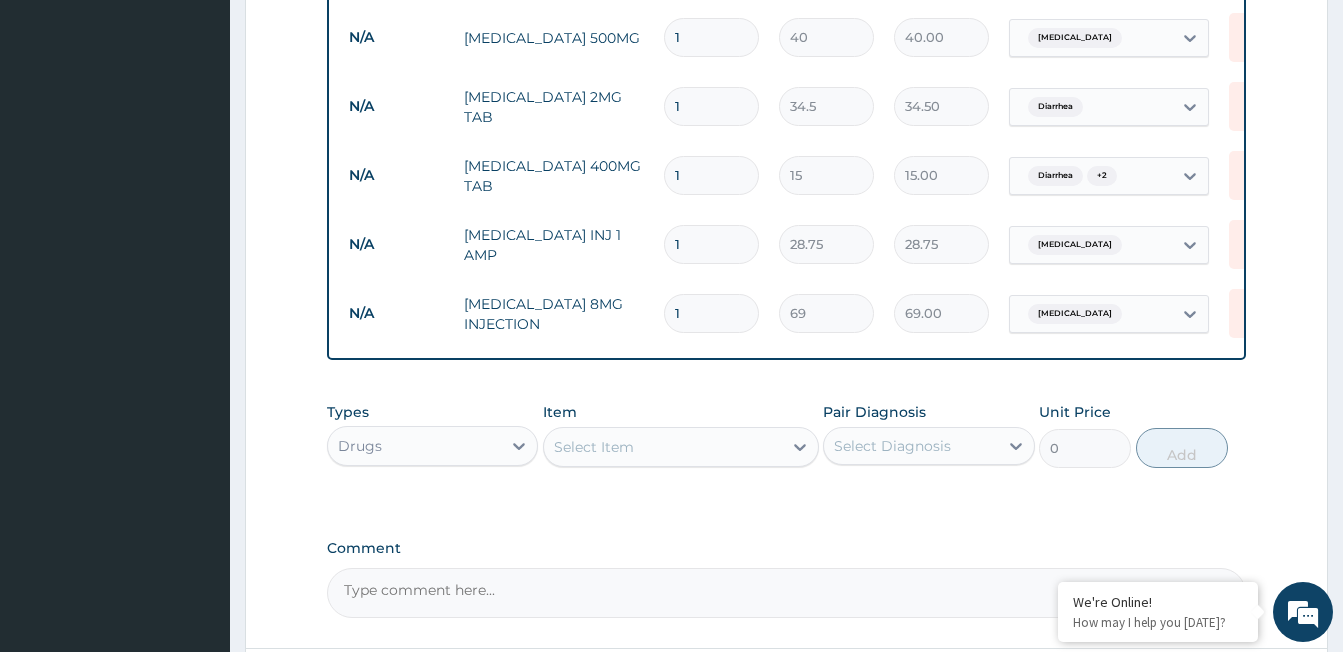 click on "Select Item" at bounding box center (663, 447) 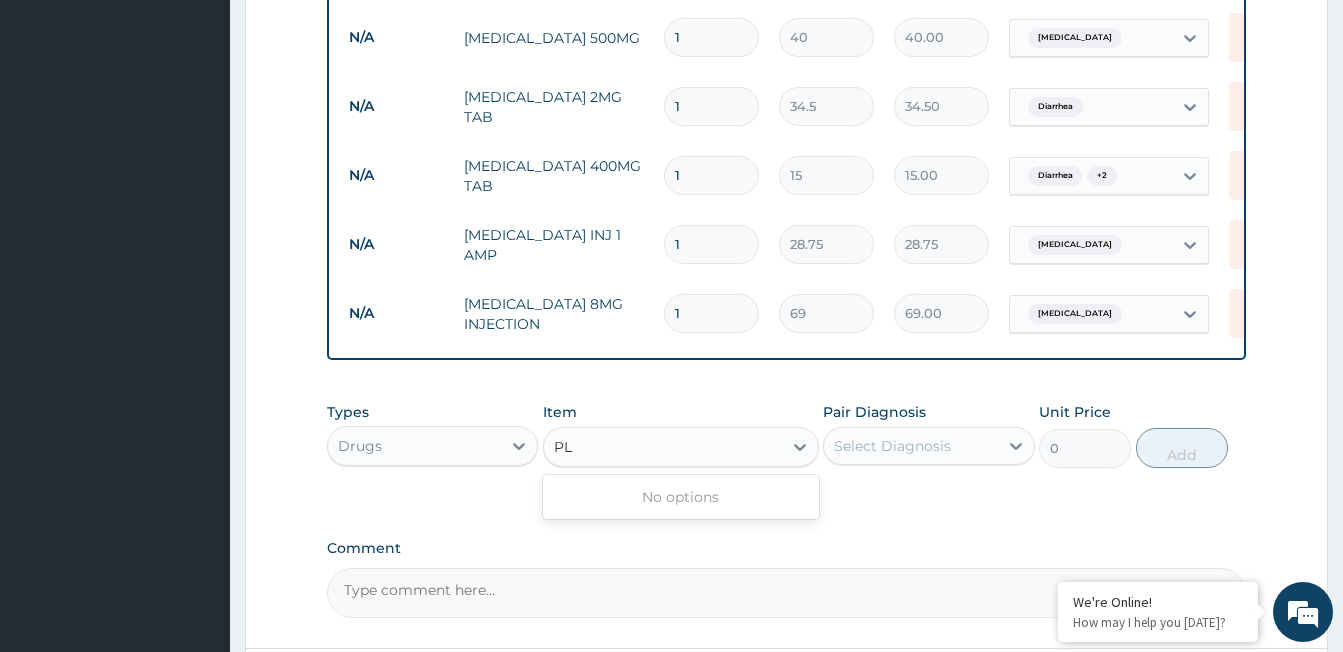 type on "P" 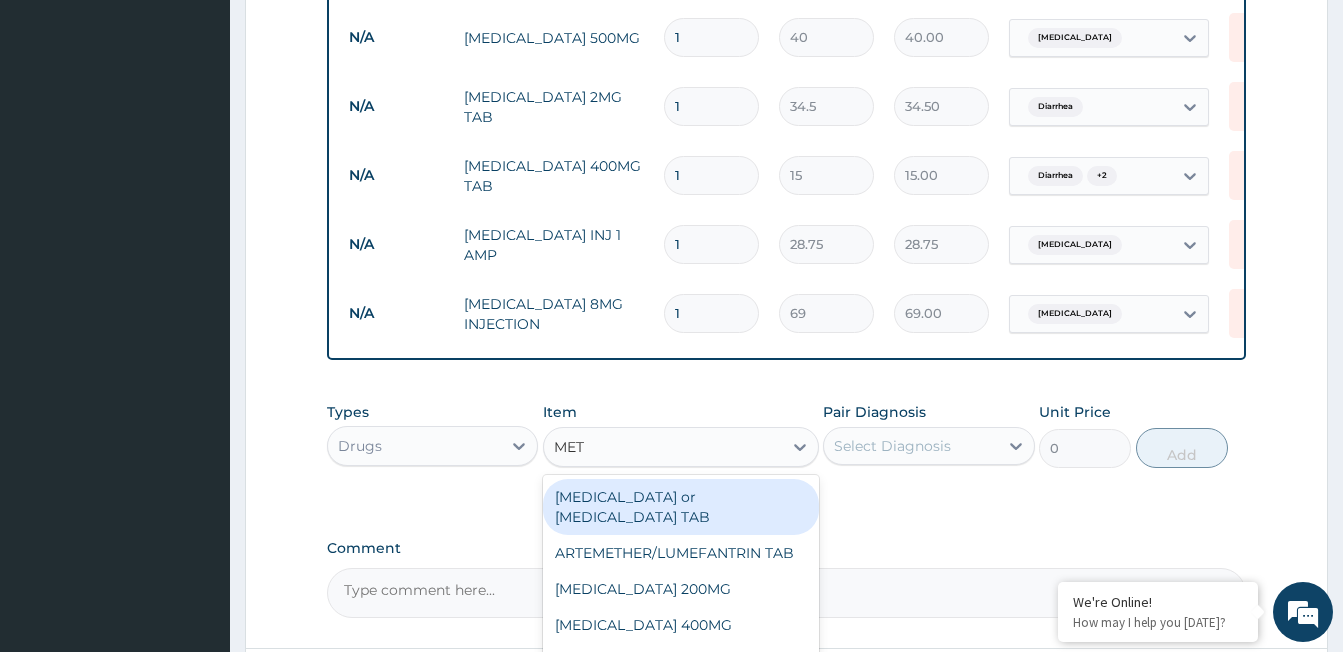 type on "METO" 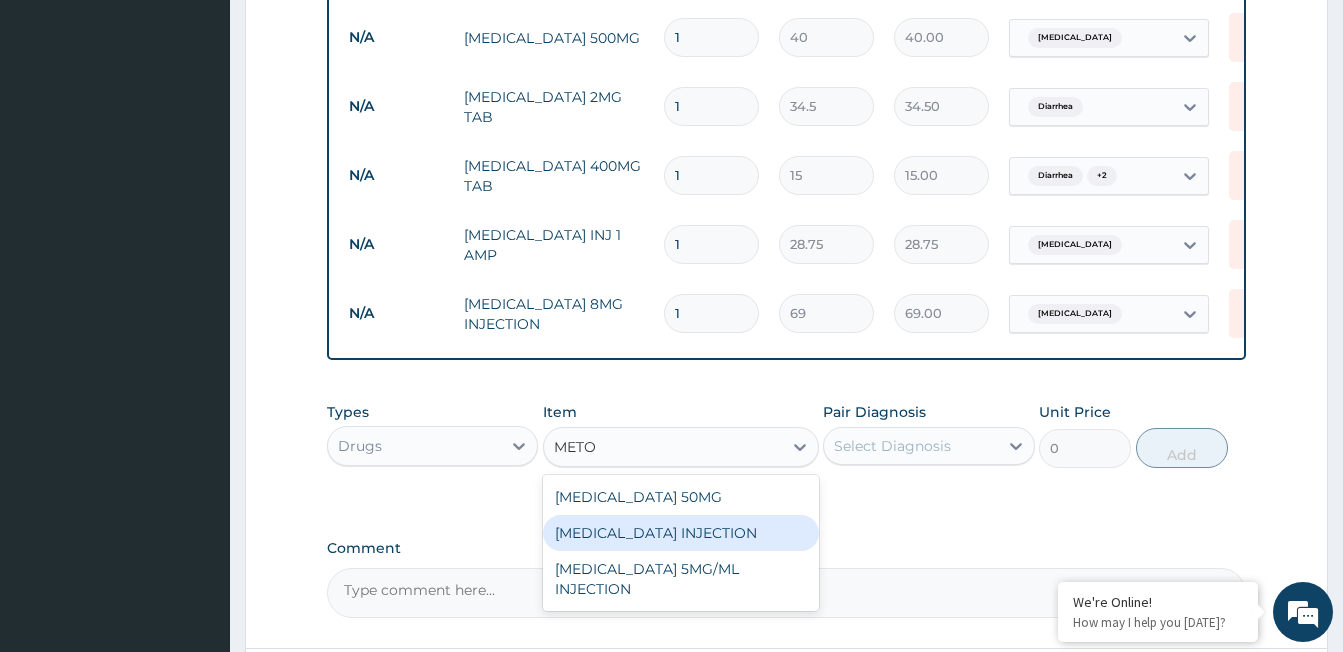 click on "METOCLOPRAMIDE  INJECTION" at bounding box center [681, 533] 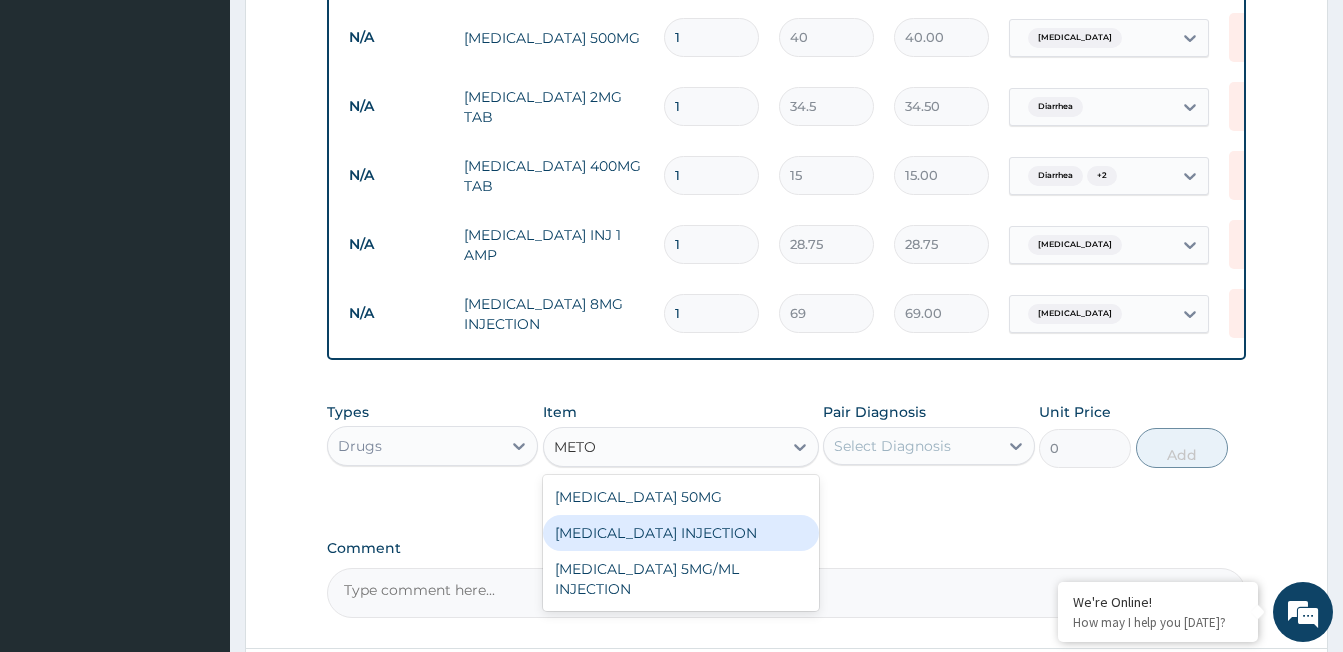 type 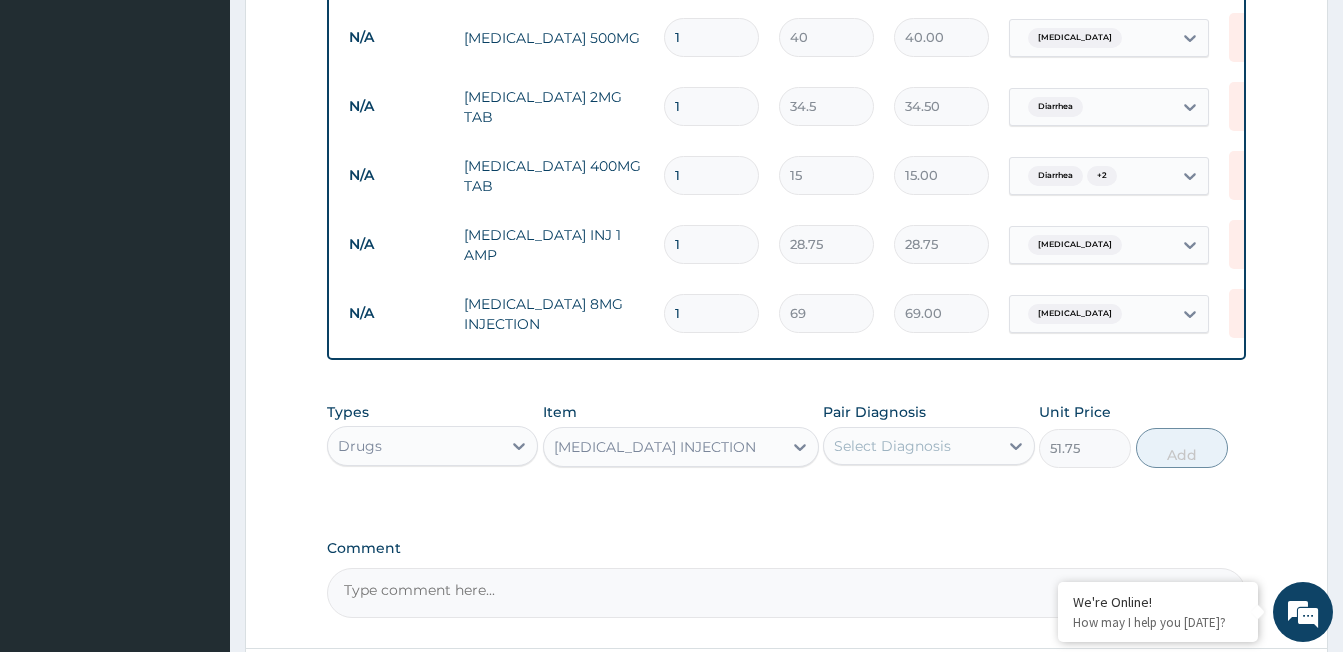 click on "Select Diagnosis" at bounding box center [892, 446] 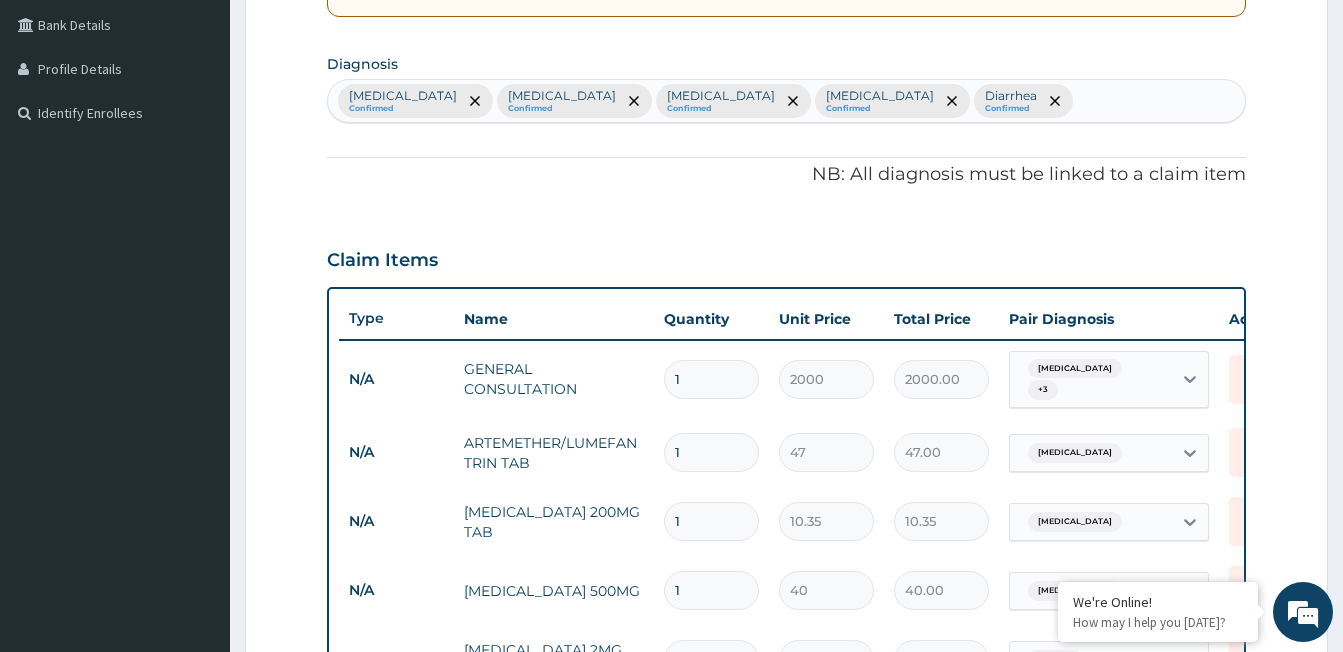 scroll, scrollTop: 310, scrollLeft: 0, axis: vertical 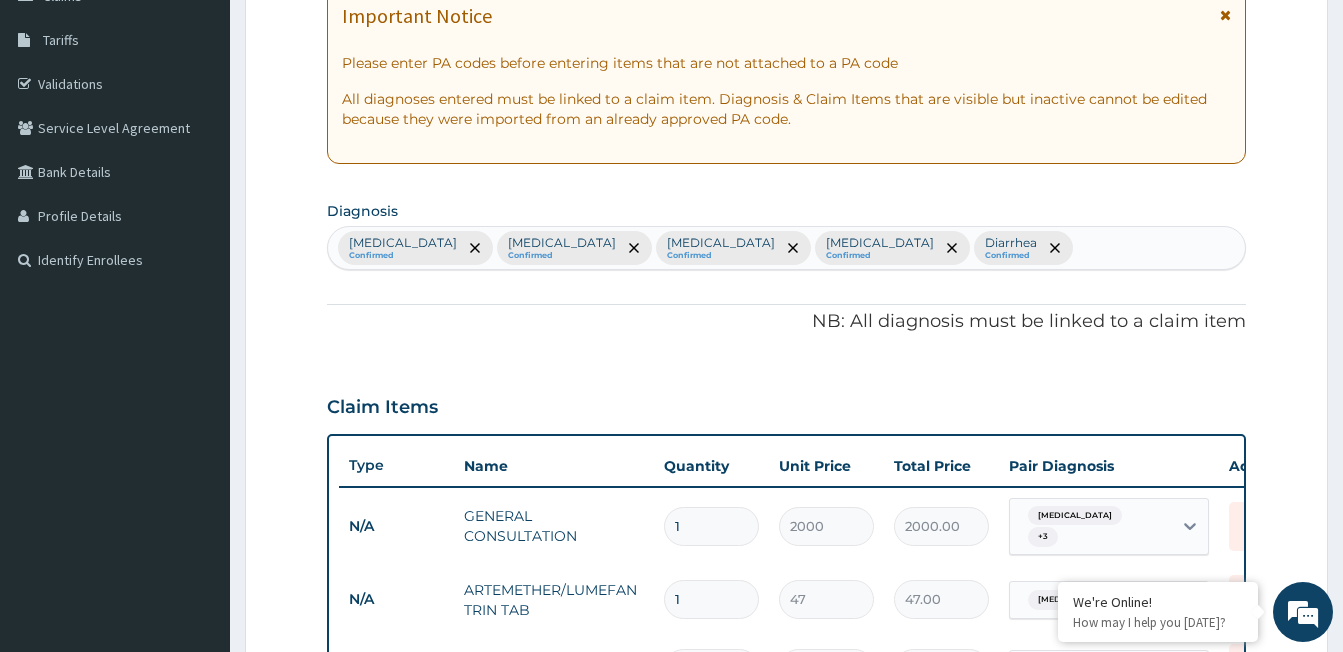 click on "Malaria Confirmed Gastroenteritis Confirmed Typhoid fever Confirmed Sepsis Confirmed Diarrhea Confirmed" at bounding box center (786, 248) 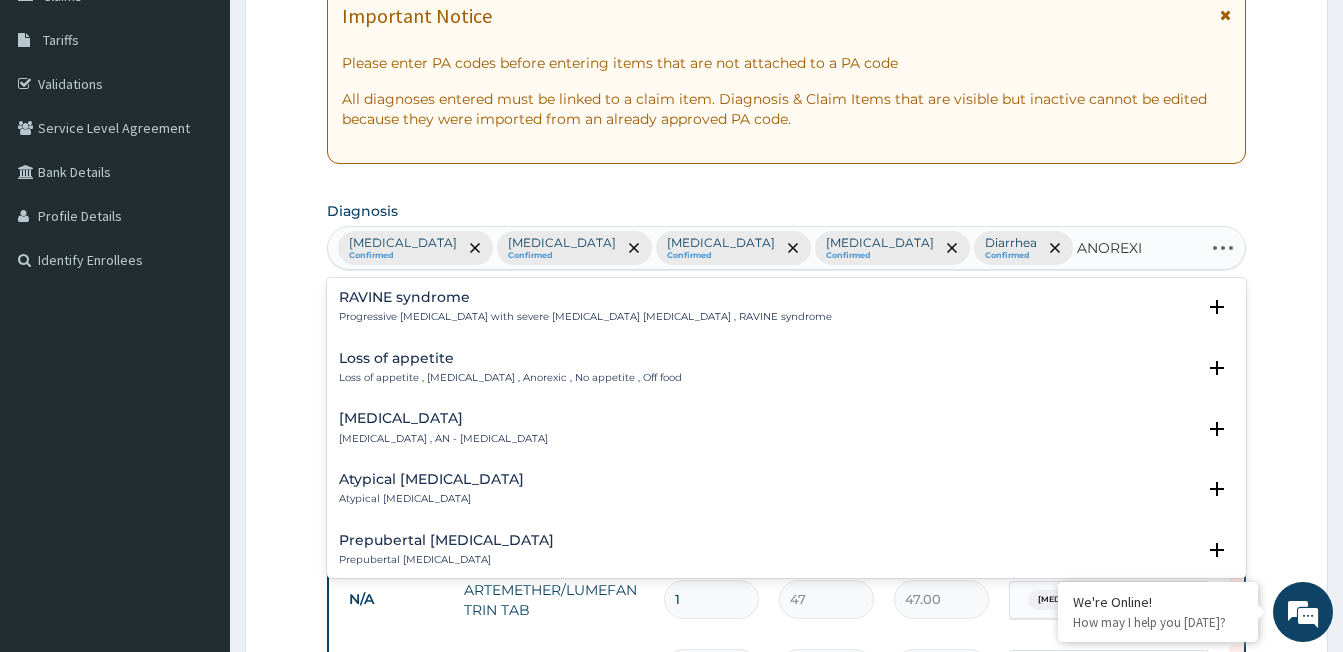 type on "ANOREXIA" 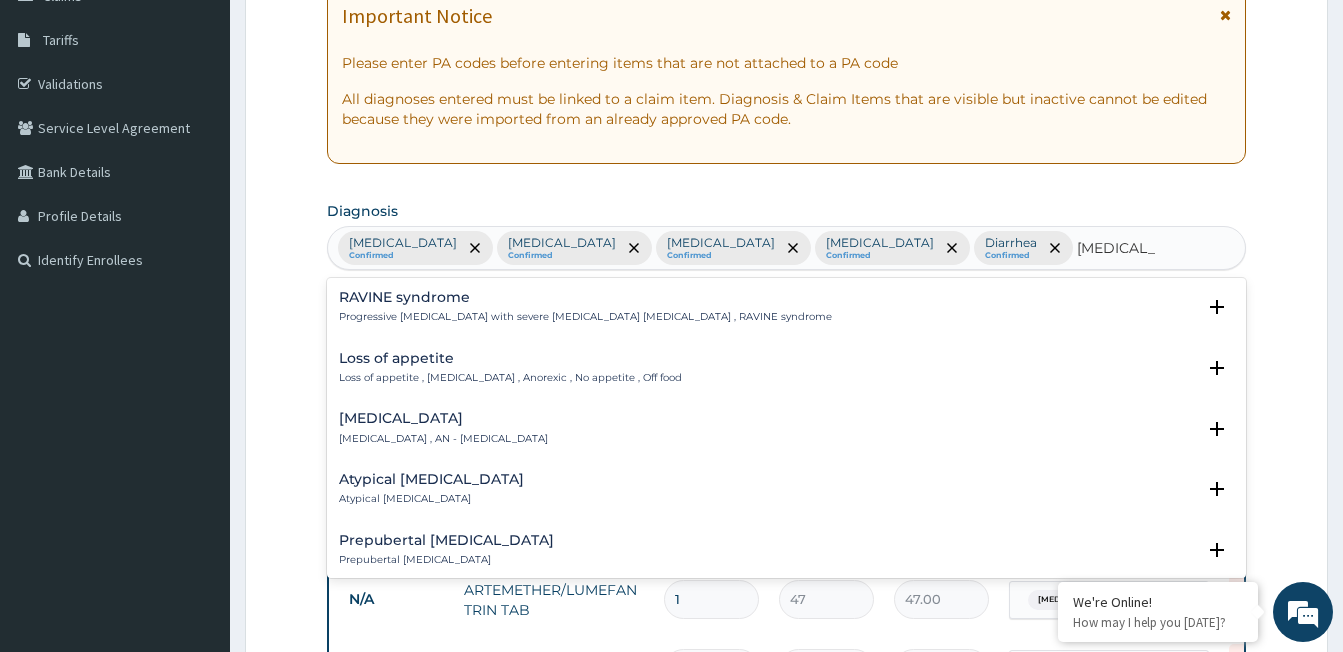 click on "Anorexia nervosa , AN - Anorexia nervosa" at bounding box center [443, 439] 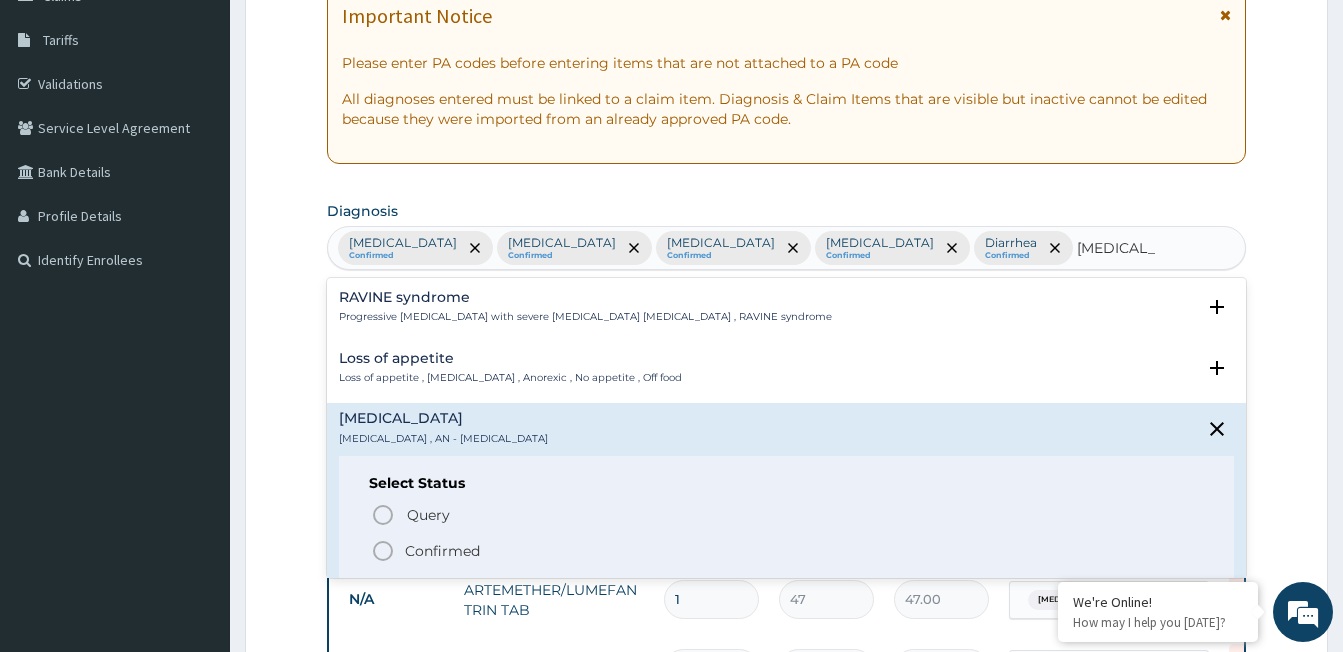scroll, scrollTop: 100, scrollLeft: 0, axis: vertical 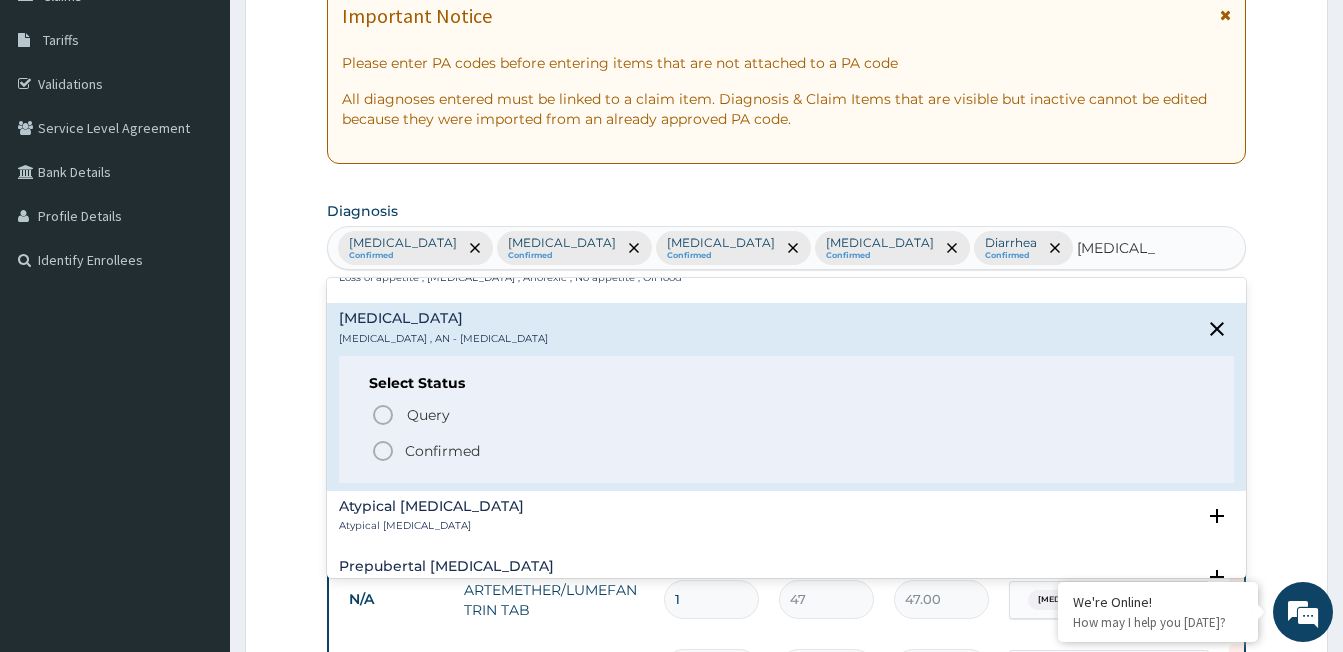 click 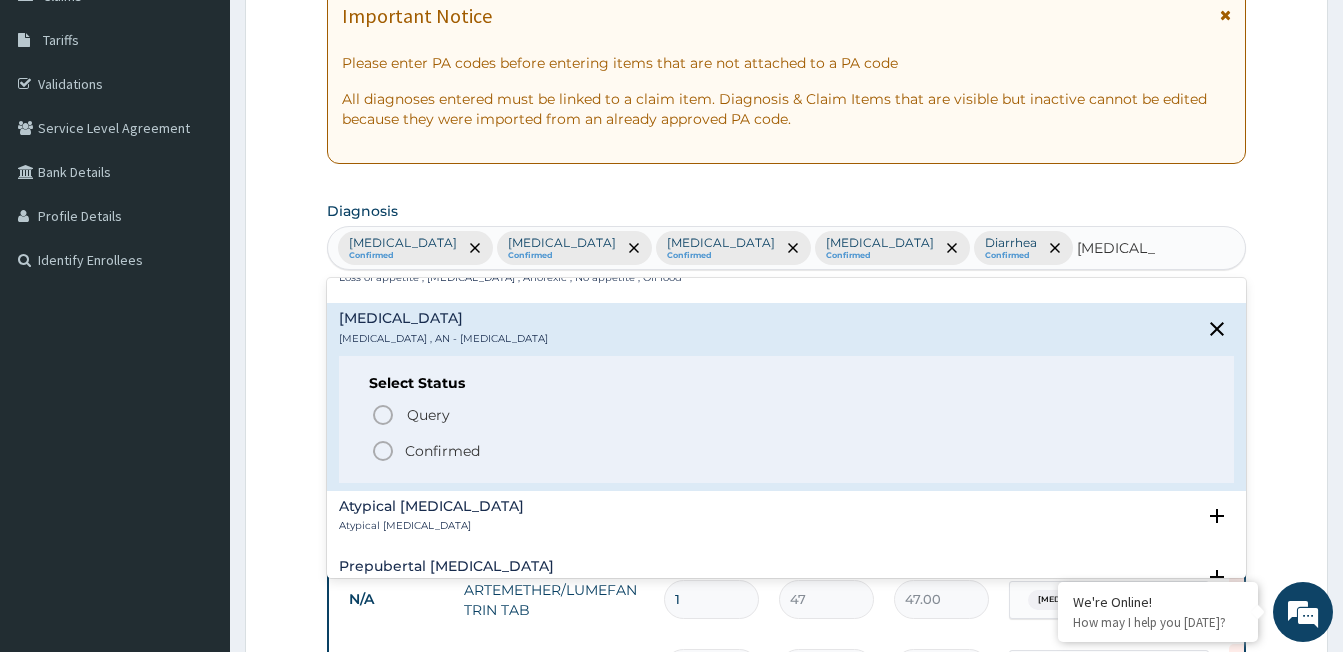 type 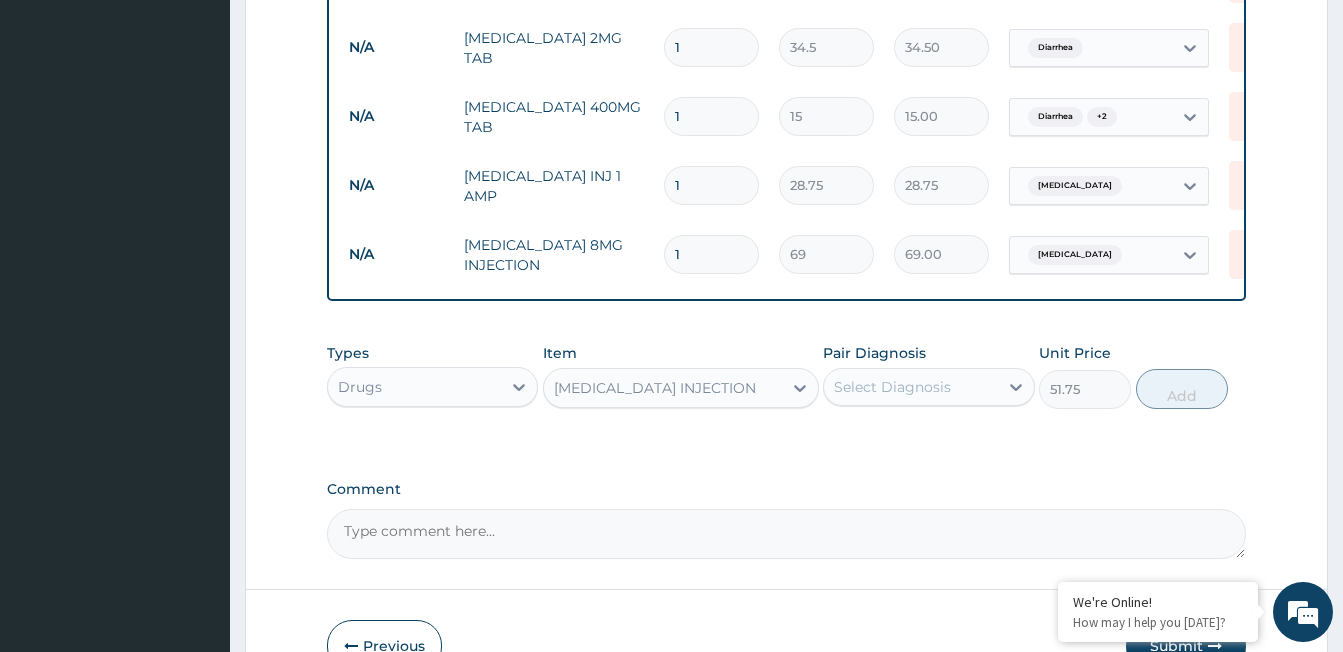scroll, scrollTop: 1193, scrollLeft: 0, axis: vertical 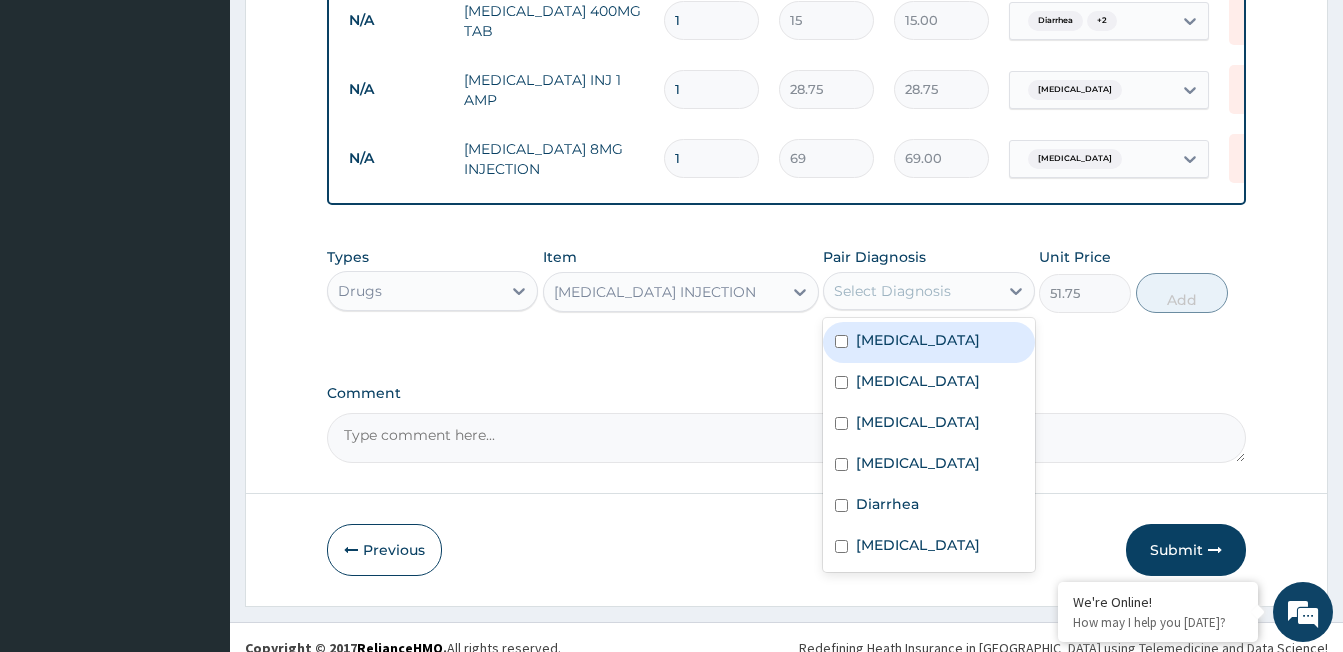 click on "Select Diagnosis" at bounding box center [892, 291] 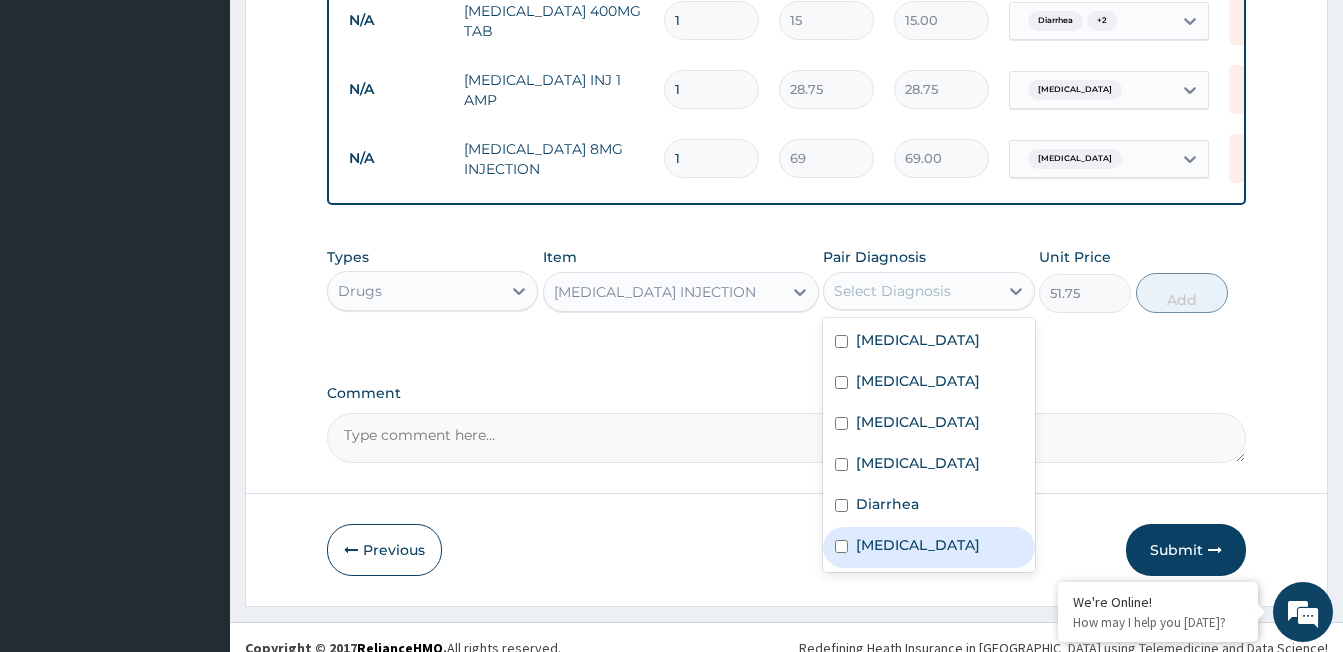 click on "Anorexia nervosa" at bounding box center (918, 545) 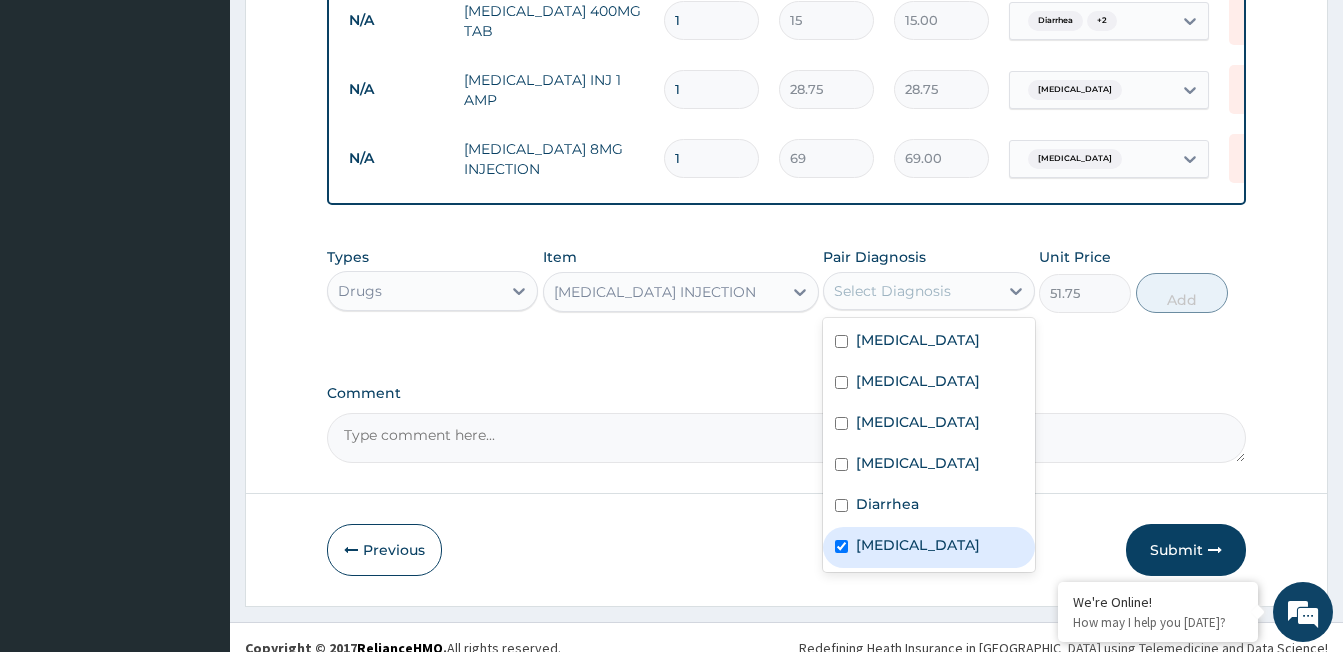 checkbox on "true" 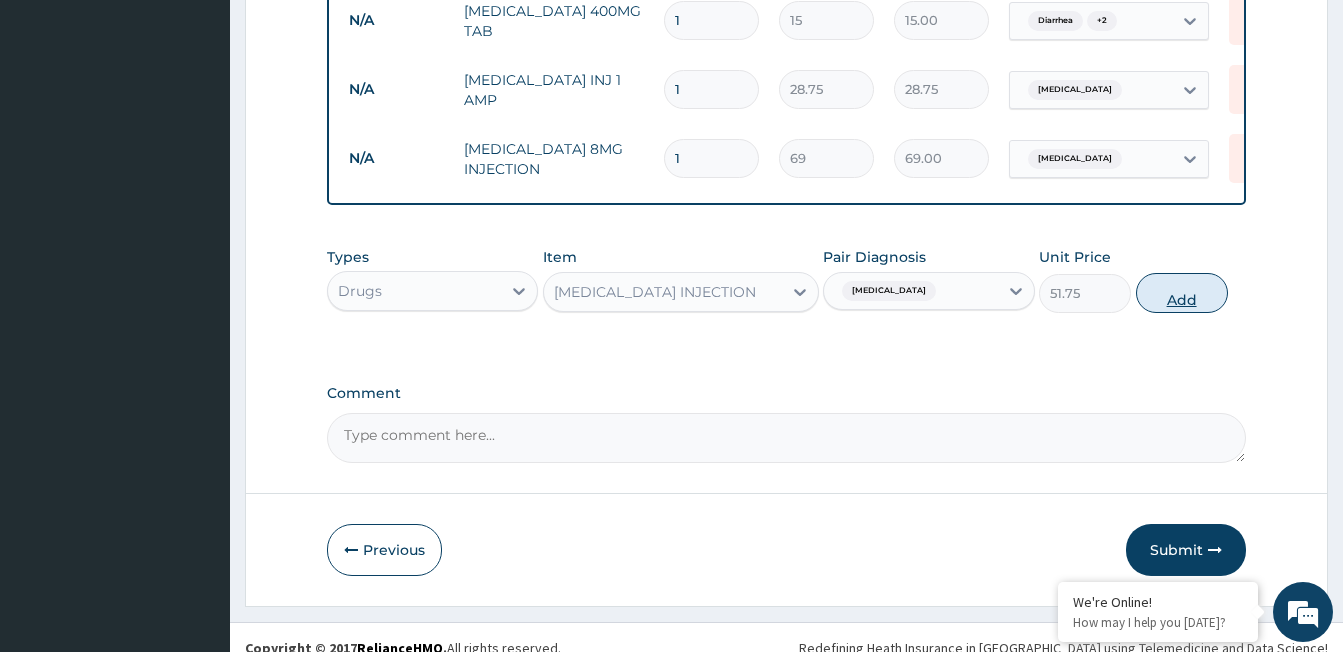 click on "Add" at bounding box center [1182, 293] 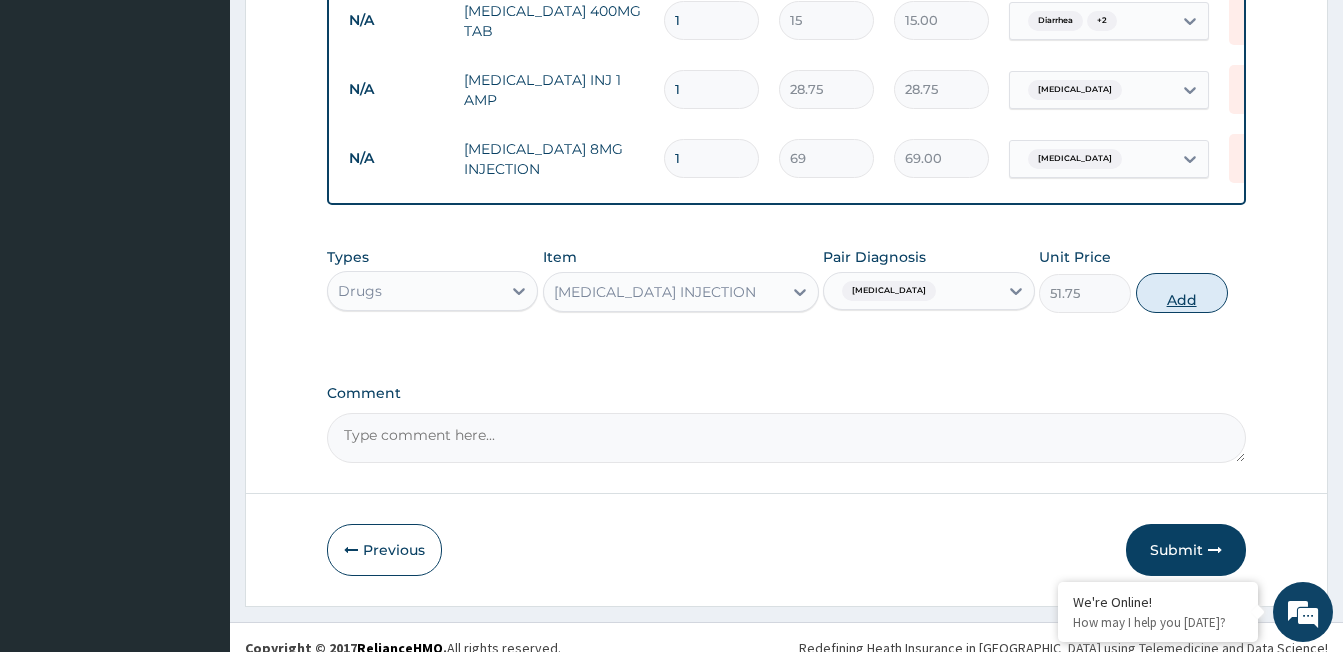 type on "0" 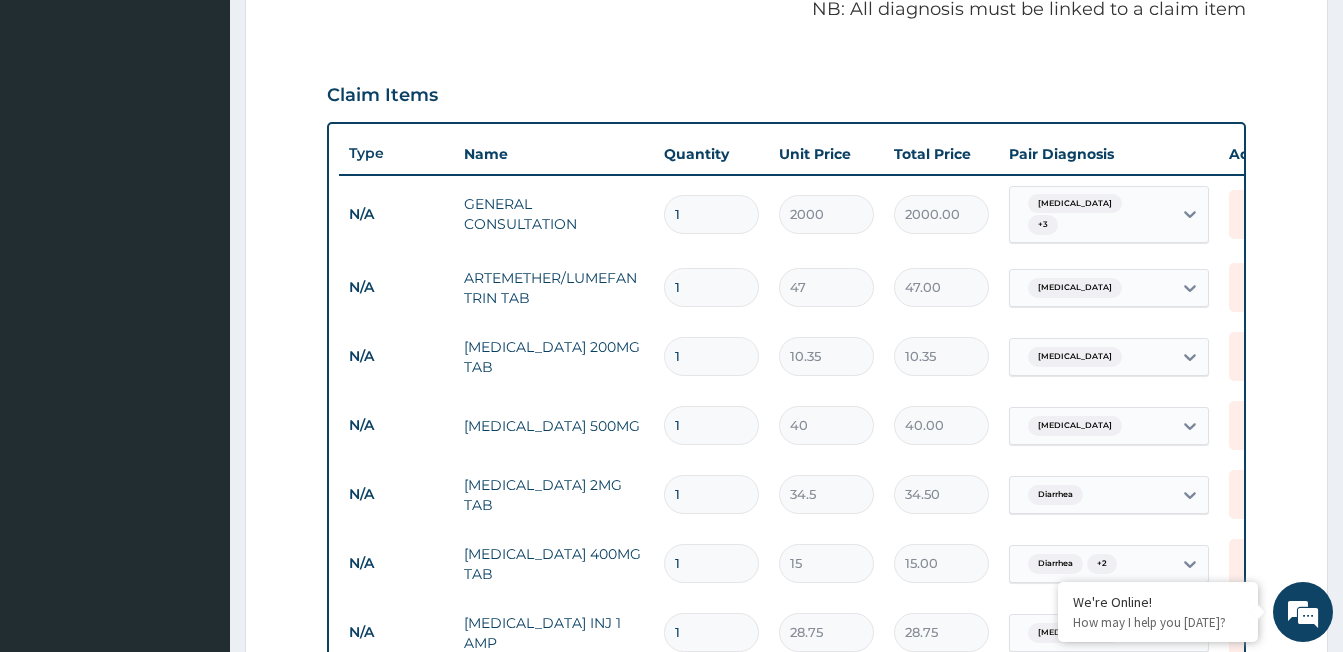 scroll, scrollTop: 493, scrollLeft: 0, axis: vertical 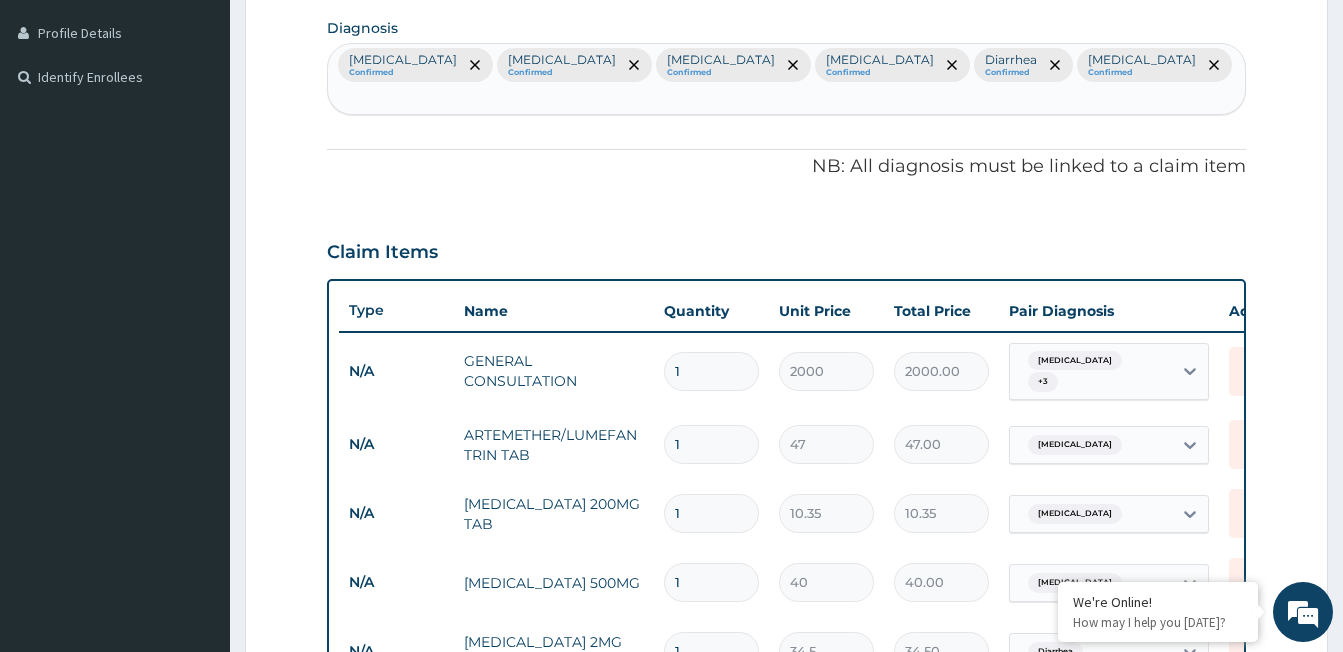 click on "1" at bounding box center [711, 444] 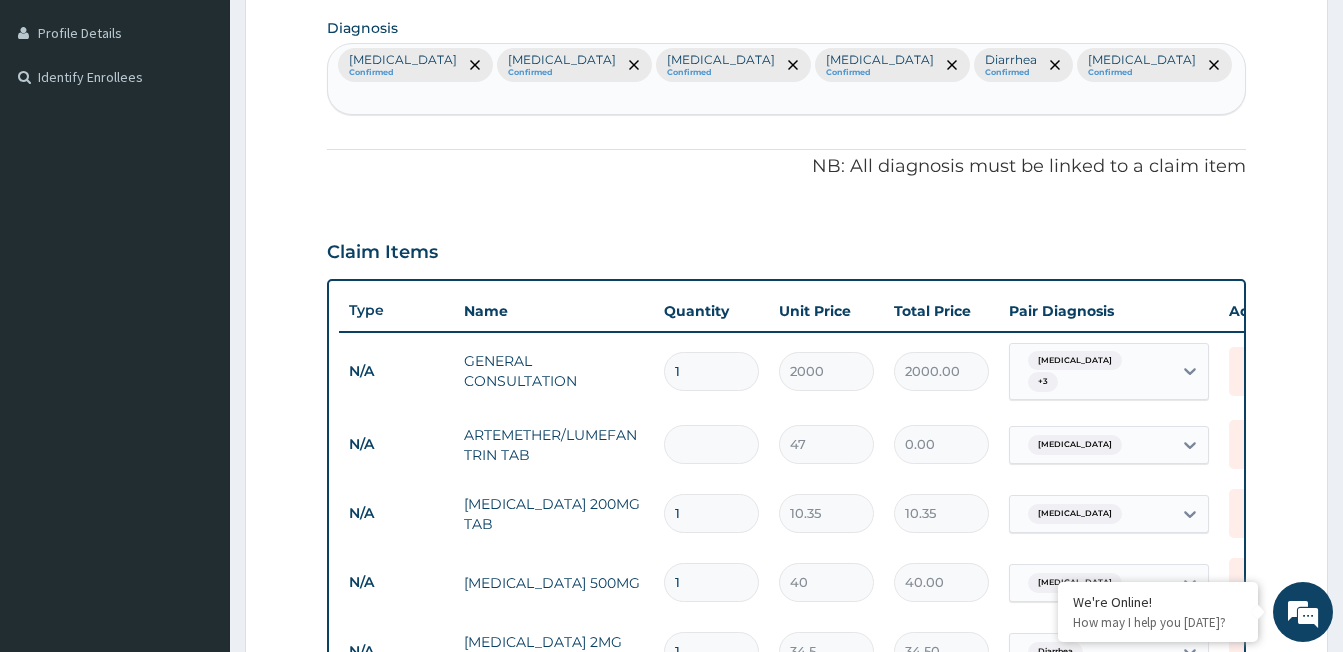 type on "2" 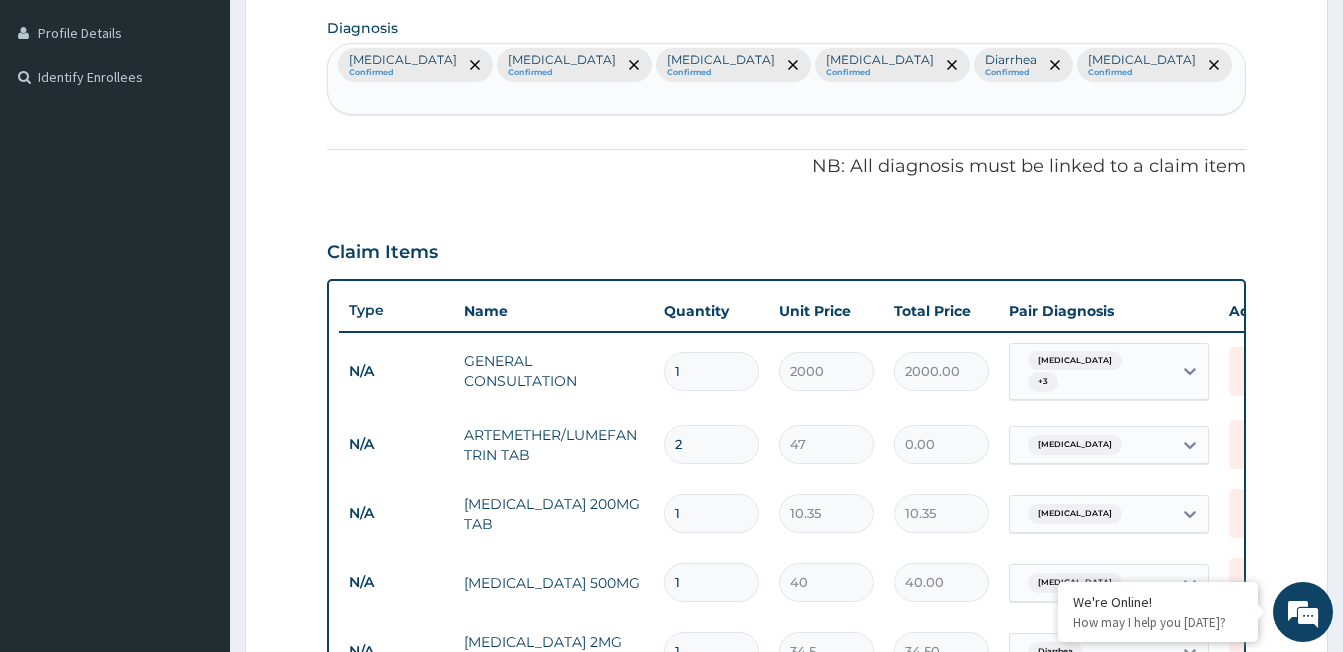 type on "94.00" 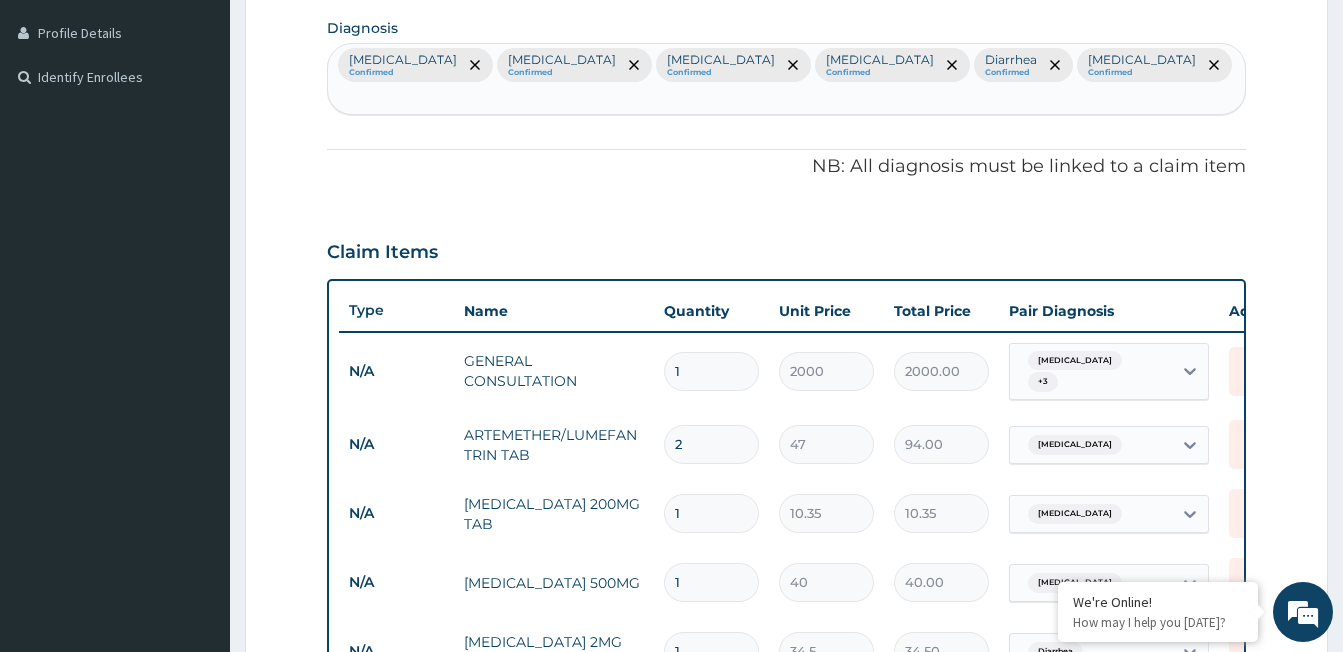 type on "24" 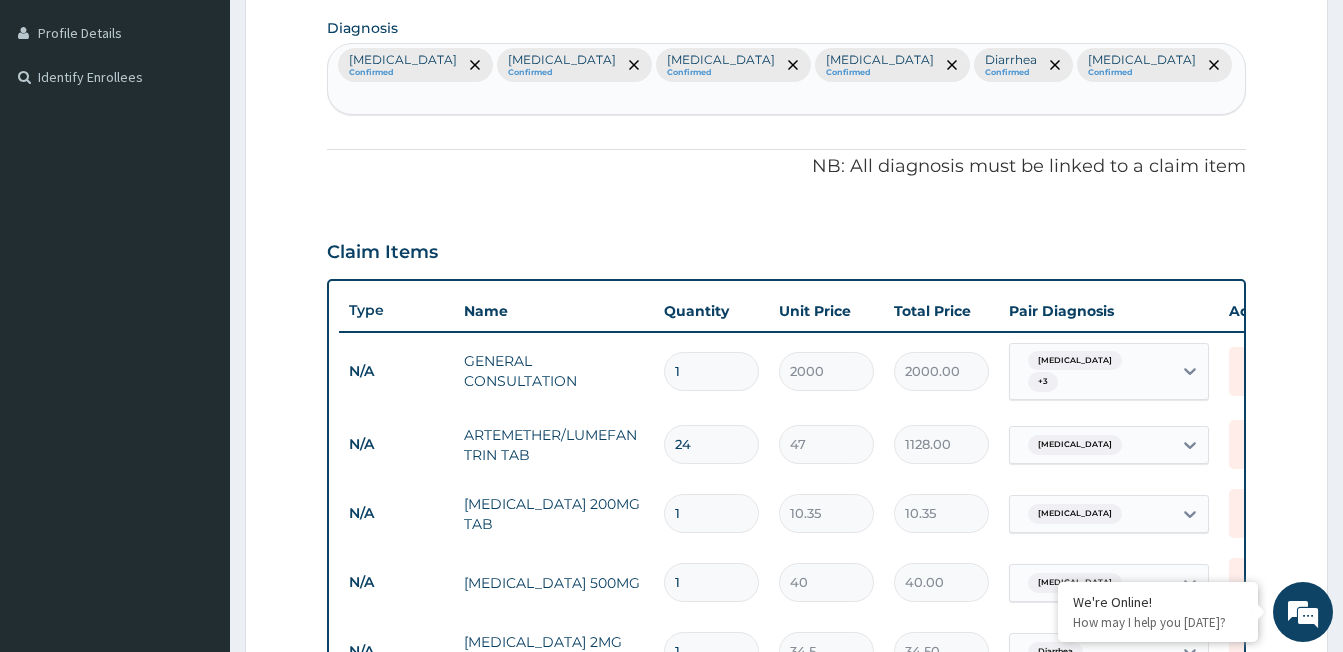 type on "23" 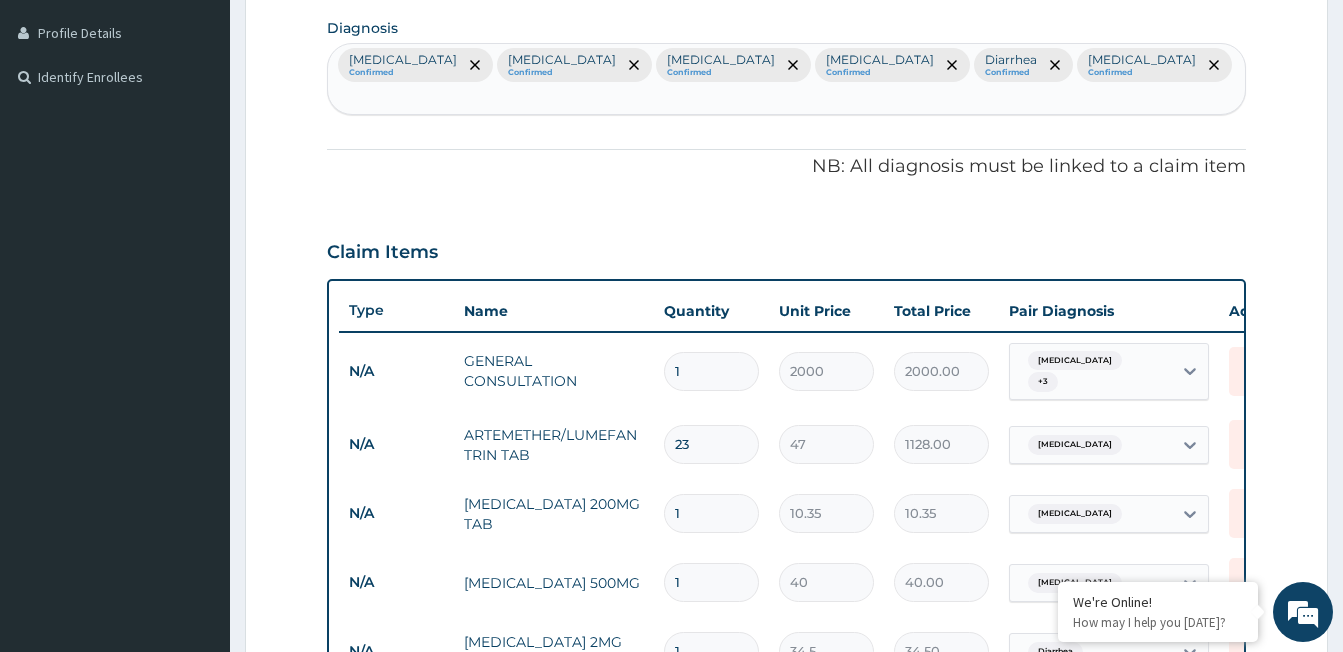 type on "1081.00" 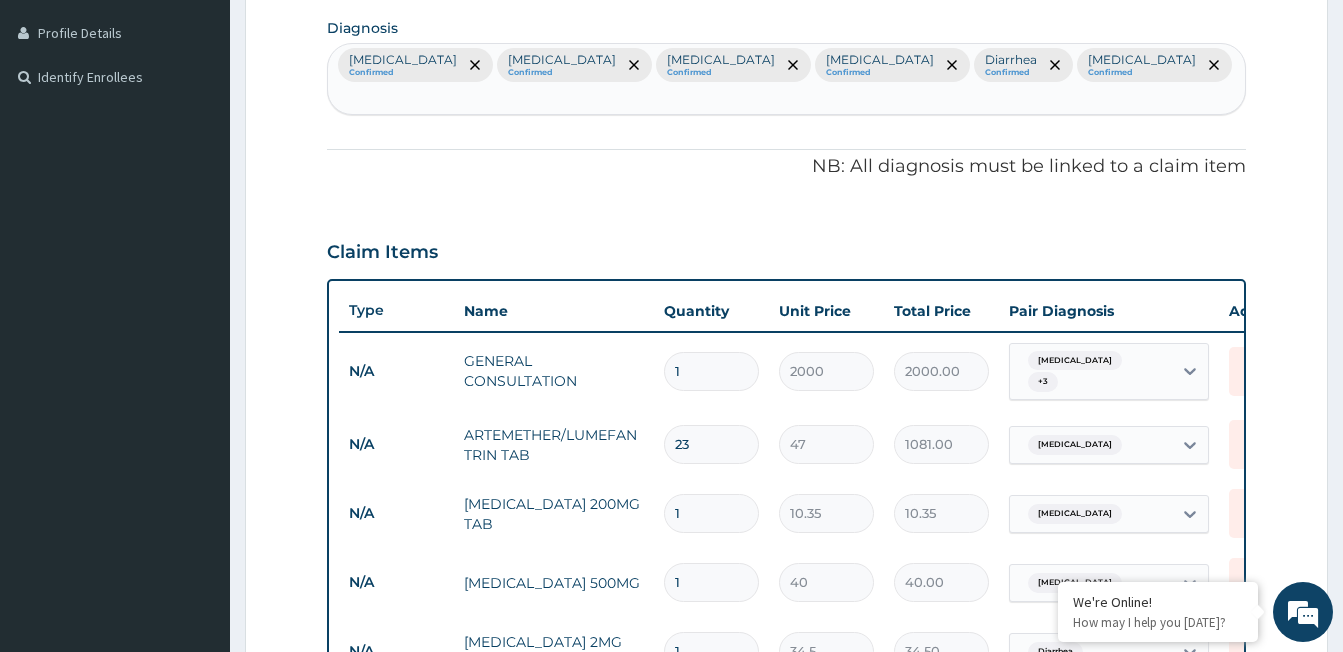 scroll, scrollTop: 593, scrollLeft: 0, axis: vertical 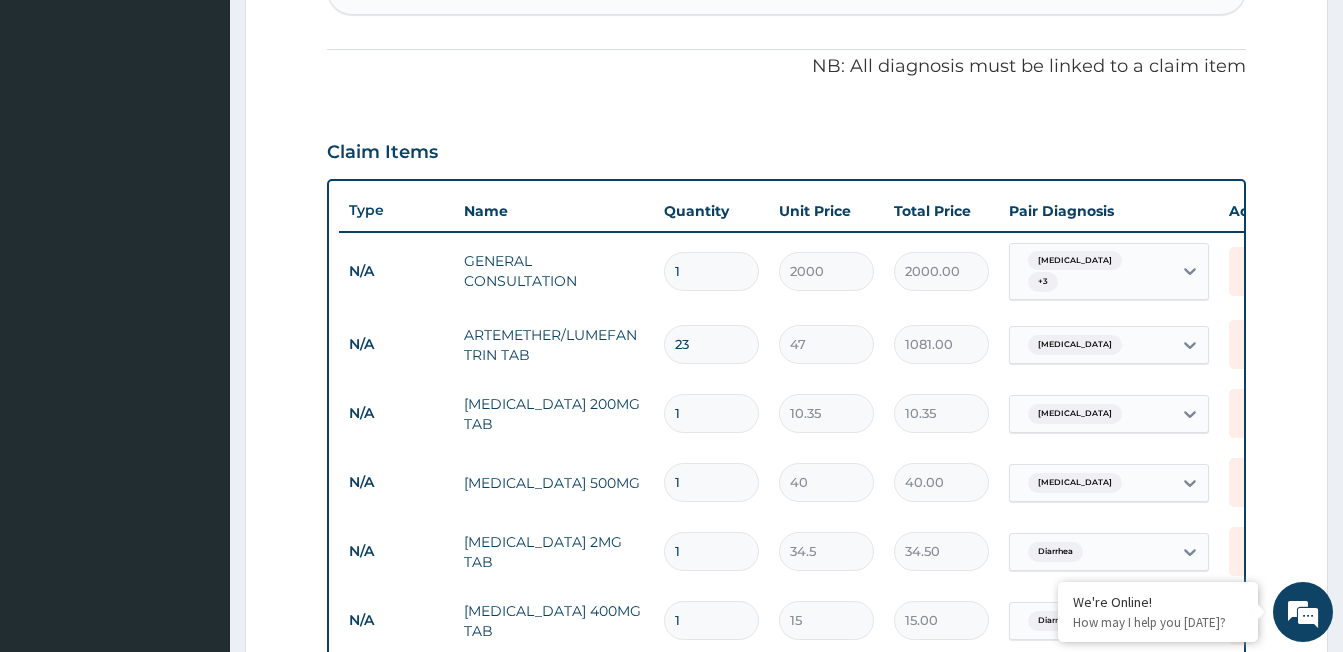 type on "23" 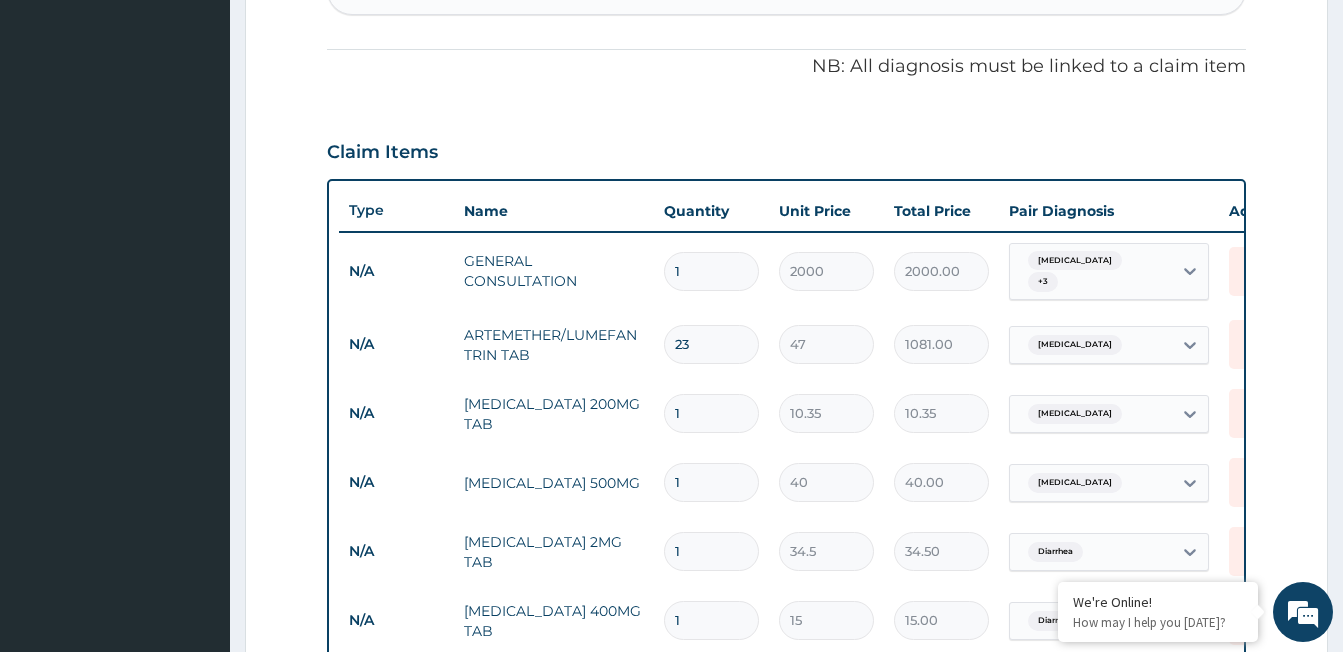 type on "10" 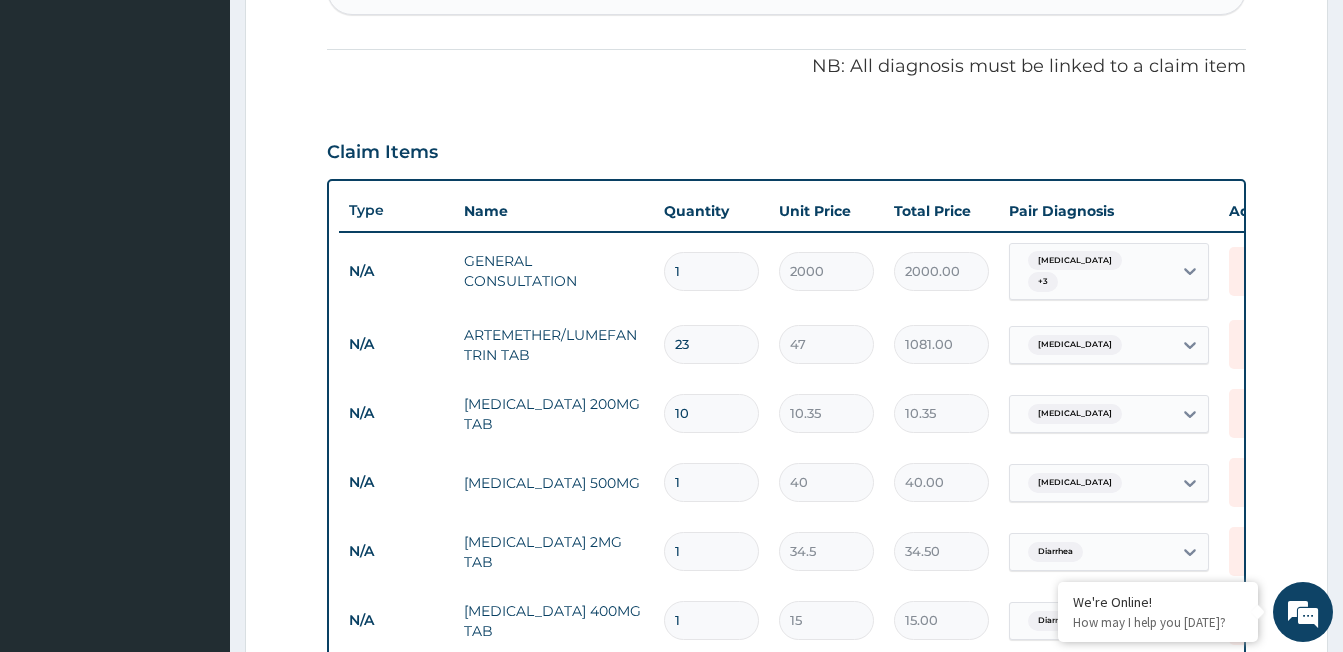 type on "103.50" 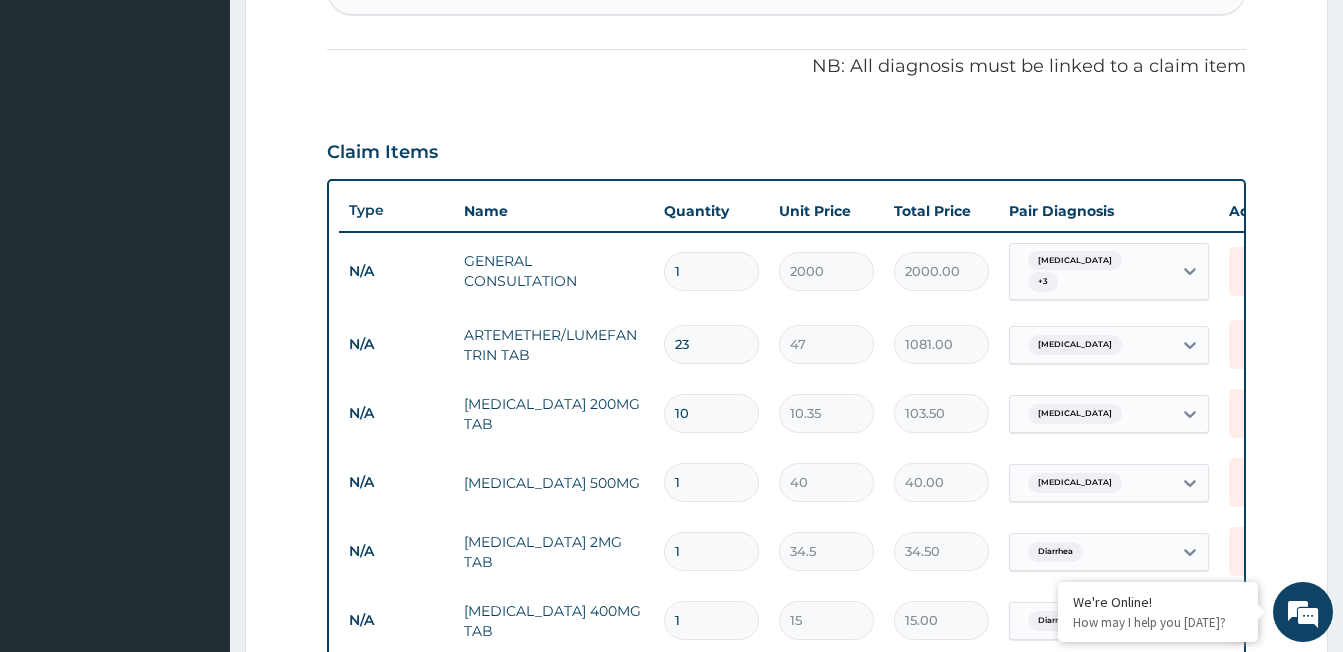 type on "10" 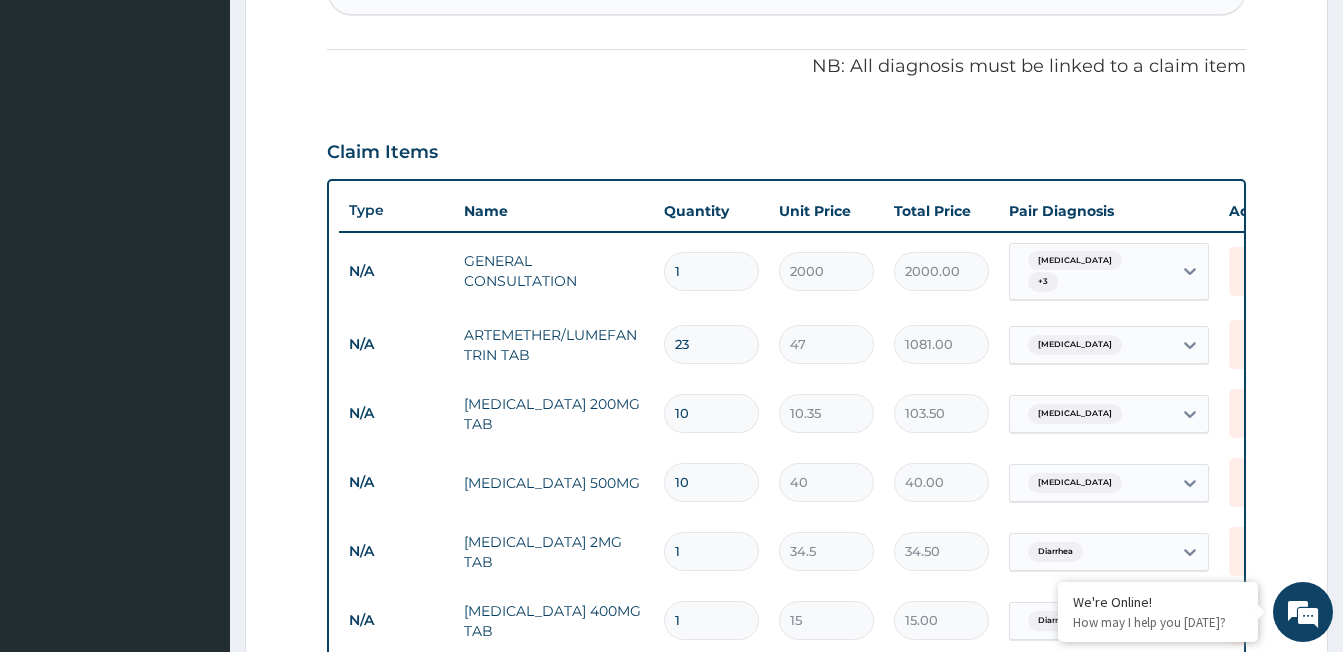 type on "400.00" 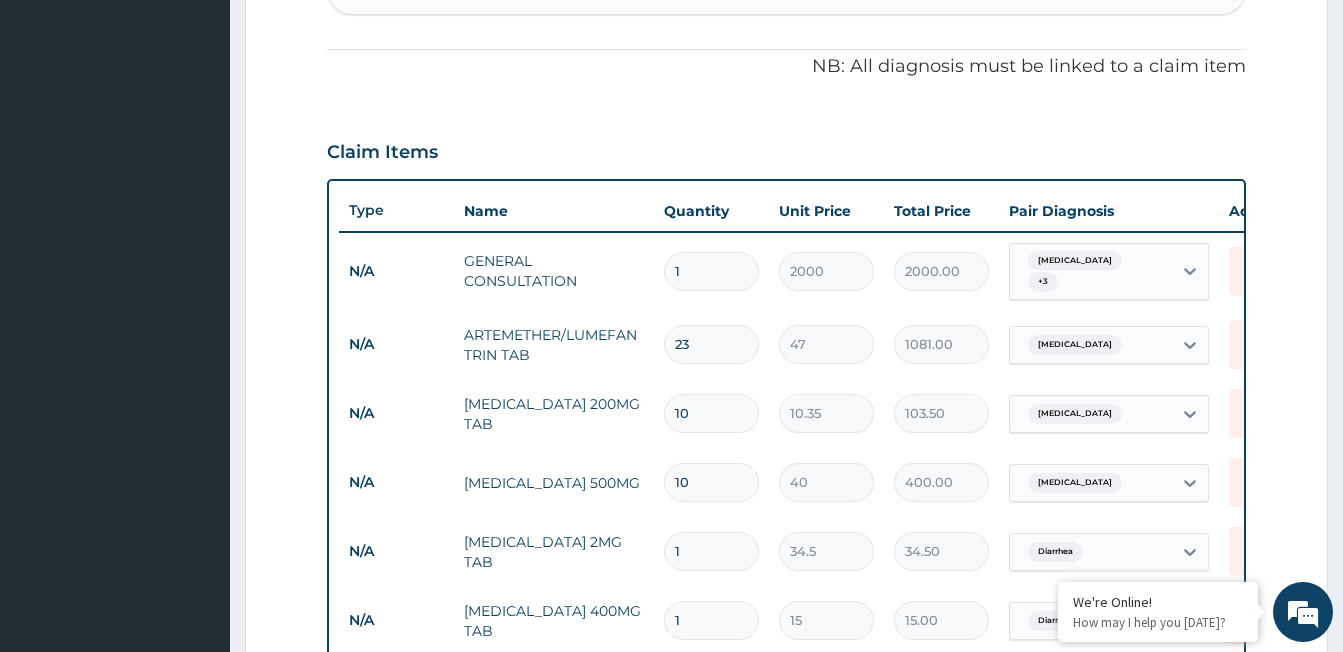type on "8" 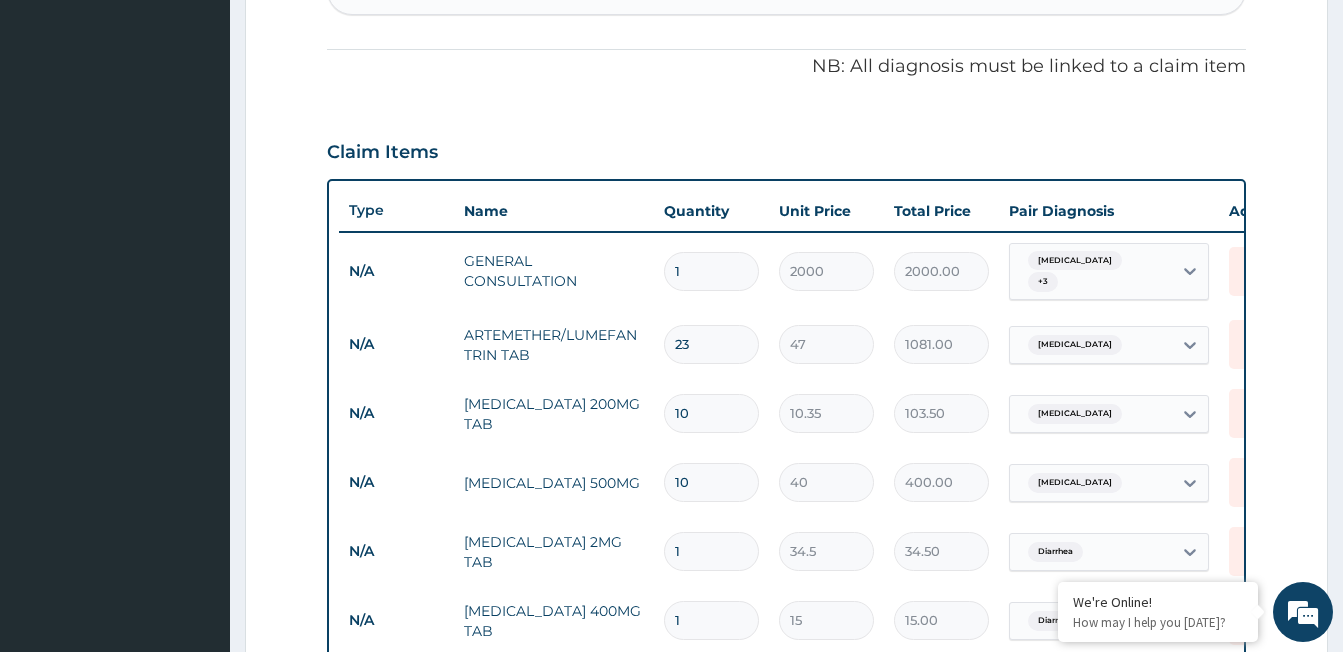type on "320.00" 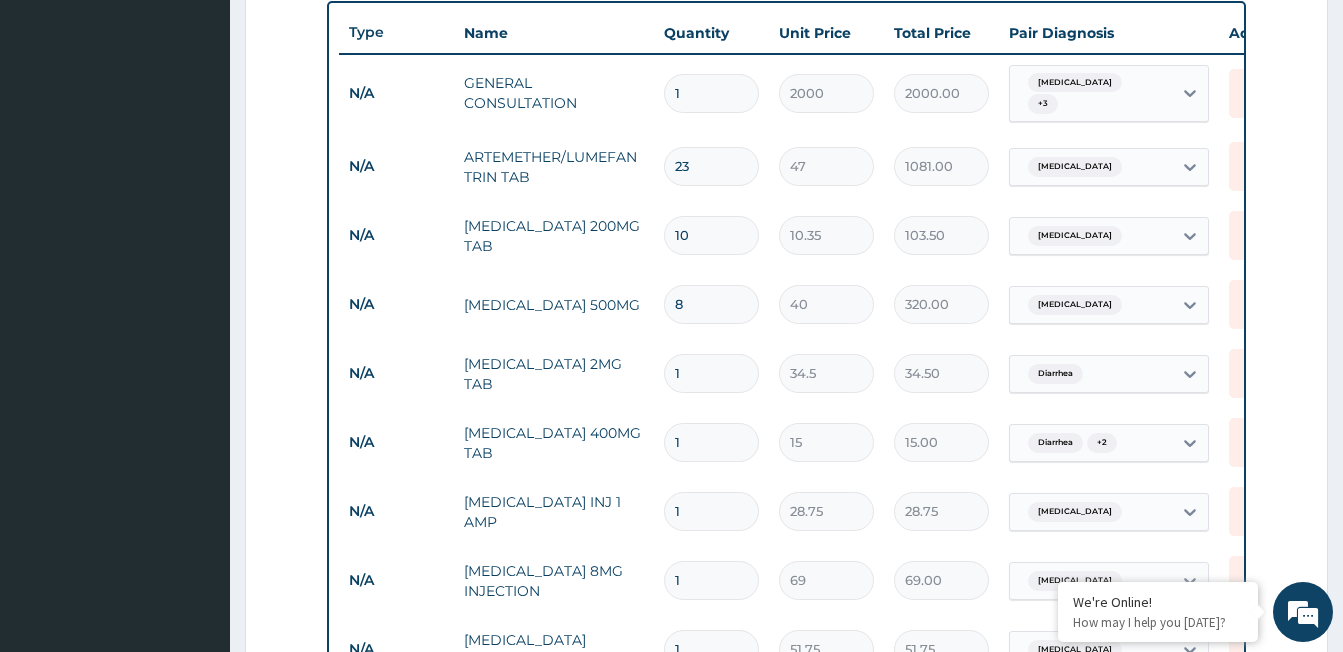 scroll, scrollTop: 793, scrollLeft: 0, axis: vertical 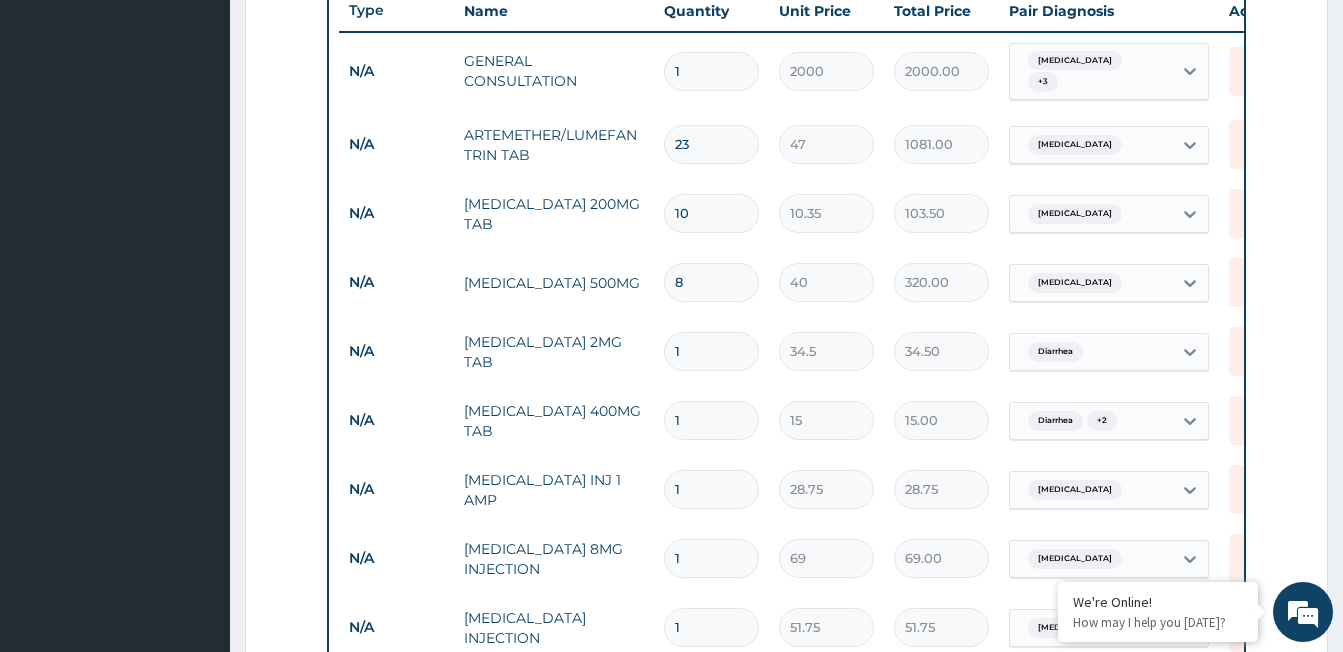 type on "8" 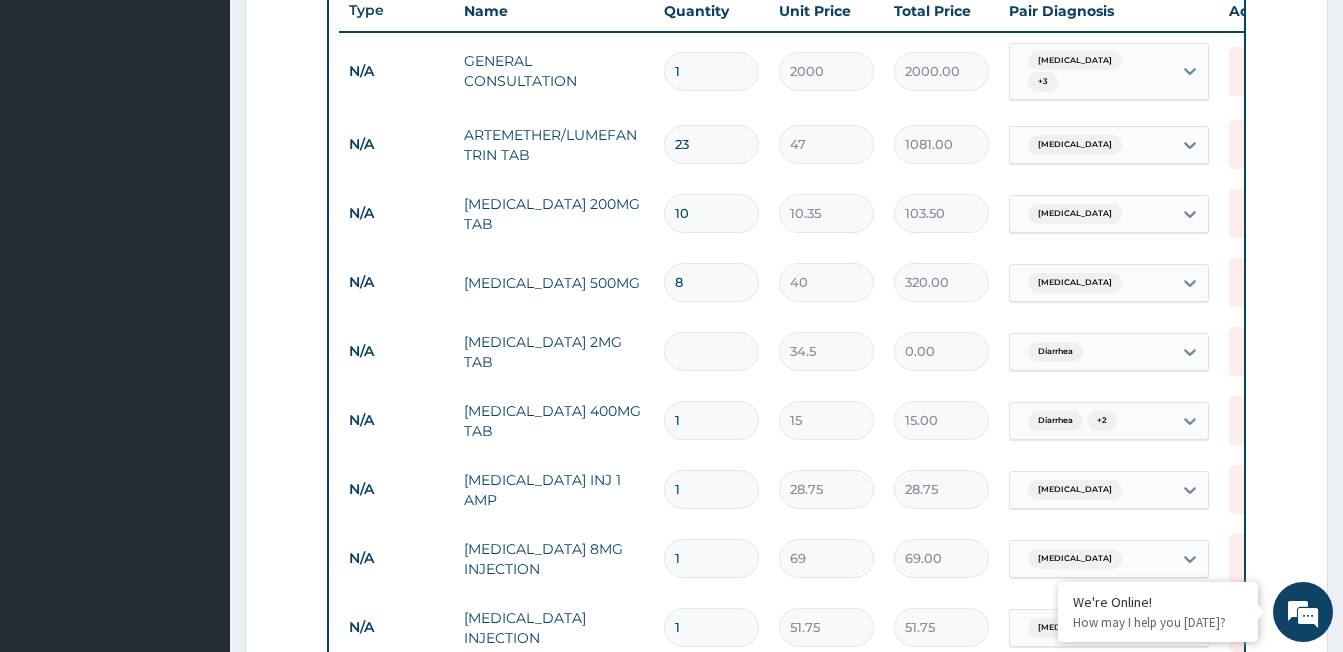type on "2" 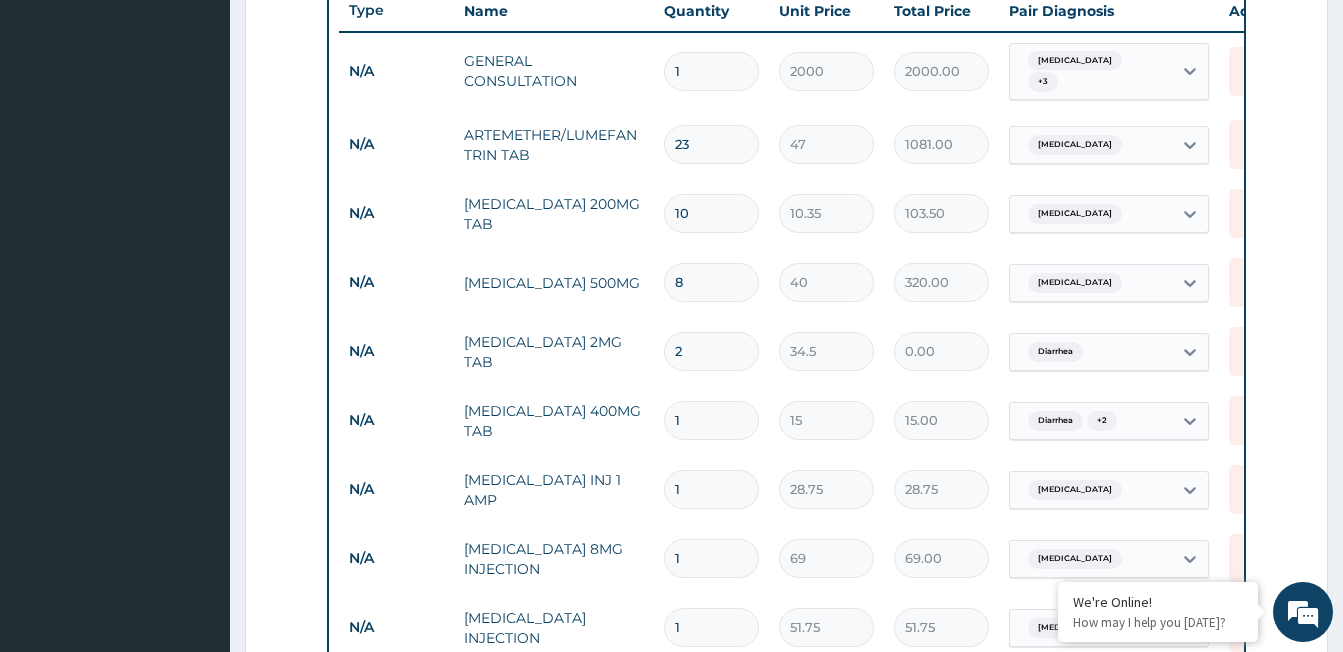 type on "69.00" 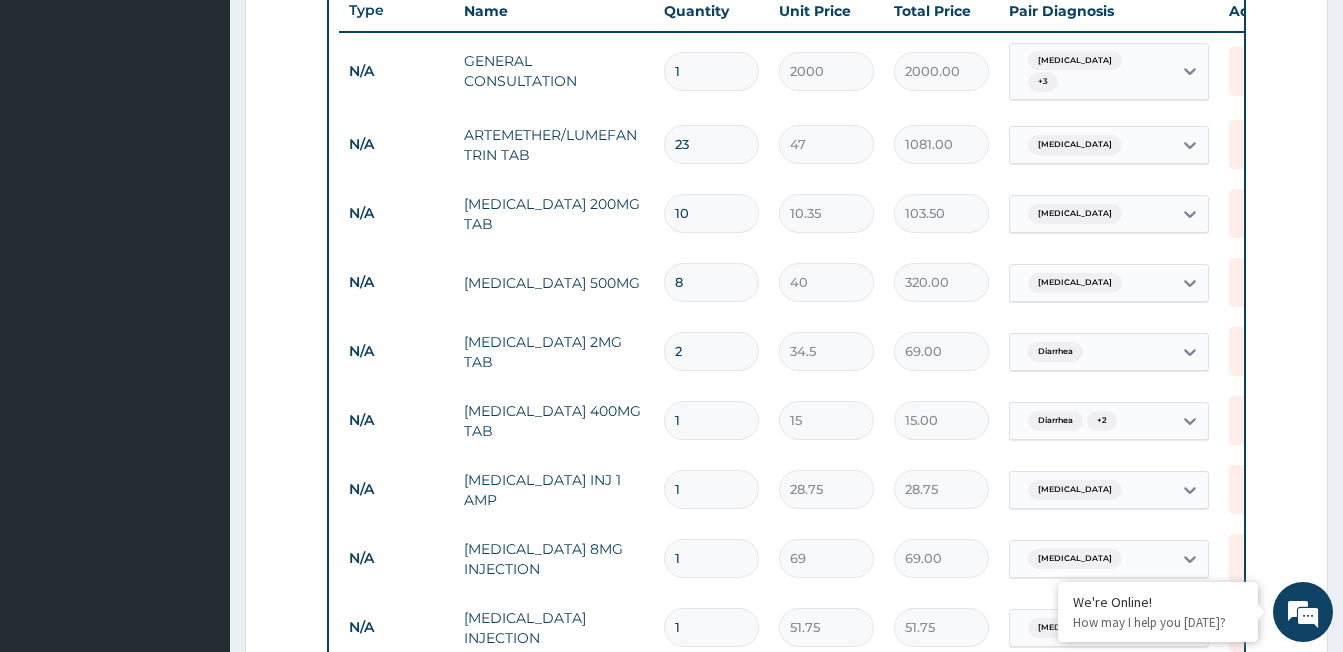 type on "2" 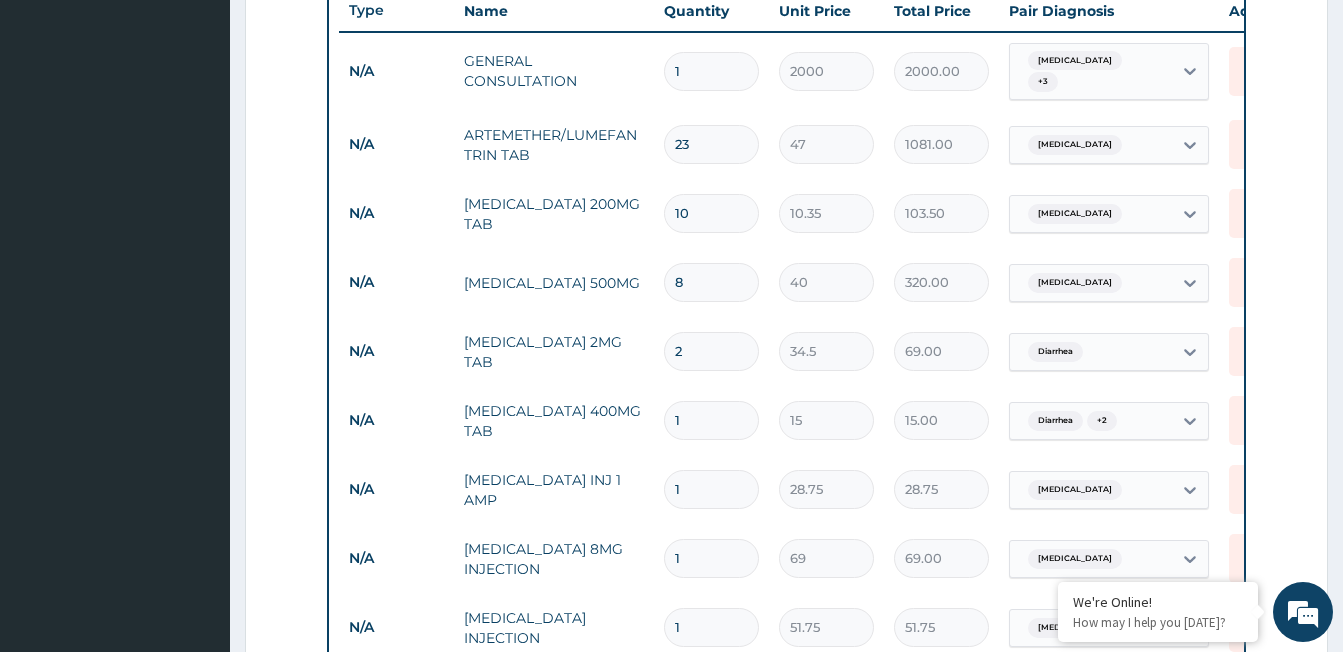 type on "15" 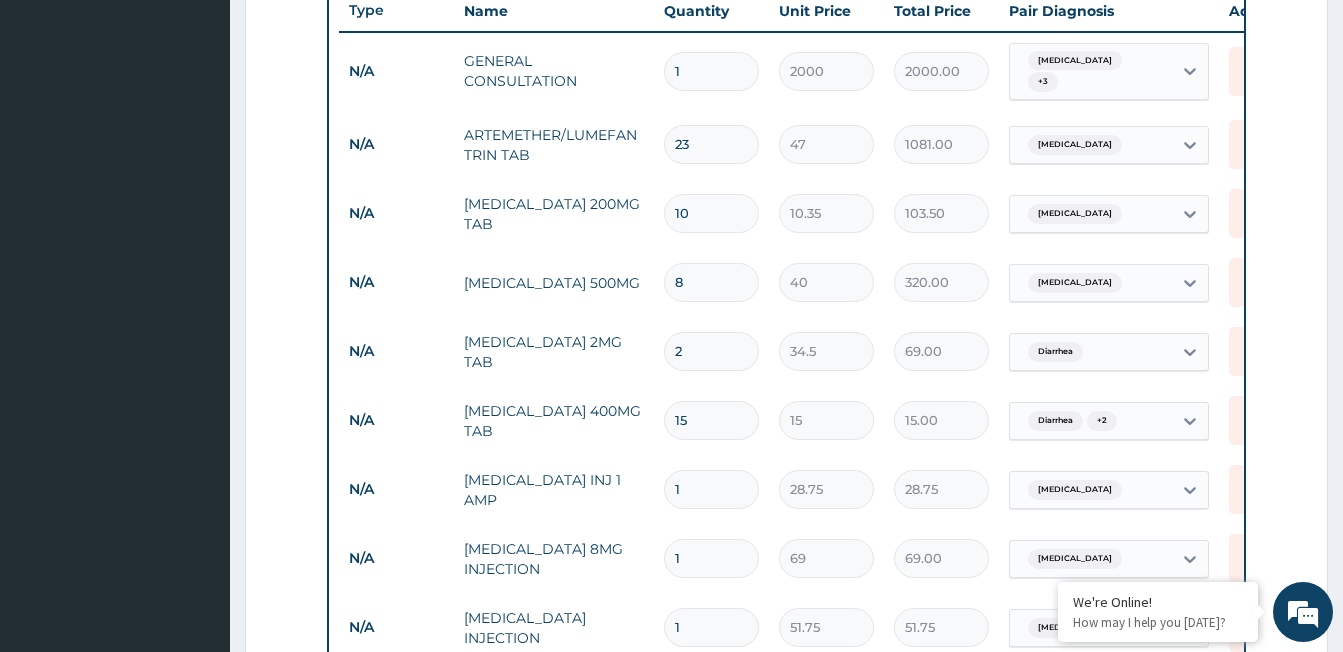 type on "225.00" 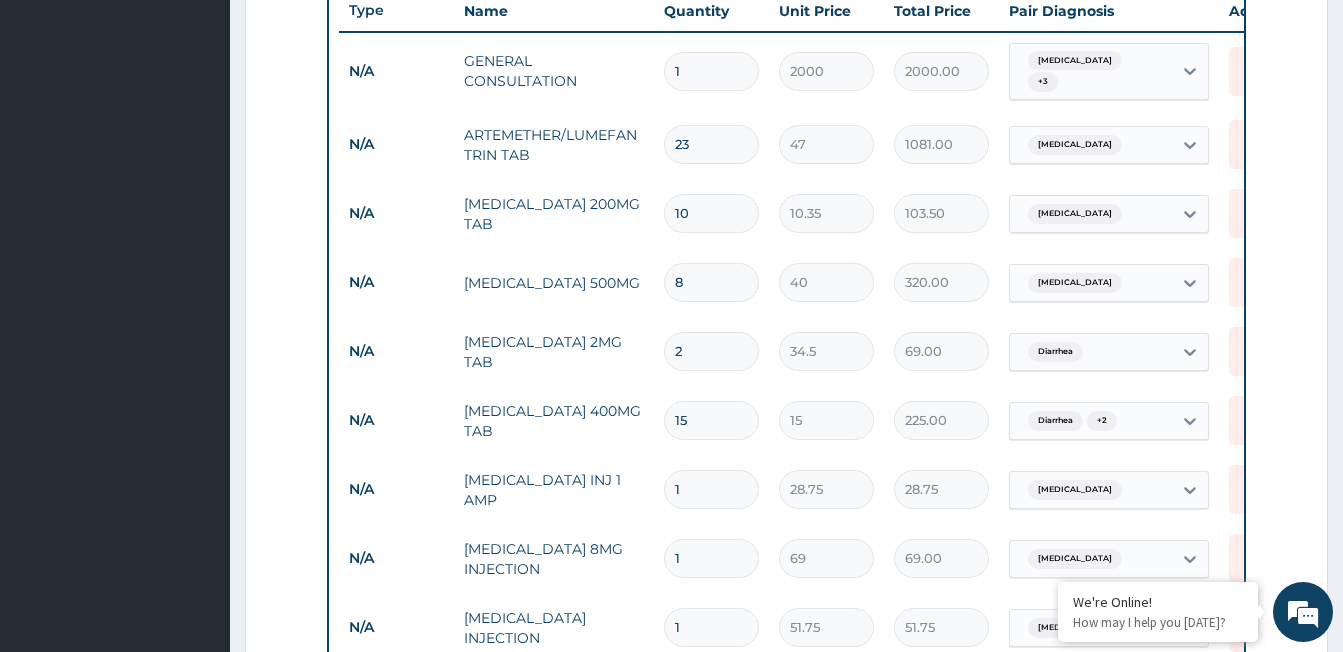 type on "15" 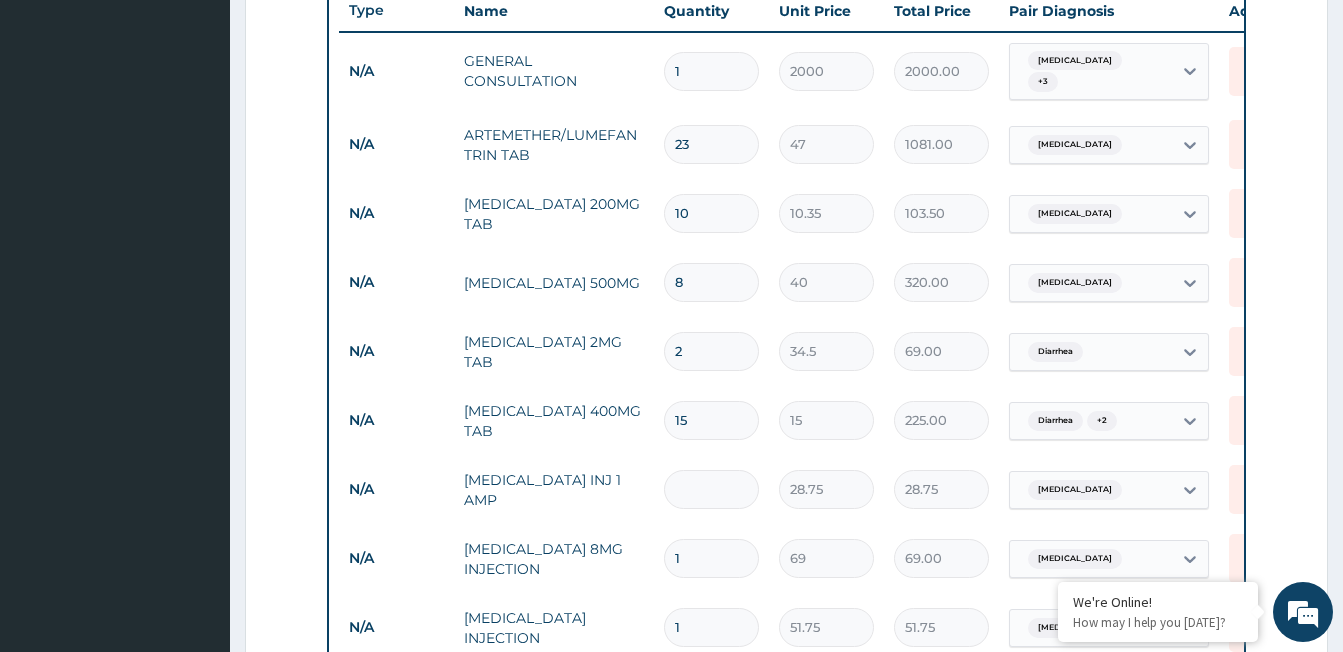 type on "0.00" 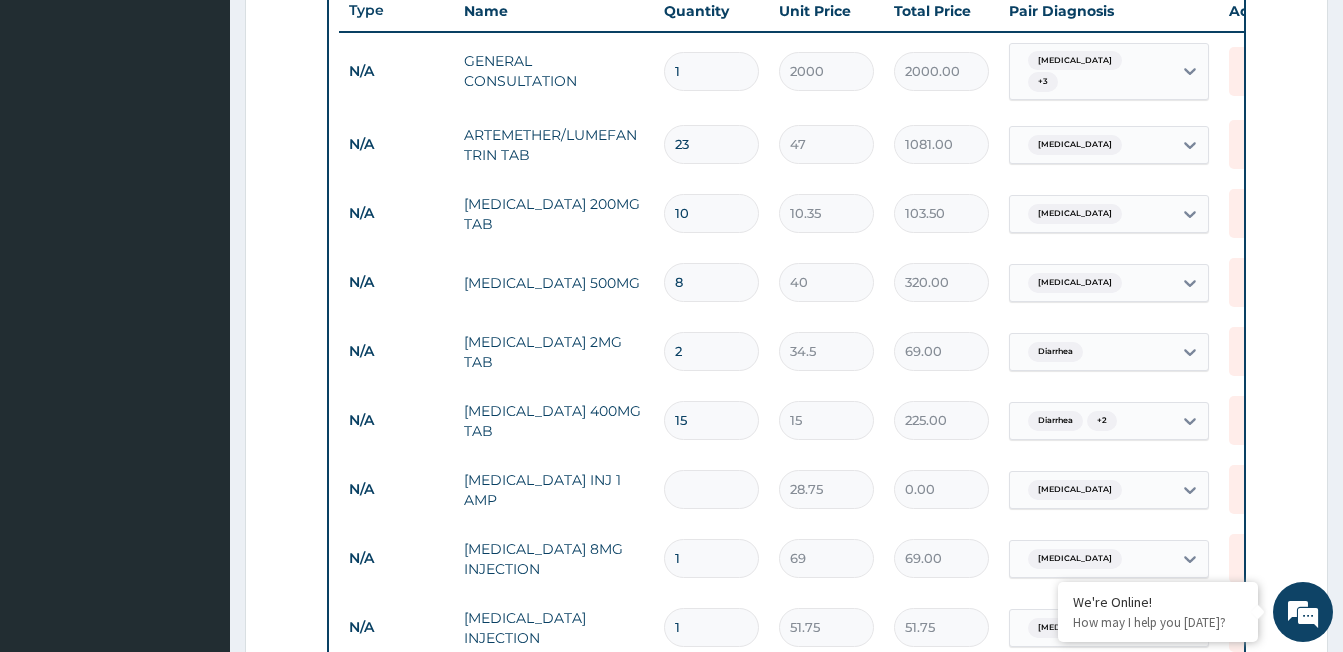 type on "3" 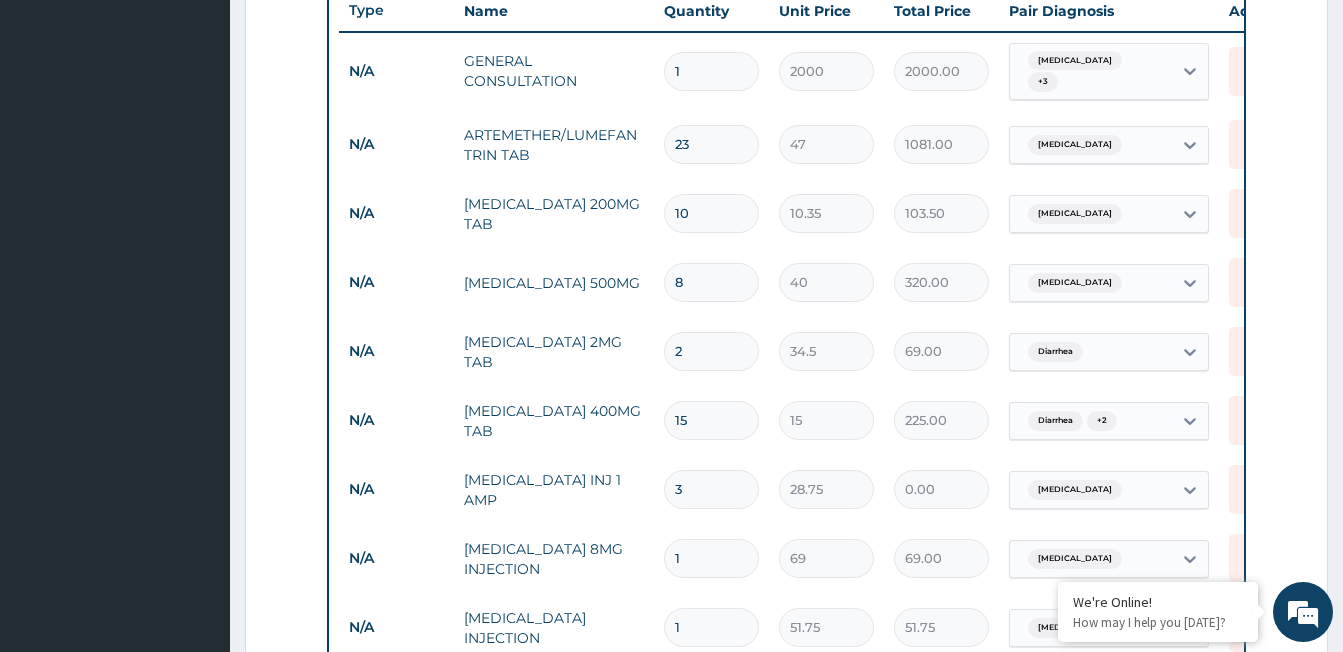 type on "86.25" 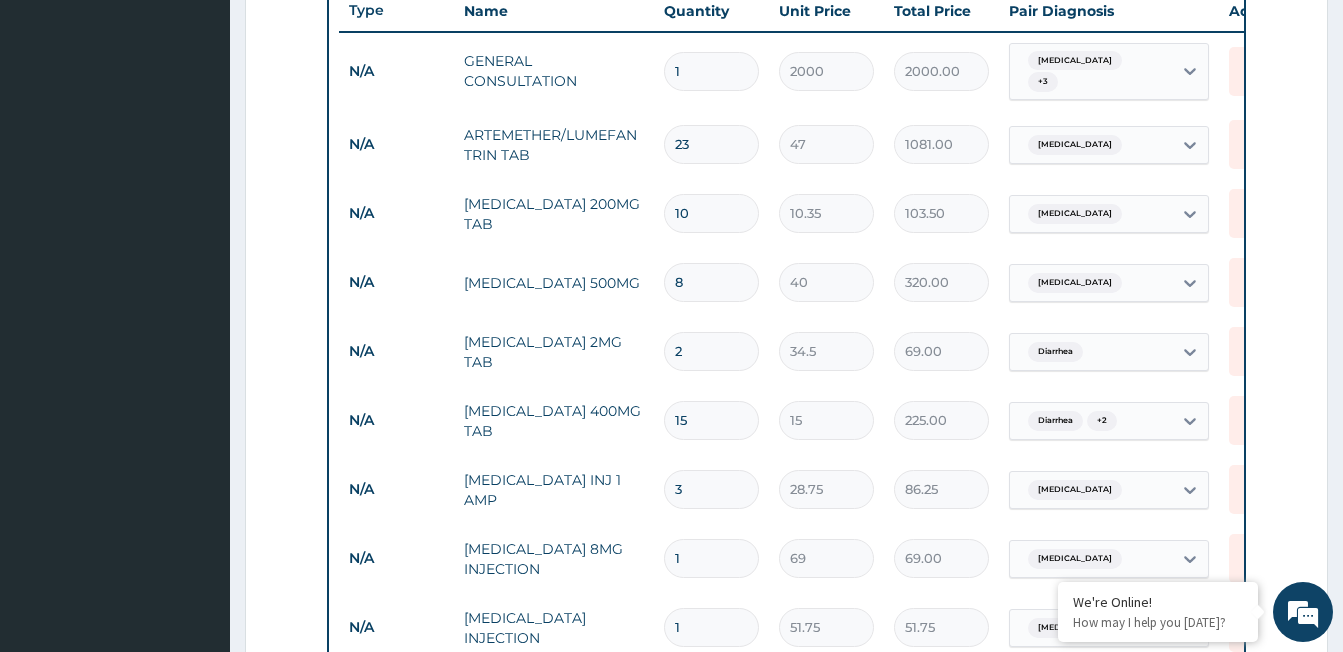 type on "3" 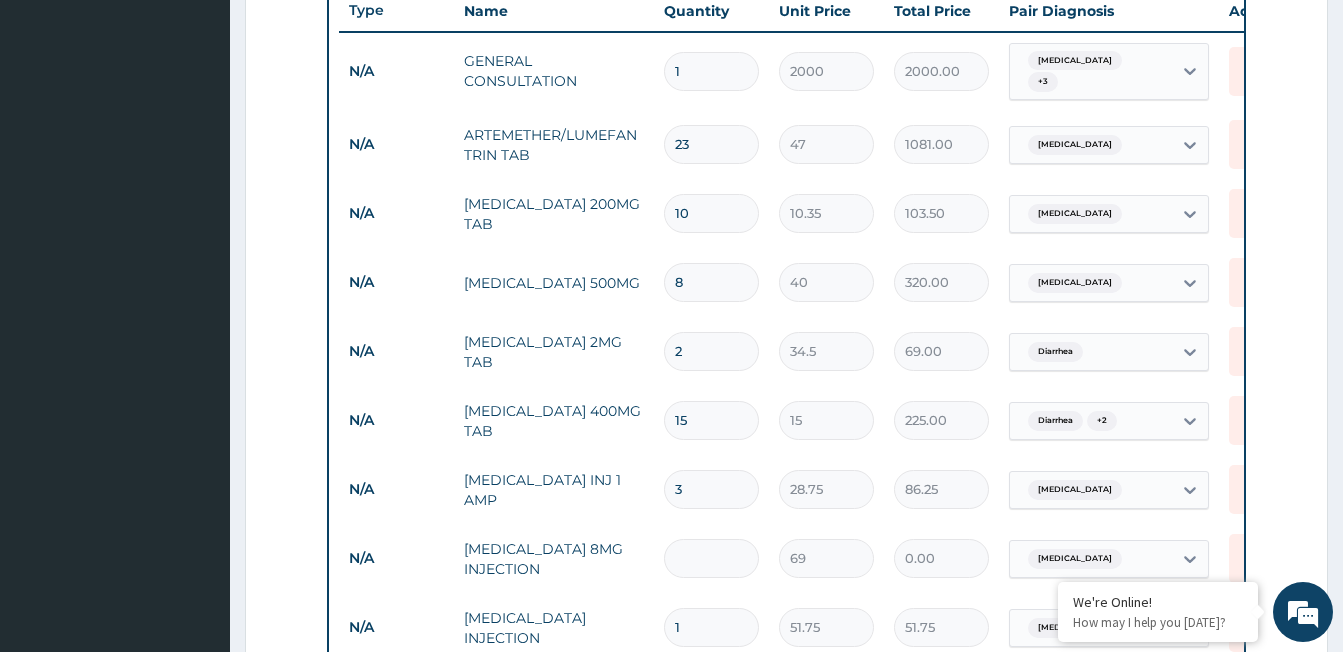 type on "3" 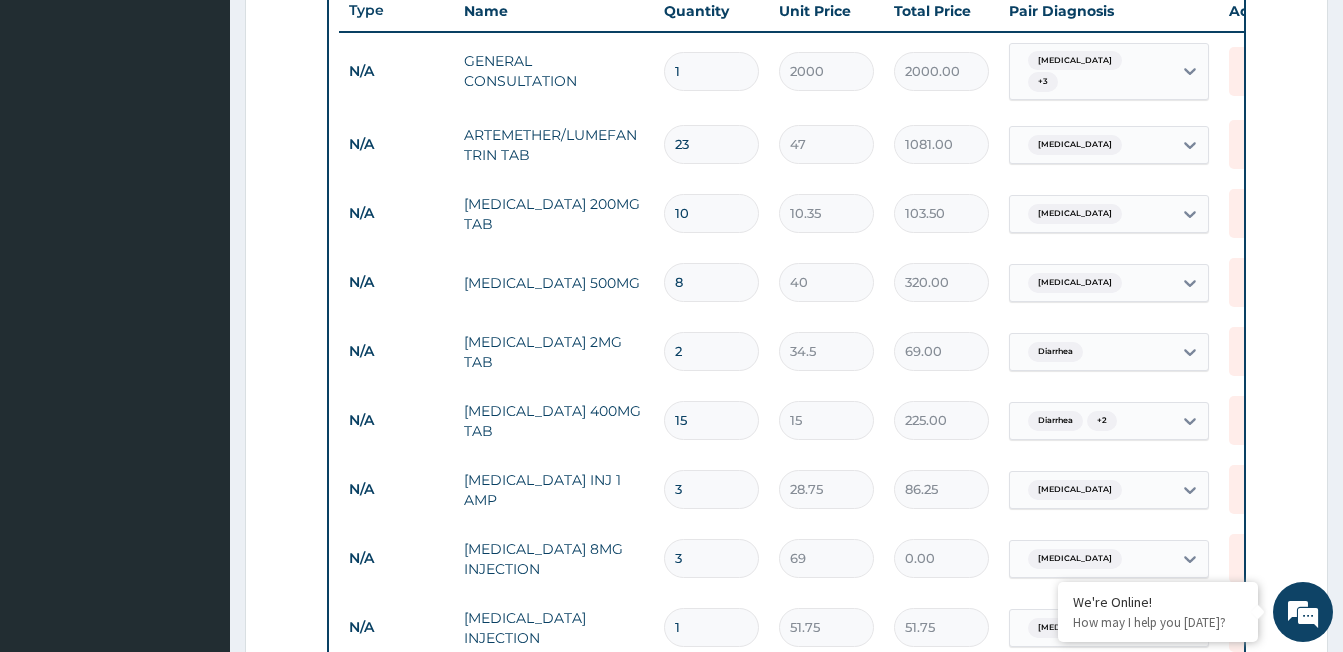 type on "207.00" 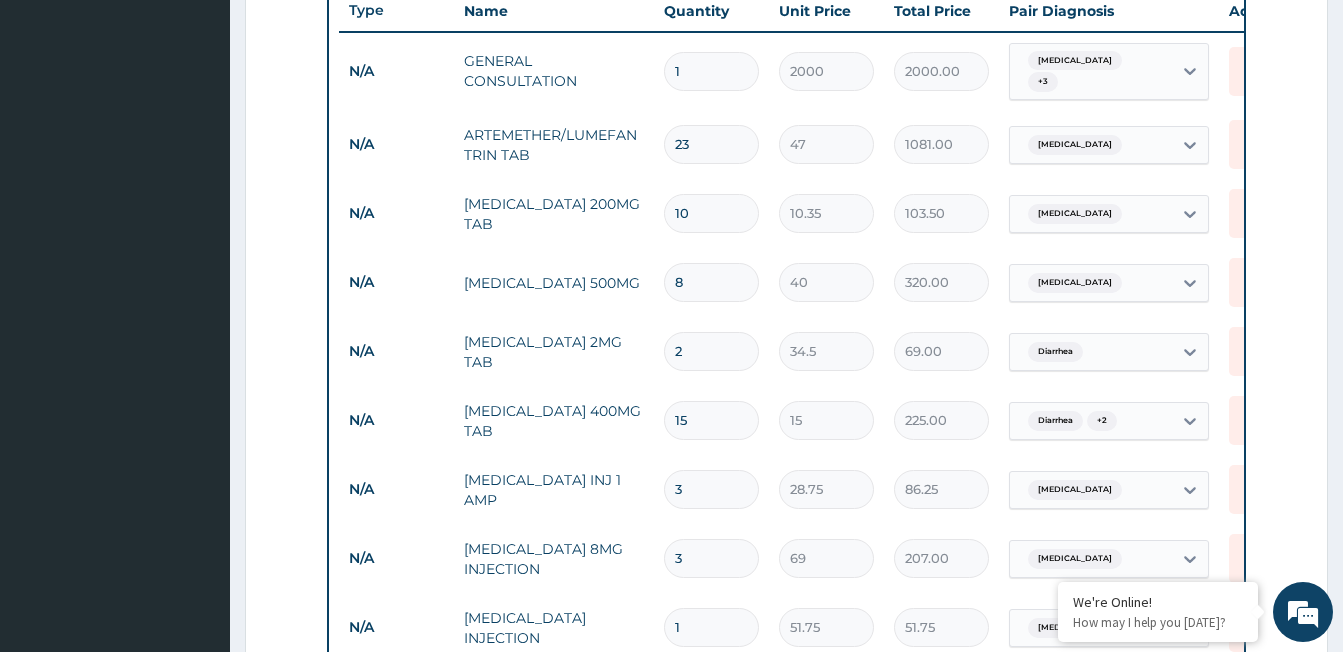 type on "2" 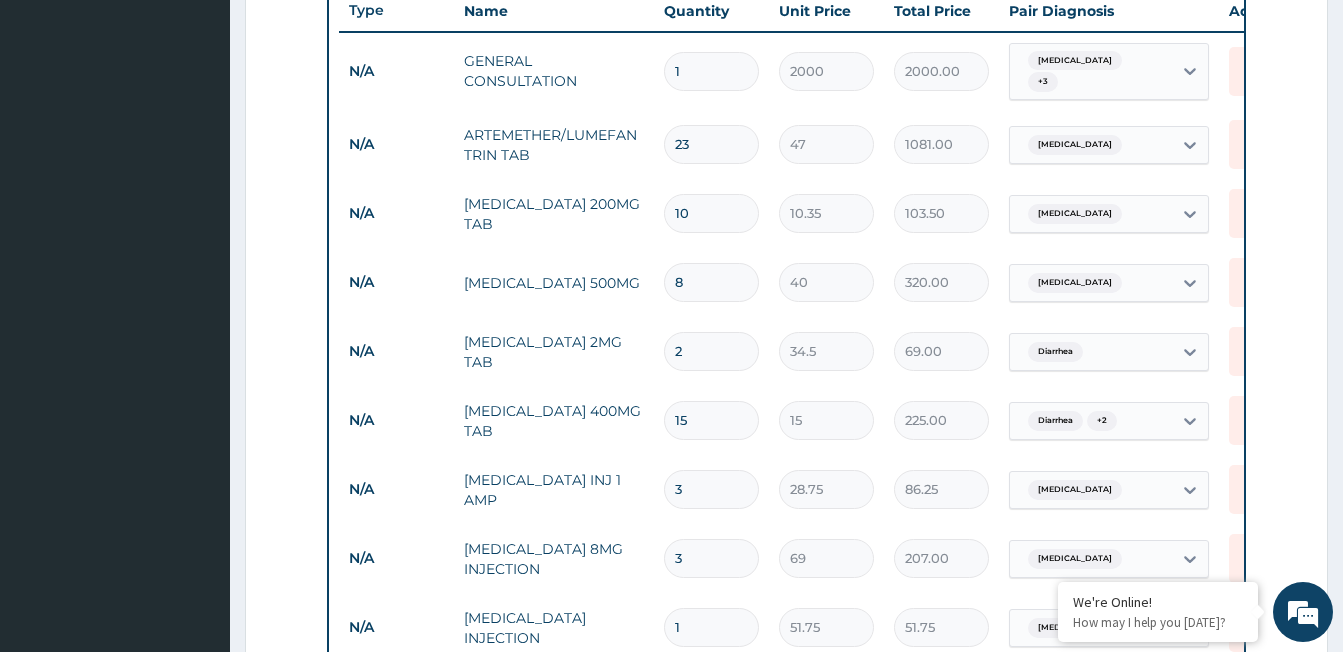 type on "138.00" 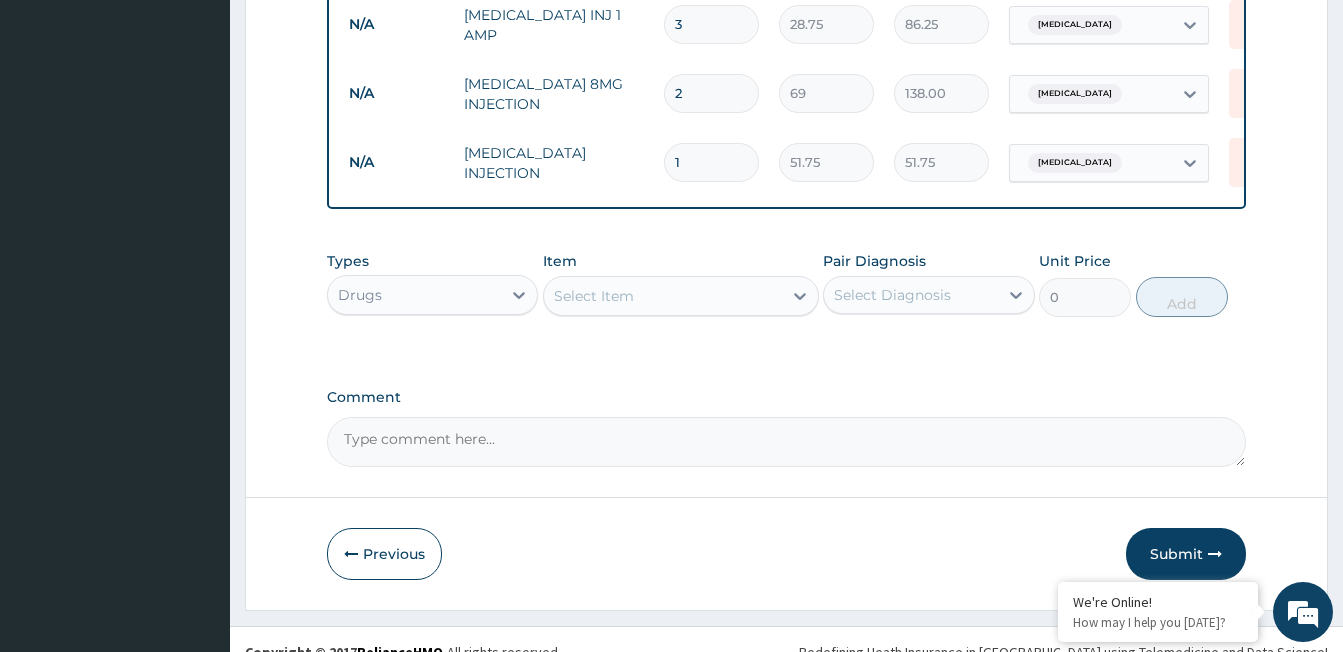 scroll, scrollTop: 1262, scrollLeft: 0, axis: vertical 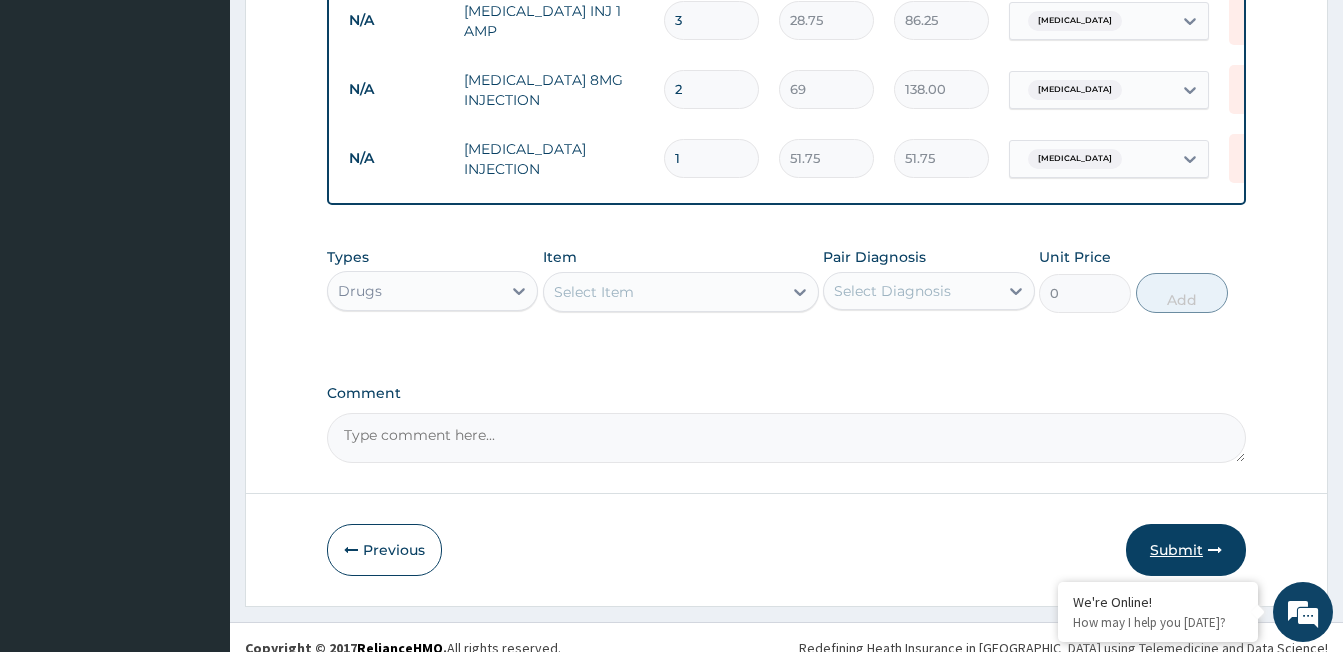 type on "2" 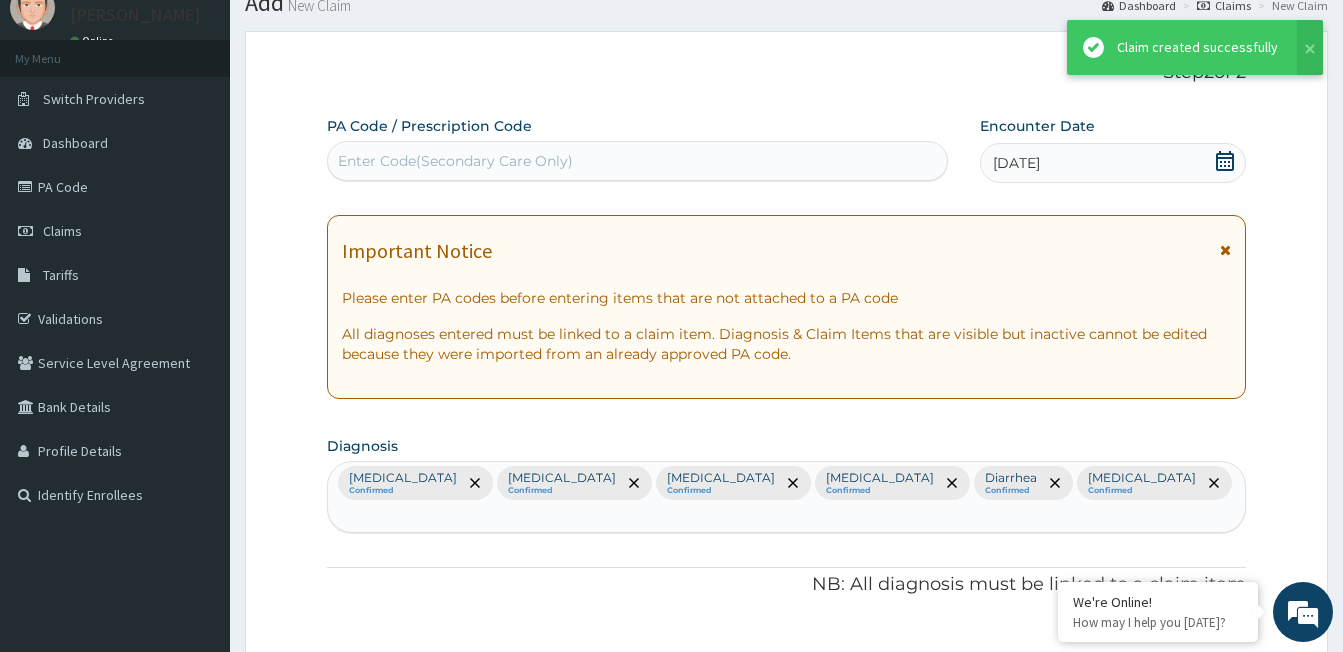scroll, scrollTop: 1262, scrollLeft: 0, axis: vertical 